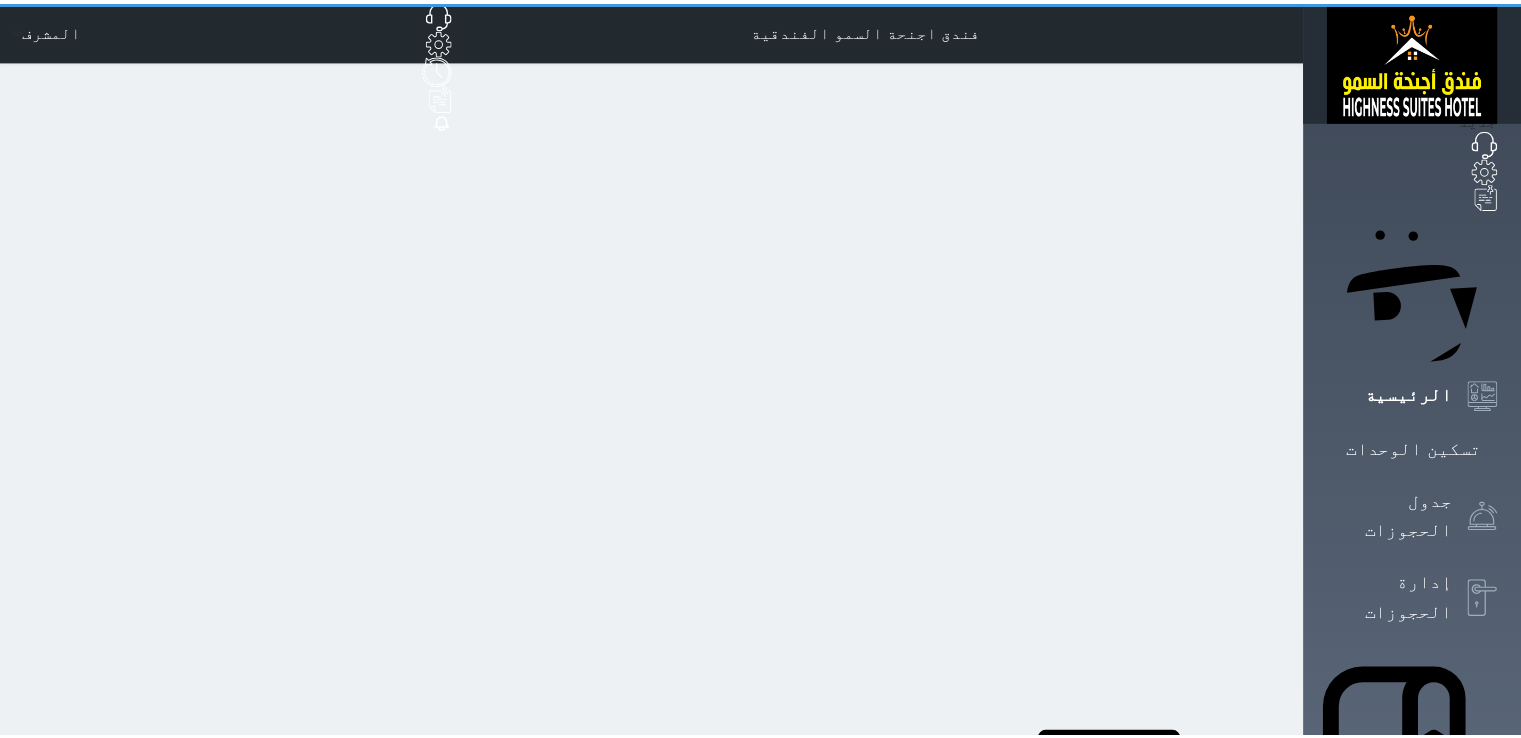 scroll, scrollTop: 0, scrollLeft: 0, axis: both 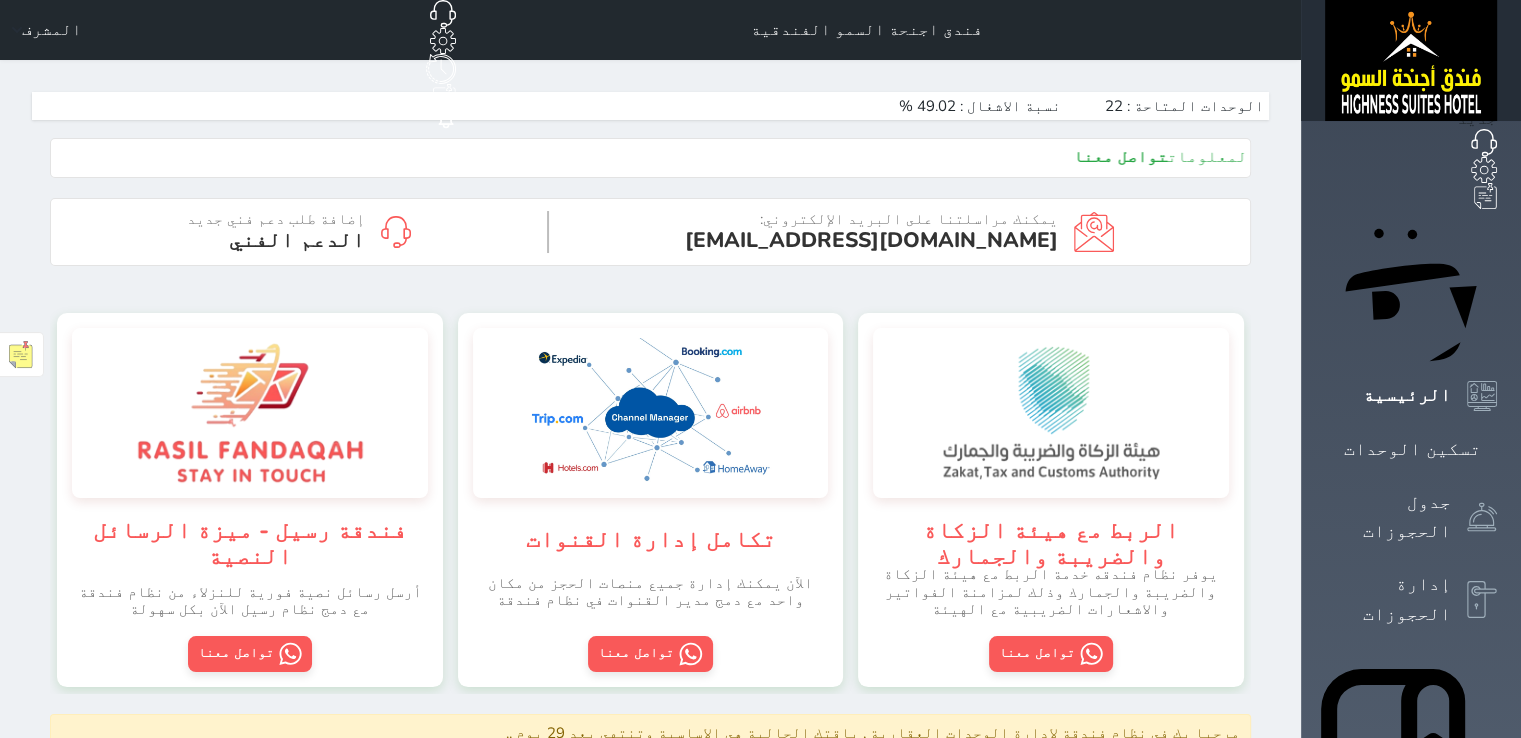 click 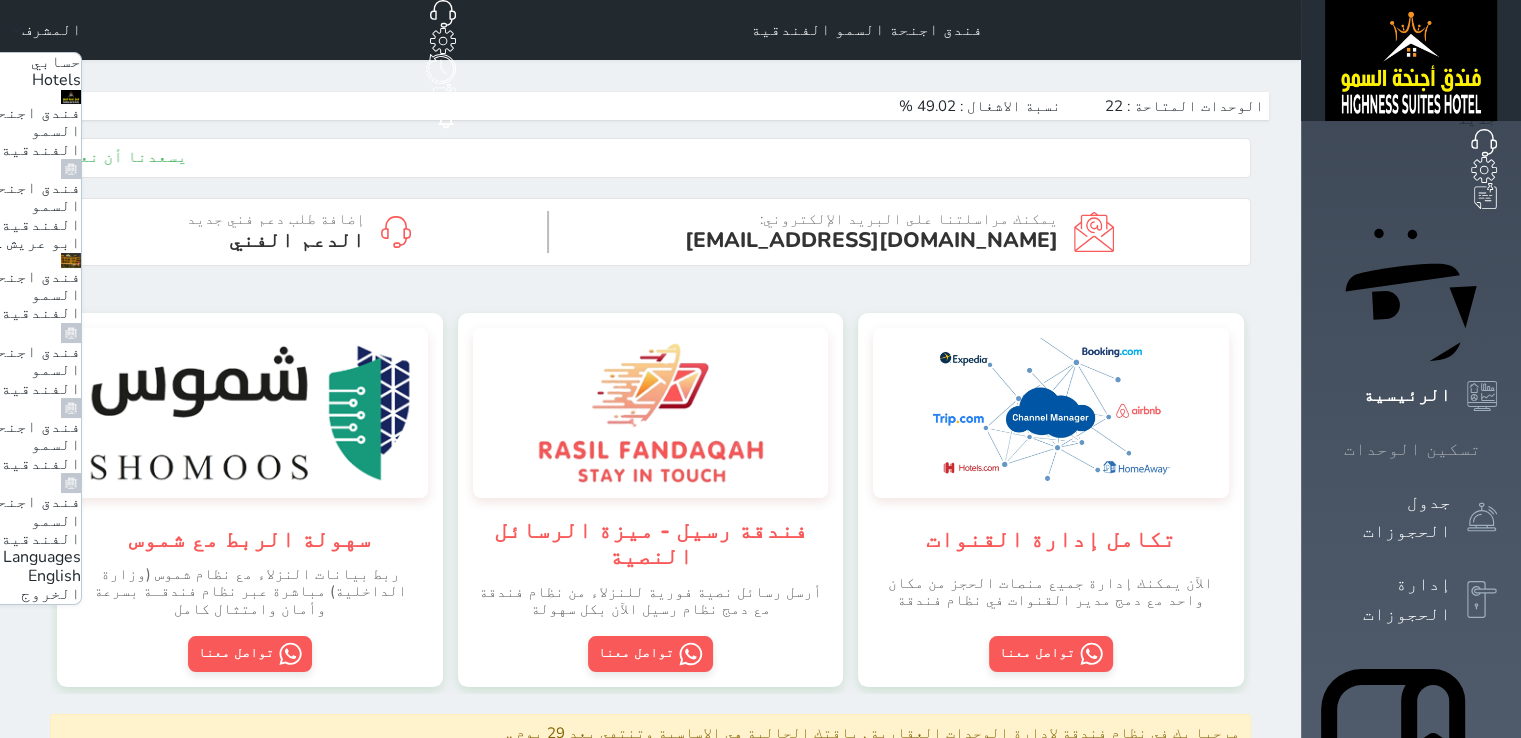 click 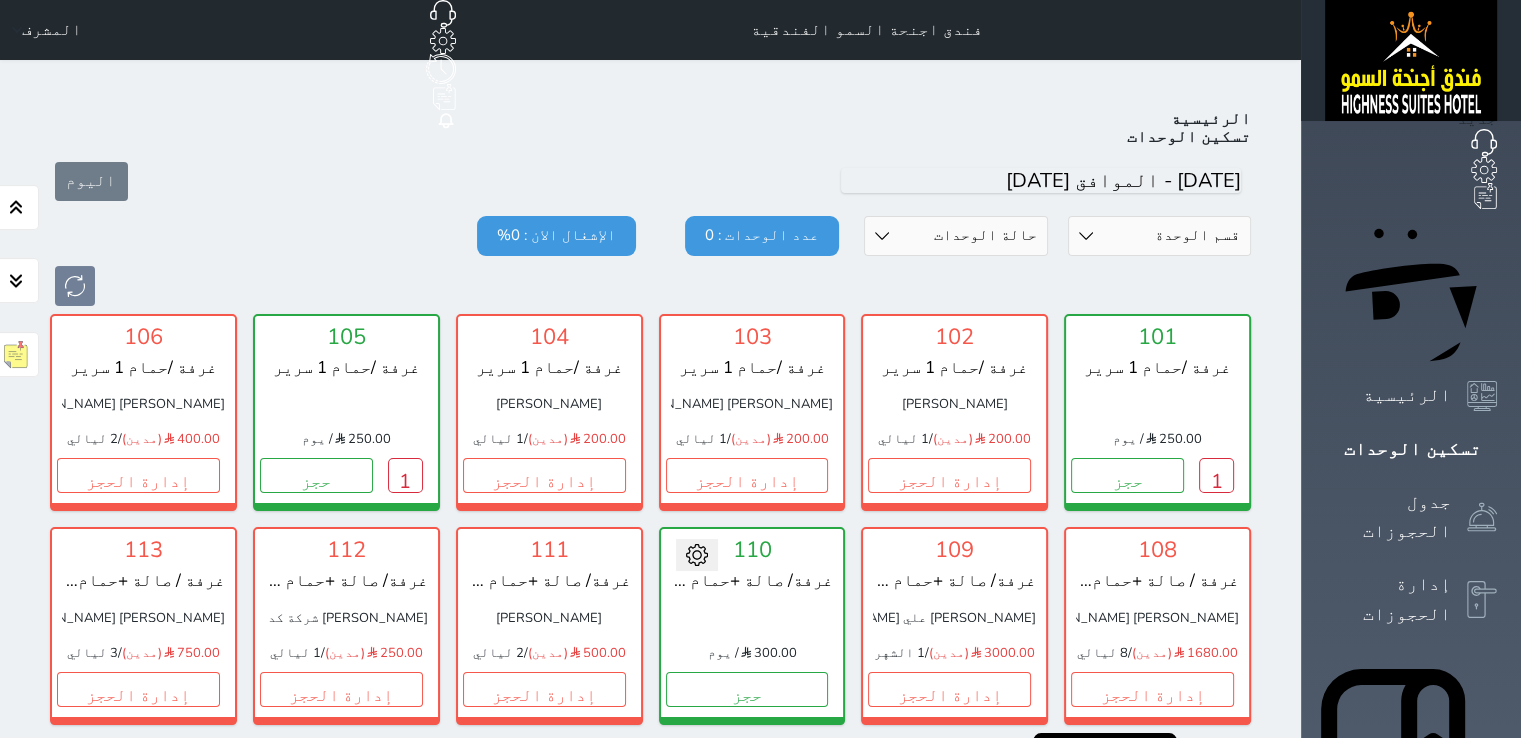 scroll, scrollTop: 78, scrollLeft: 0, axis: vertical 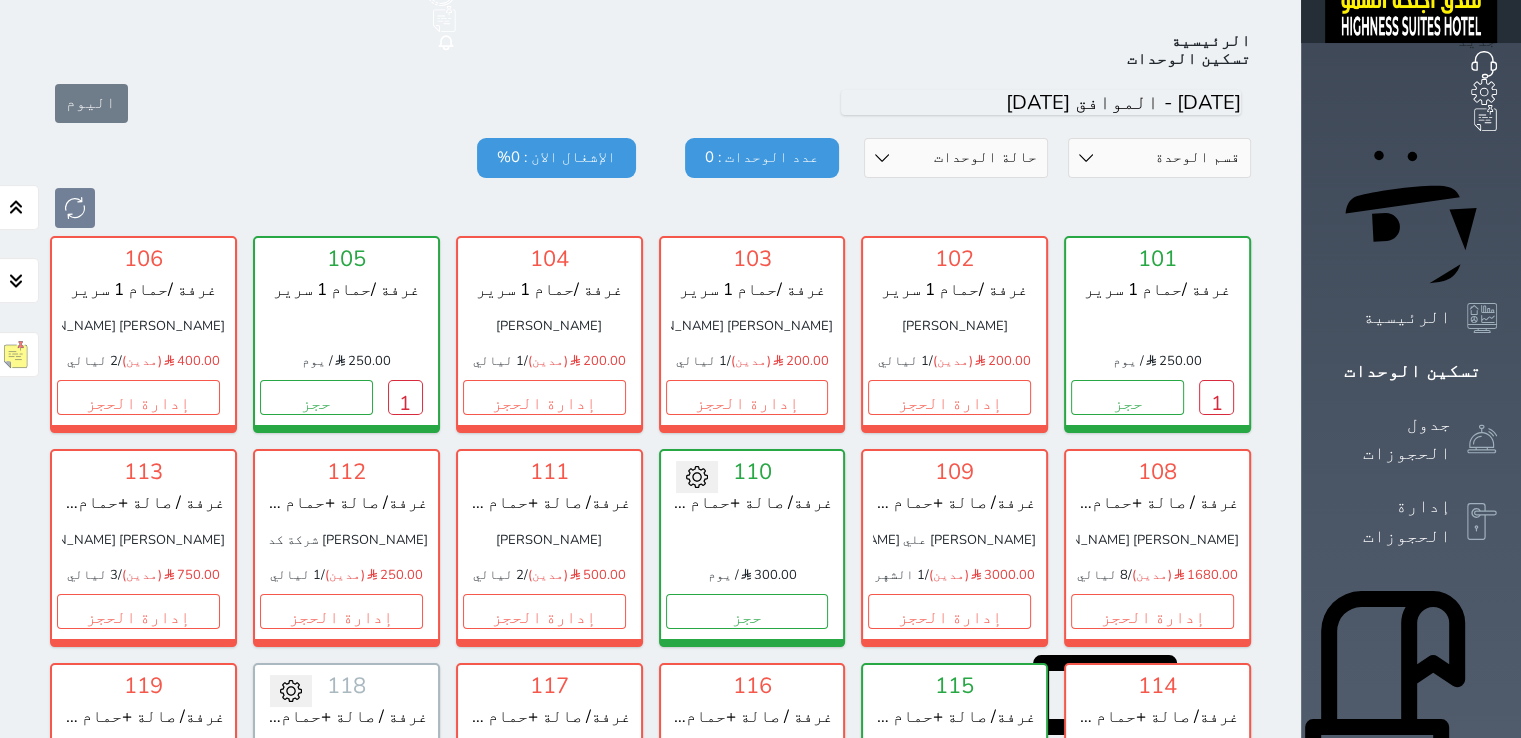 click on "غرفة /حمام 1 سرير" at bounding box center [954, 290] 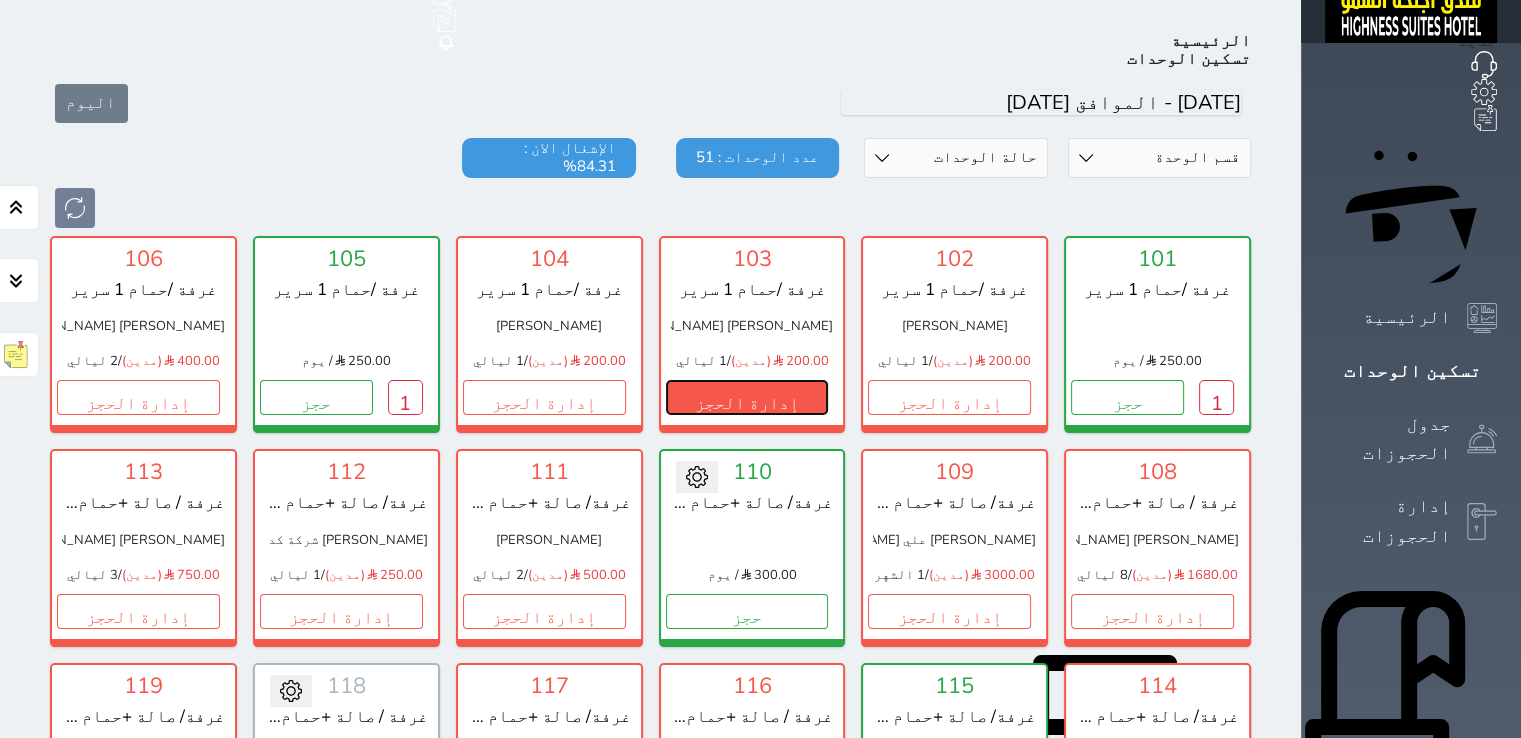 click on "إدارة الحجز" at bounding box center (747, 397) 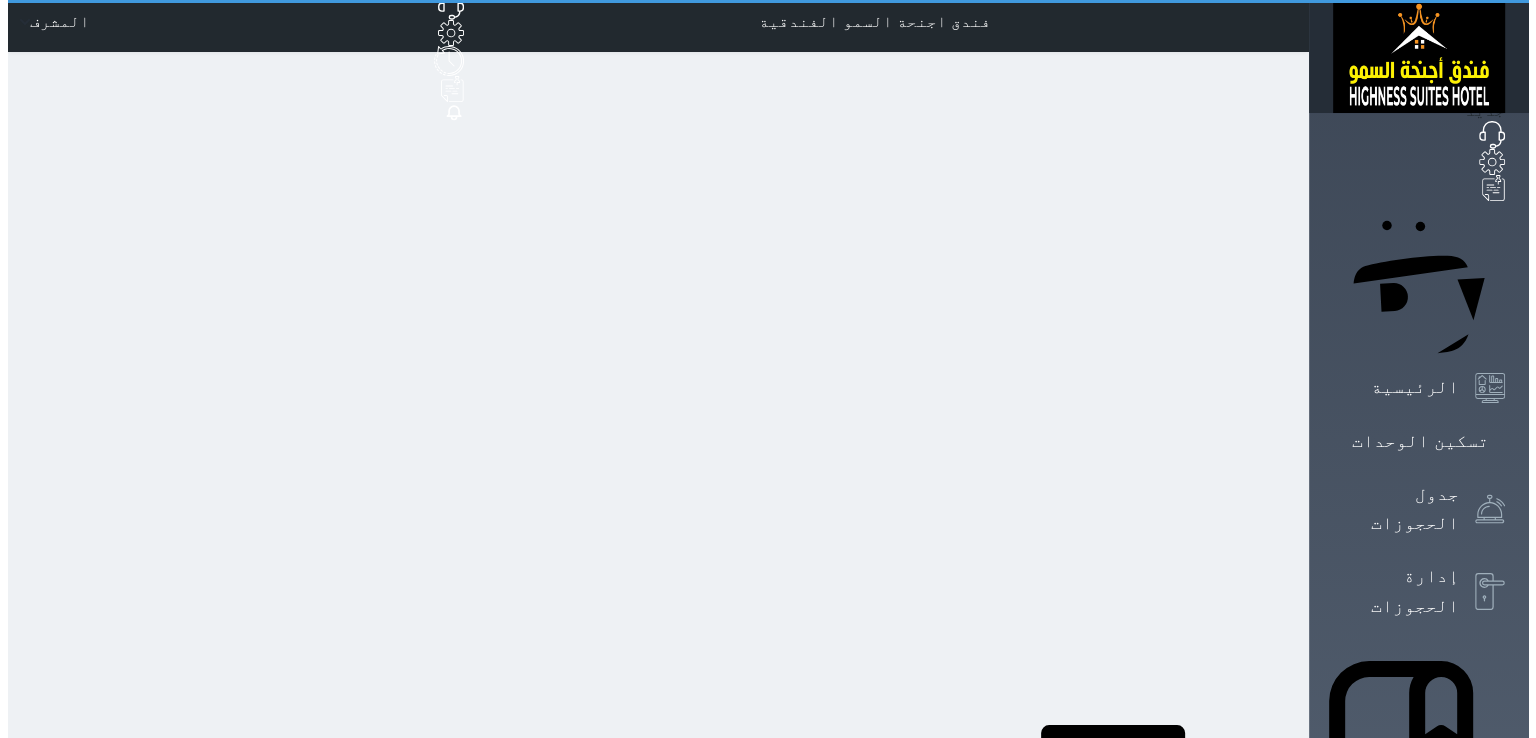 scroll, scrollTop: 0, scrollLeft: 0, axis: both 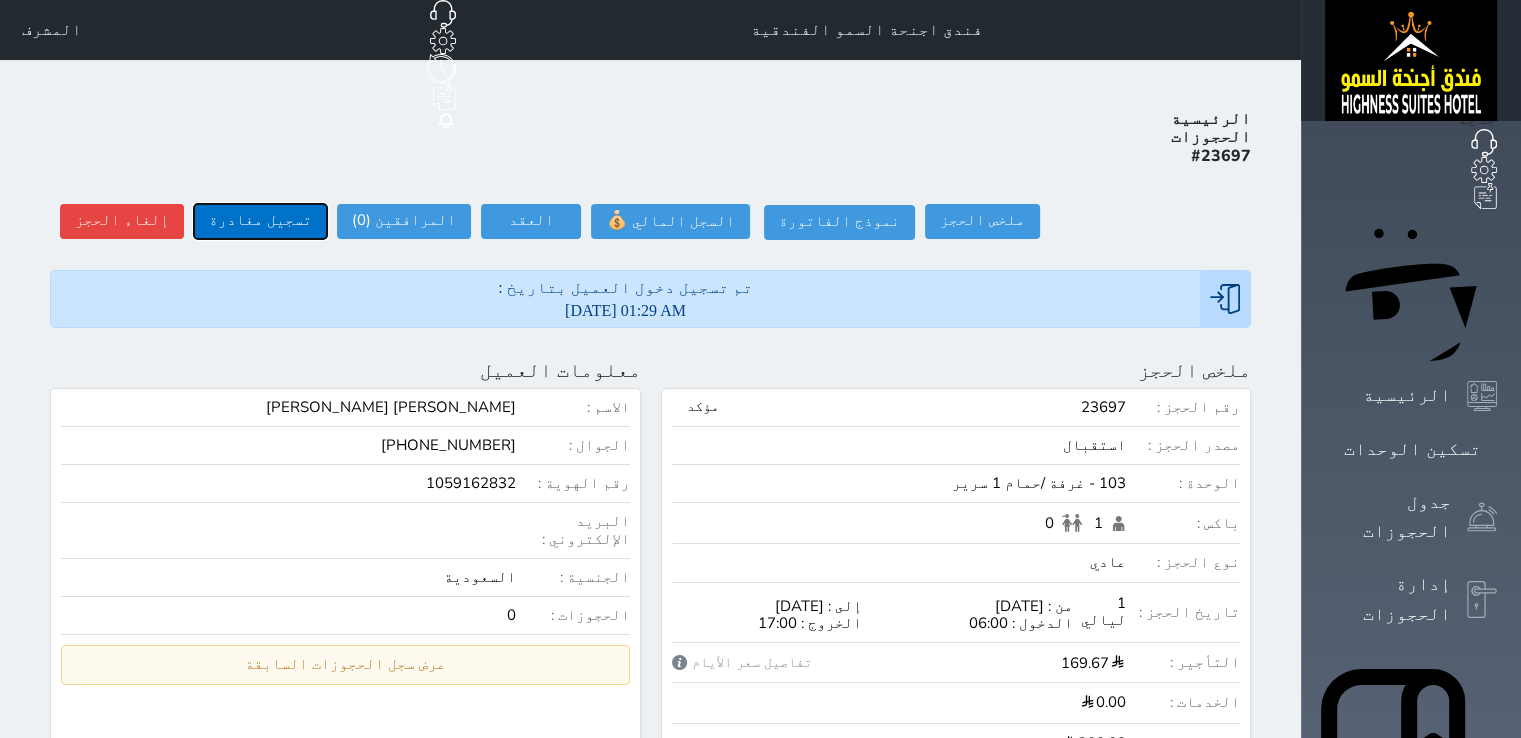 click on "تسجيل مغادرة" at bounding box center [260, 221] 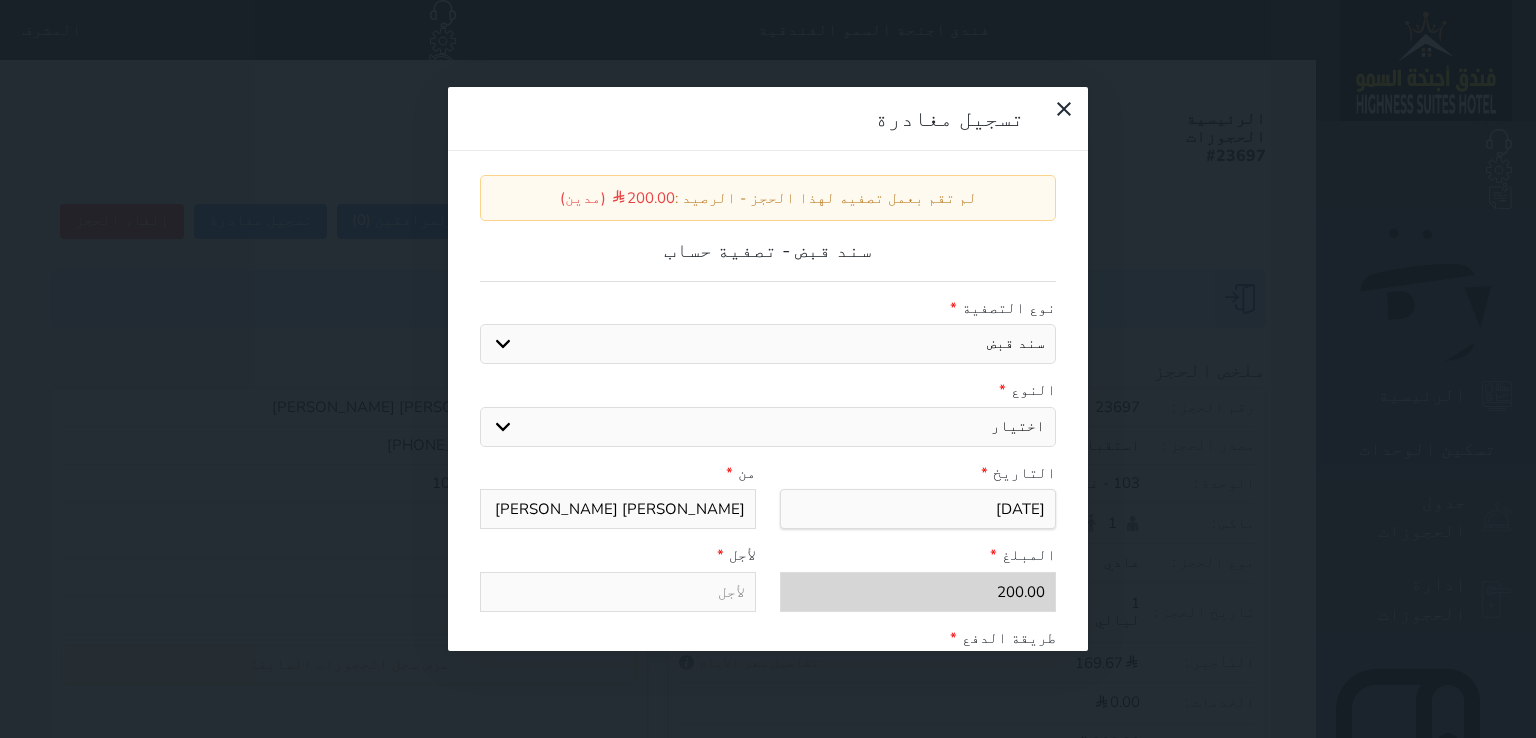 click on "اختيار   مقبوضات عامة
قيمة إيجار
فواتير
عربون
لا ينطبق
آخر
مغسلة
واي فاي - الإنترنت
مواقف السيارات
طعام
الأغذية والمشروبات
مشروبات
المشروبات الباردة
المشروبات الساخنة
الإفطار
غداء
عشاء
مخبز و كعك
حمام سباحة
الصالة الرياضية
سبا و خدمات الجمال
اختيار وإسقاط (خدمات النقل)
ميني بار
كابل - تلفزيون
سرير إضافي
تصفيف الشعر
التسوق" at bounding box center (768, 427) 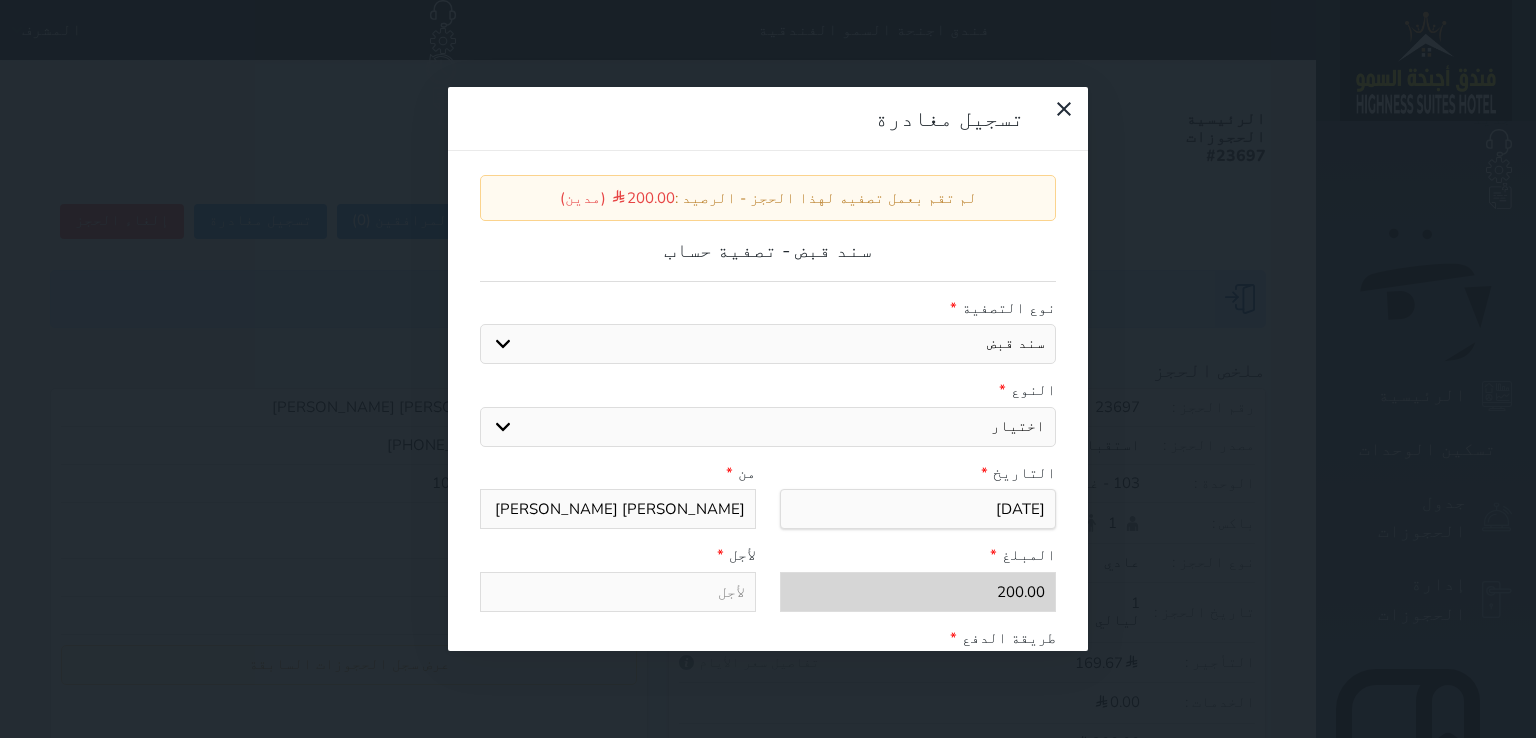 select on "38902" 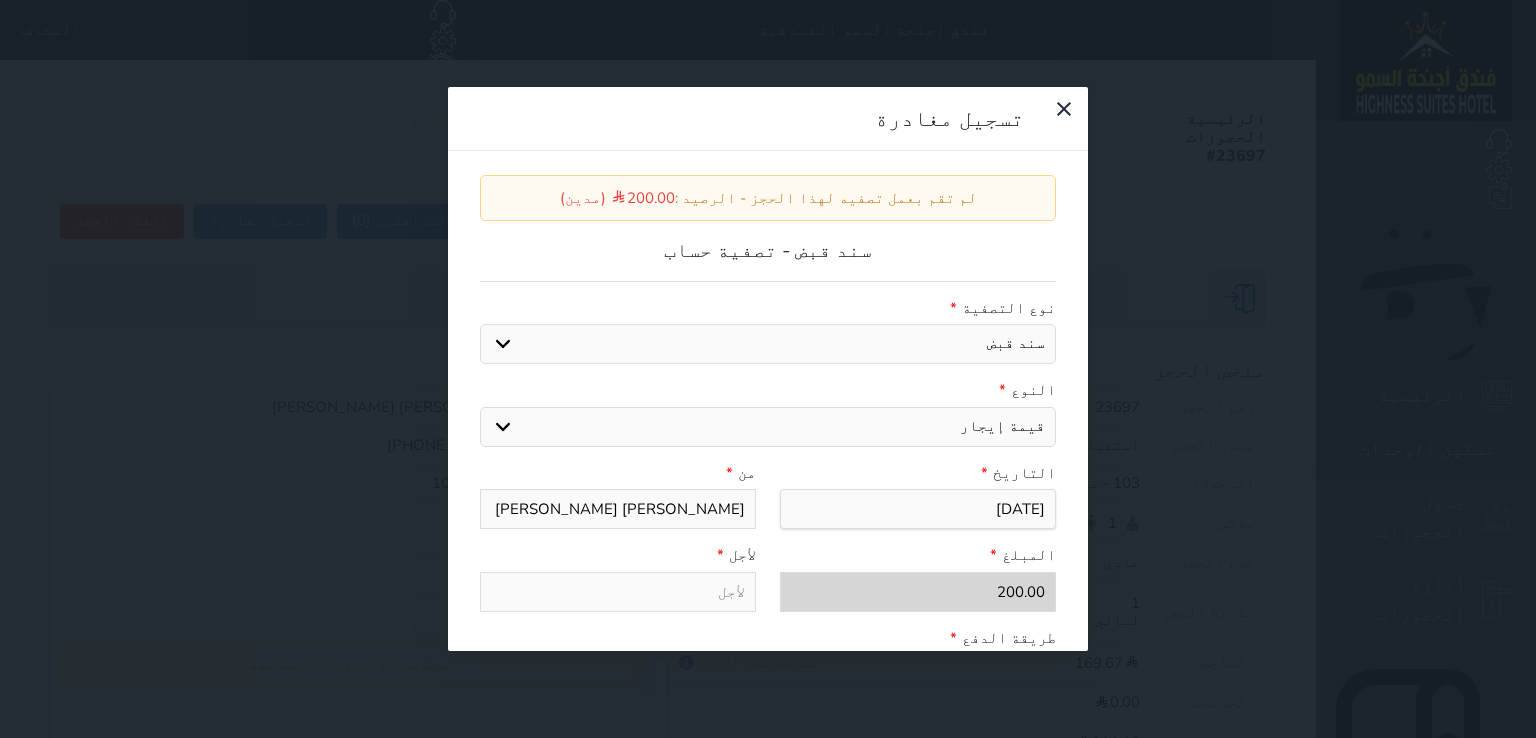 click on "اختيار   مقبوضات عامة
قيمة إيجار
فواتير
عربون
لا ينطبق
آخر
مغسلة
واي فاي - الإنترنت
مواقف السيارات
طعام
الأغذية والمشروبات
مشروبات
المشروبات الباردة
المشروبات الساخنة
الإفطار
غداء
عشاء
مخبز و كعك
حمام سباحة
الصالة الرياضية
سبا و خدمات الجمال
اختيار وإسقاط (خدمات النقل)
ميني بار
كابل - تلفزيون
سرير إضافي
تصفيف الشعر
التسوق" at bounding box center [768, 427] 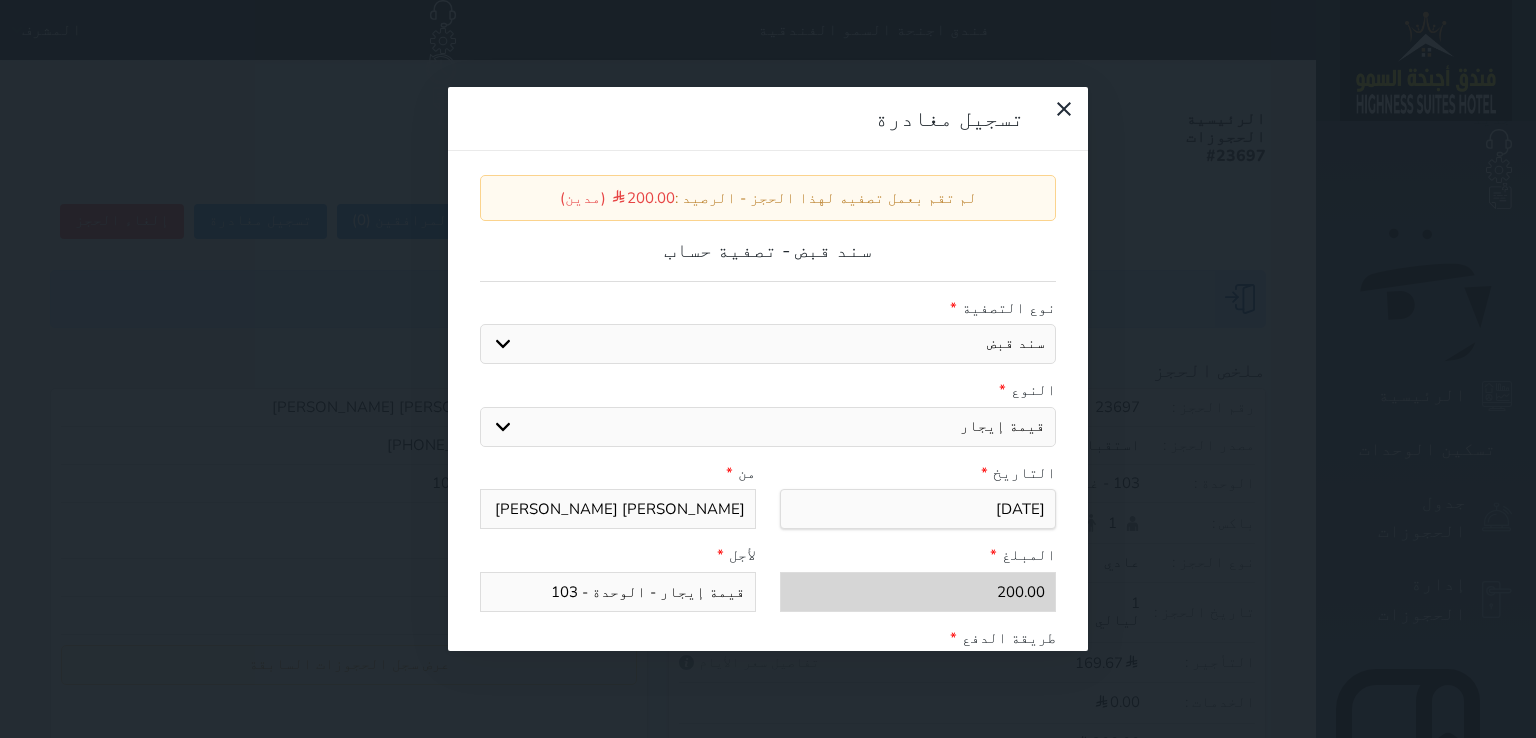 click on "النوع *" at bounding box center (768, 390) 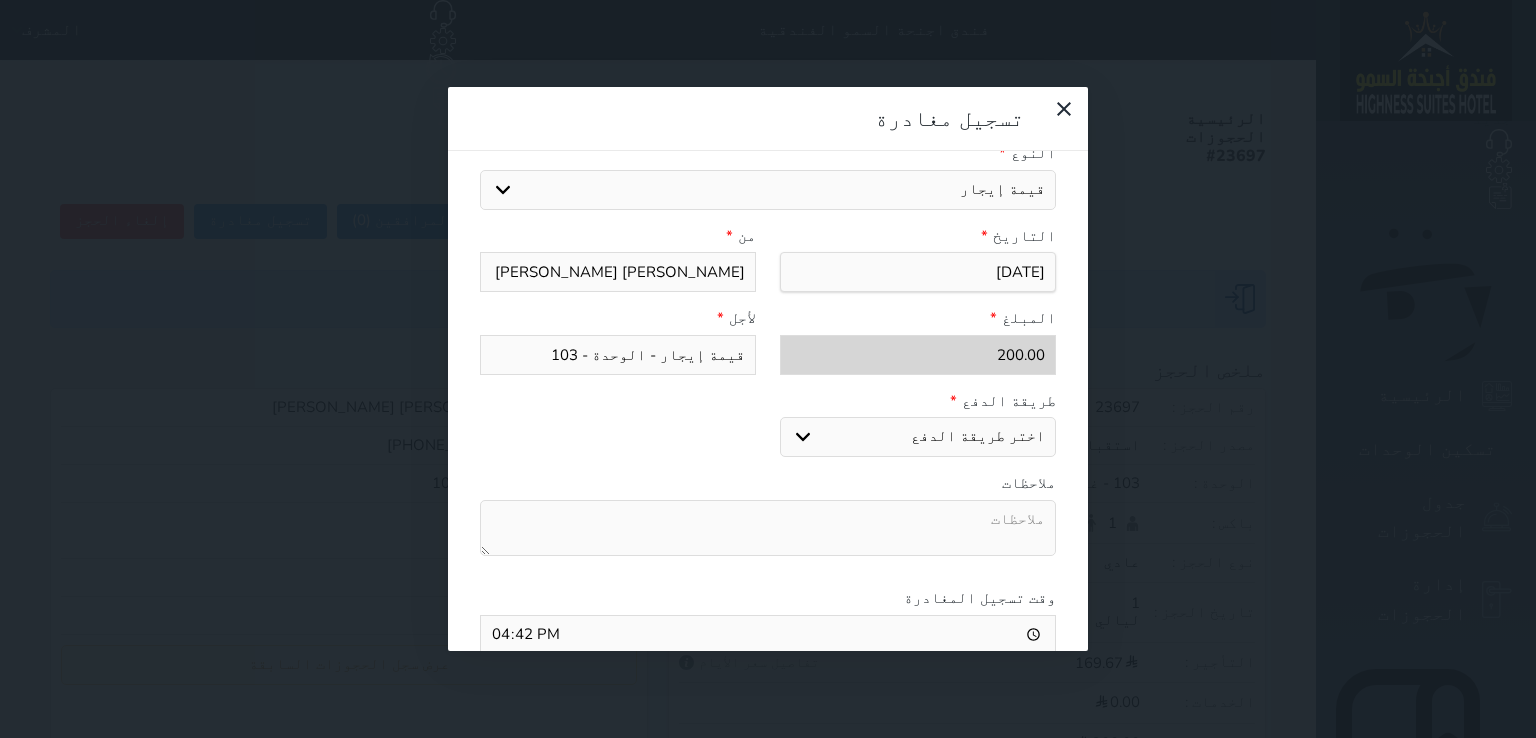 scroll, scrollTop: 240, scrollLeft: 0, axis: vertical 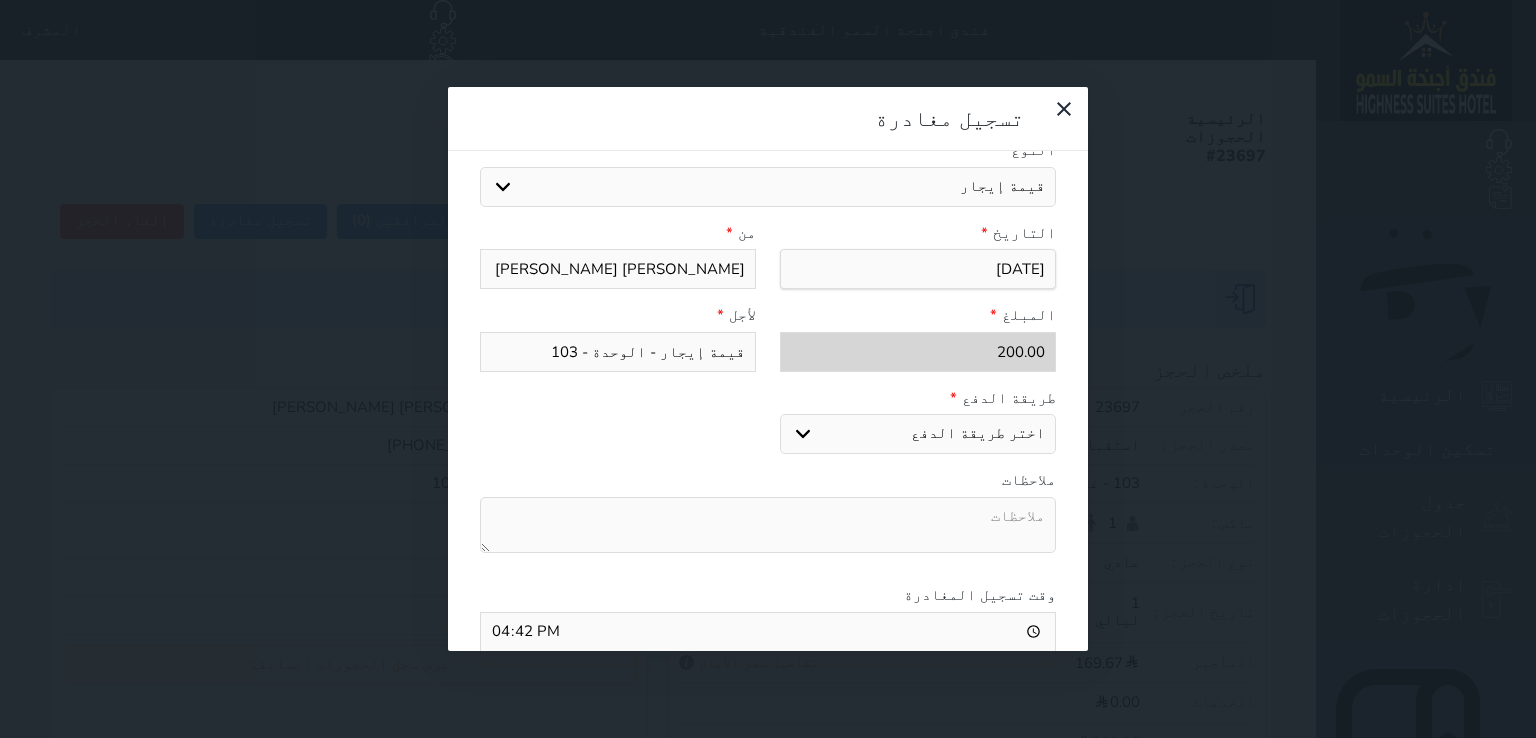 click on "اختر طريقة الدفع   دفع نقدى   تحويل بنكى   مدى   بطاقة ائتمان" at bounding box center (918, 434) 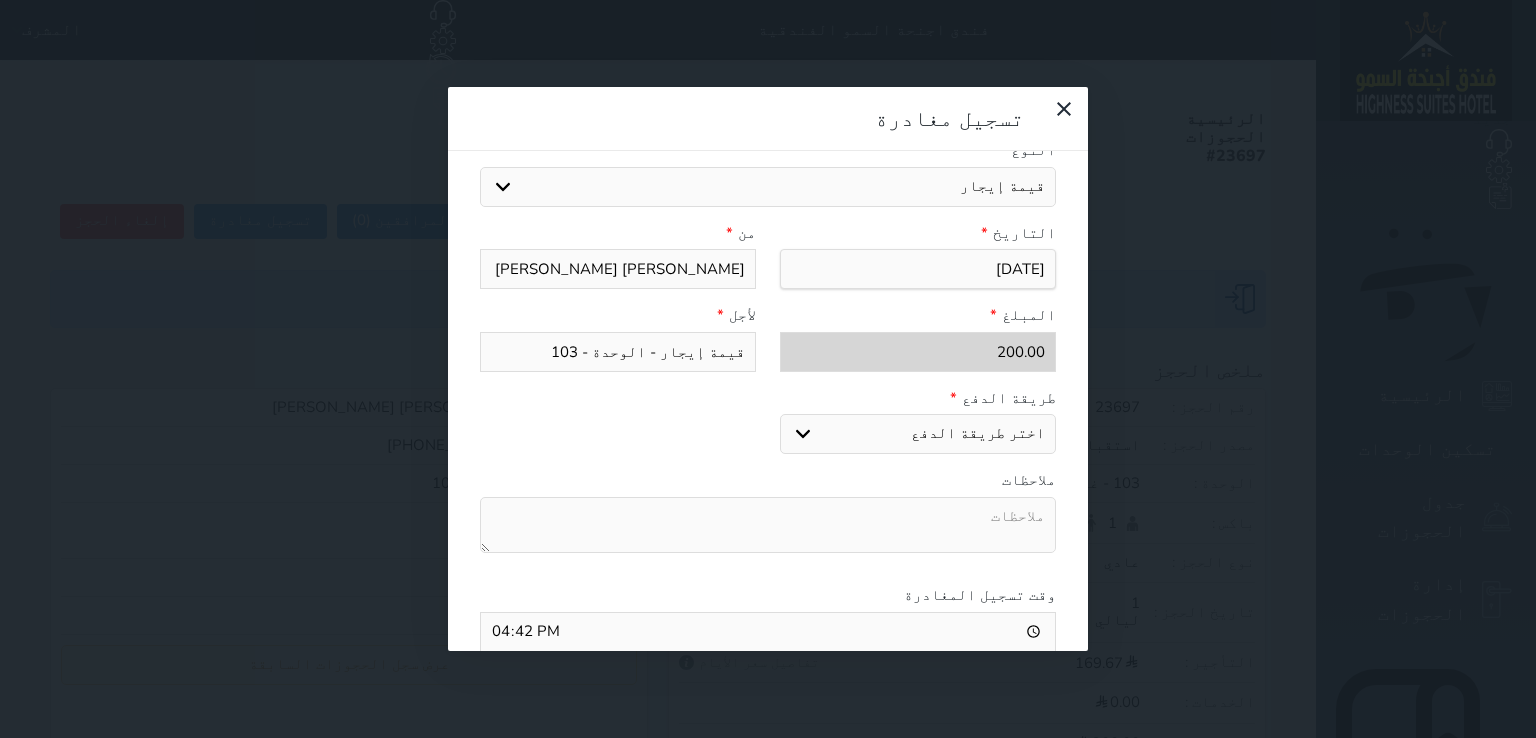select on "mada" 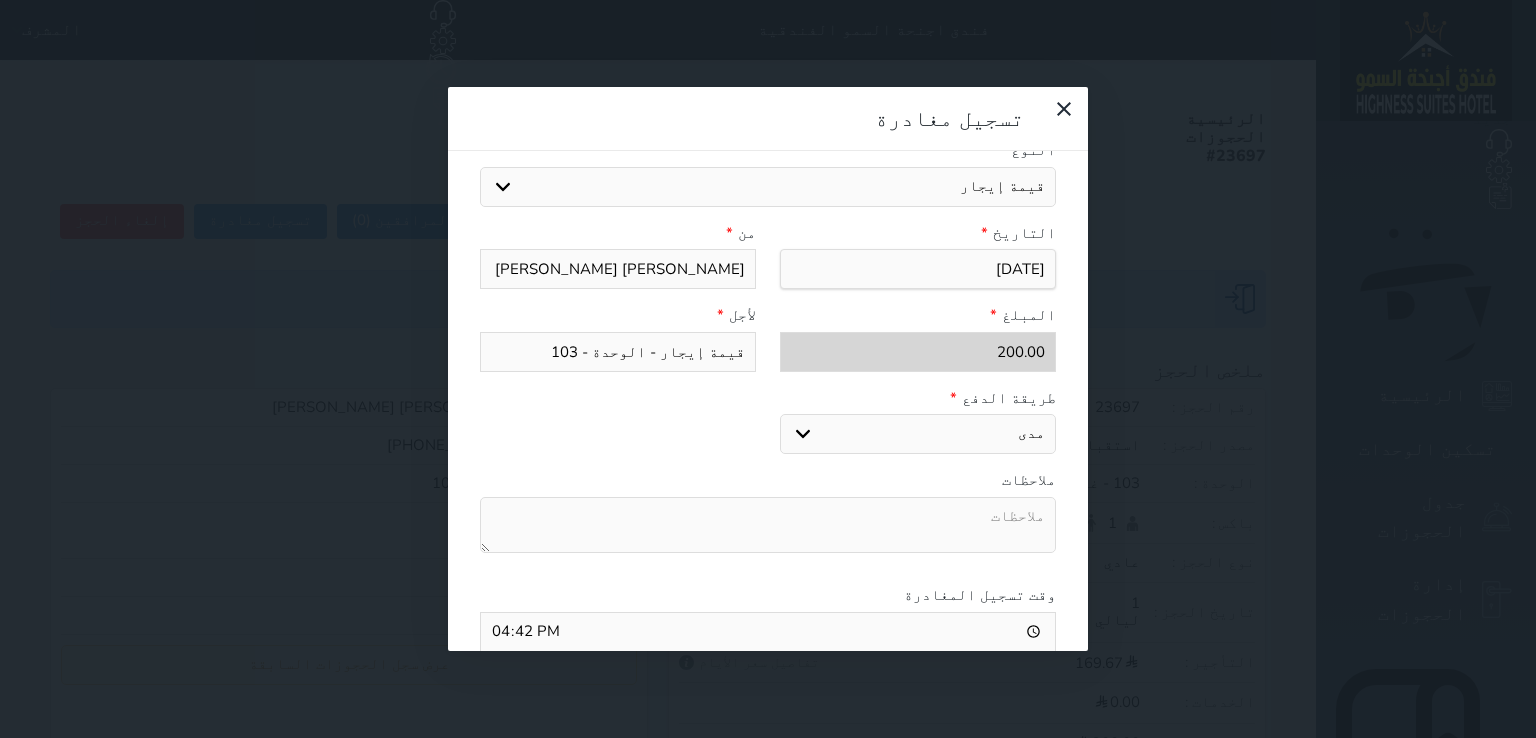 click on "اختر طريقة الدفع   دفع نقدى   تحويل بنكى   مدى   بطاقة ائتمان" at bounding box center (918, 434) 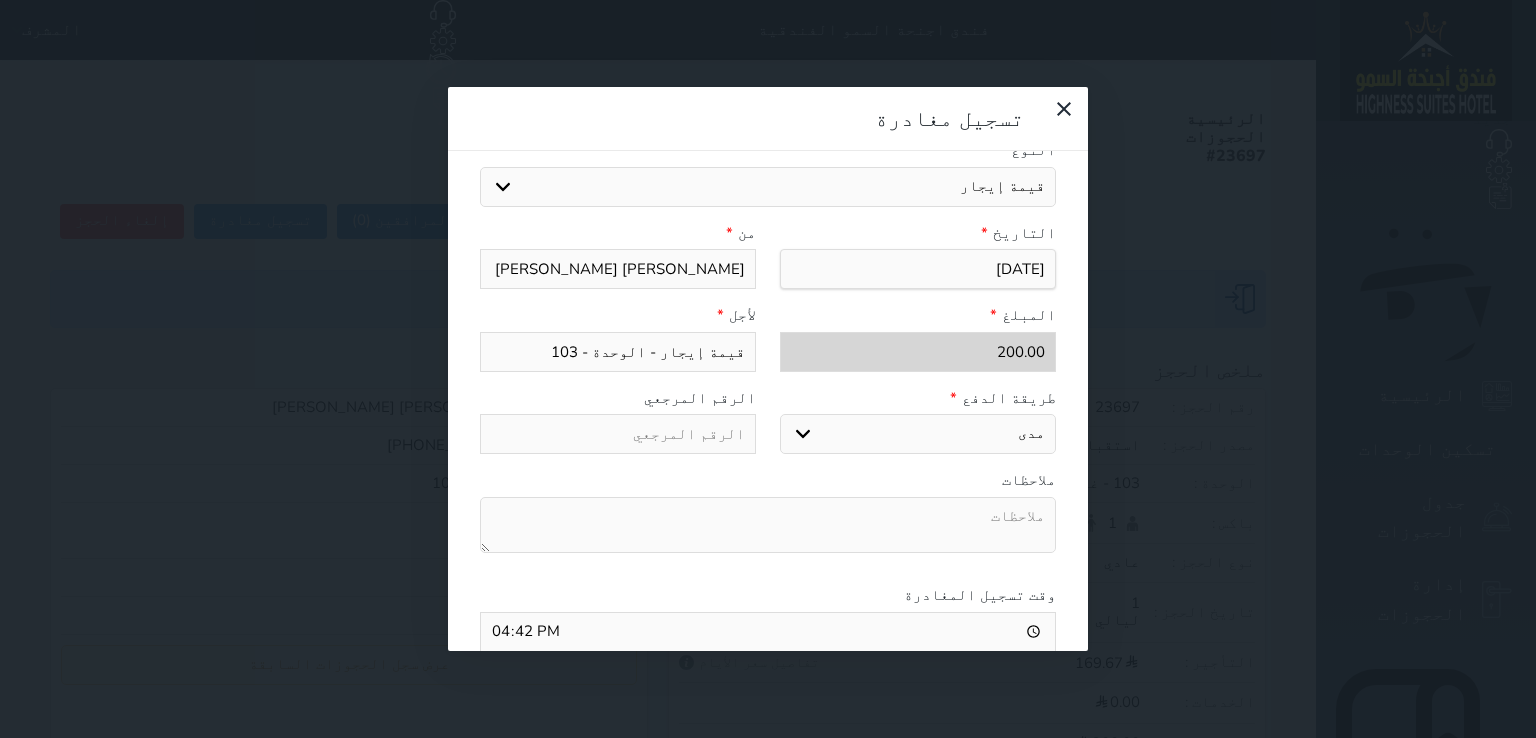 click on "طريقة الدفع *   اختر طريقة الدفع   دفع نقدى   تحويل بنكى   مدى   بطاقة ائتمان   الرقم المرجعي" at bounding box center [768, 428] 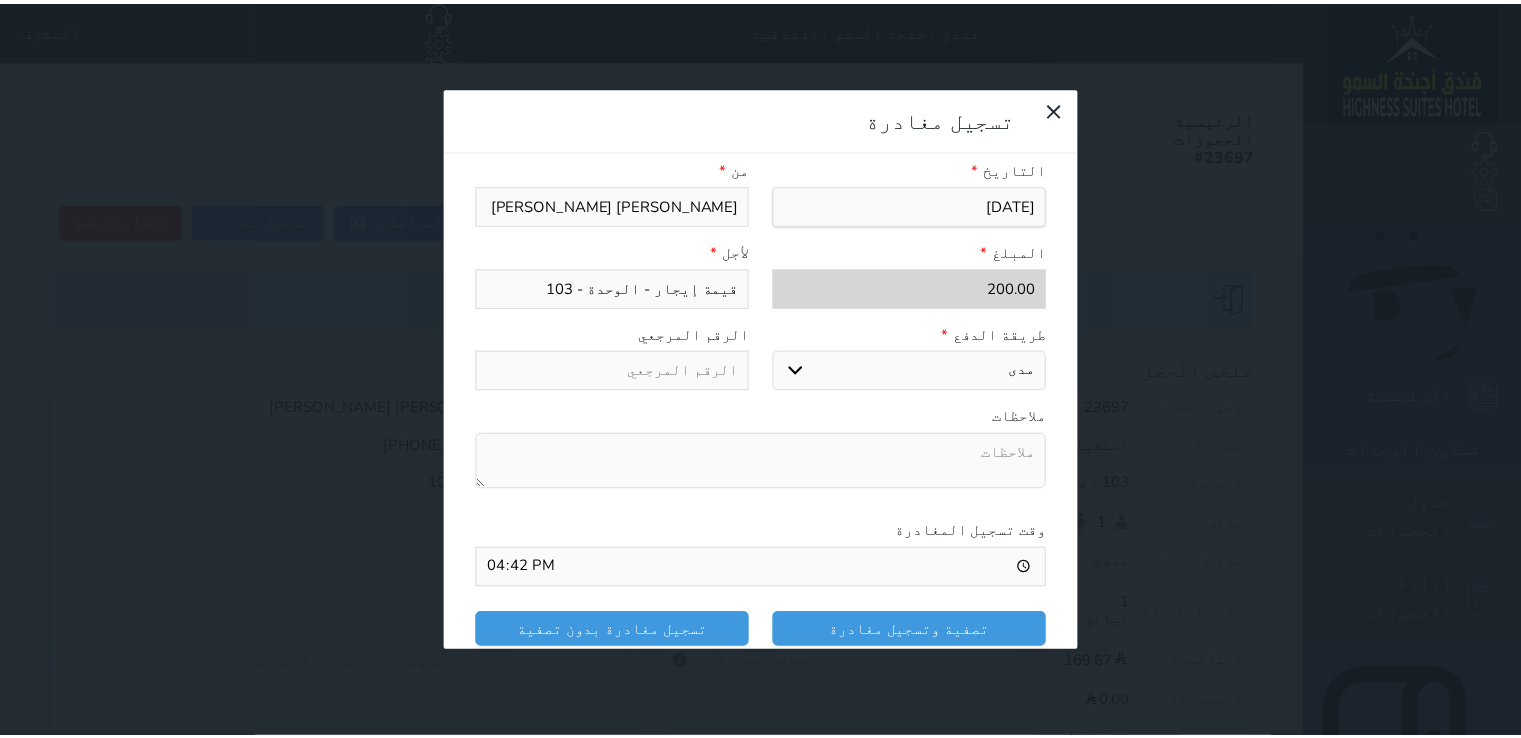 scroll, scrollTop: 307, scrollLeft: 0, axis: vertical 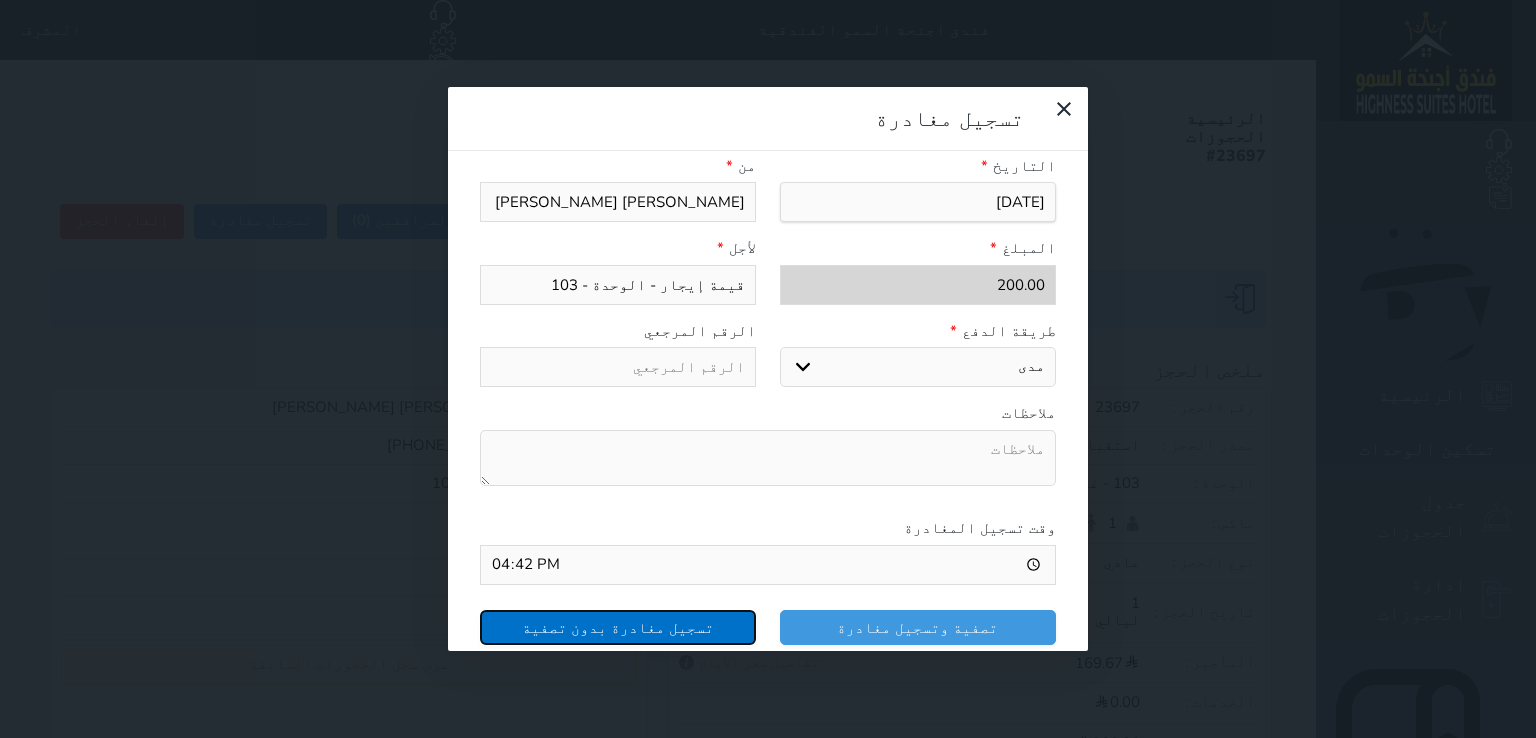 click on "تسجيل مغادرة بدون تصفية" at bounding box center (618, 627) 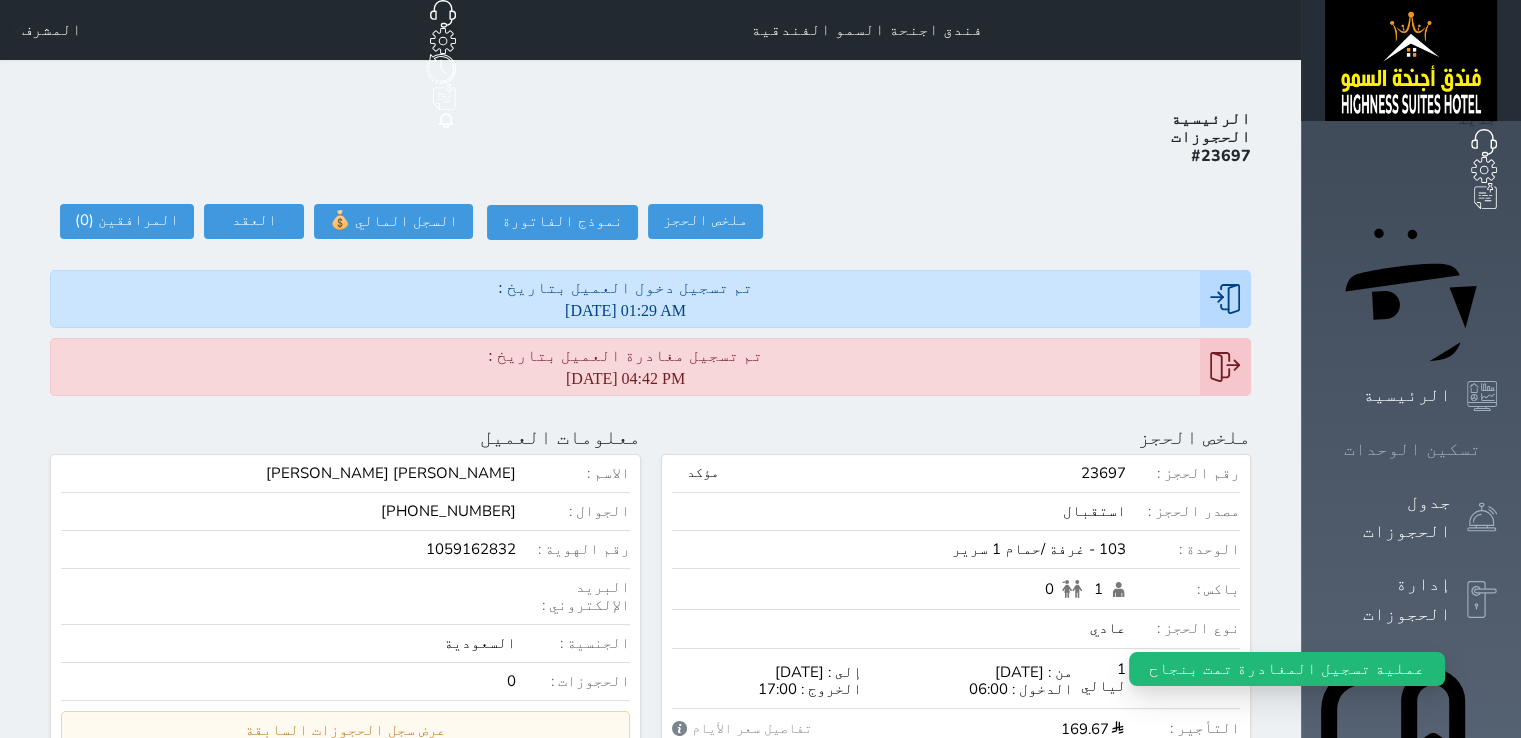 click on "تسكين الوحدات" at bounding box center (1412, 449) 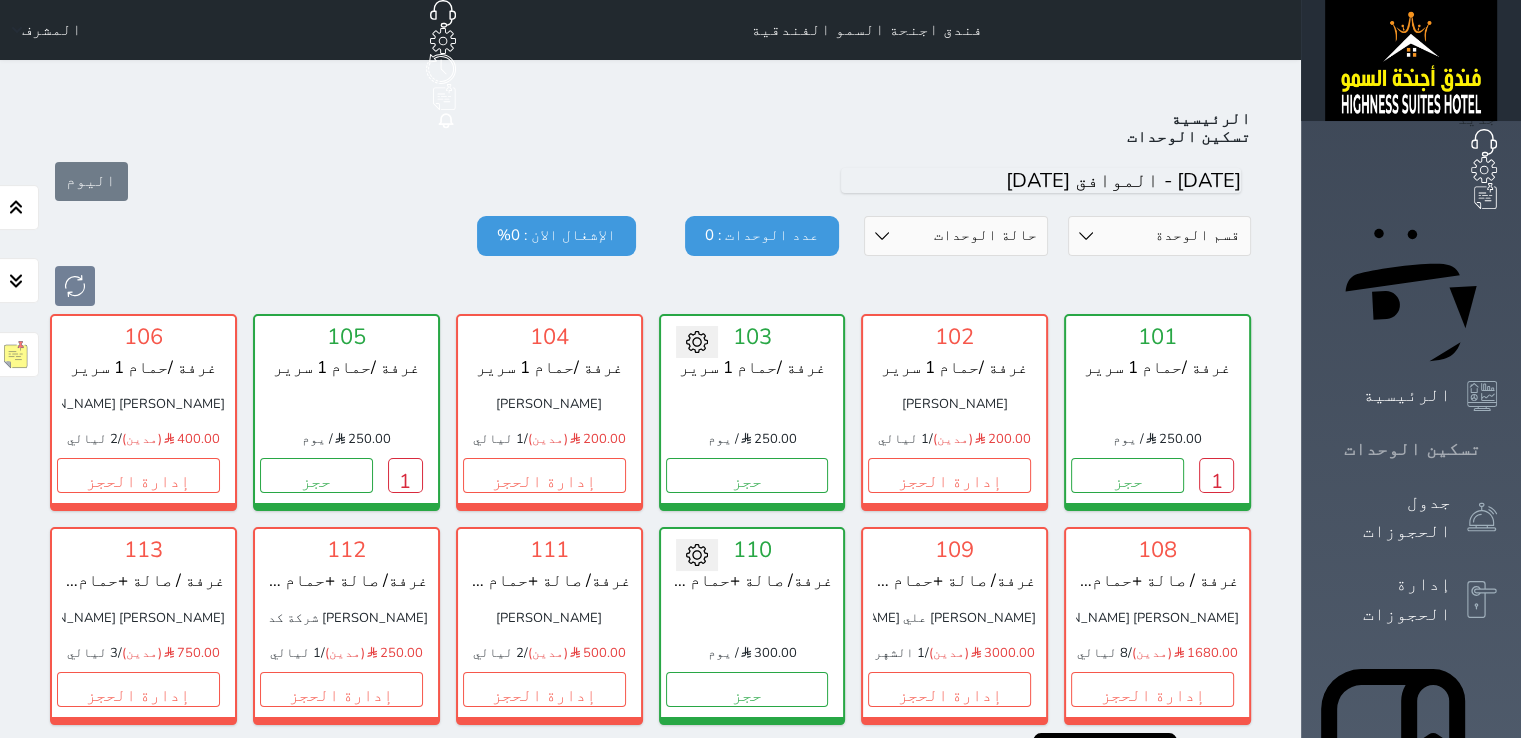 scroll, scrollTop: 78, scrollLeft: 0, axis: vertical 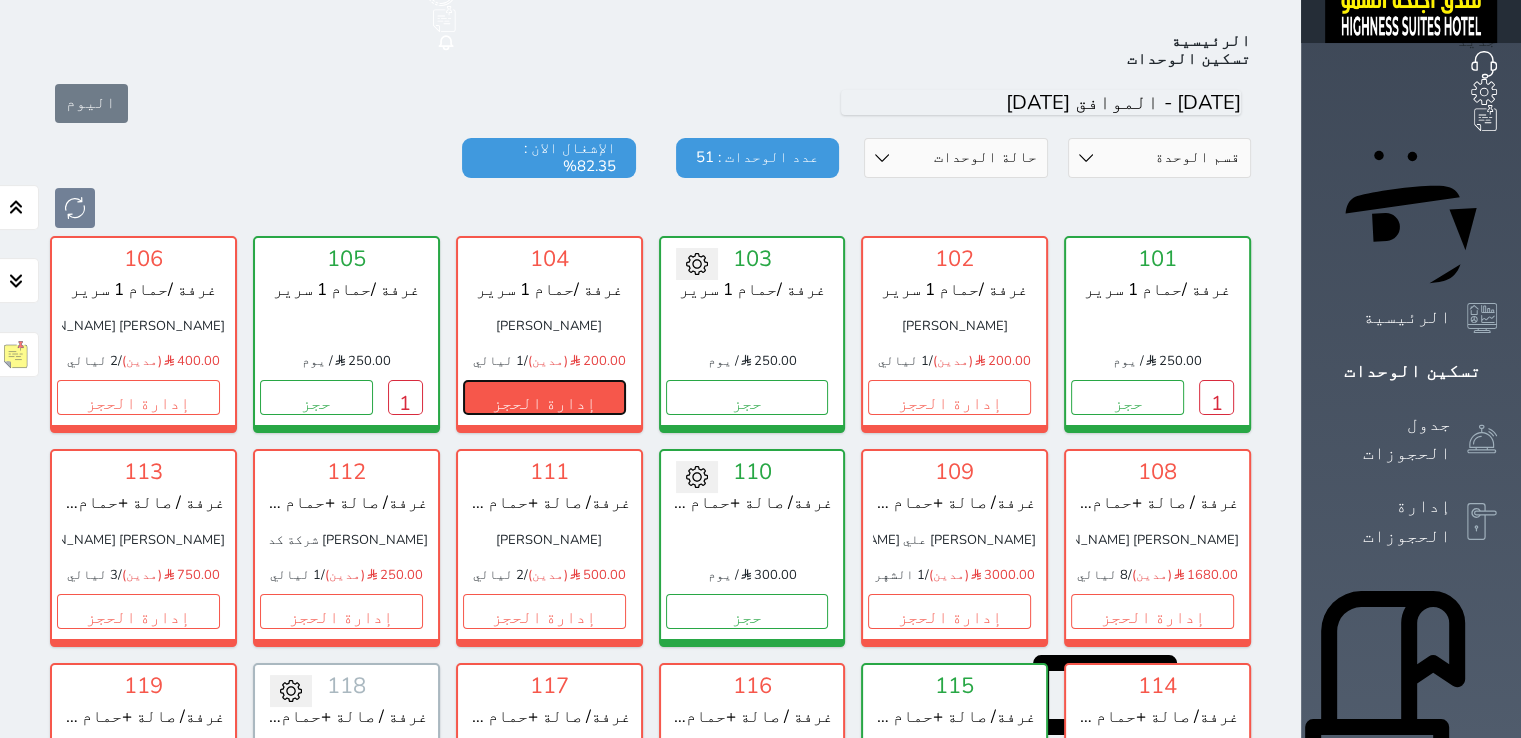 click on "إدارة الحجز" at bounding box center [544, 397] 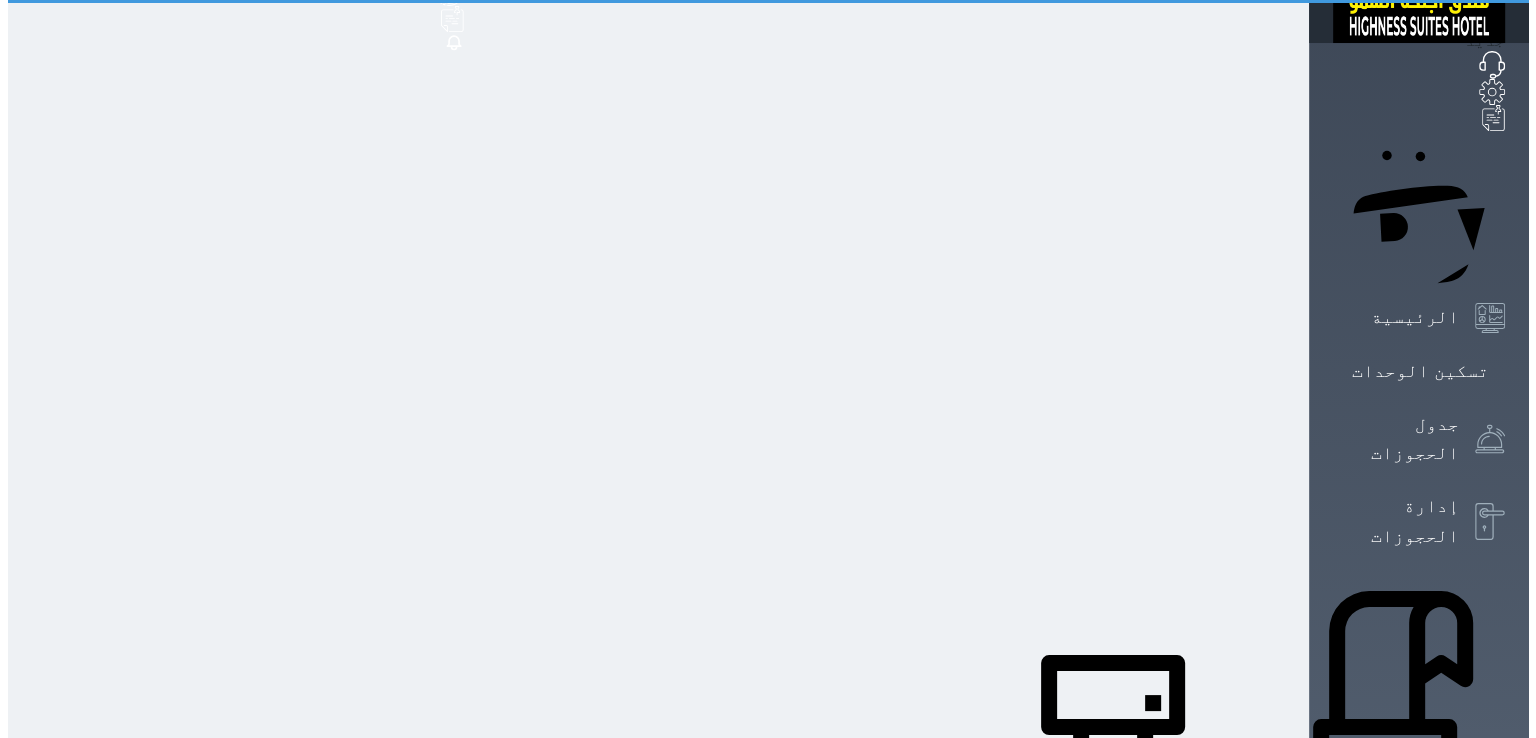 scroll, scrollTop: 0, scrollLeft: 0, axis: both 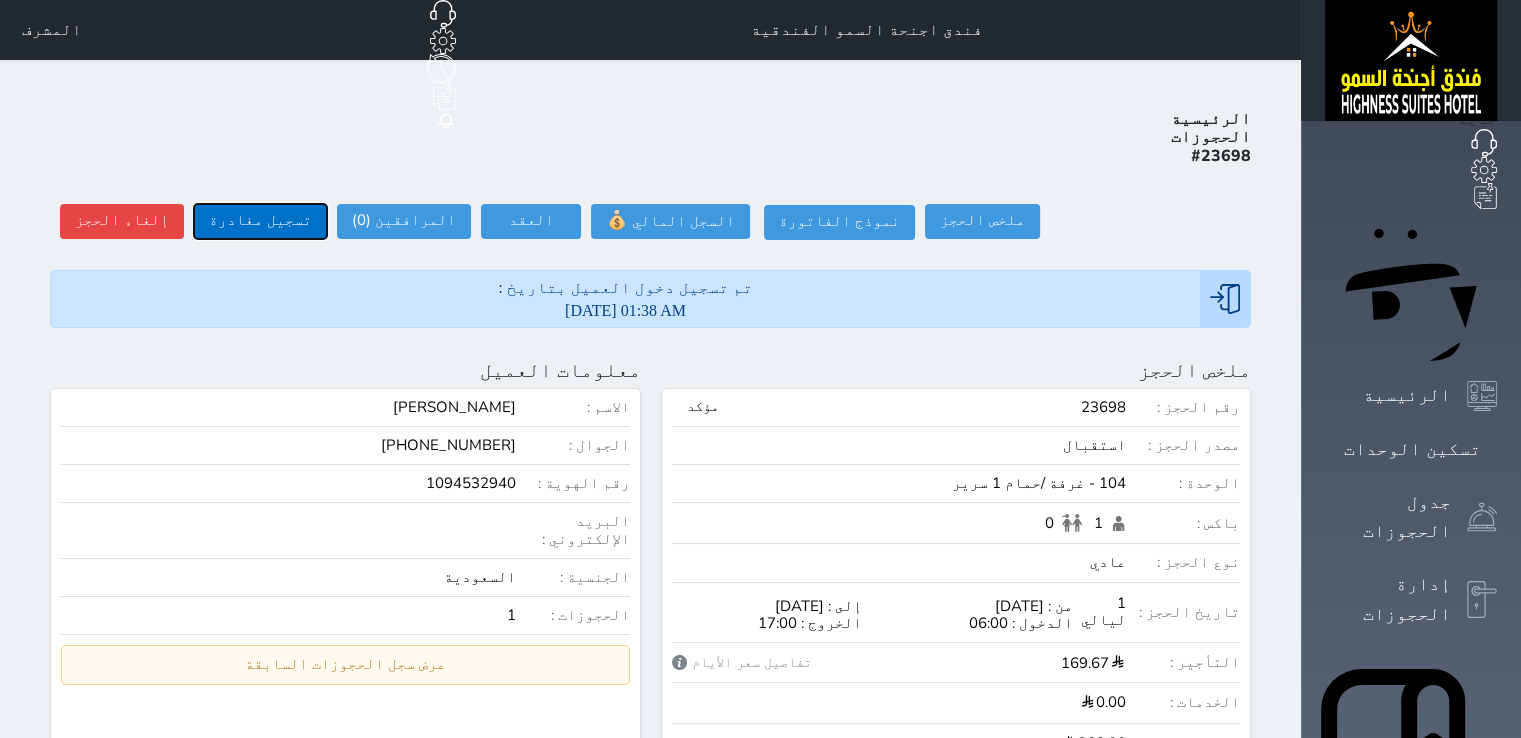 click on "تسجيل مغادرة" at bounding box center (260, 221) 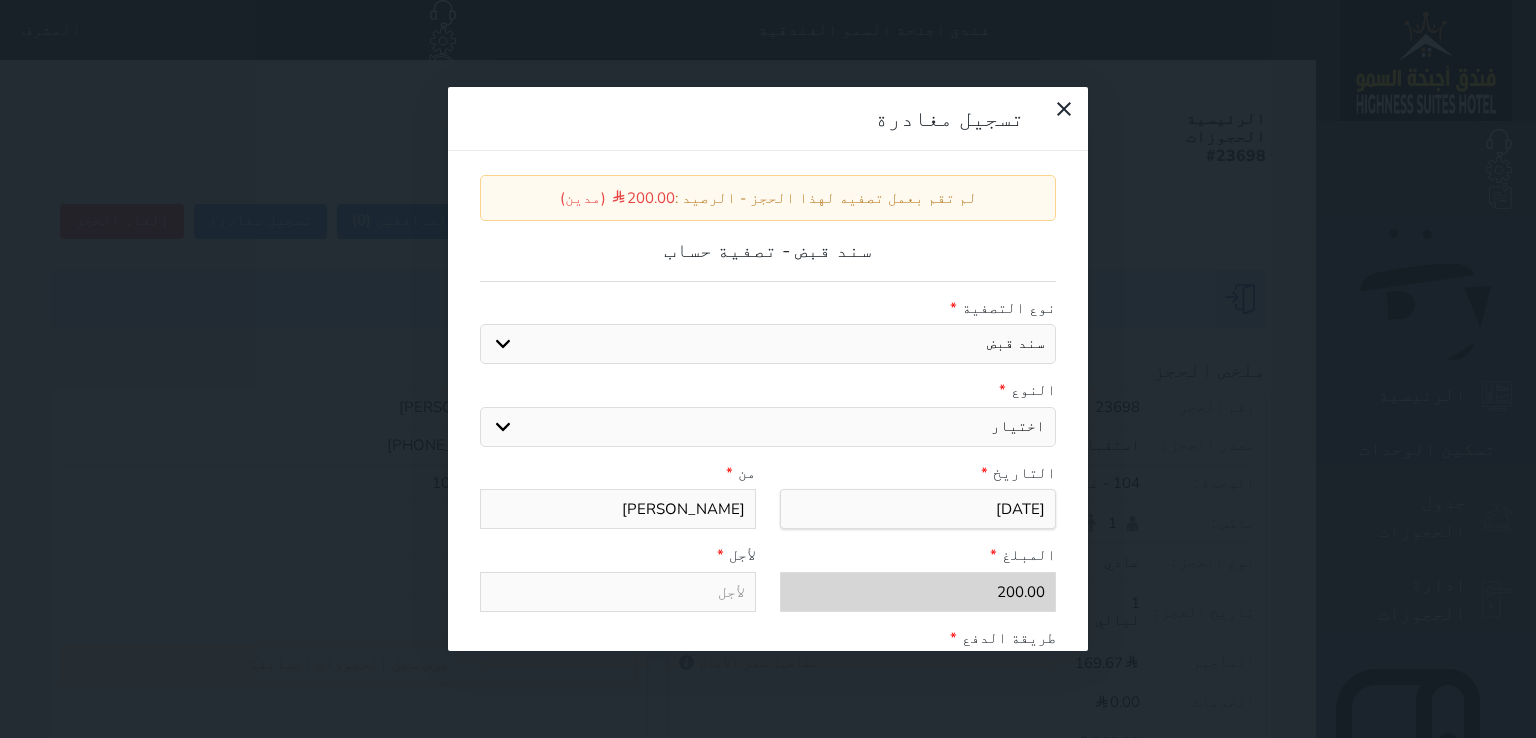 click on "اختيار   مقبوضات عامة
قيمة إيجار
فواتير
عربون
لا ينطبق
آخر
مغسلة
واي فاي - الإنترنت
مواقف السيارات
طعام
الأغذية والمشروبات
مشروبات
المشروبات الباردة
المشروبات الساخنة
الإفطار
غداء
عشاء
مخبز و كعك
حمام سباحة
الصالة الرياضية
سبا و خدمات الجمال
اختيار وإسقاط (خدمات النقل)
ميني بار
كابل - تلفزيون
سرير إضافي
تصفيف الشعر
التسوق" at bounding box center (768, 427) 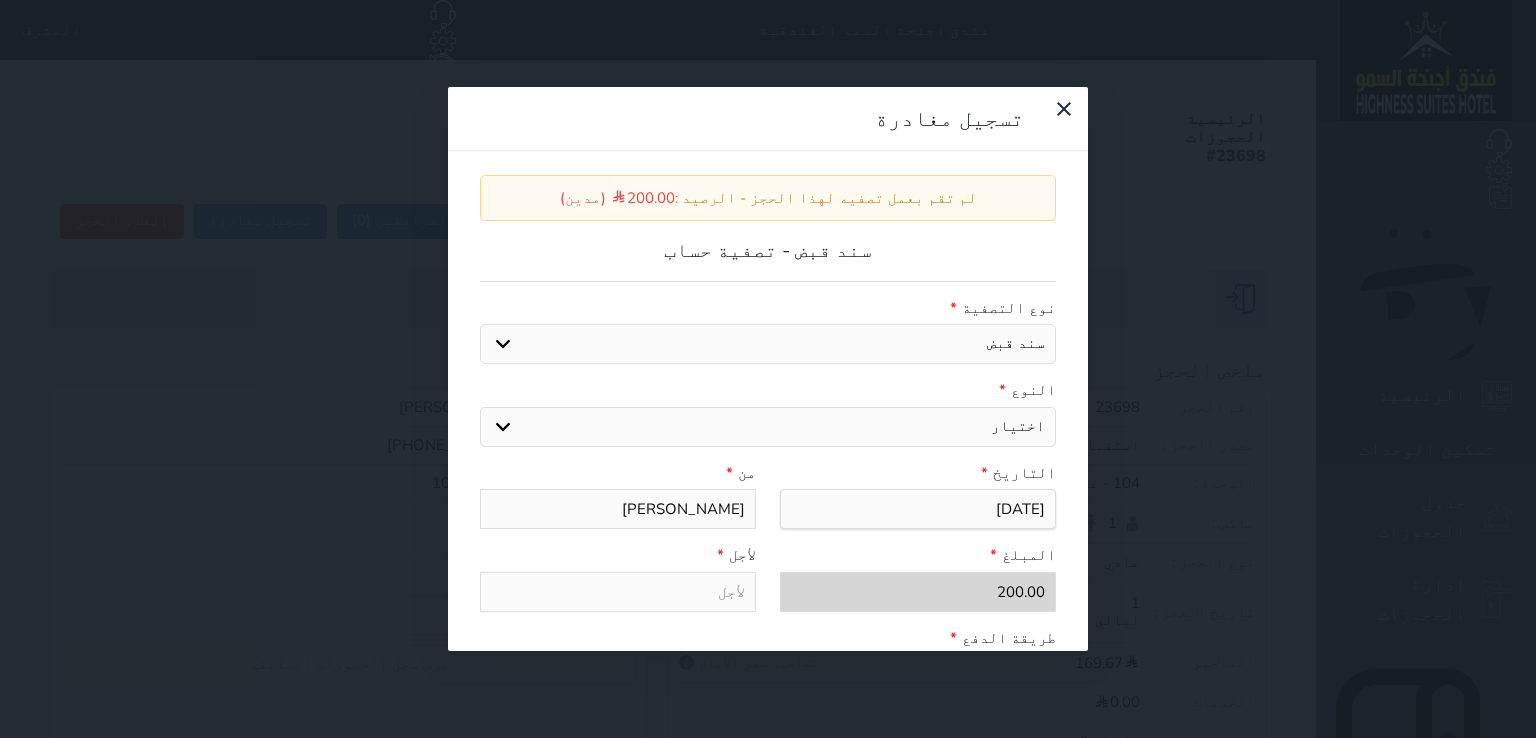 select on "38902" 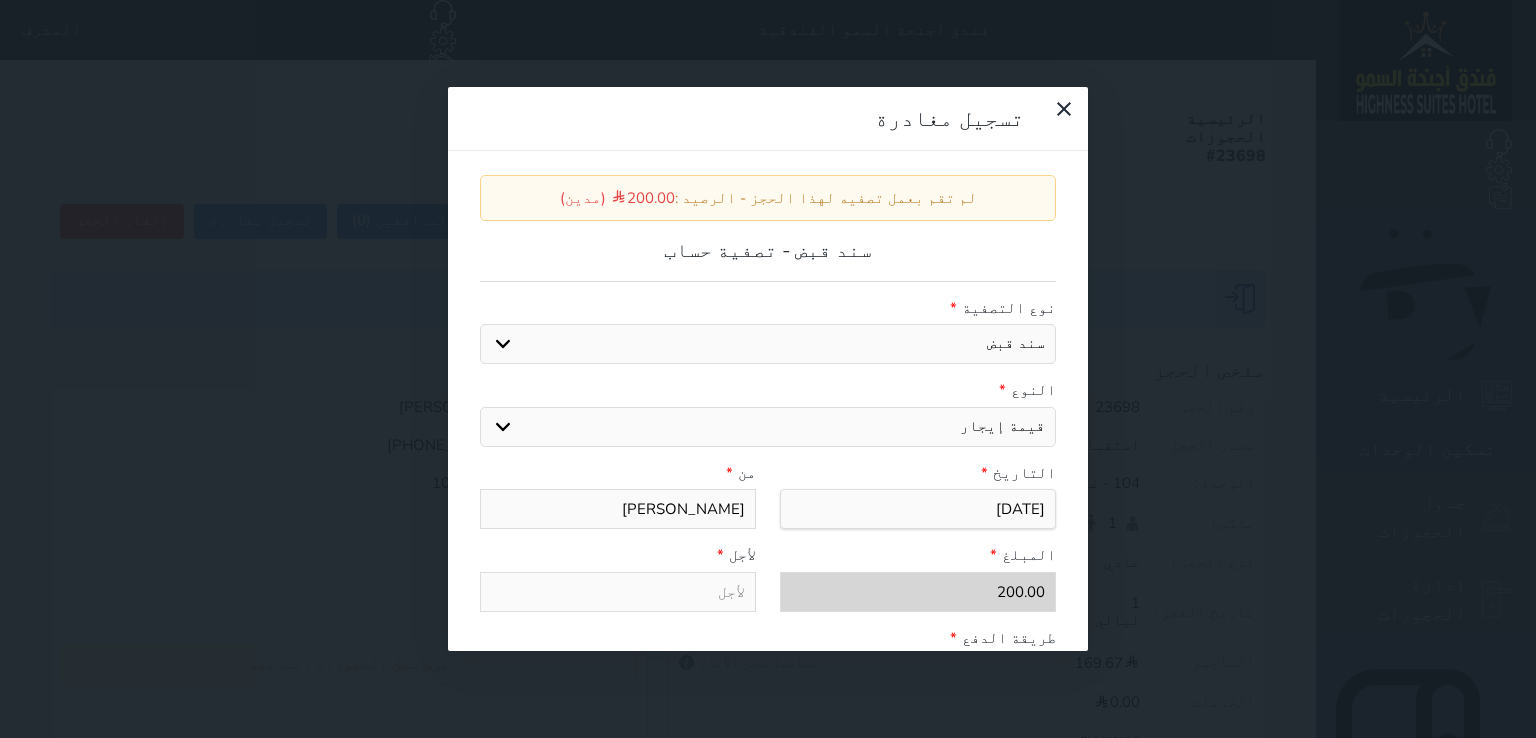 click on "اختيار   مقبوضات عامة
قيمة إيجار
فواتير
عربون
لا ينطبق
آخر
مغسلة
واي فاي - الإنترنت
مواقف السيارات
طعام
الأغذية والمشروبات
مشروبات
المشروبات الباردة
المشروبات الساخنة
الإفطار
غداء
عشاء
مخبز و كعك
حمام سباحة
الصالة الرياضية
سبا و خدمات الجمال
اختيار وإسقاط (خدمات النقل)
ميني بار
كابل - تلفزيون
سرير إضافي
تصفيف الشعر
التسوق" at bounding box center [768, 427] 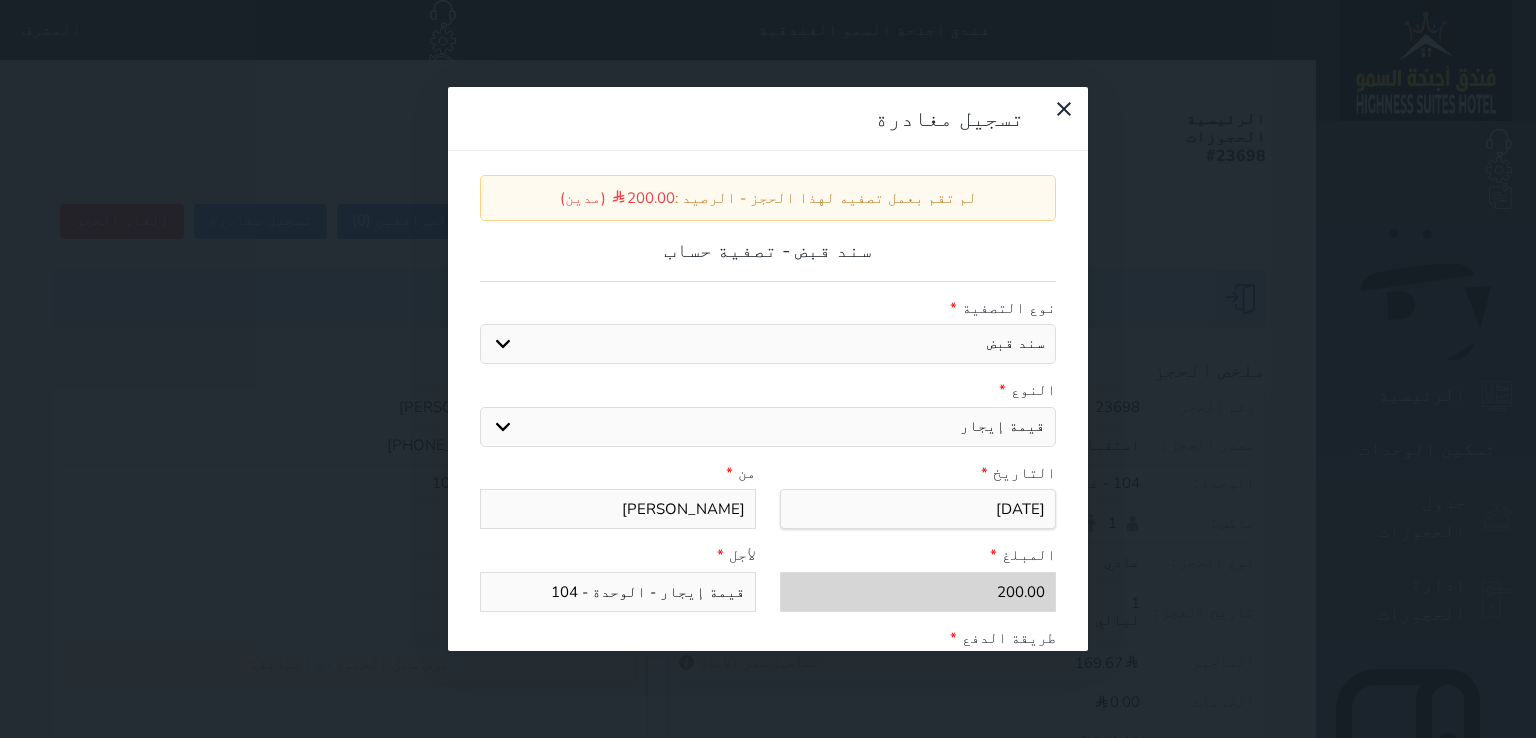 click on "النوع *" at bounding box center (768, 390) 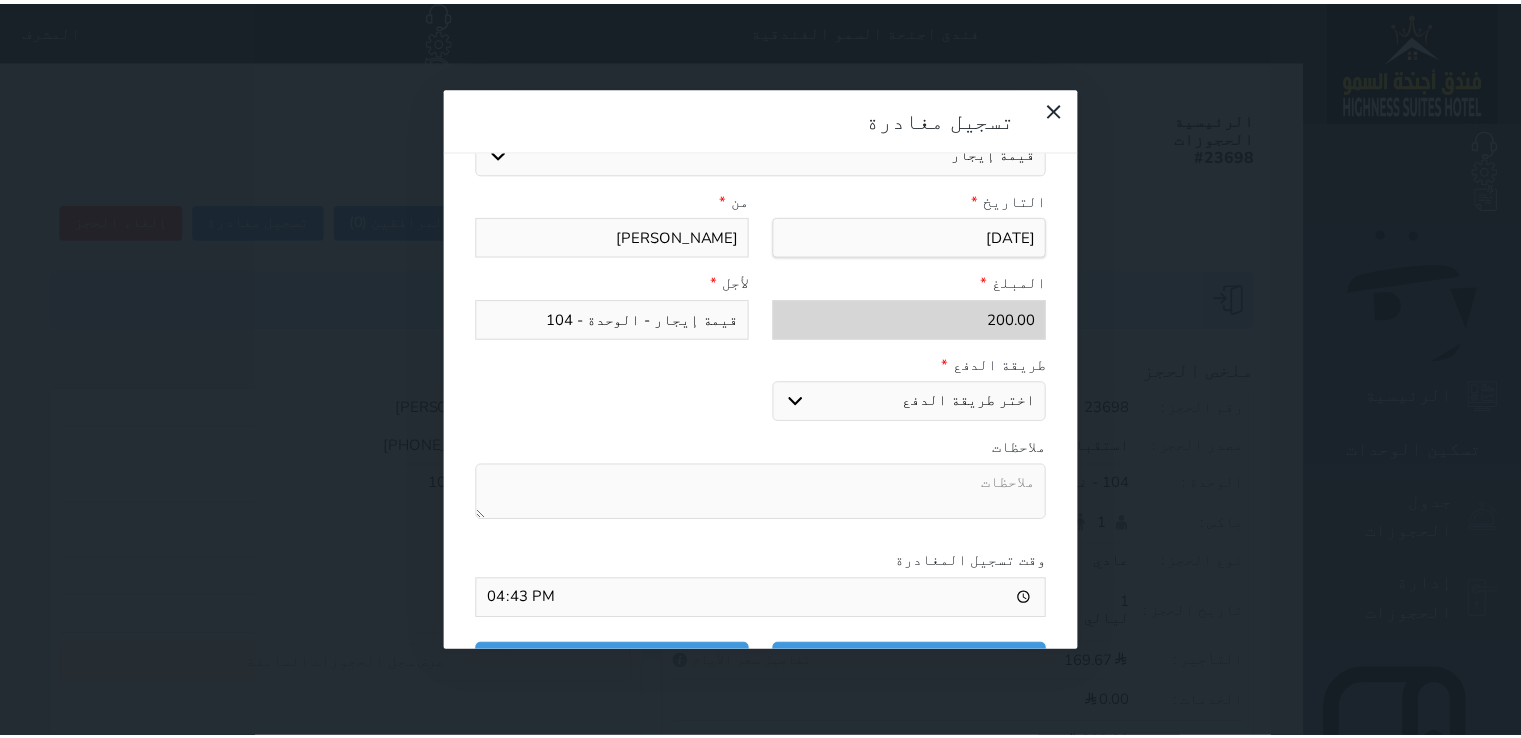scroll, scrollTop: 307, scrollLeft: 0, axis: vertical 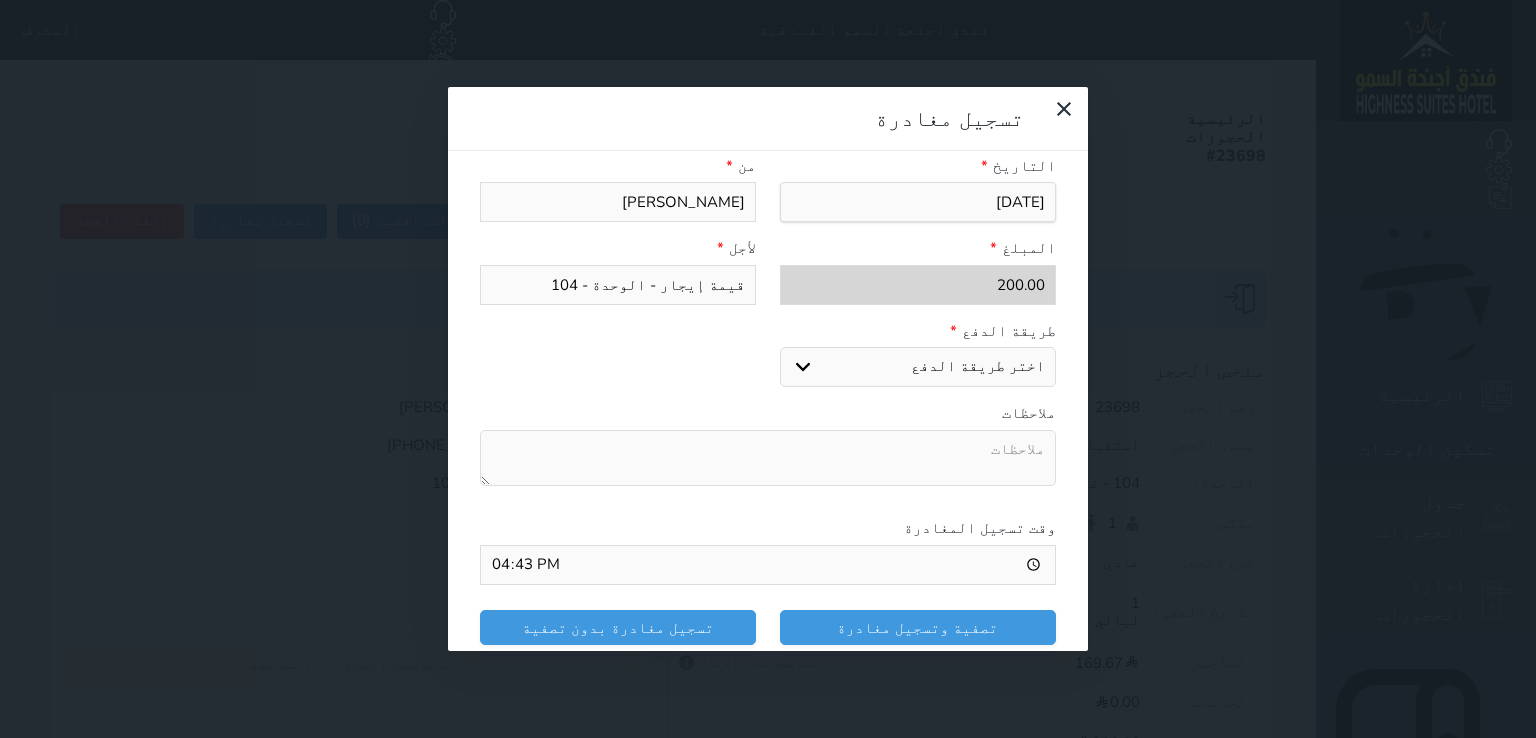 click on "اختر طريقة الدفع   دفع نقدى   تحويل بنكى   مدى   بطاقة ائتمان" at bounding box center [918, 367] 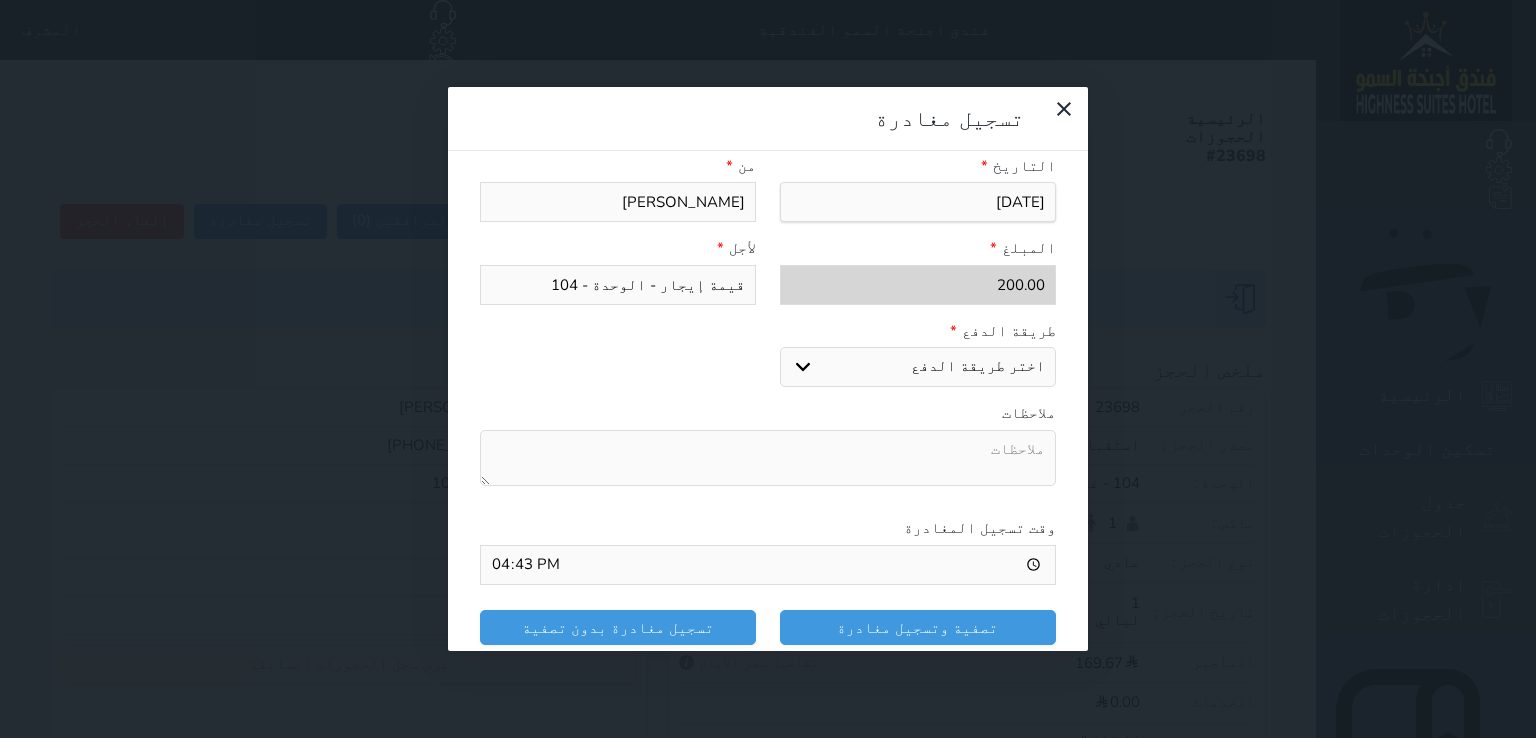 select on "mada" 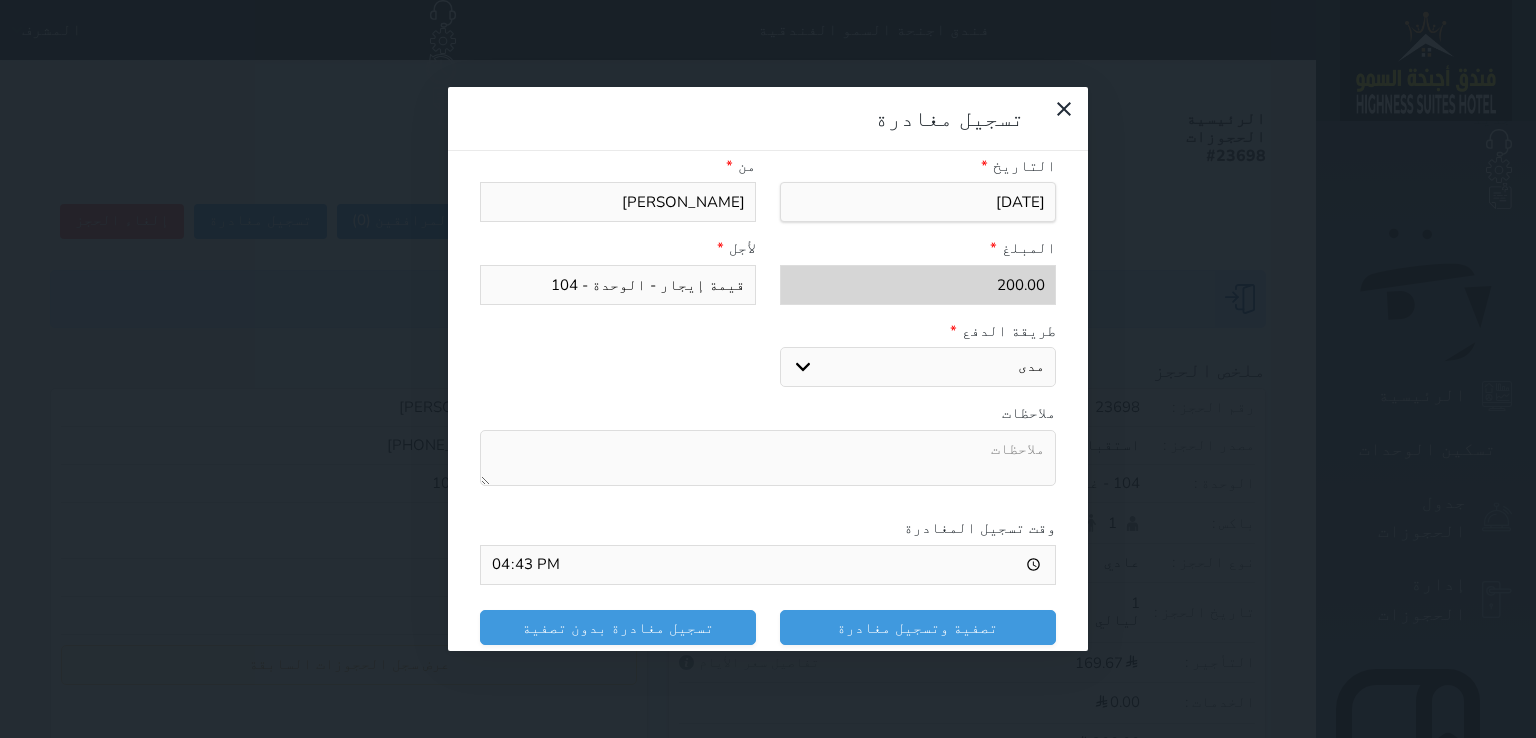 click on "اختر طريقة الدفع   دفع نقدى   تحويل بنكى   مدى   بطاقة ائتمان" at bounding box center [918, 367] 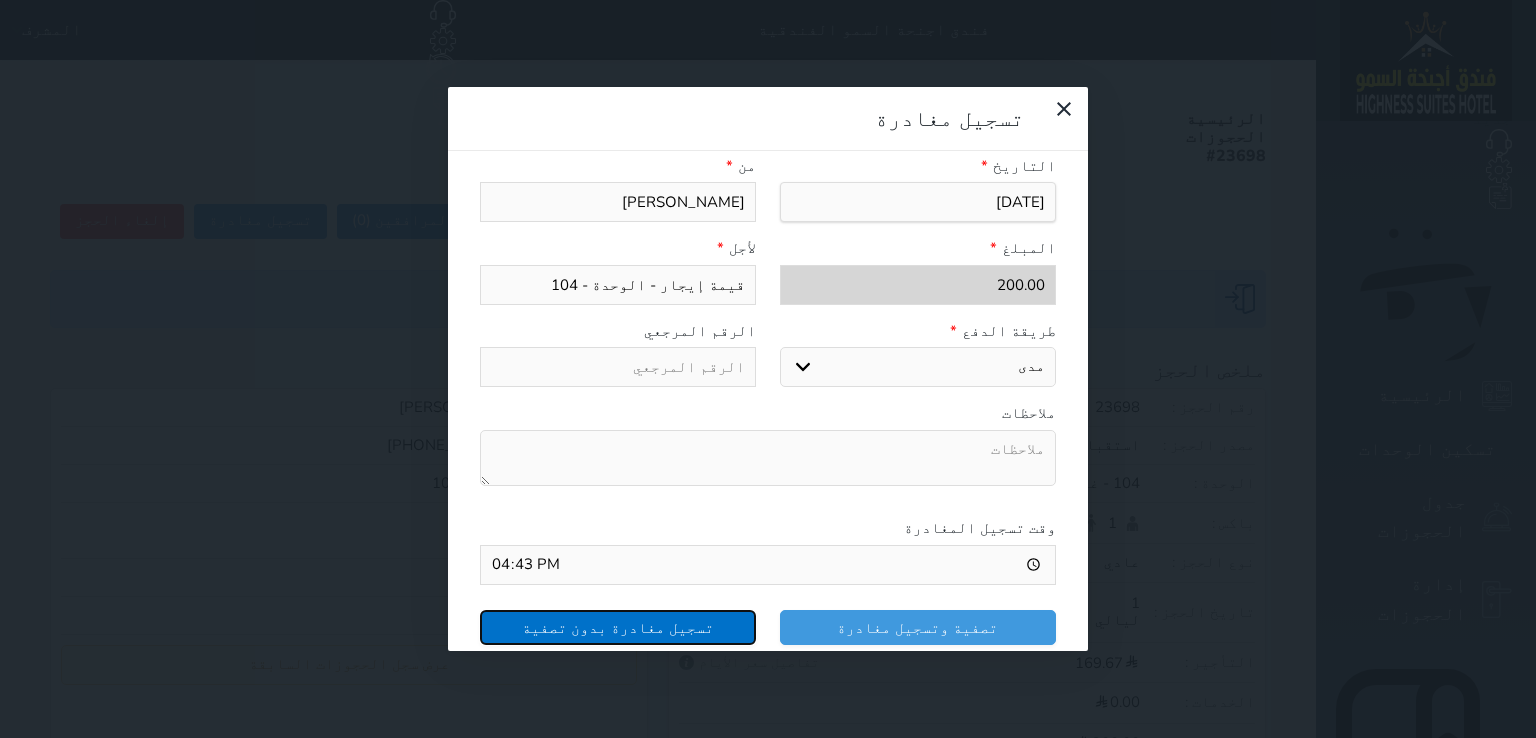 click on "تسجيل مغادرة بدون تصفية" at bounding box center [618, 627] 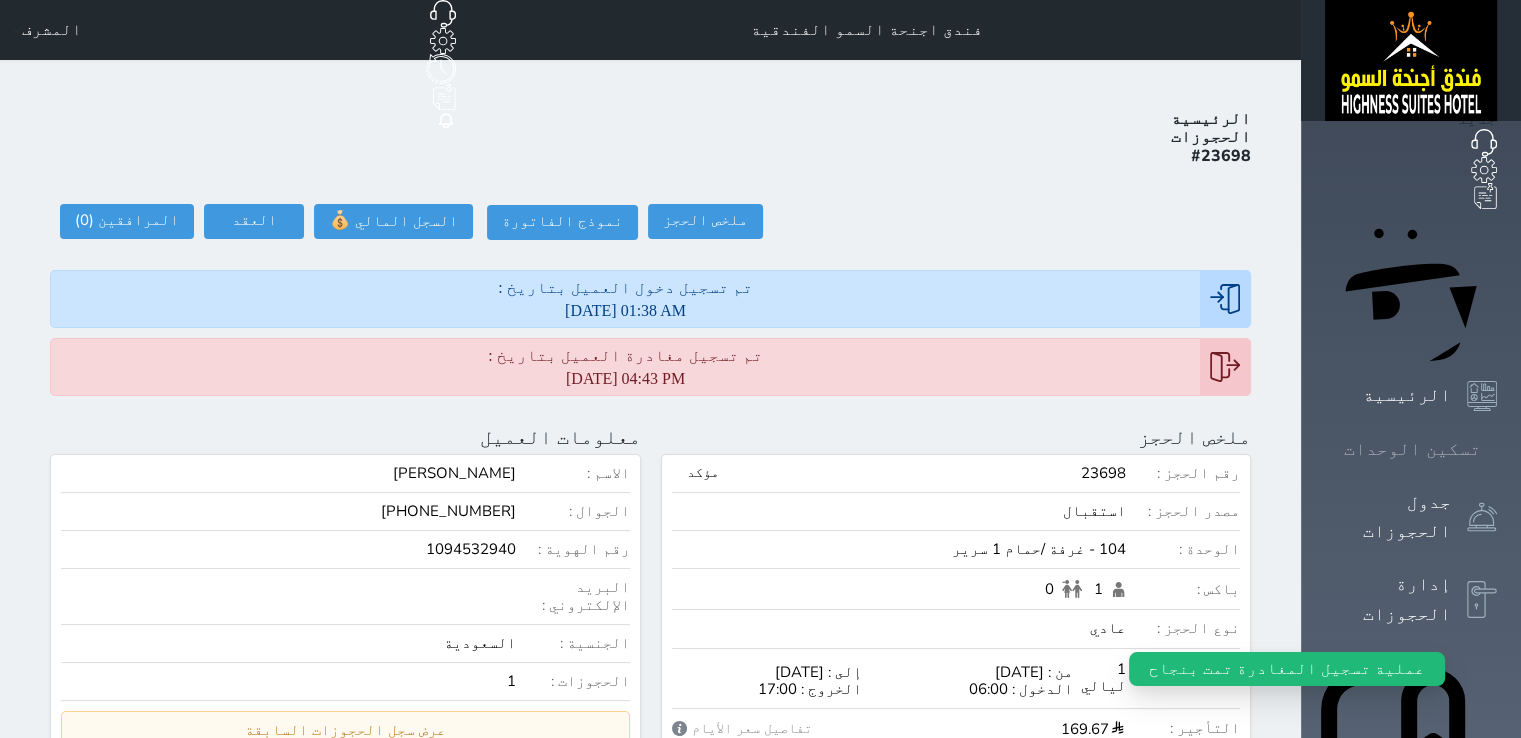 click on "تسكين الوحدات" at bounding box center (1412, 449) 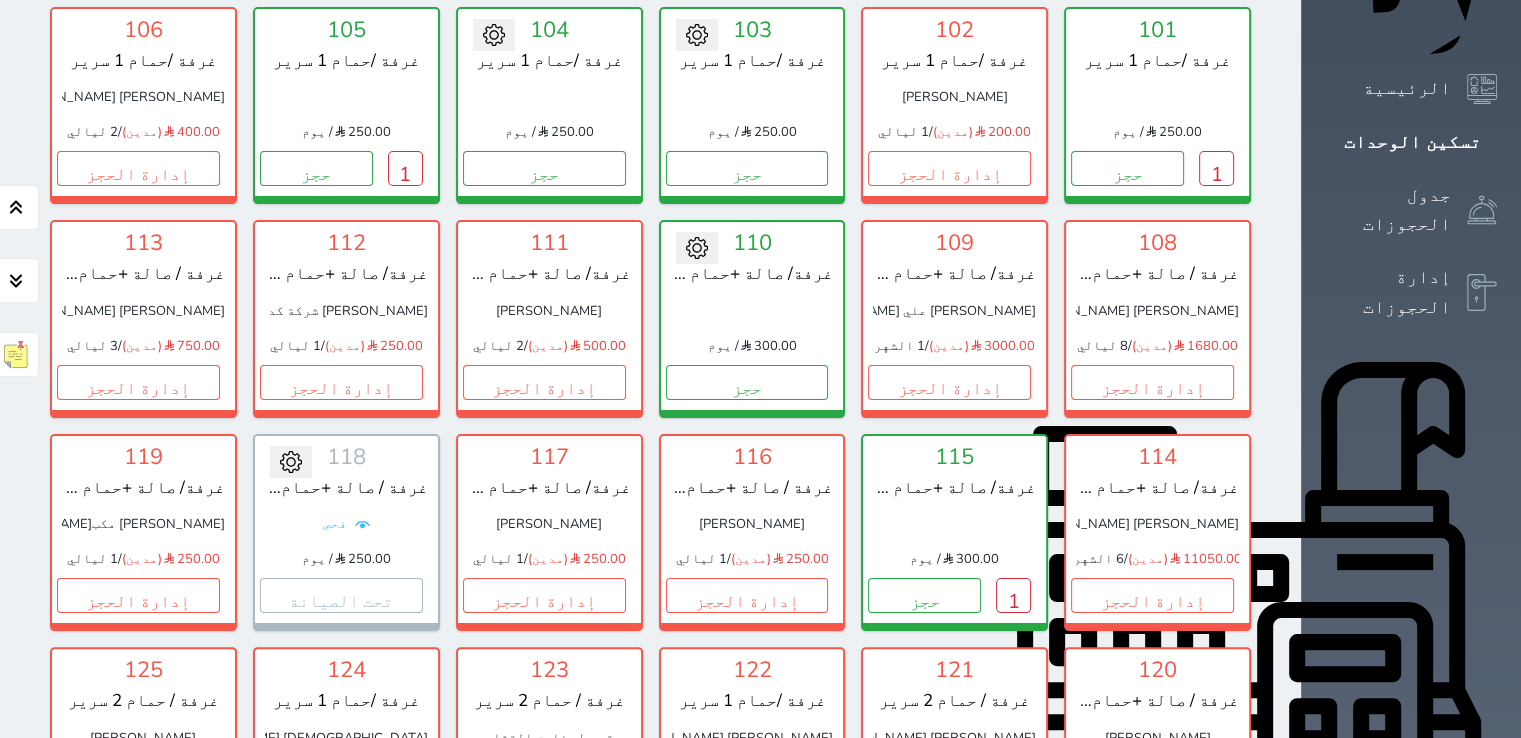 scroll, scrollTop: 438, scrollLeft: 0, axis: vertical 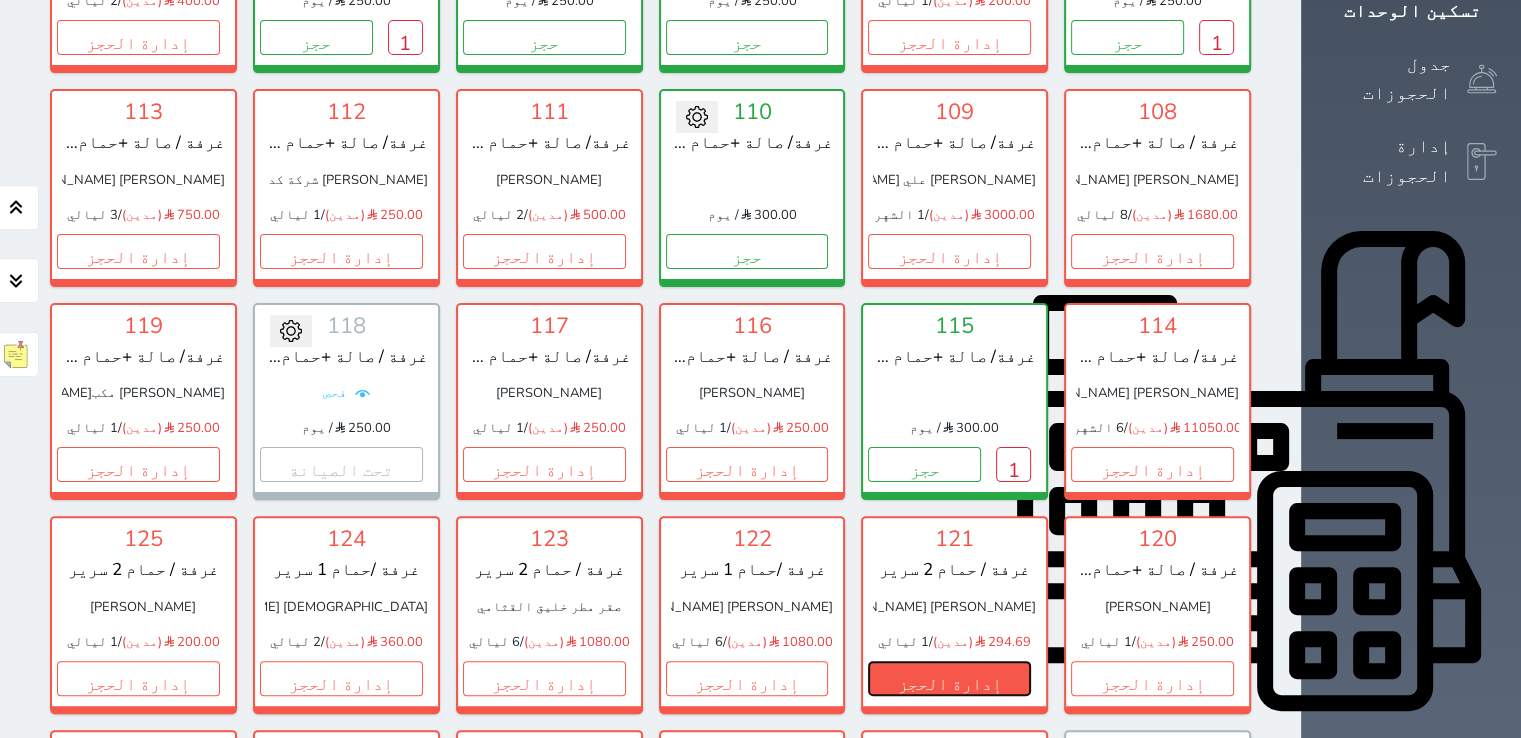 click on "إدارة الحجز" at bounding box center [949, 678] 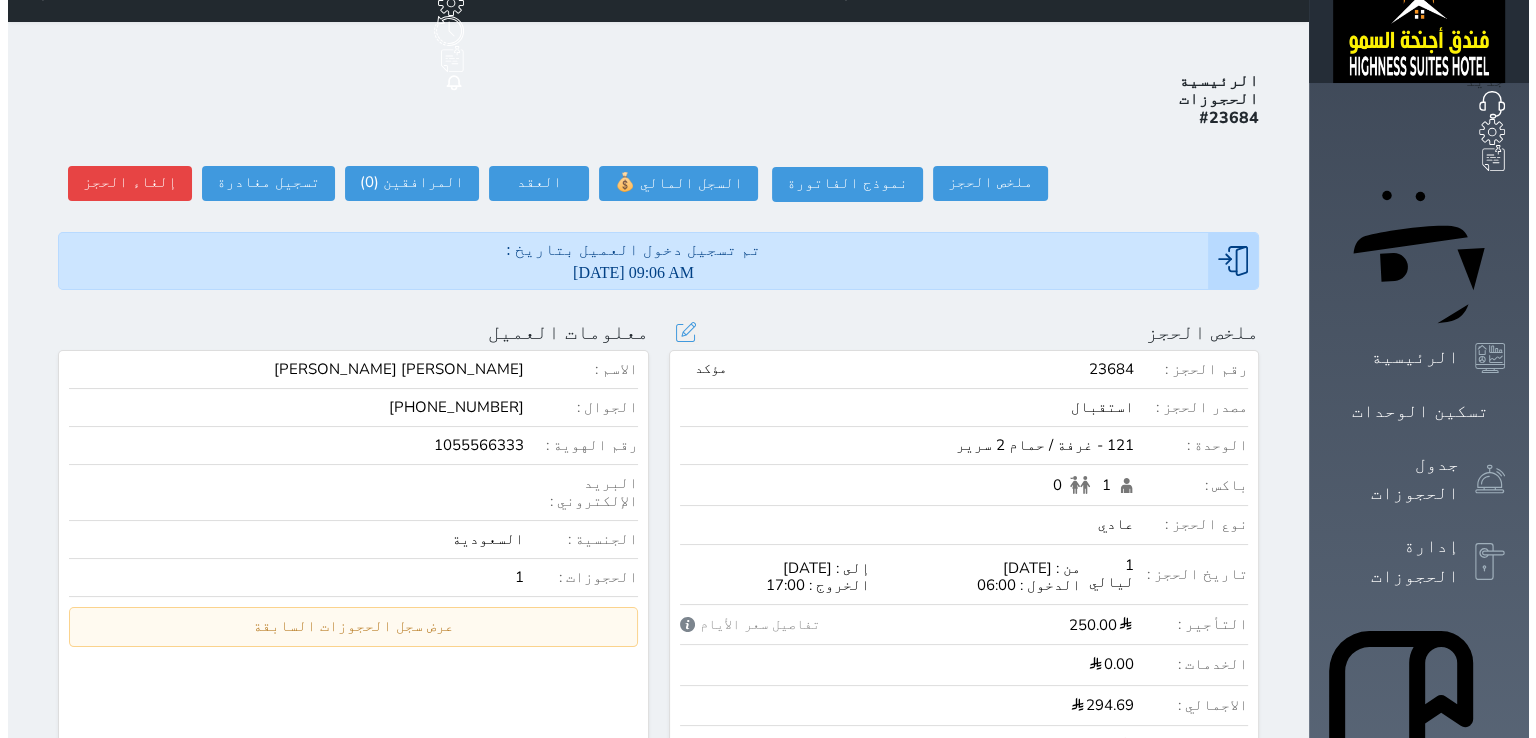 scroll, scrollTop: 40, scrollLeft: 0, axis: vertical 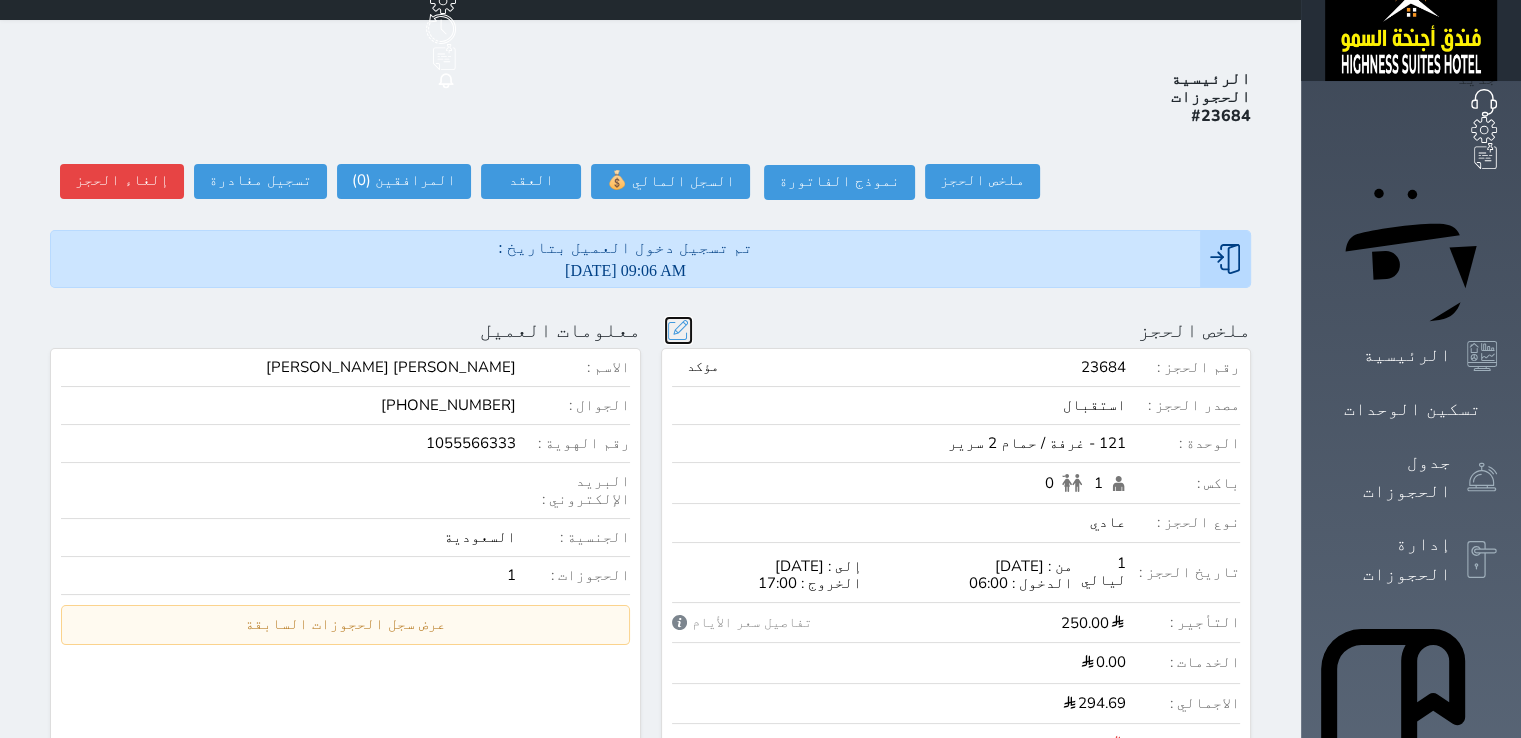 click at bounding box center [678, 330] 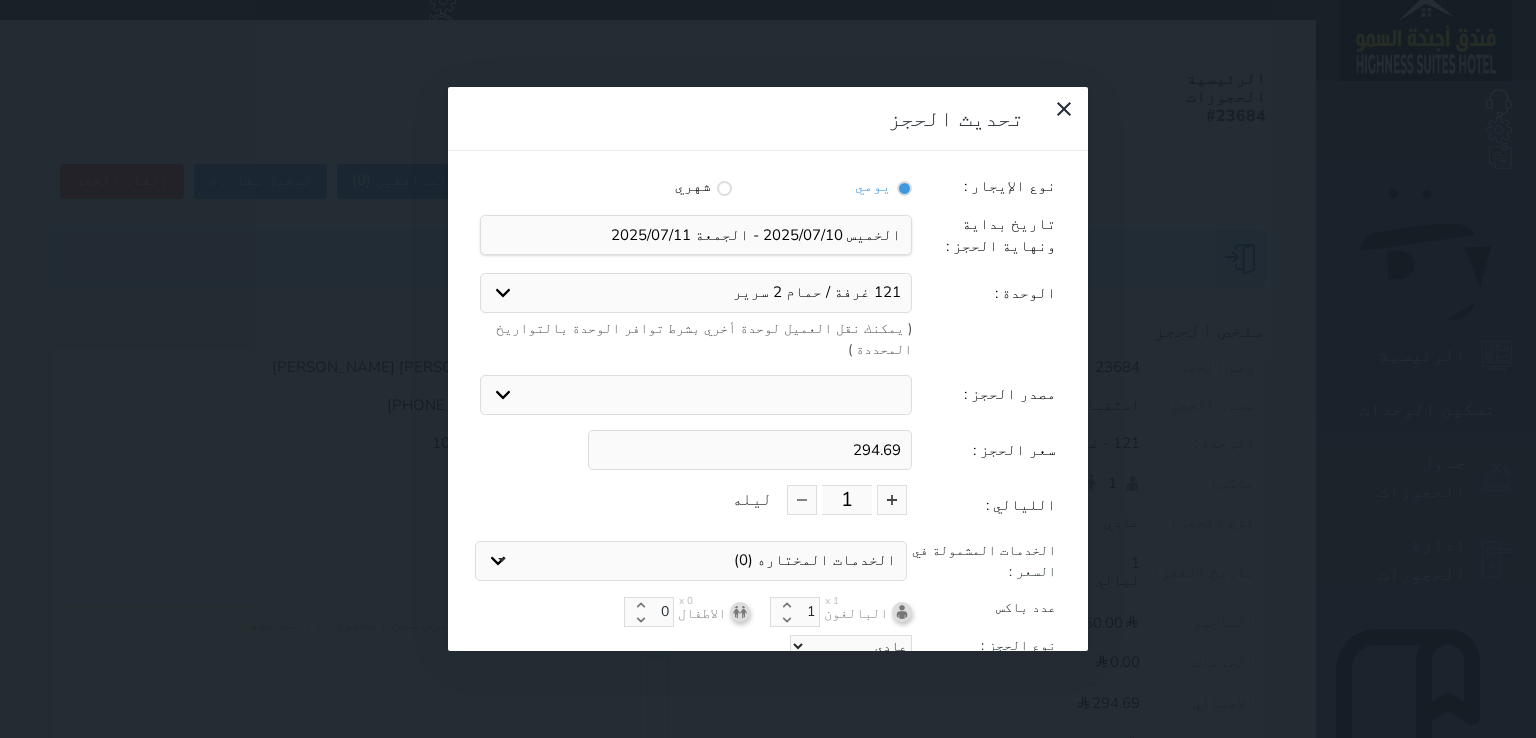 click on "294.69" at bounding box center [750, 450] 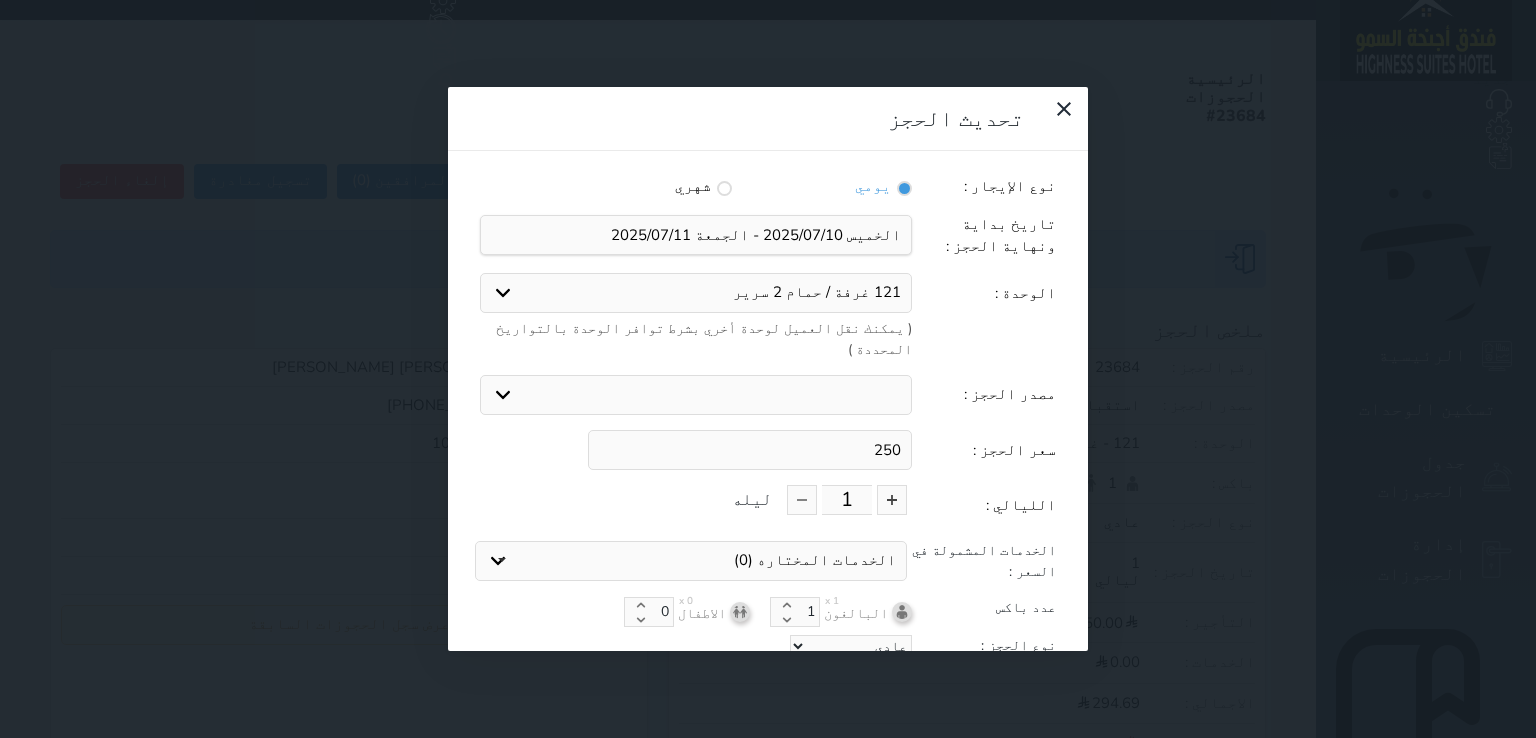 type on "250" 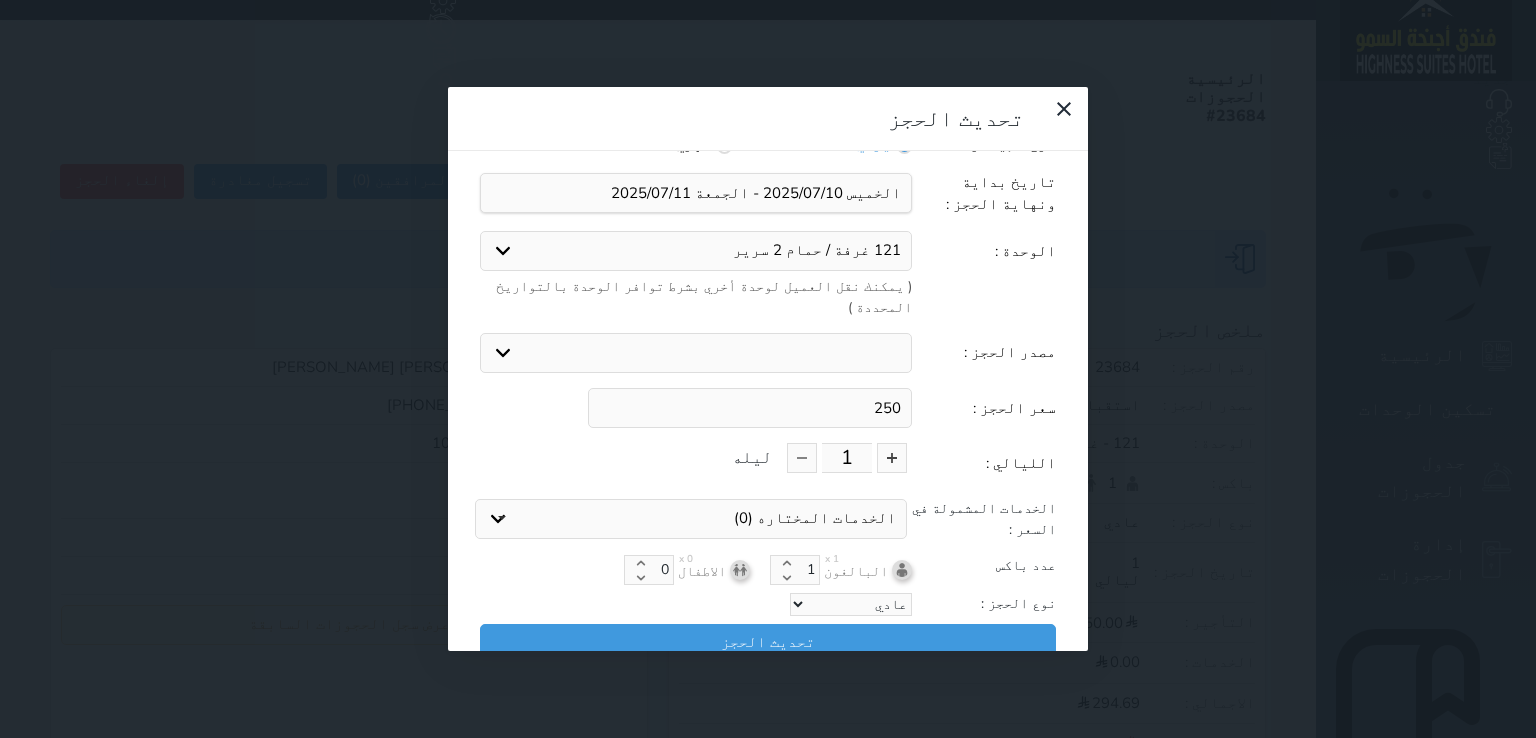scroll, scrollTop: 44, scrollLeft: 0, axis: vertical 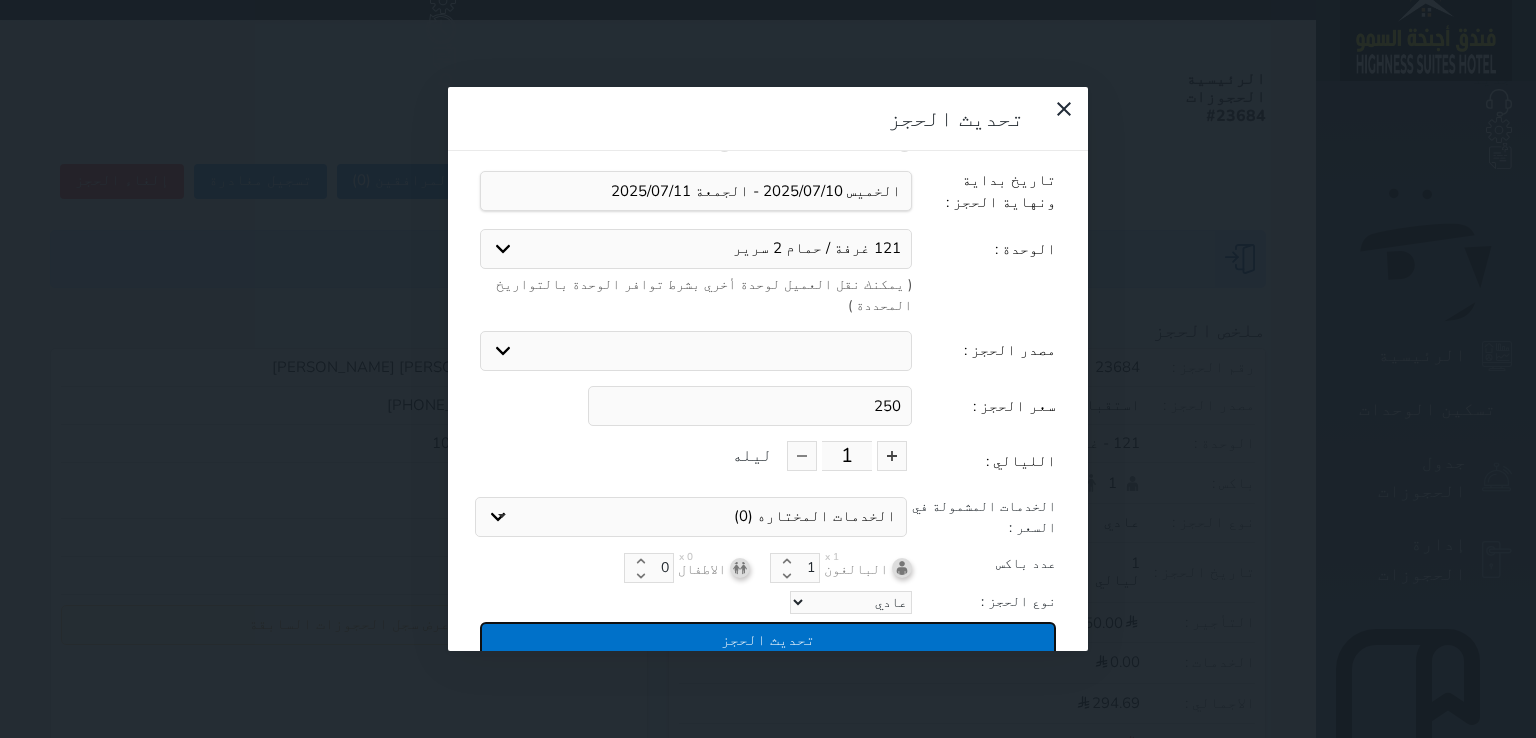 click on "تحديث الحجز" at bounding box center [768, 639] 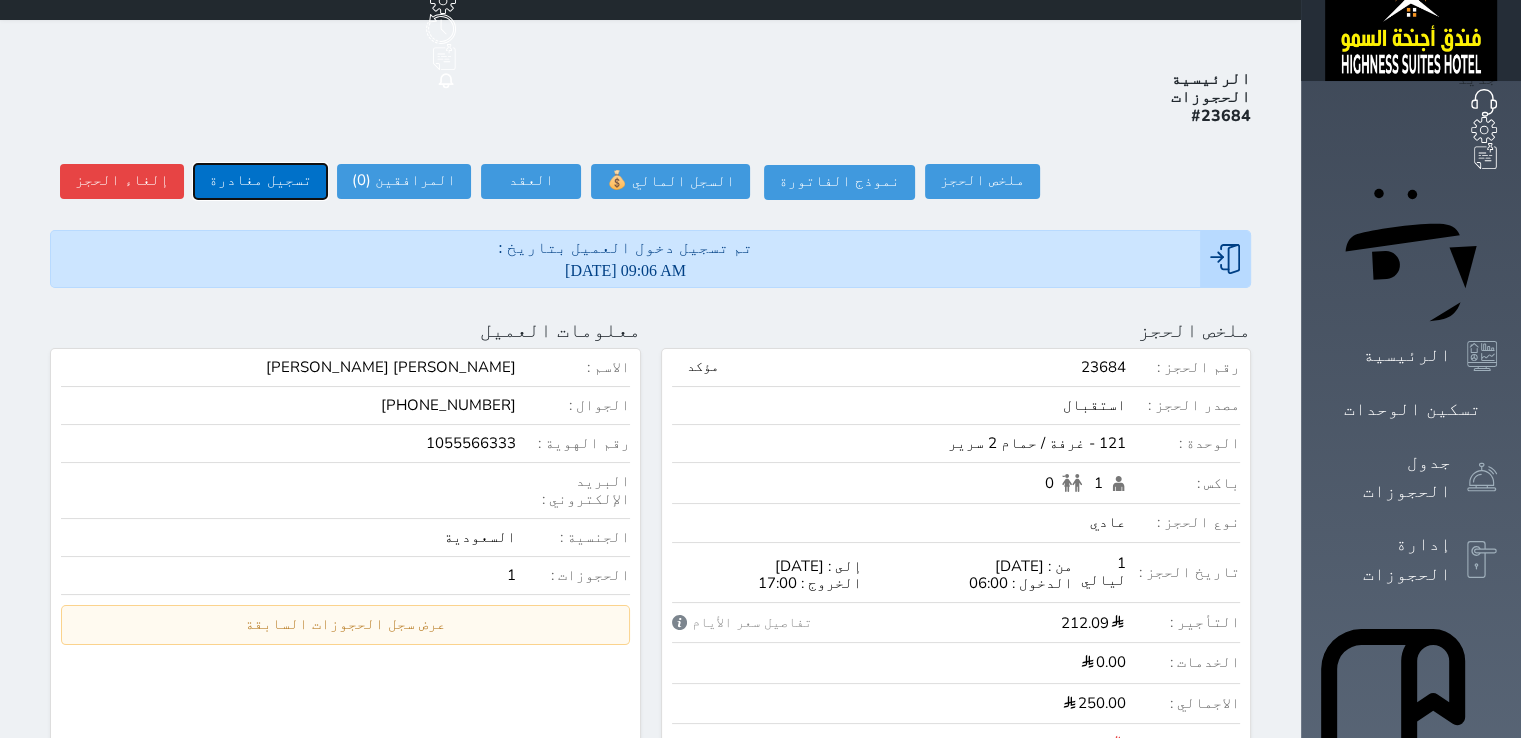 click on "تسجيل مغادرة" at bounding box center (260, 181) 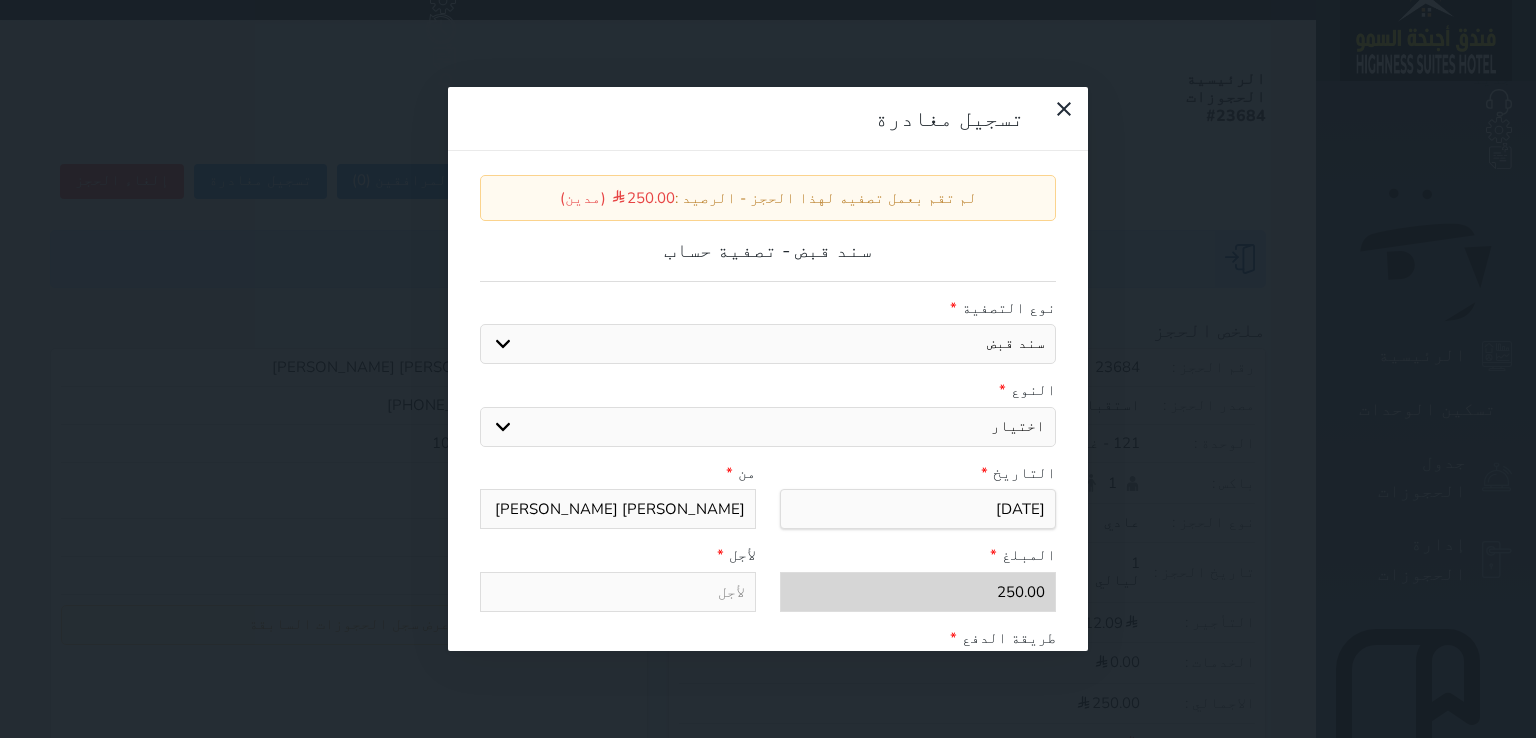 click on "اختيار   مقبوضات عامة
قيمة إيجار
فواتير
عربون
لا ينطبق
آخر
مغسلة
واي فاي - الإنترنت
مواقف السيارات
طعام
الأغذية والمشروبات
مشروبات
المشروبات الباردة
المشروبات الساخنة
الإفطار
غداء
عشاء
مخبز و كعك
حمام سباحة
الصالة الرياضية
سبا و خدمات الجمال
اختيار وإسقاط (خدمات النقل)
ميني بار
كابل - تلفزيون
سرير إضافي
تصفيف الشعر
التسوق" at bounding box center [768, 427] 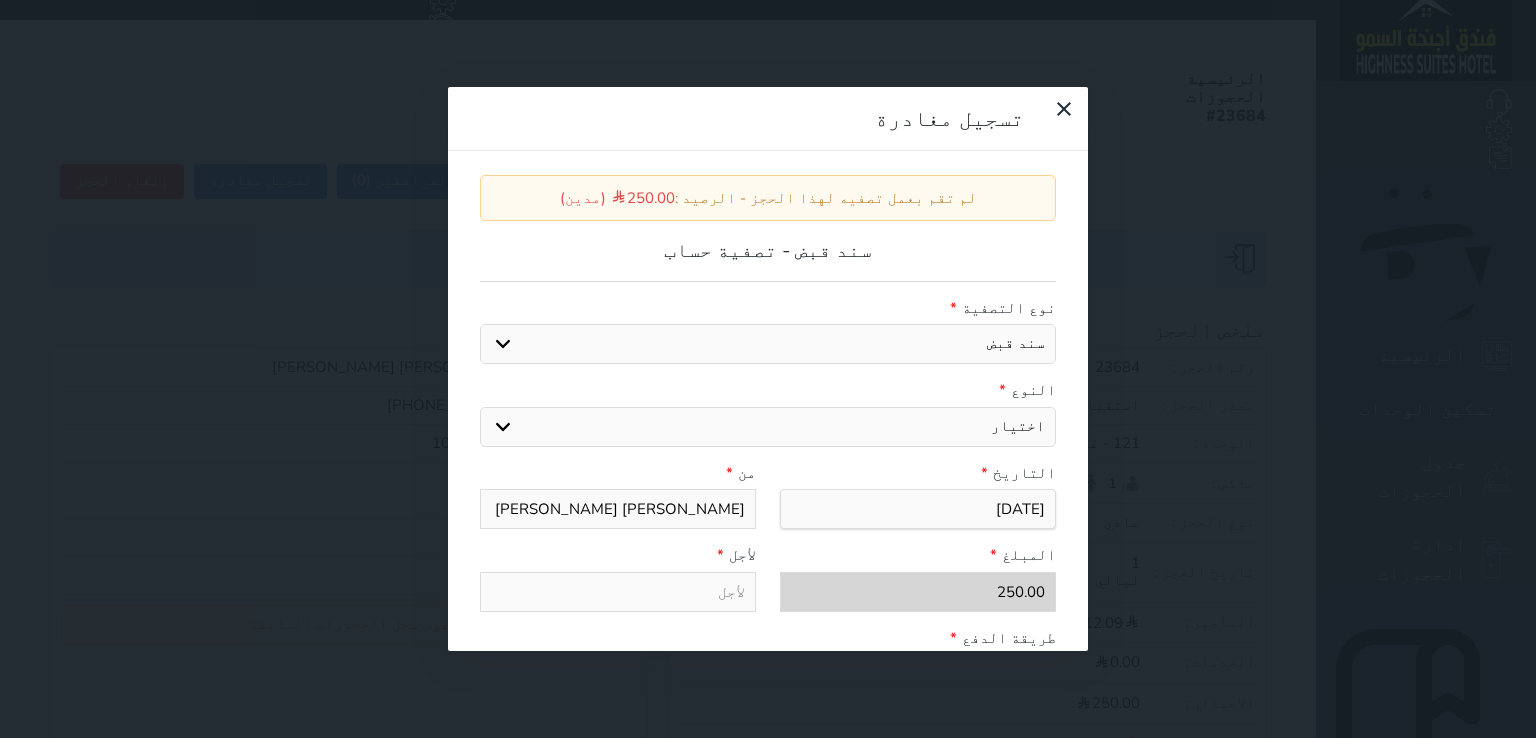select on "38902" 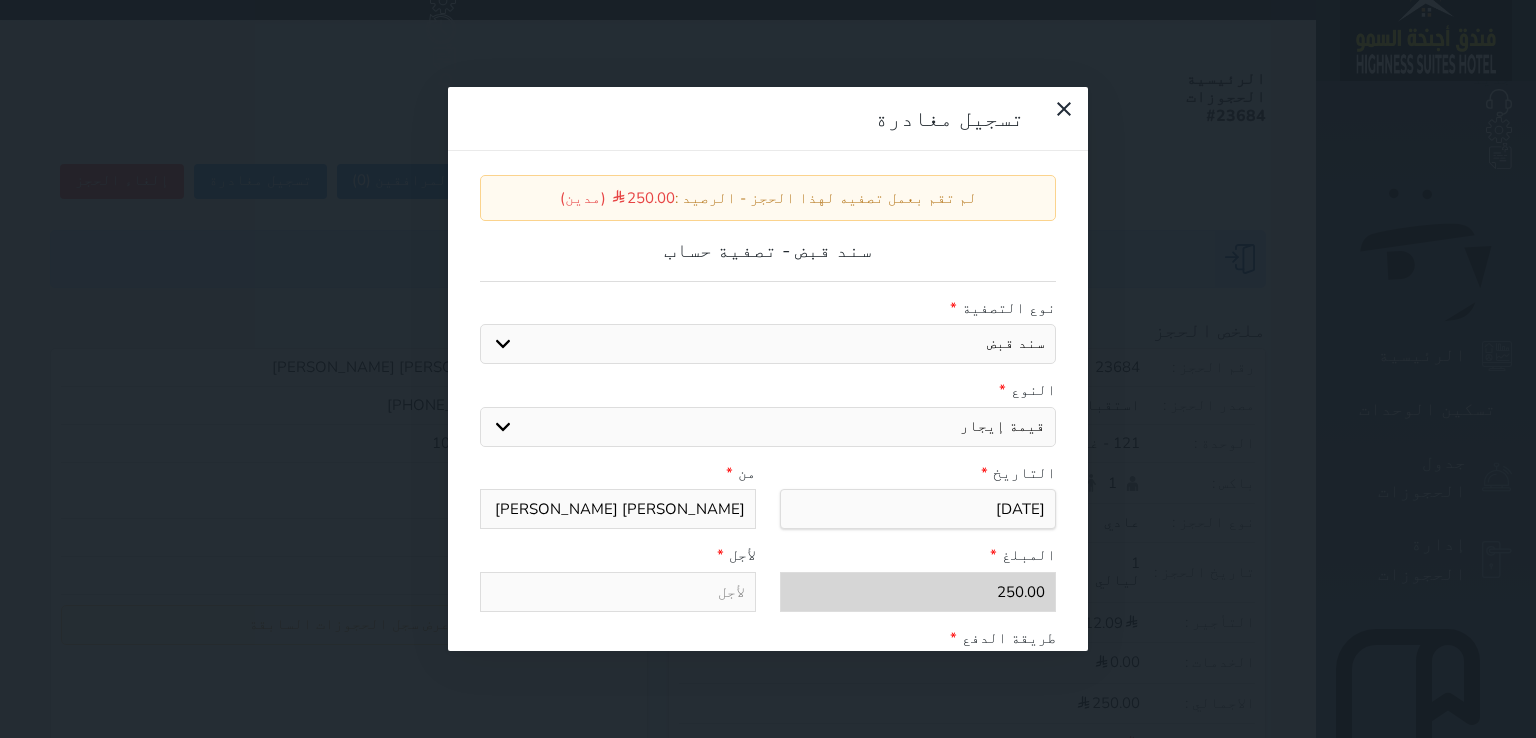 click on "اختيار   مقبوضات عامة
قيمة إيجار
فواتير
عربون
لا ينطبق
آخر
مغسلة
واي فاي - الإنترنت
مواقف السيارات
طعام
الأغذية والمشروبات
مشروبات
المشروبات الباردة
المشروبات الساخنة
الإفطار
غداء
عشاء
مخبز و كعك
حمام سباحة
الصالة الرياضية
سبا و خدمات الجمال
اختيار وإسقاط (خدمات النقل)
ميني بار
كابل - تلفزيون
سرير إضافي
تصفيف الشعر
التسوق" at bounding box center (768, 427) 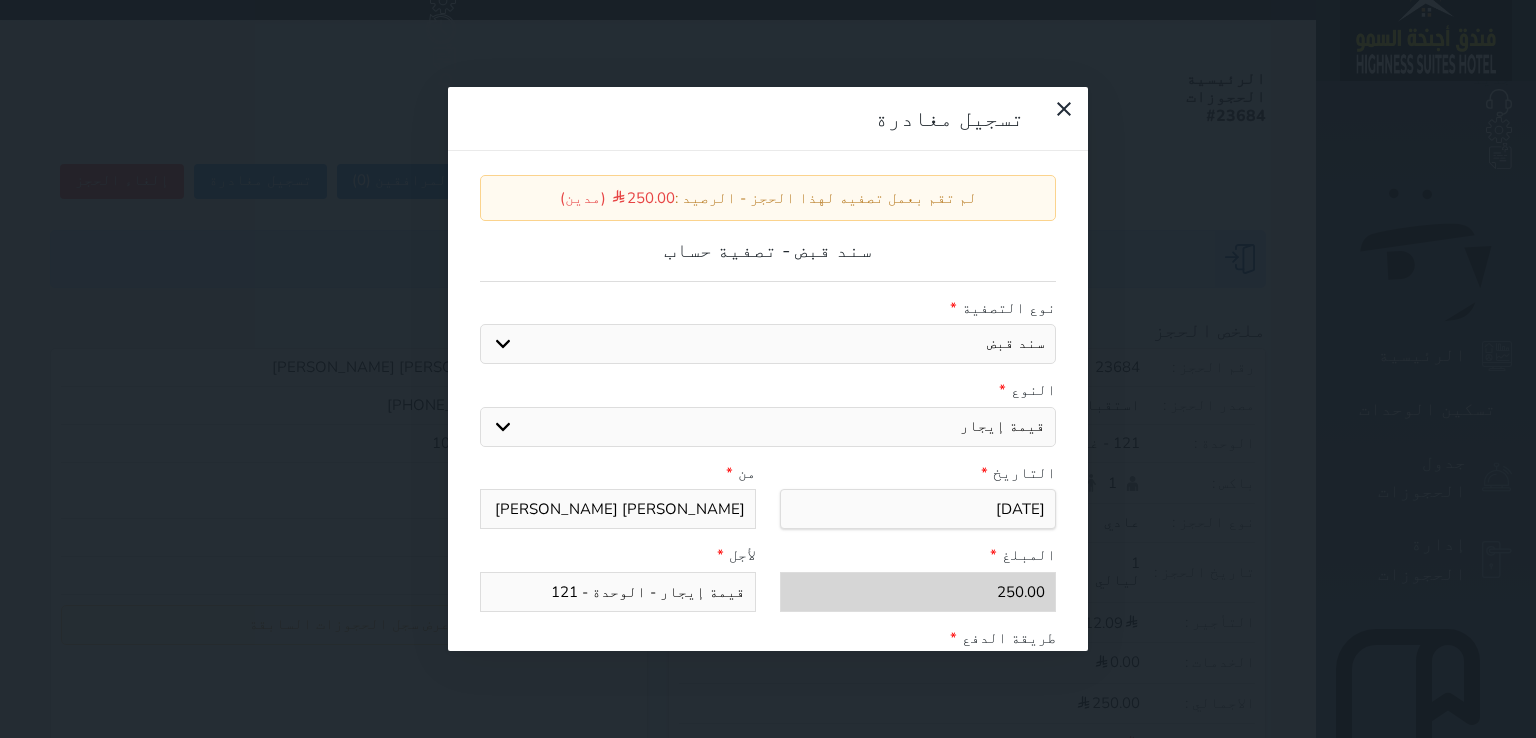 click on "النوع *" at bounding box center [768, 390] 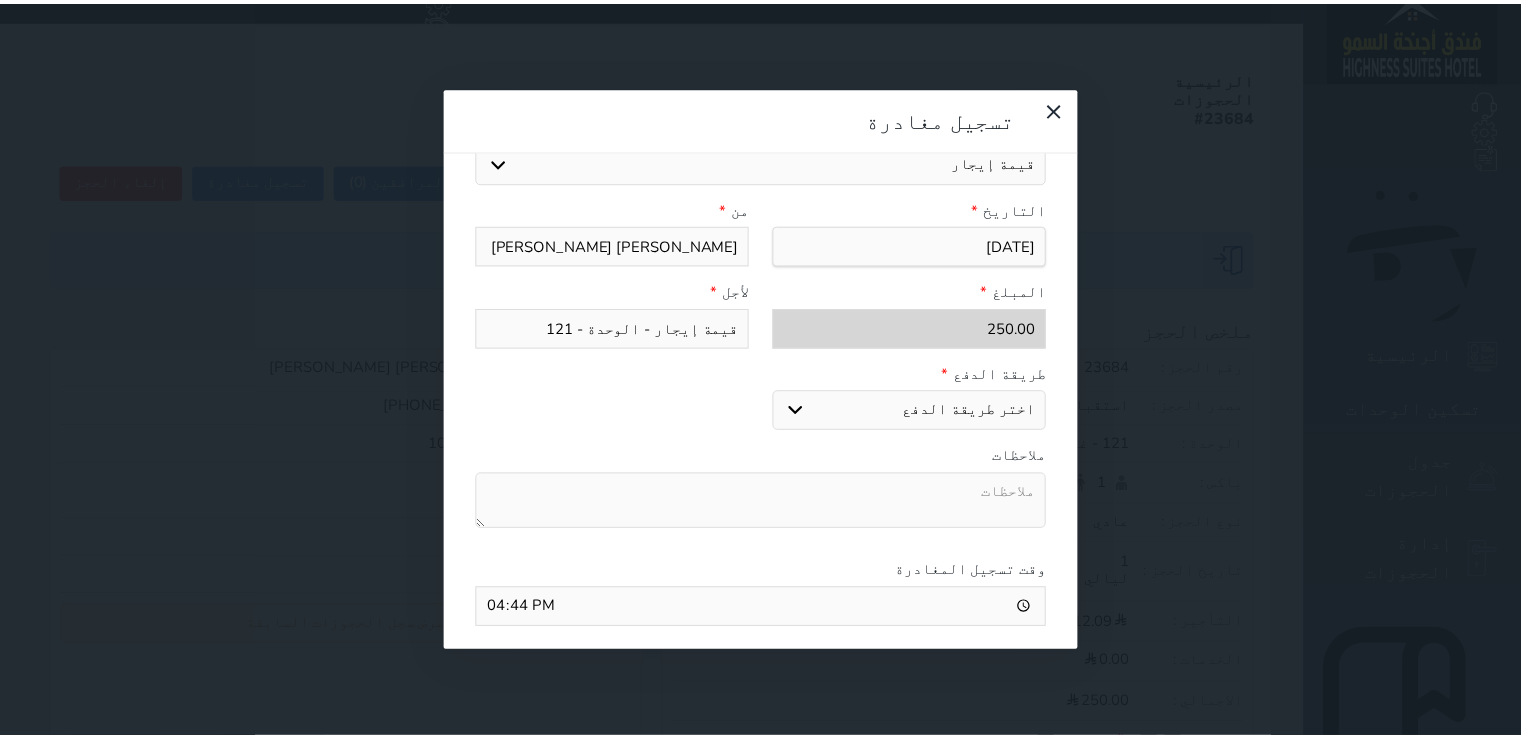 scroll, scrollTop: 307, scrollLeft: 0, axis: vertical 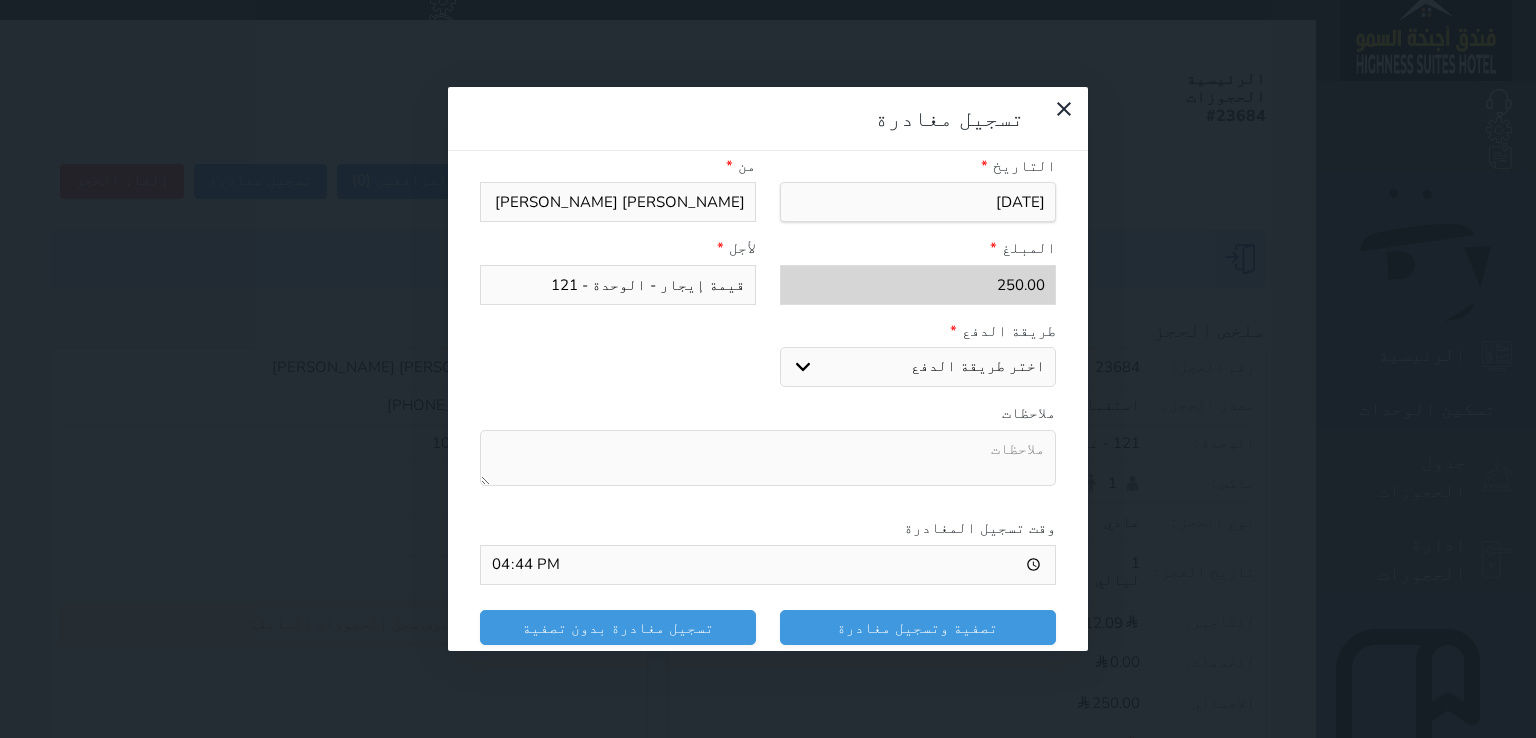 click on "اختر طريقة الدفع   دفع نقدى   تحويل بنكى   مدى   بطاقة ائتمان" at bounding box center (918, 367) 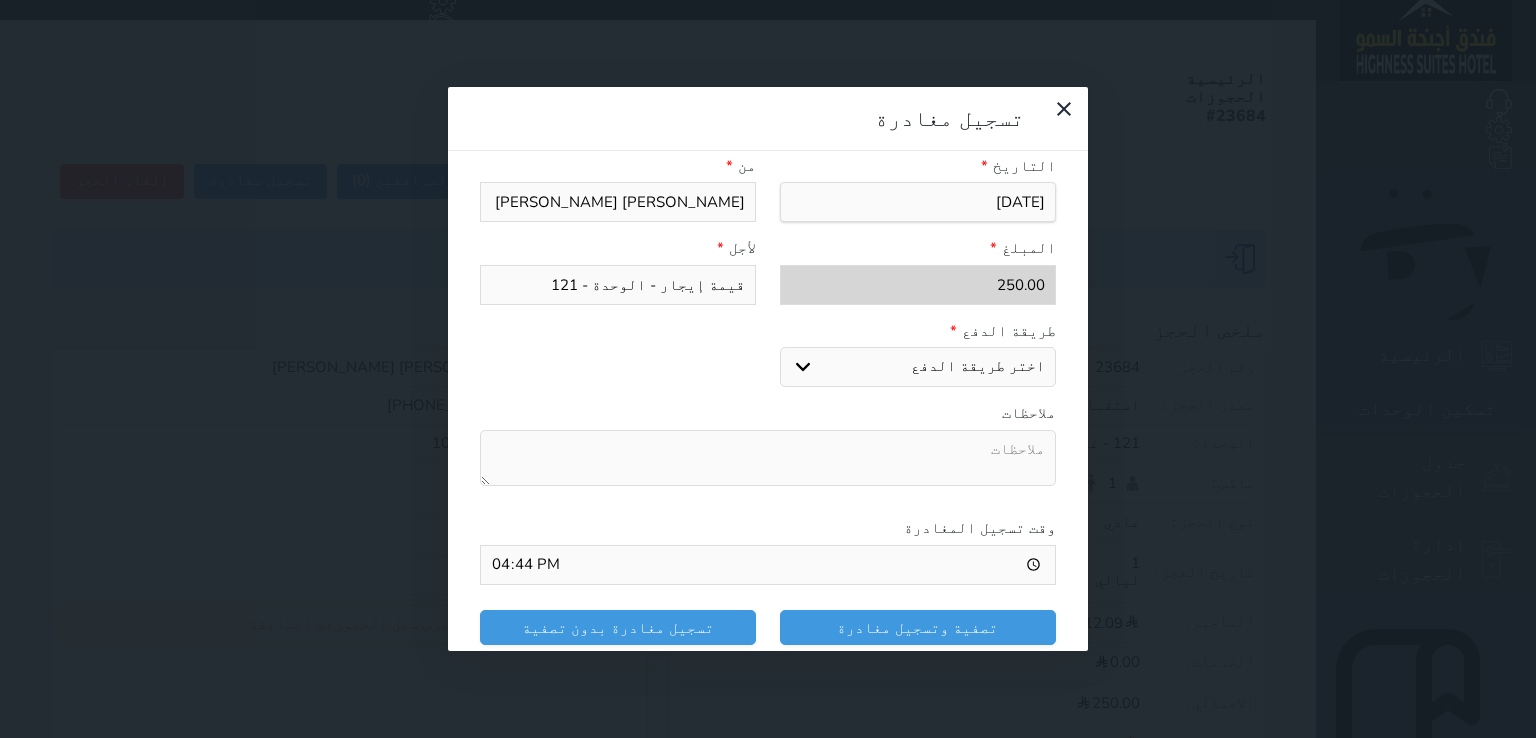 select on "mada" 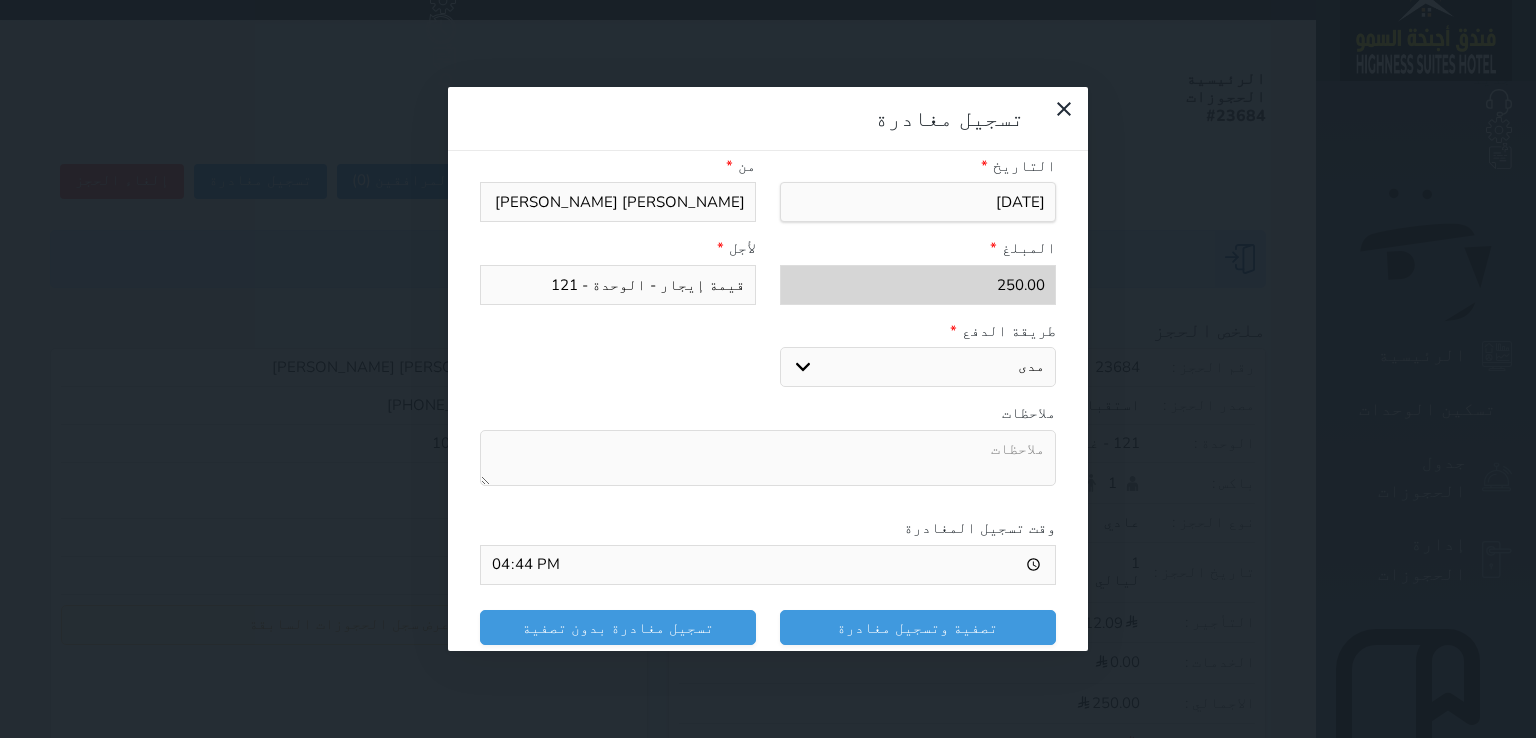 click on "اختر طريقة الدفع   دفع نقدى   تحويل بنكى   مدى   بطاقة ائتمان" at bounding box center [918, 367] 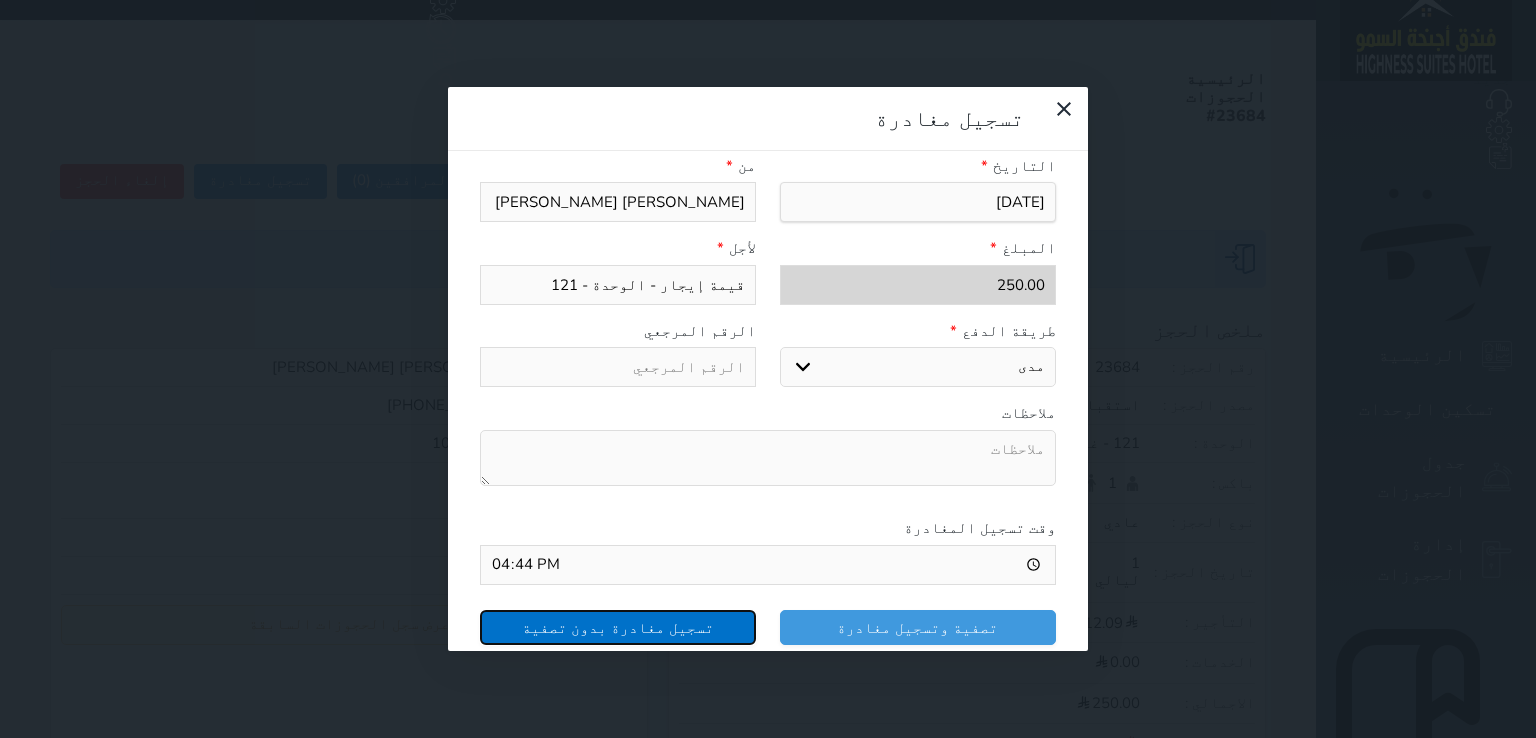 click on "تسجيل مغادرة بدون تصفية" at bounding box center (618, 627) 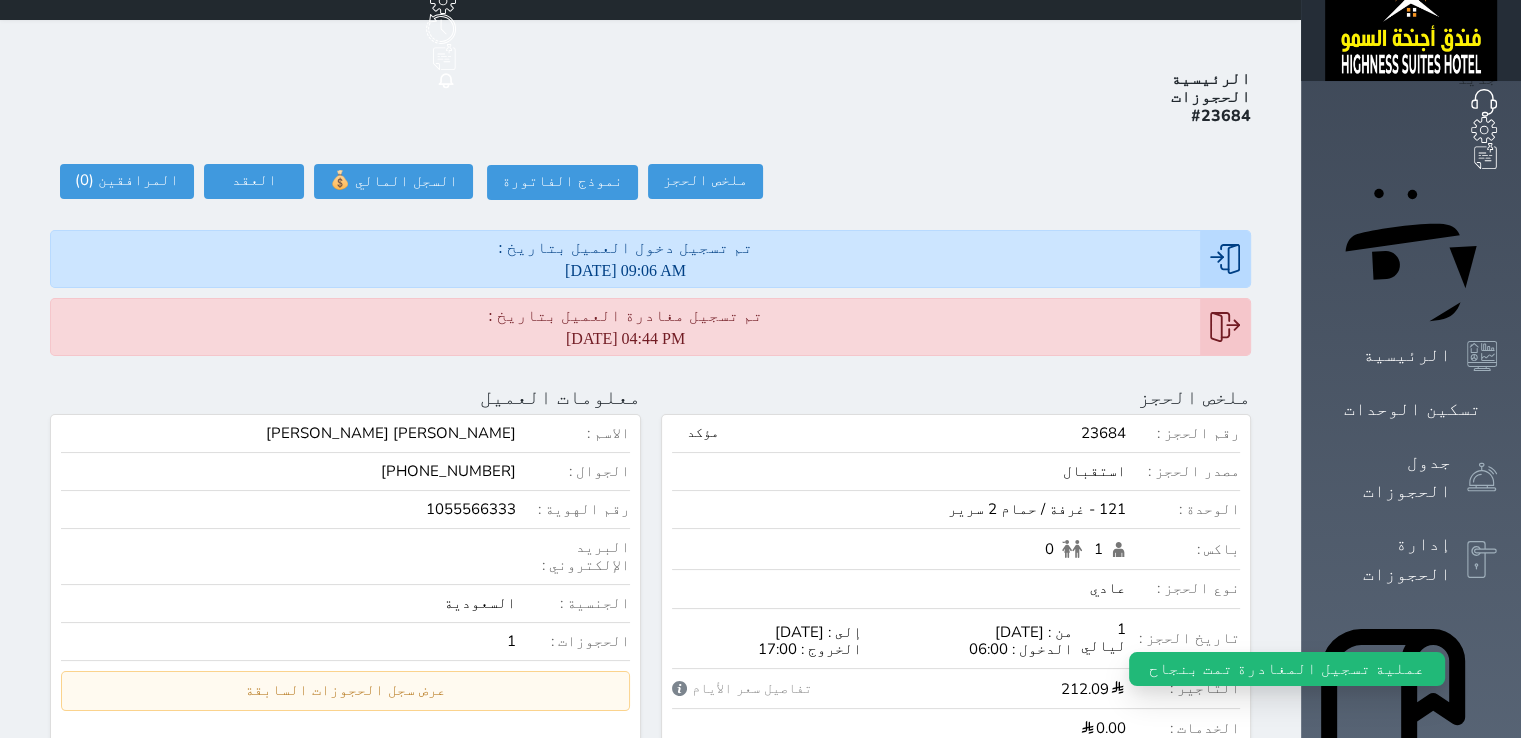 click on "معلومات العميل         الاسم :   [PERSON_NAME] [PERSON_NAME]     الجوال :   [PHONE_NUMBER]     رقم الهوية :   1055566333   البريد الإلكتروني :     الجنسية :   ال[DEMOGRAPHIC_DATA]   الحجوزات :   1     عرض سجل الحجوزات السابقة         سجل حجوزات العميل                    إجمالى رصيد العميل : 0      رقم الحجز   الوحدة   من   إلى   نوع الحجز   الرصيد   الاجرائات         النتائج  : من (  ) - إلى  (  )   العدد  :        إرسالة رسالة / بريد إلكتروني   إضافة شركة       المزيد .." at bounding box center (345, 618) 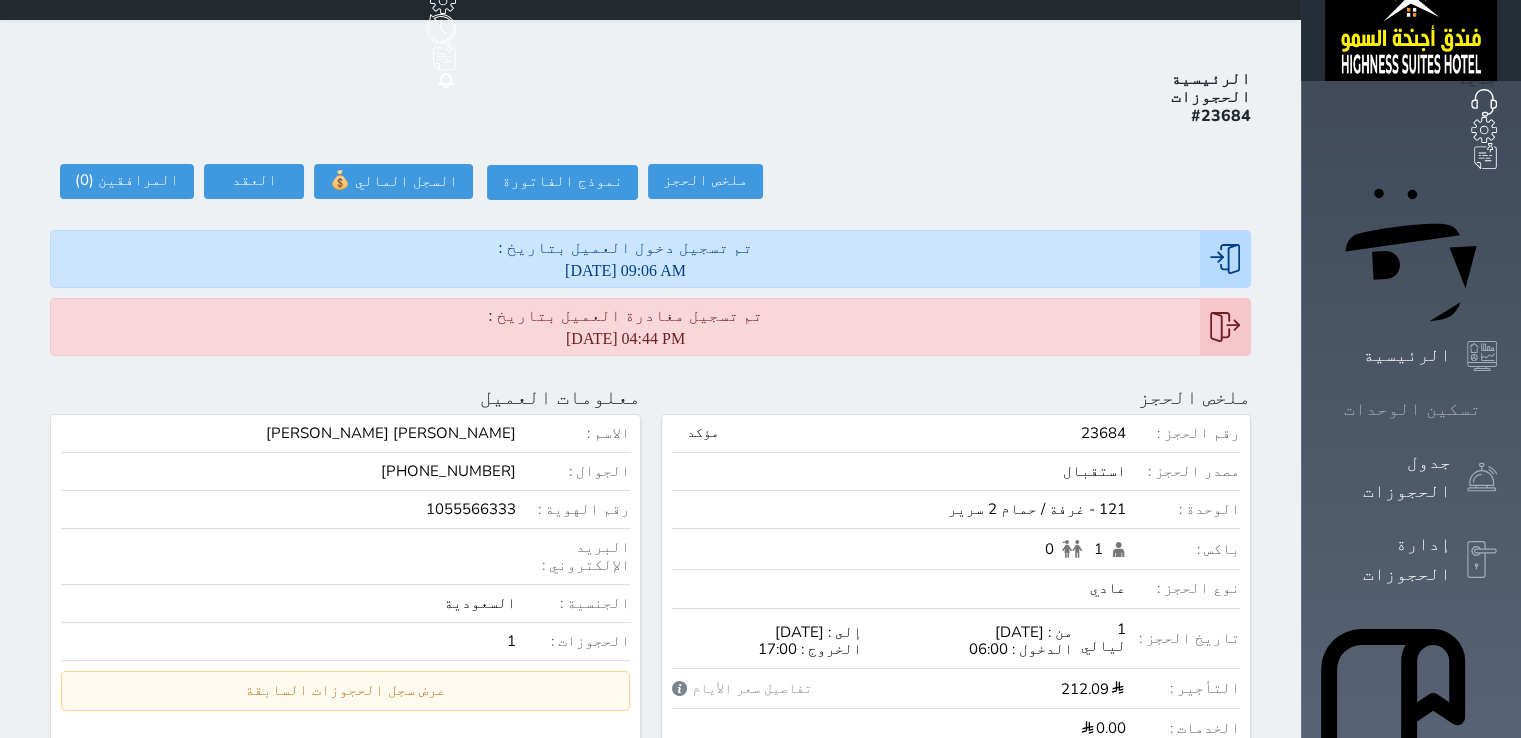 click on "تسكين الوحدات" at bounding box center [1412, 409] 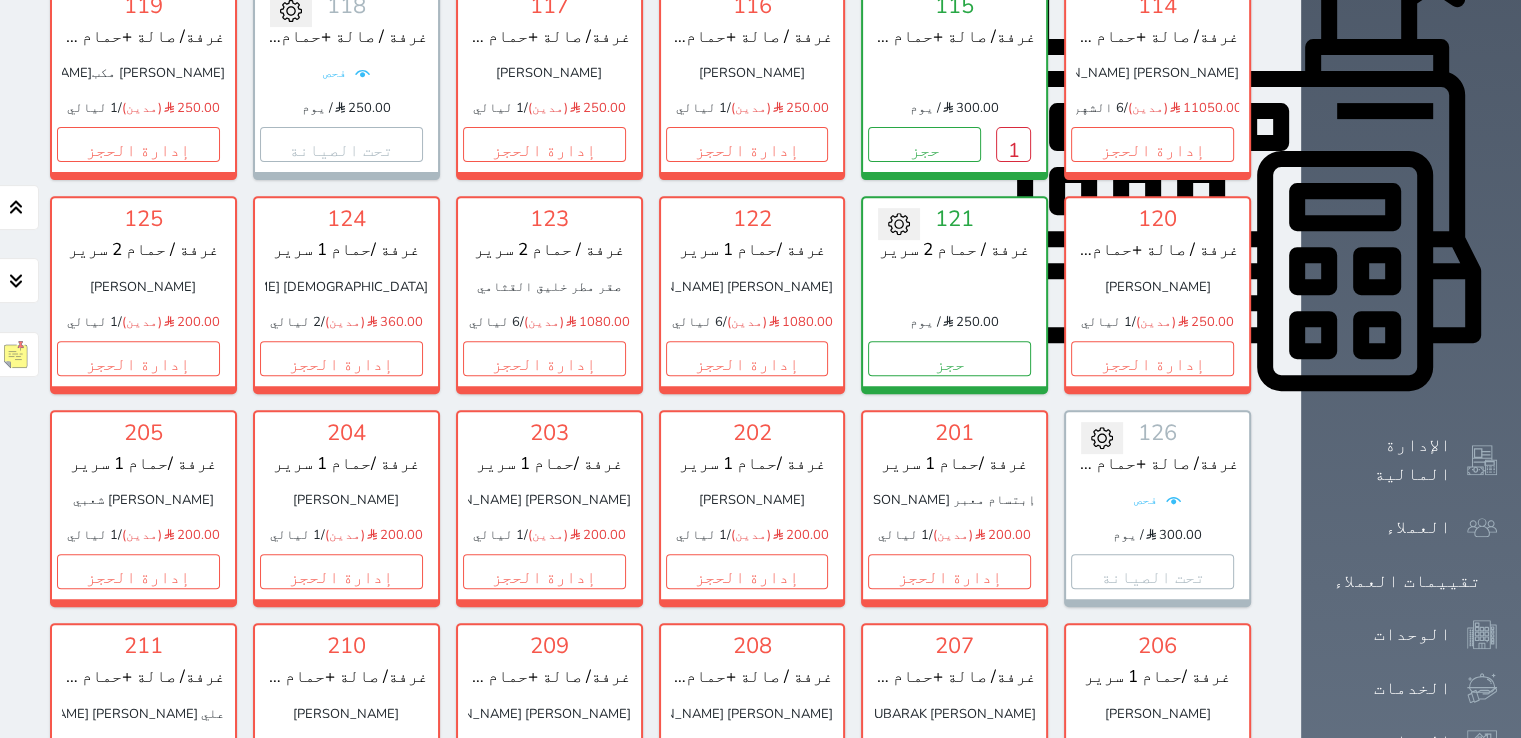 scroll, scrollTop: 798, scrollLeft: 0, axis: vertical 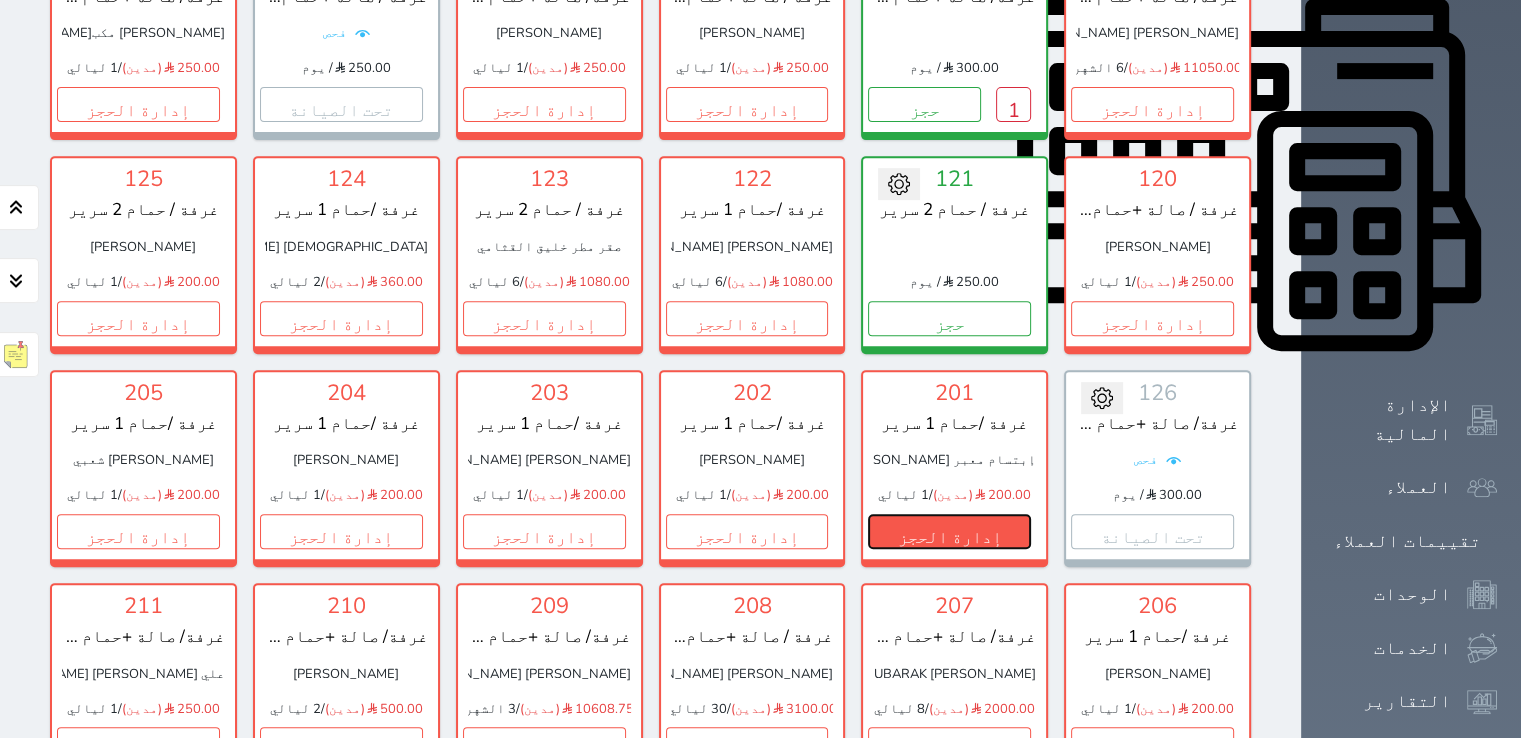 click on "إدارة الحجز" at bounding box center [949, 531] 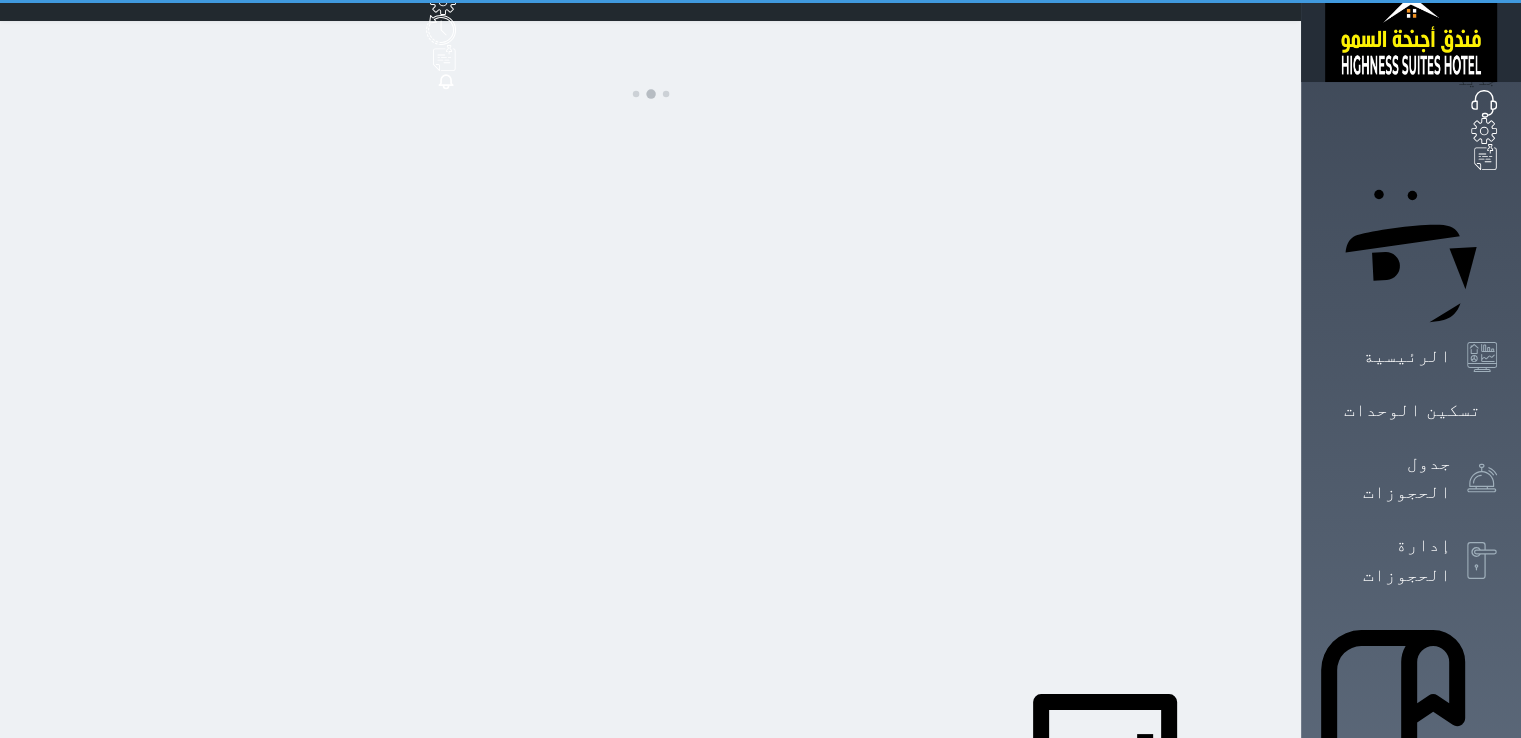 scroll, scrollTop: 0, scrollLeft: 0, axis: both 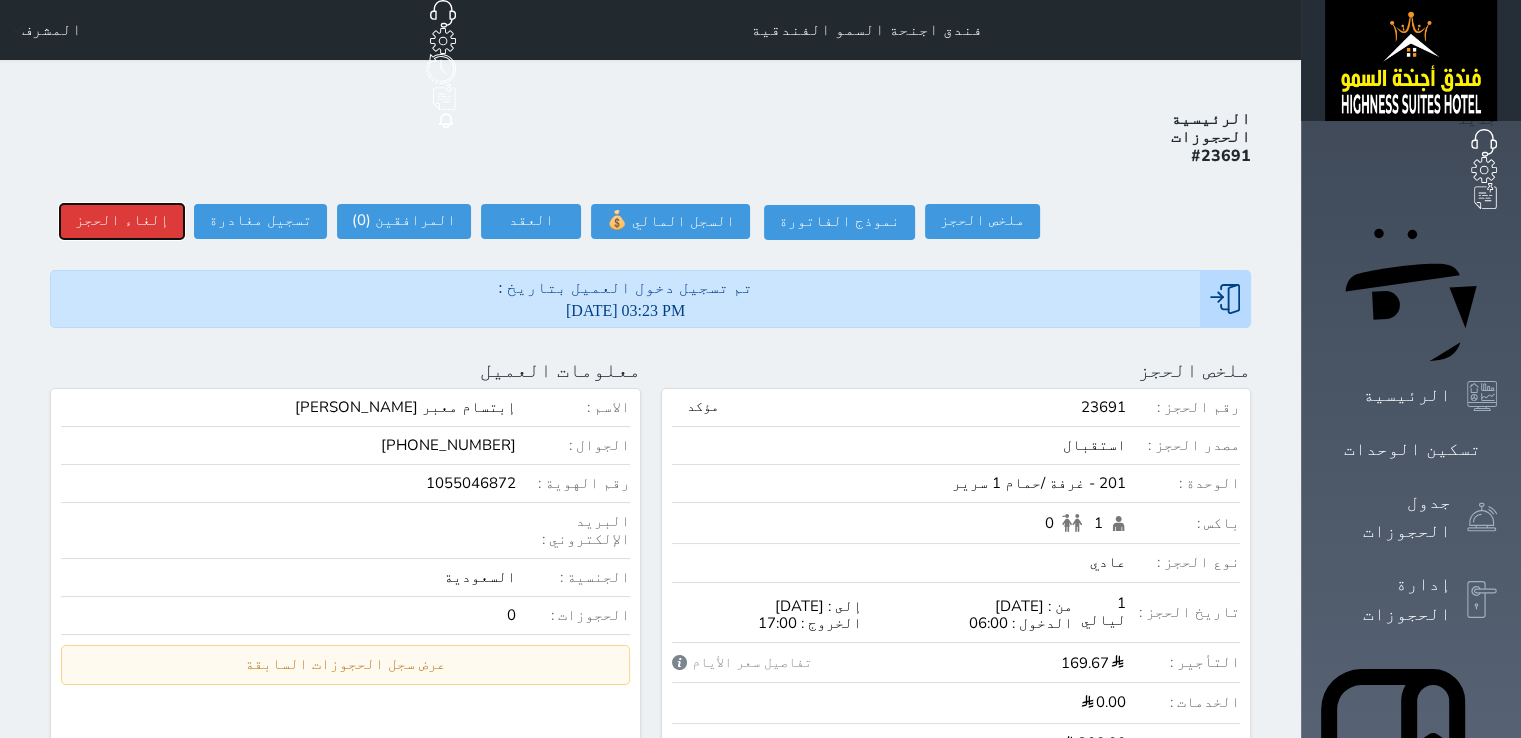 click on "إلغاء الحجز" at bounding box center (122, 221) 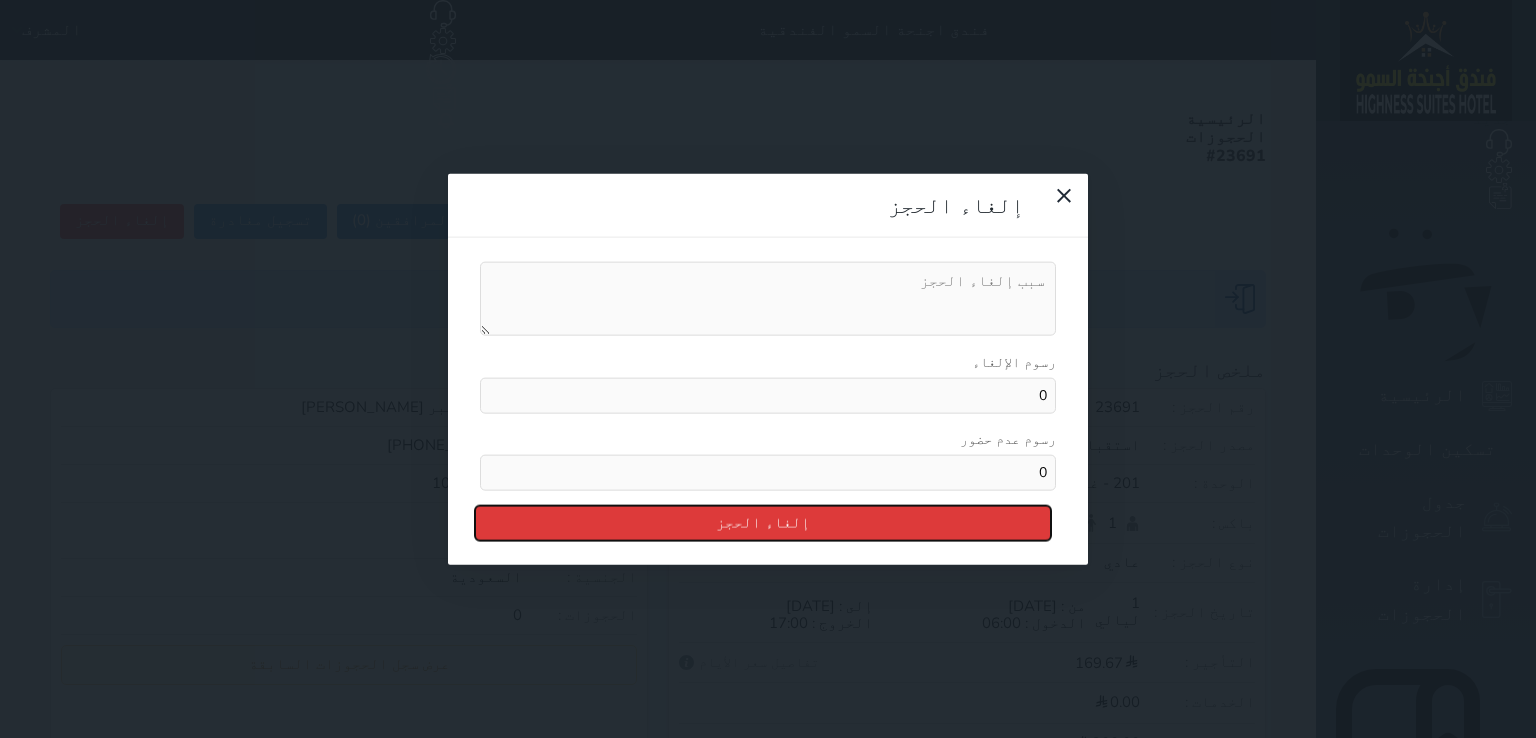 click on "إلغاء الحجز" at bounding box center [763, 522] 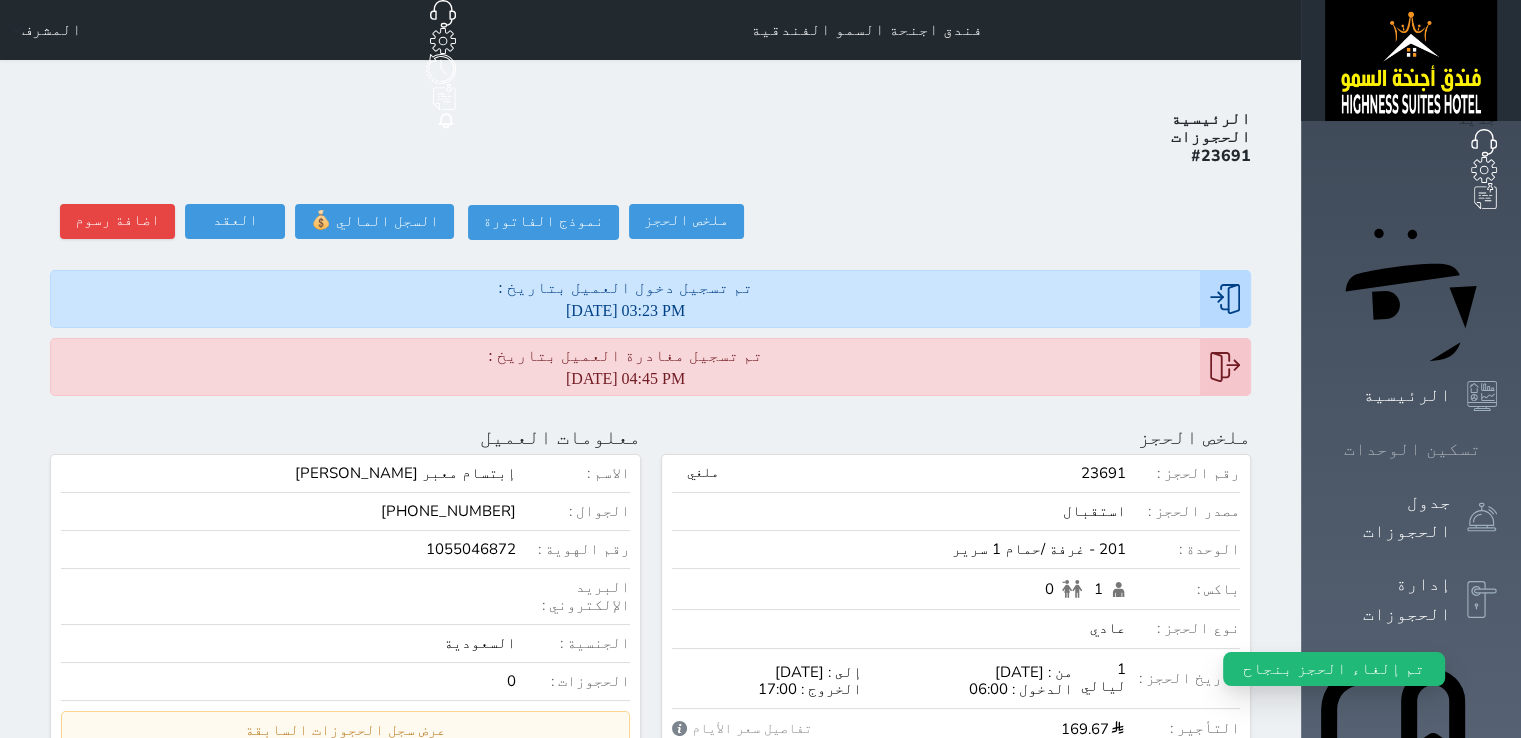 click on "تسكين الوحدات" at bounding box center (1411, 449) 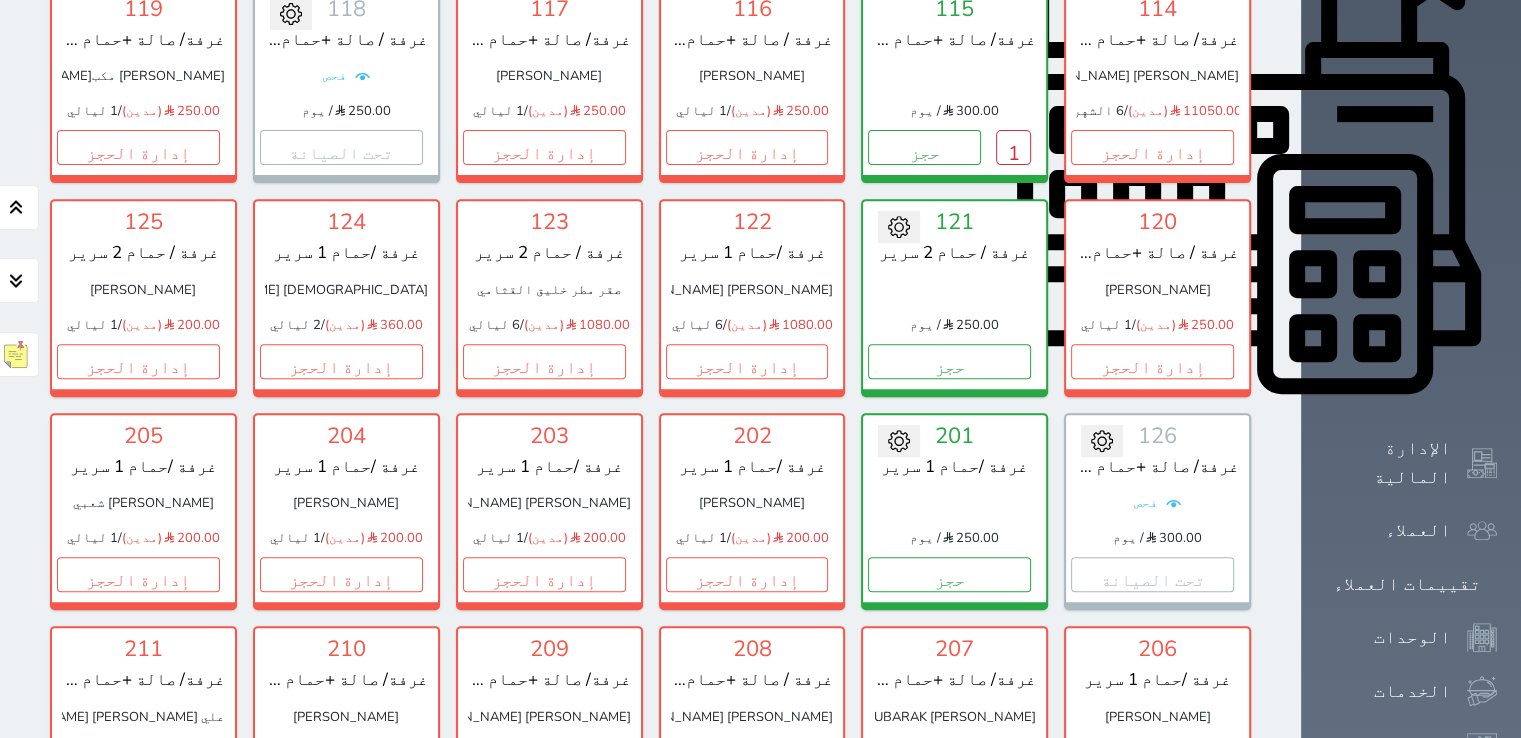 scroll, scrollTop: 758, scrollLeft: 0, axis: vertical 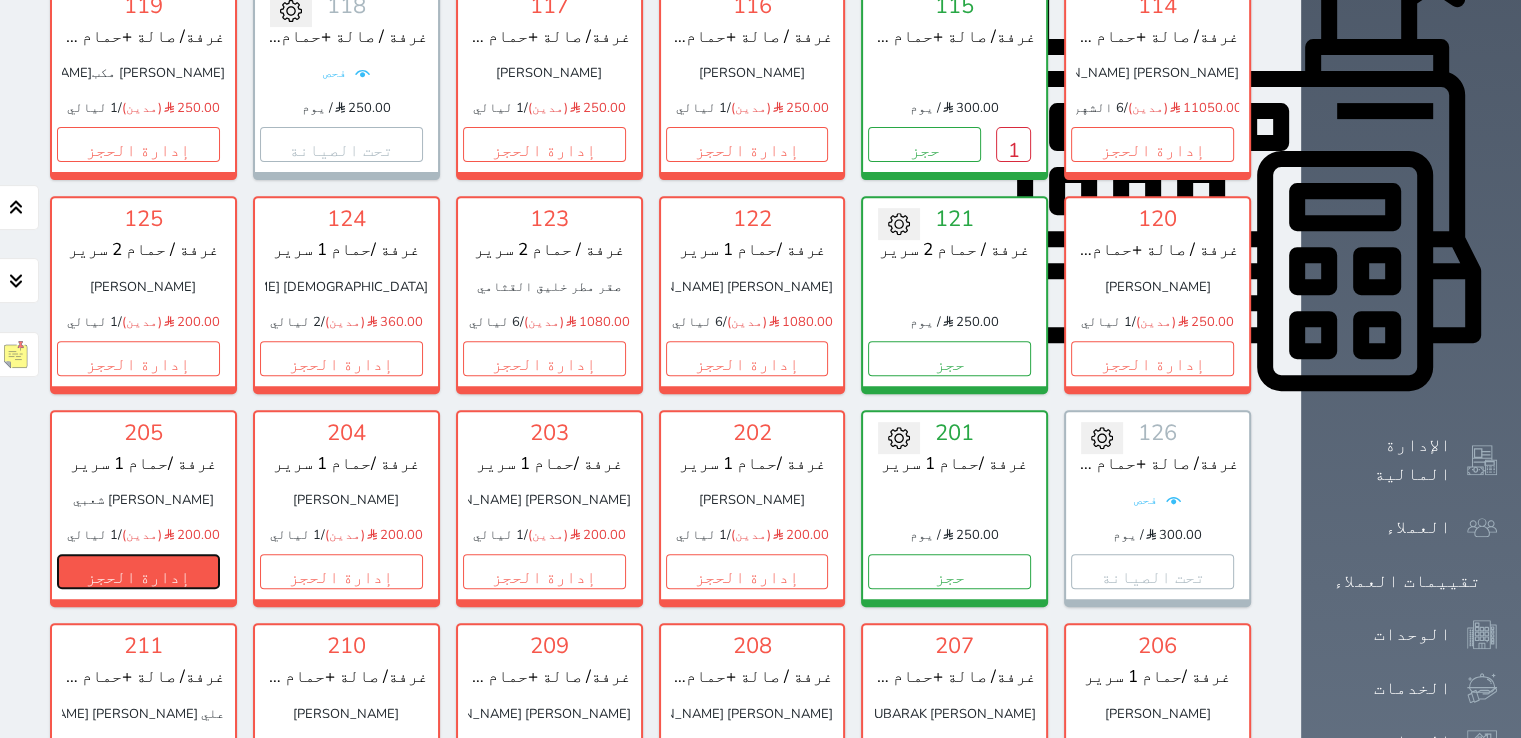 click on "إدارة الحجز" at bounding box center (138, 571) 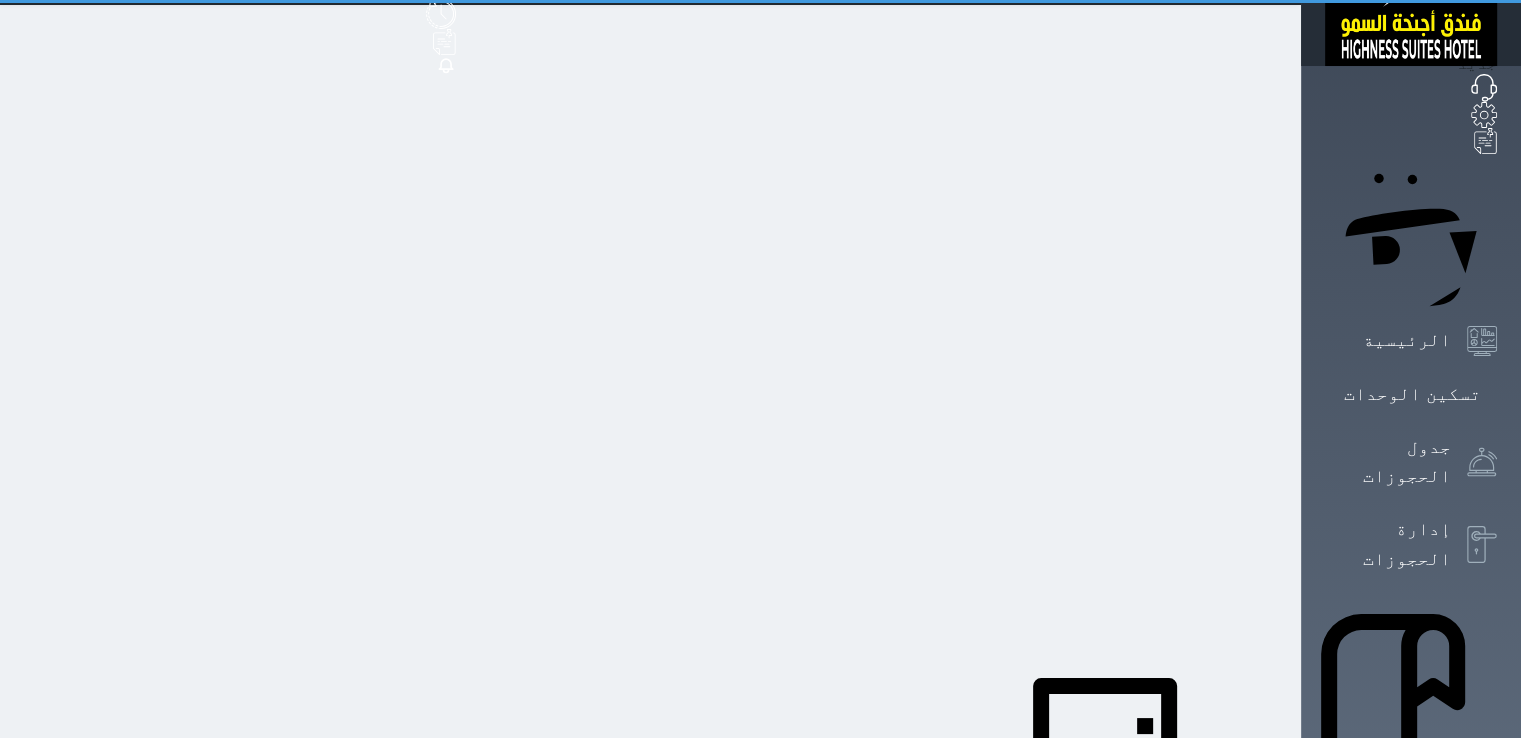 scroll, scrollTop: 0, scrollLeft: 0, axis: both 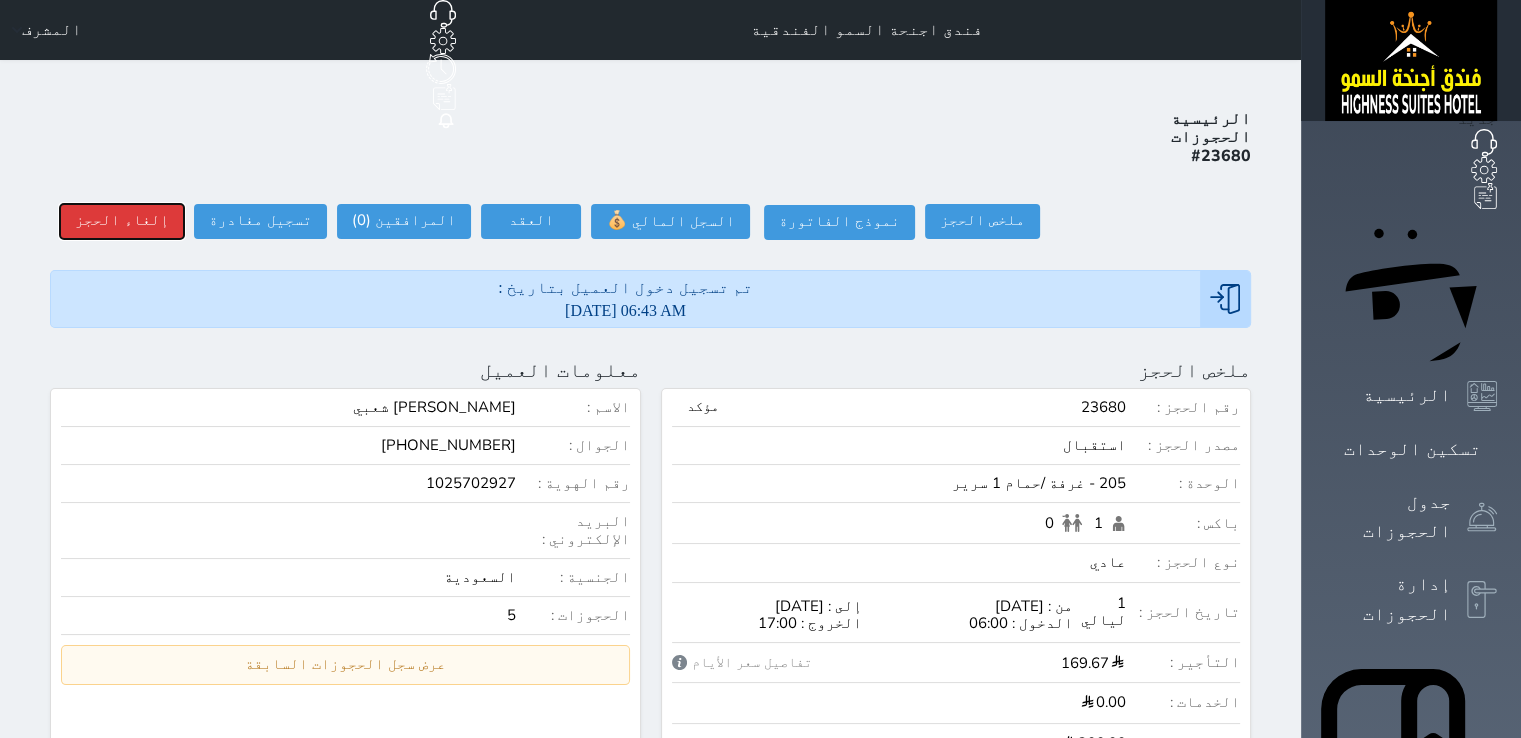 click on "إلغاء الحجز" at bounding box center [122, 221] 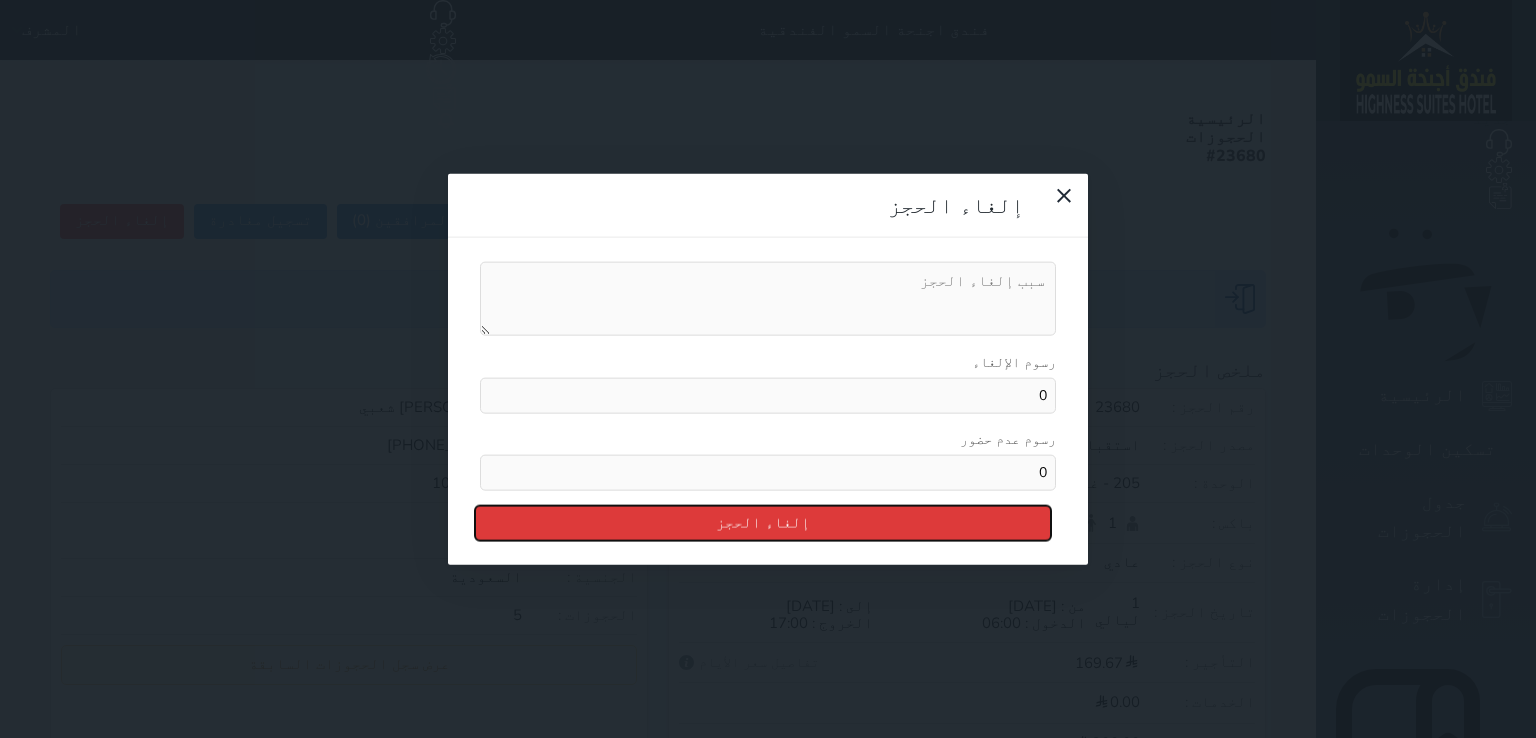 click on "إلغاء الحجز" at bounding box center (763, 522) 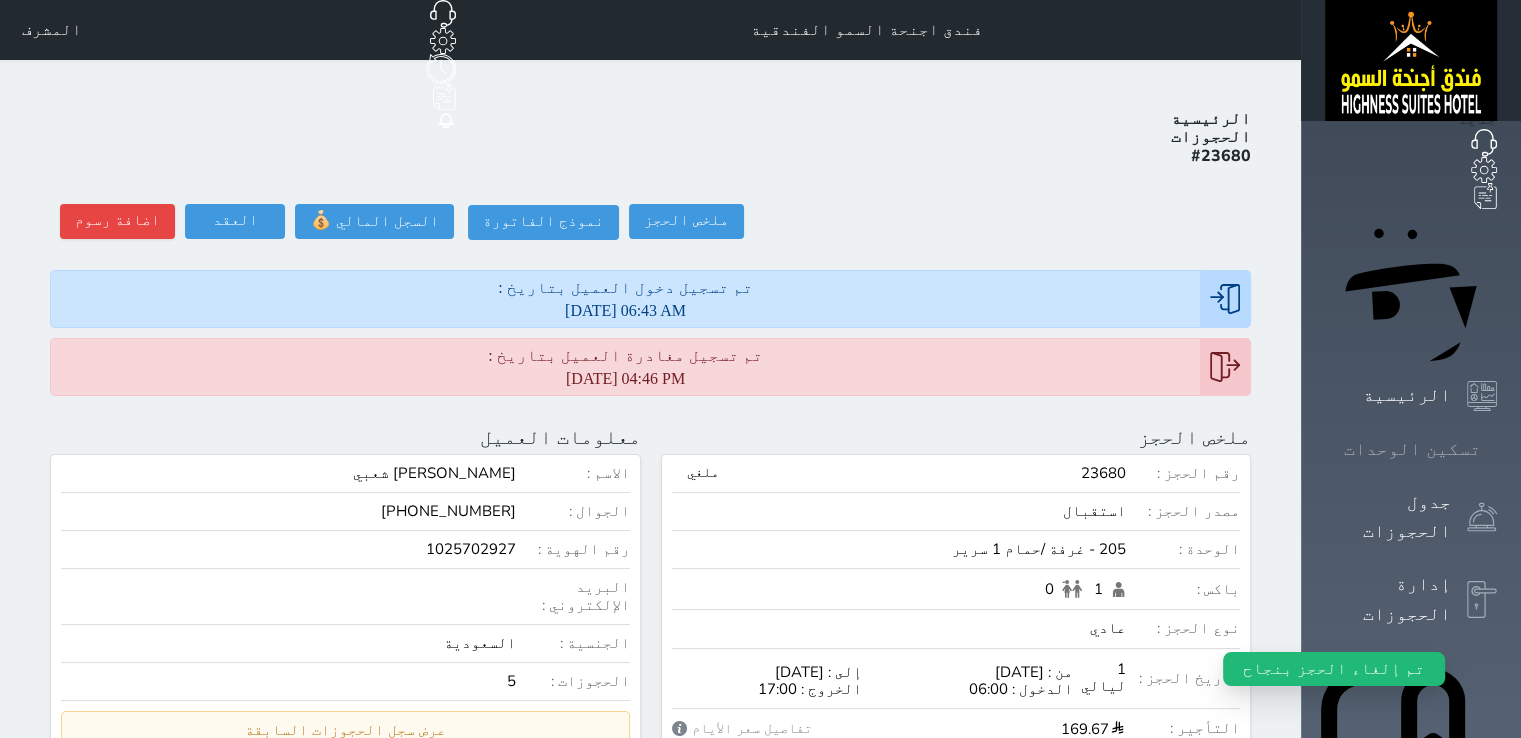 click on "تسكين الوحدات" at bounding box center (1411, 449) 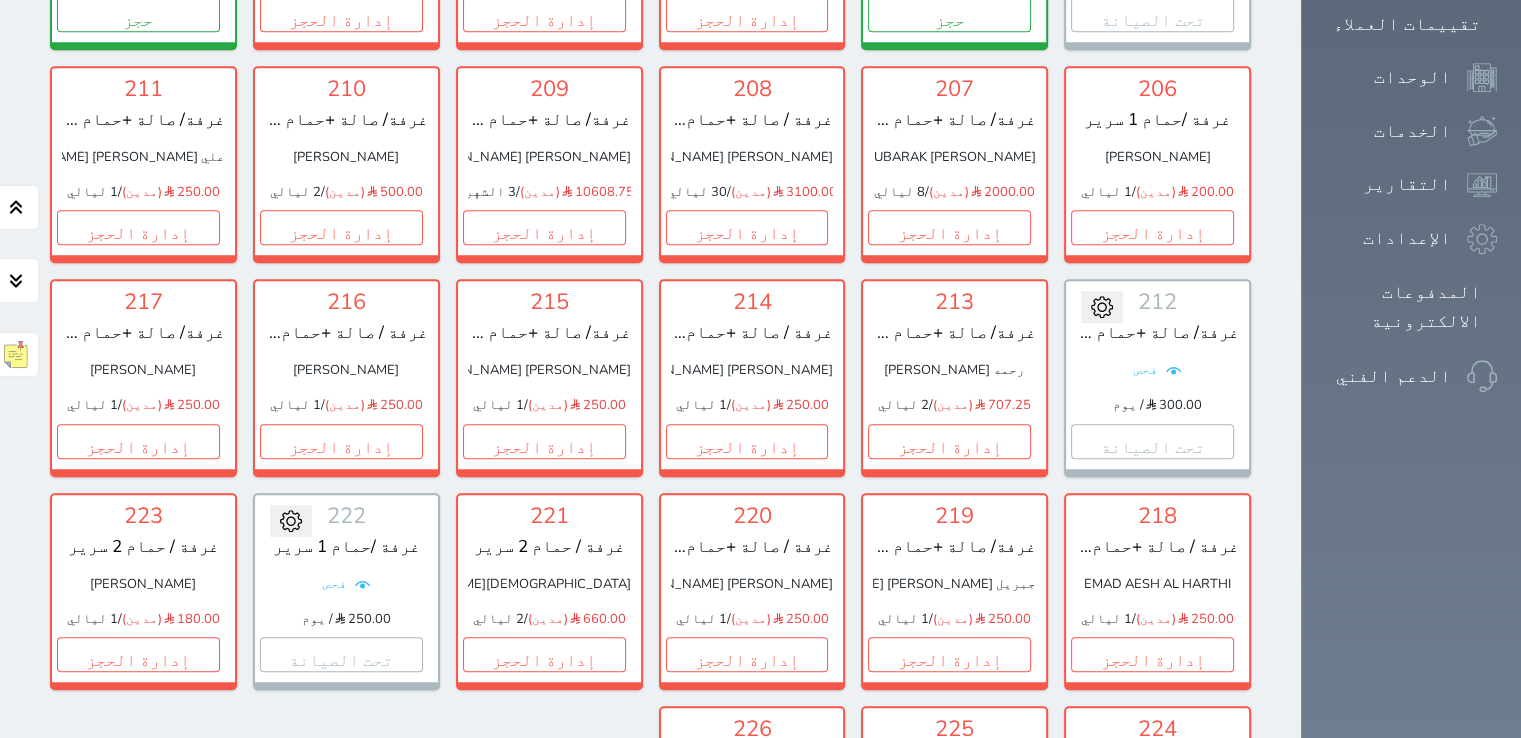 scroll, scrollTop: 1318, scrollLeft: 0, axis: vertical 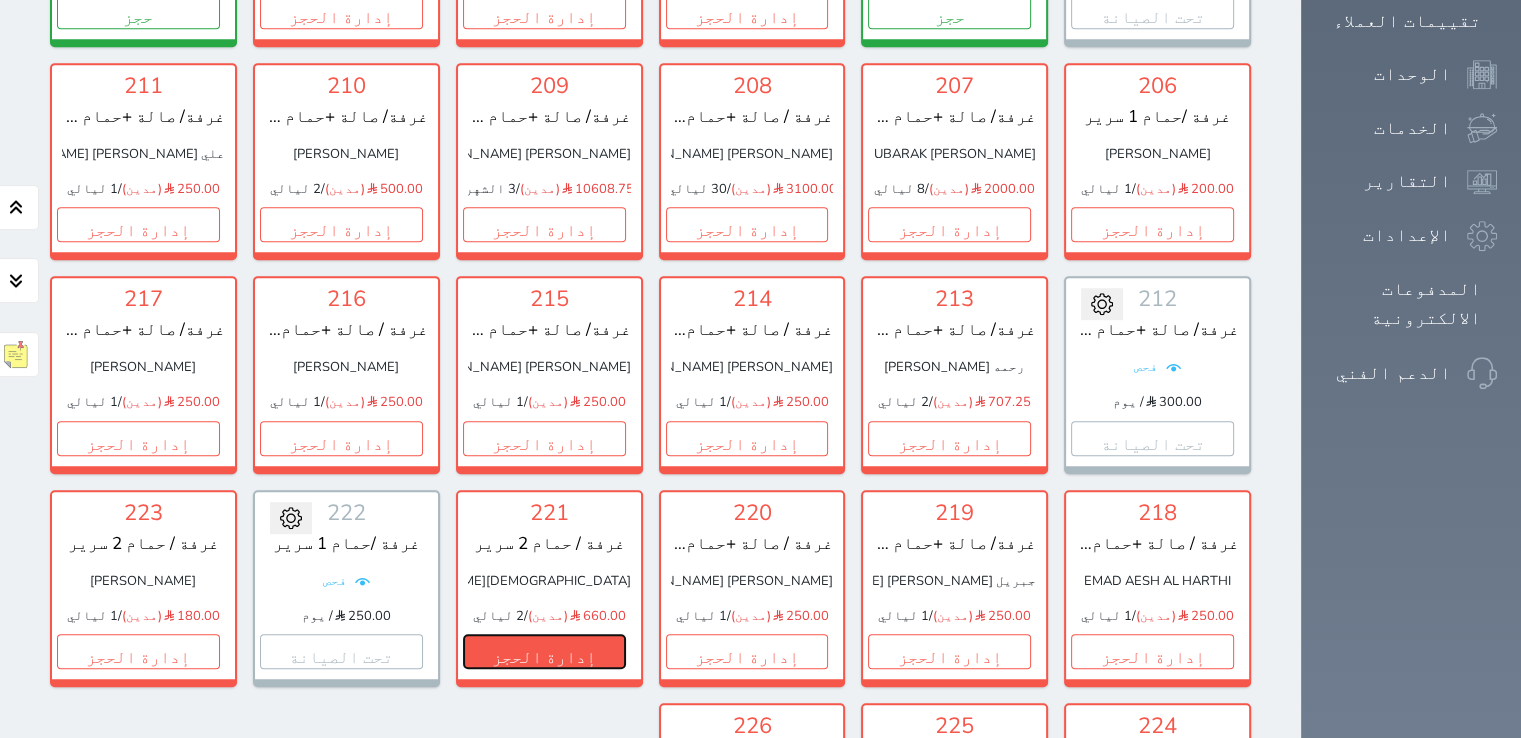 click on "إدارة الحجز" at bounding box center [544, 651] 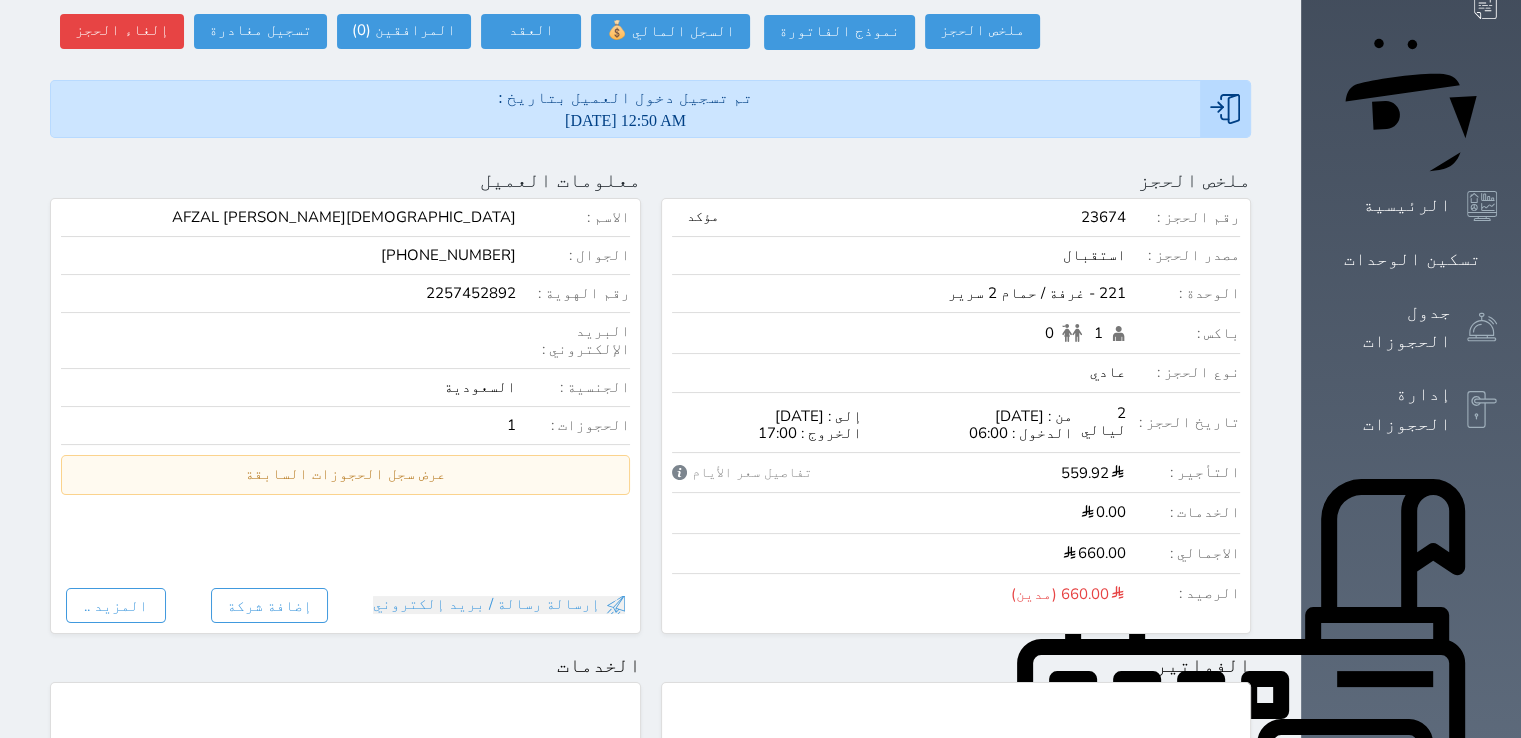 scroll, scrollTop: 200, scrollLeft: 0, axis: vertical 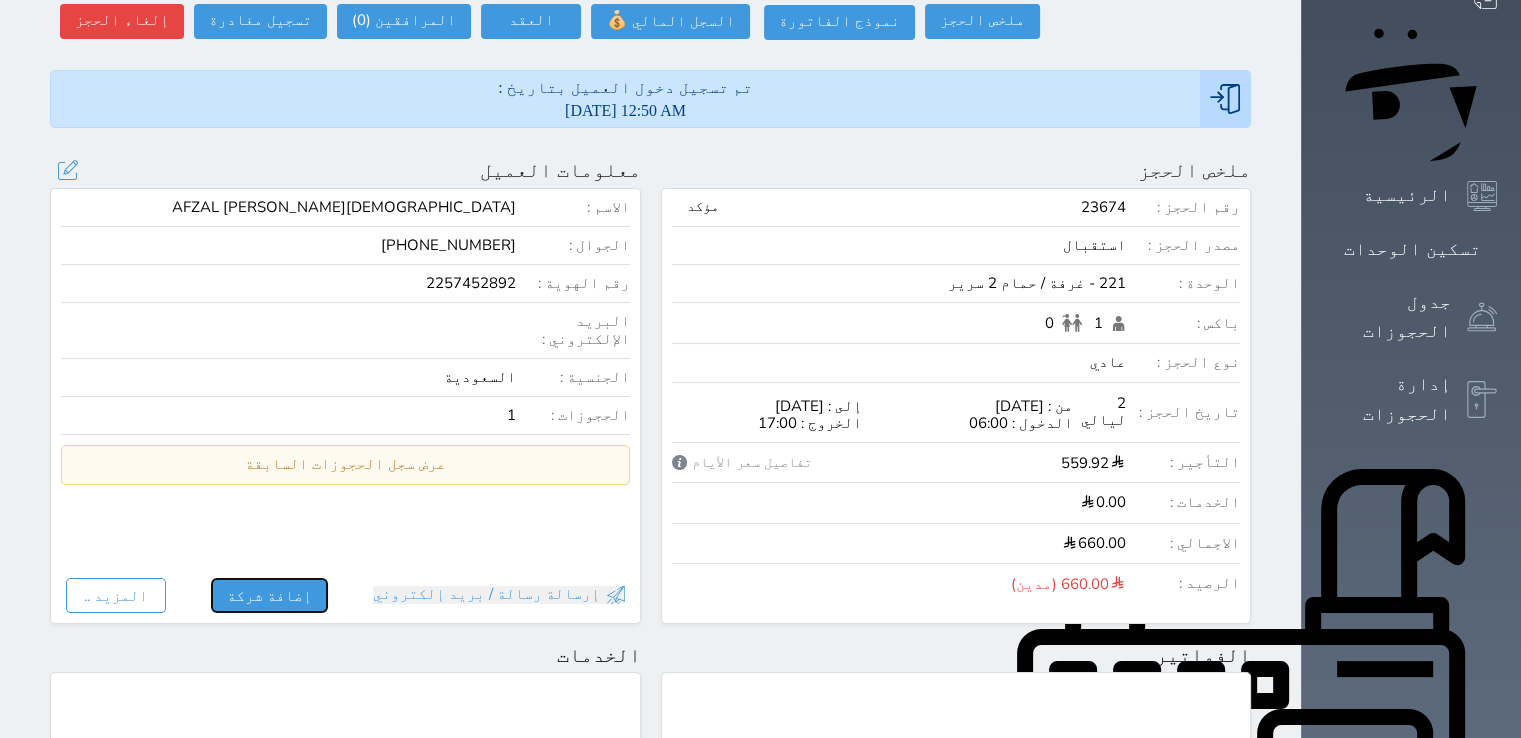 click on "إضافة شركة" at bounding box center [269, 595] 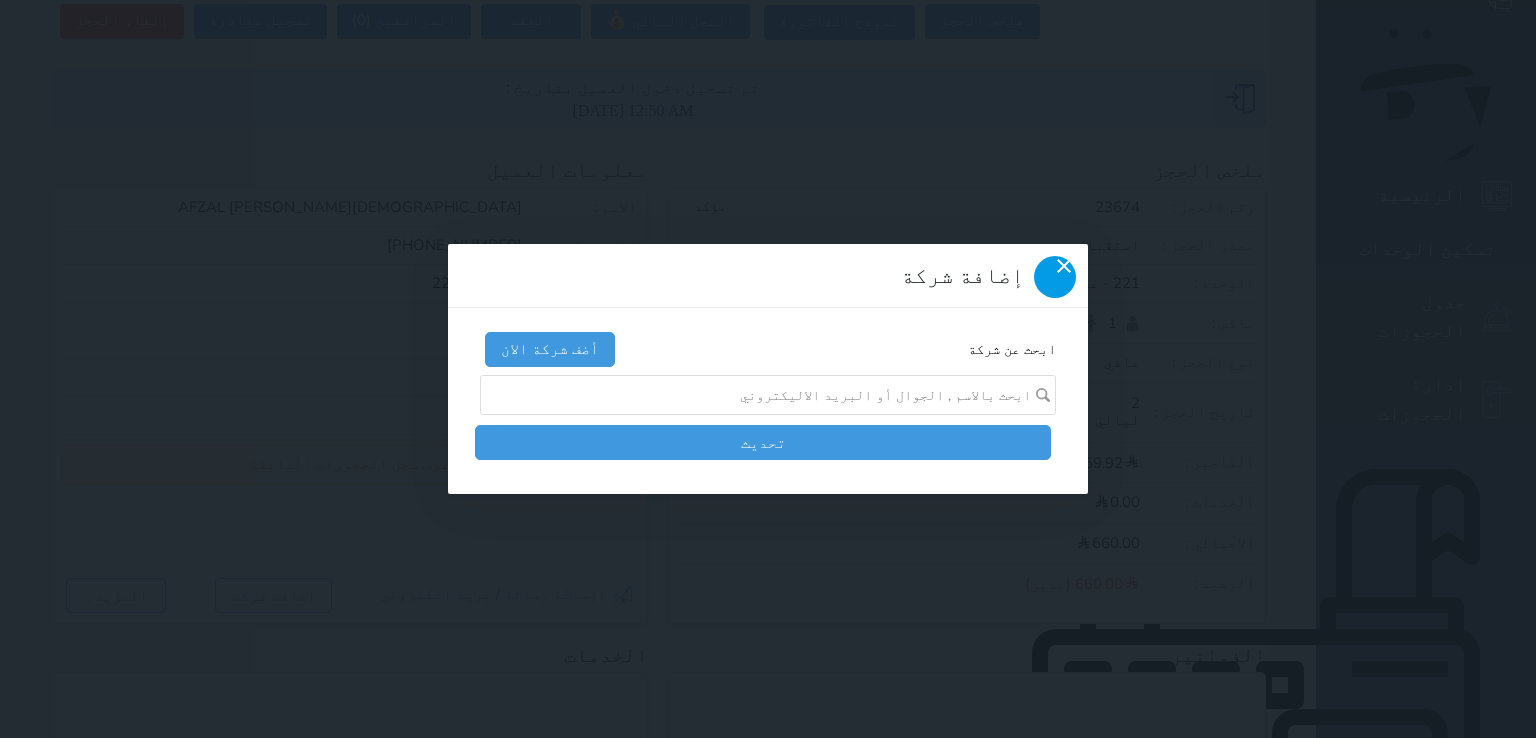 click 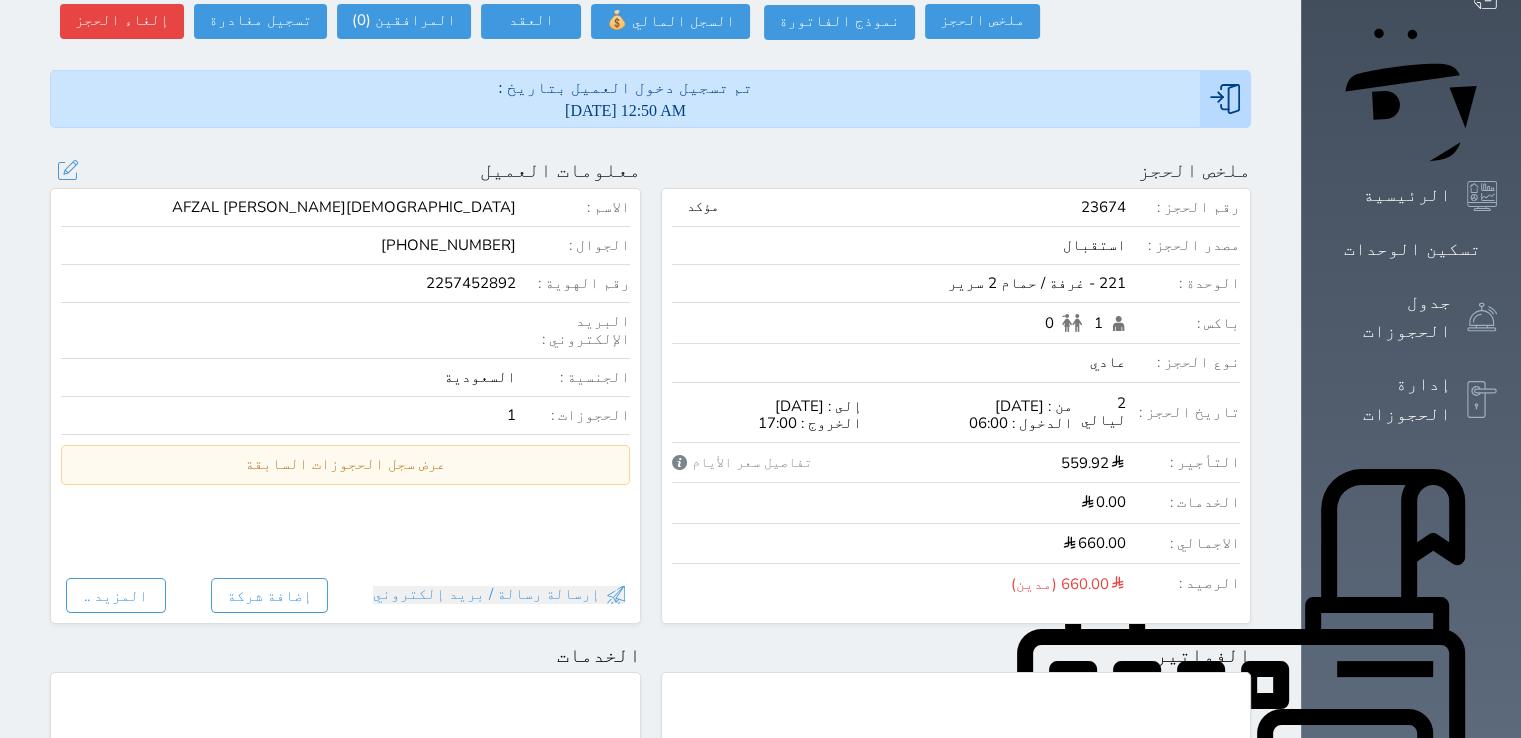 click on "[PHONE_NUMBER]" at bounding box center (448, 245) 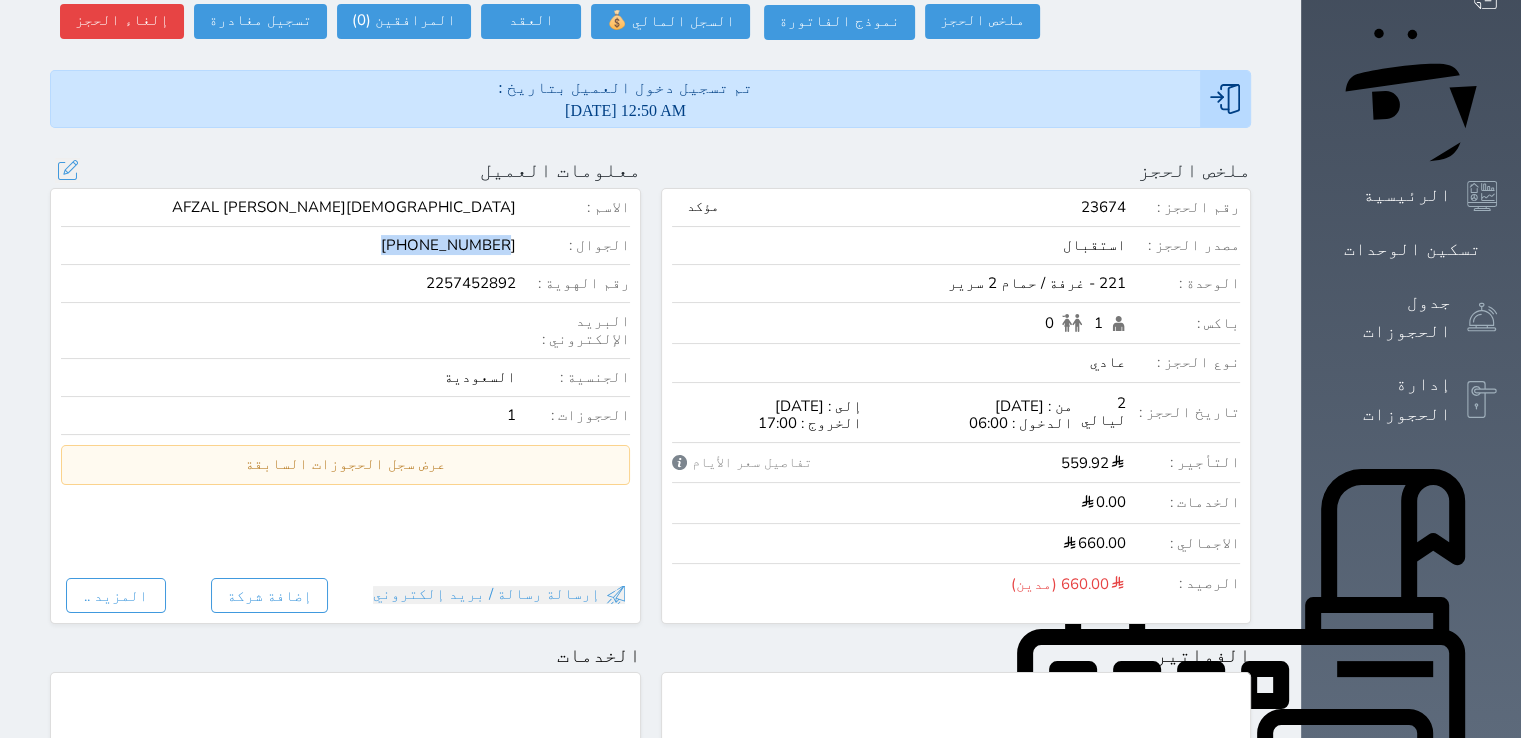 click on "الجوال :   [PHONE_NUMBER]" at bounding box center (345, 251) 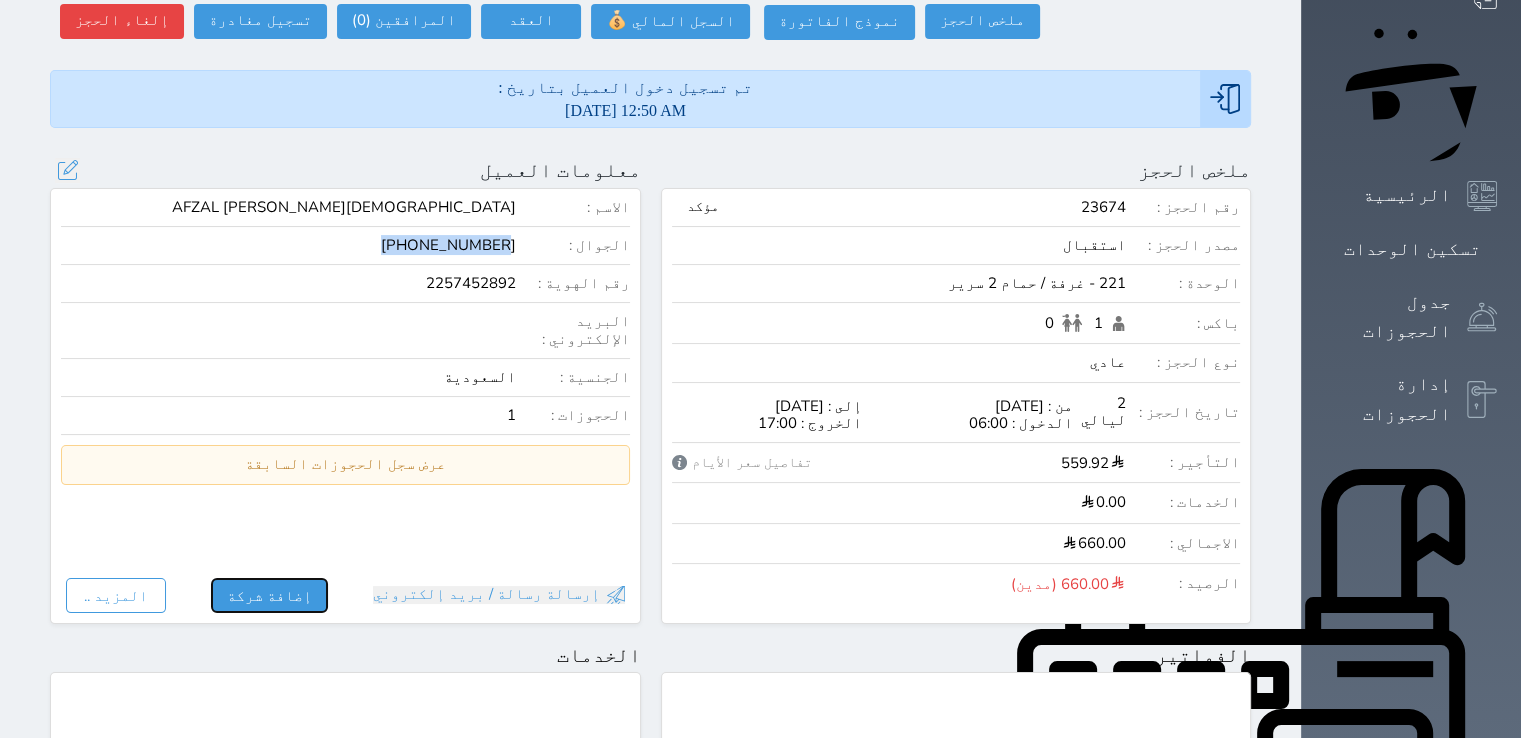 click on "إضافة شركة" at bounding box center (269, 595) 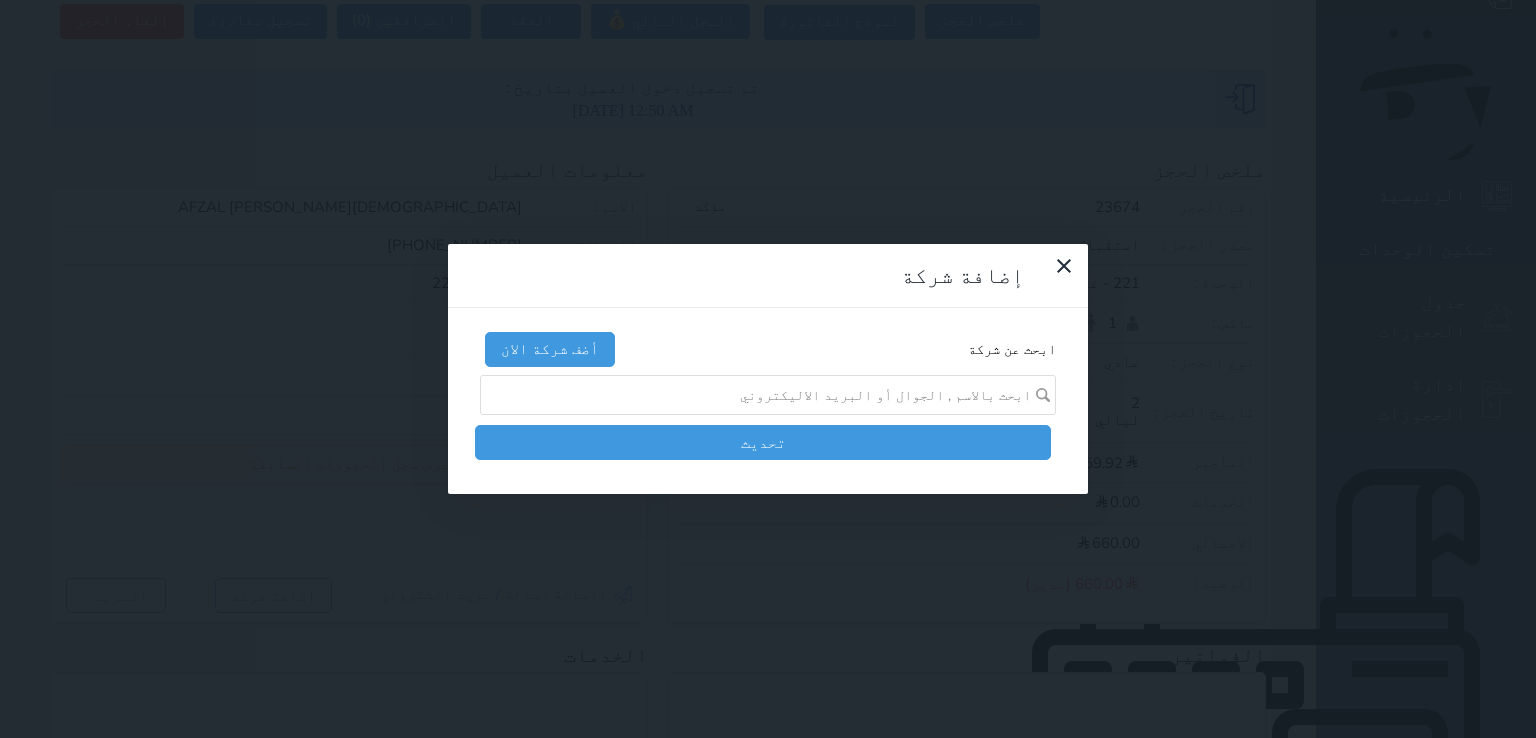 click at bounding box center (761, 395) 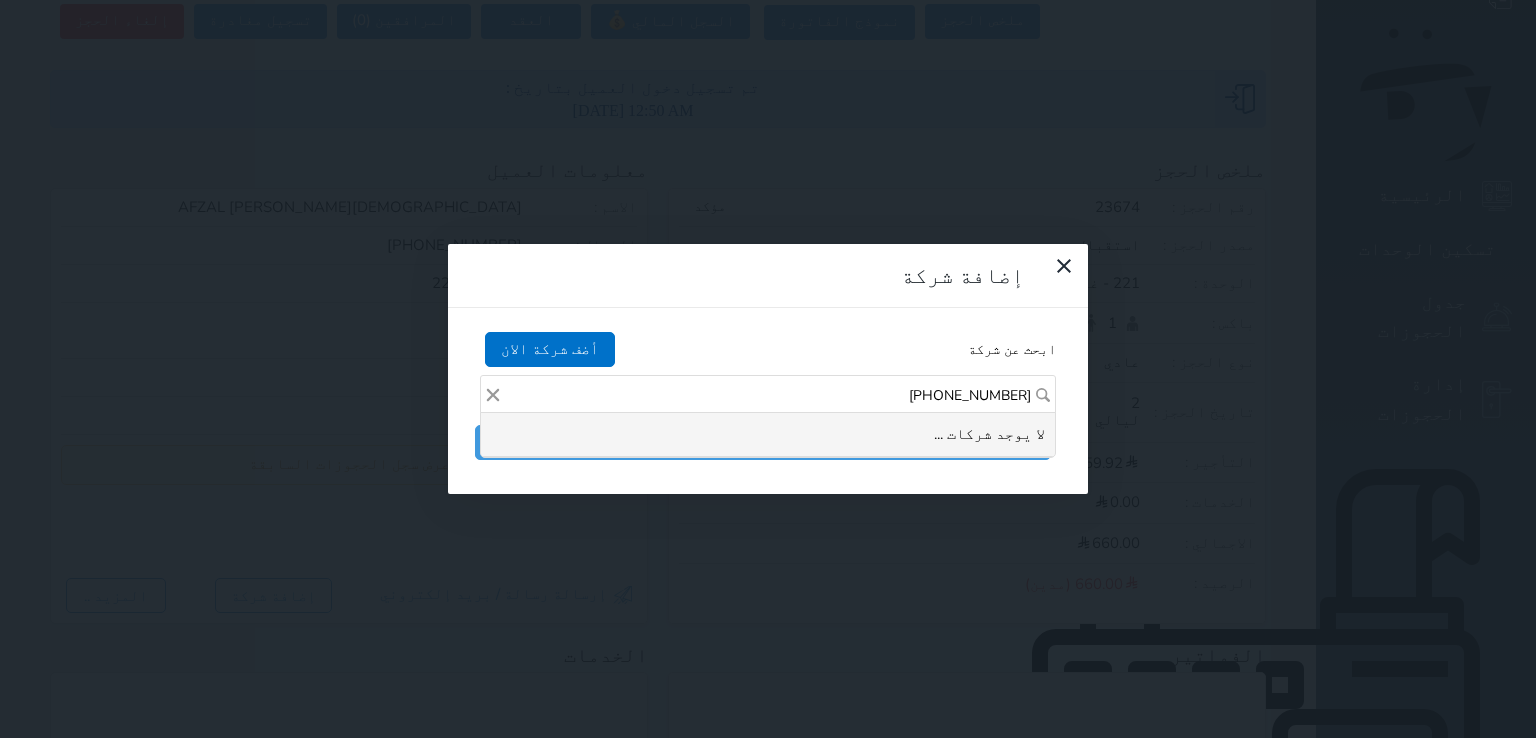 type on "[PHONE_NUMBER]" 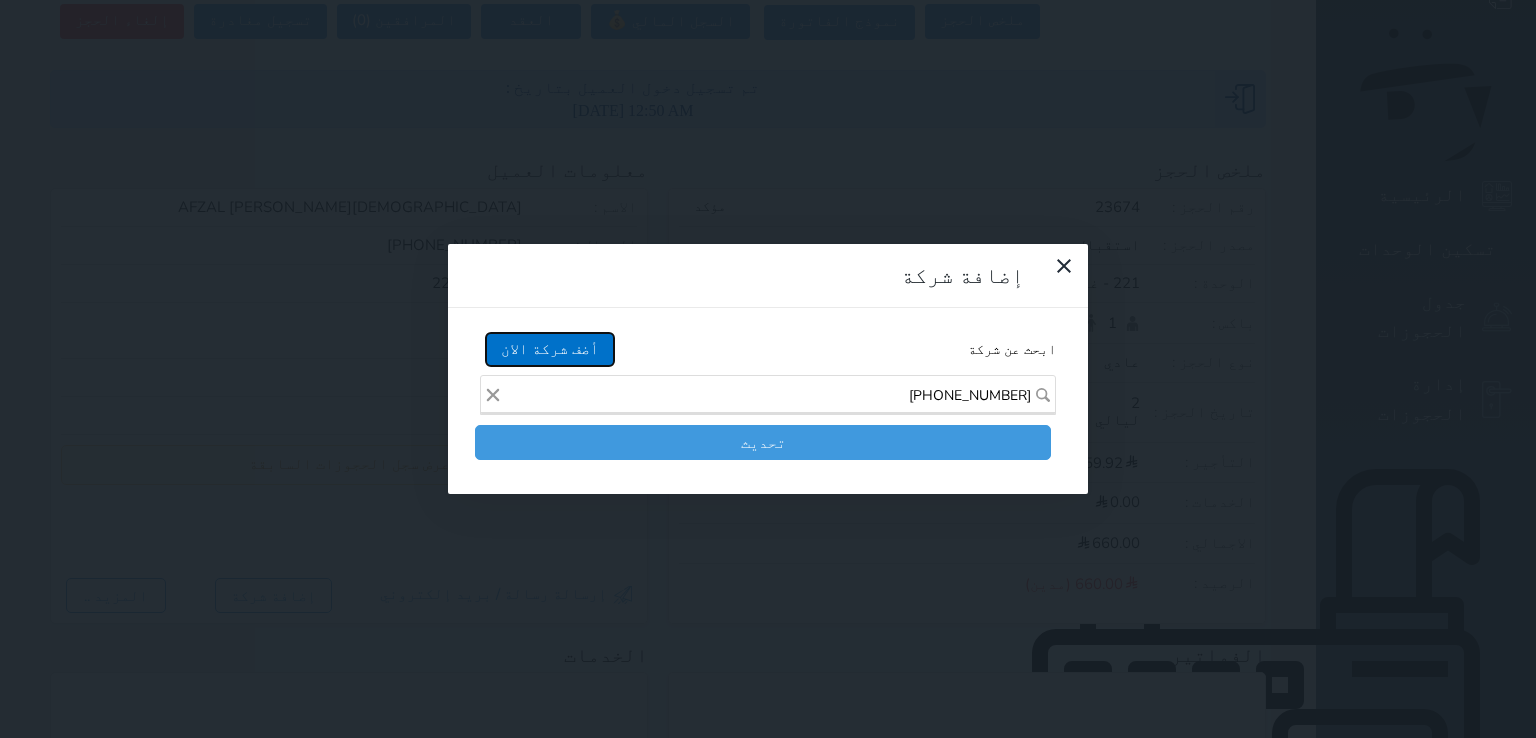 click on "أضف شركة الان" at bounding box center (550, 349) 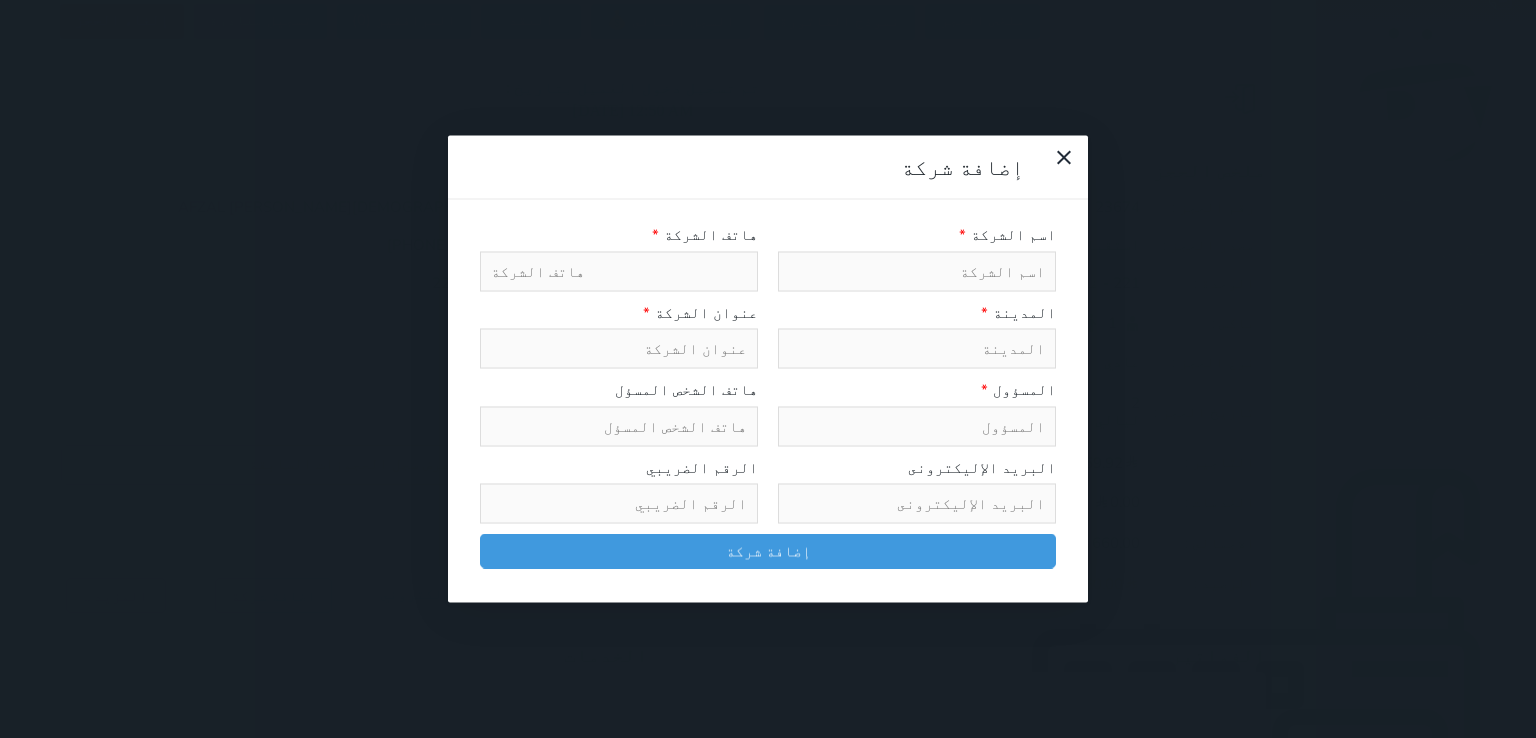 click at bounding box center [917, 271] 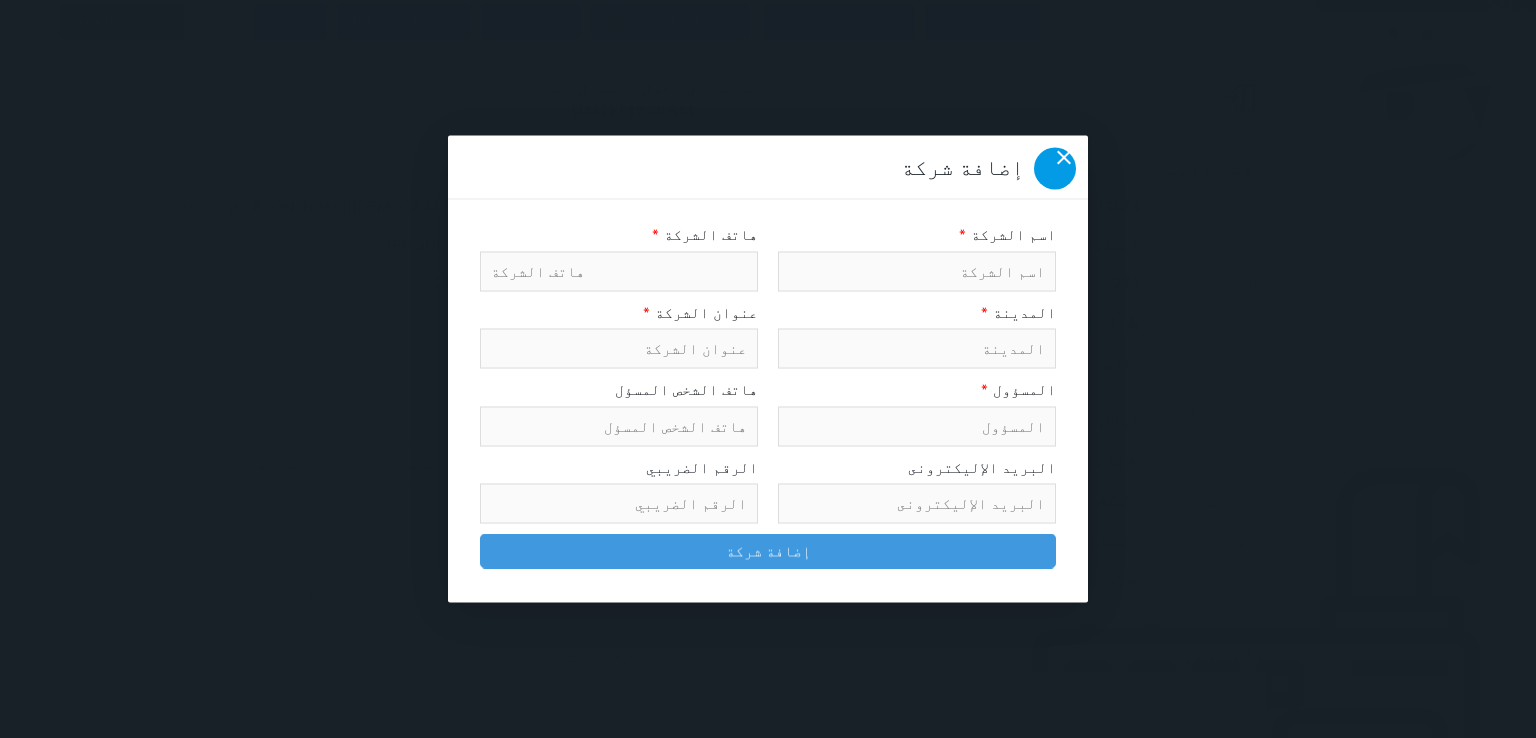 click 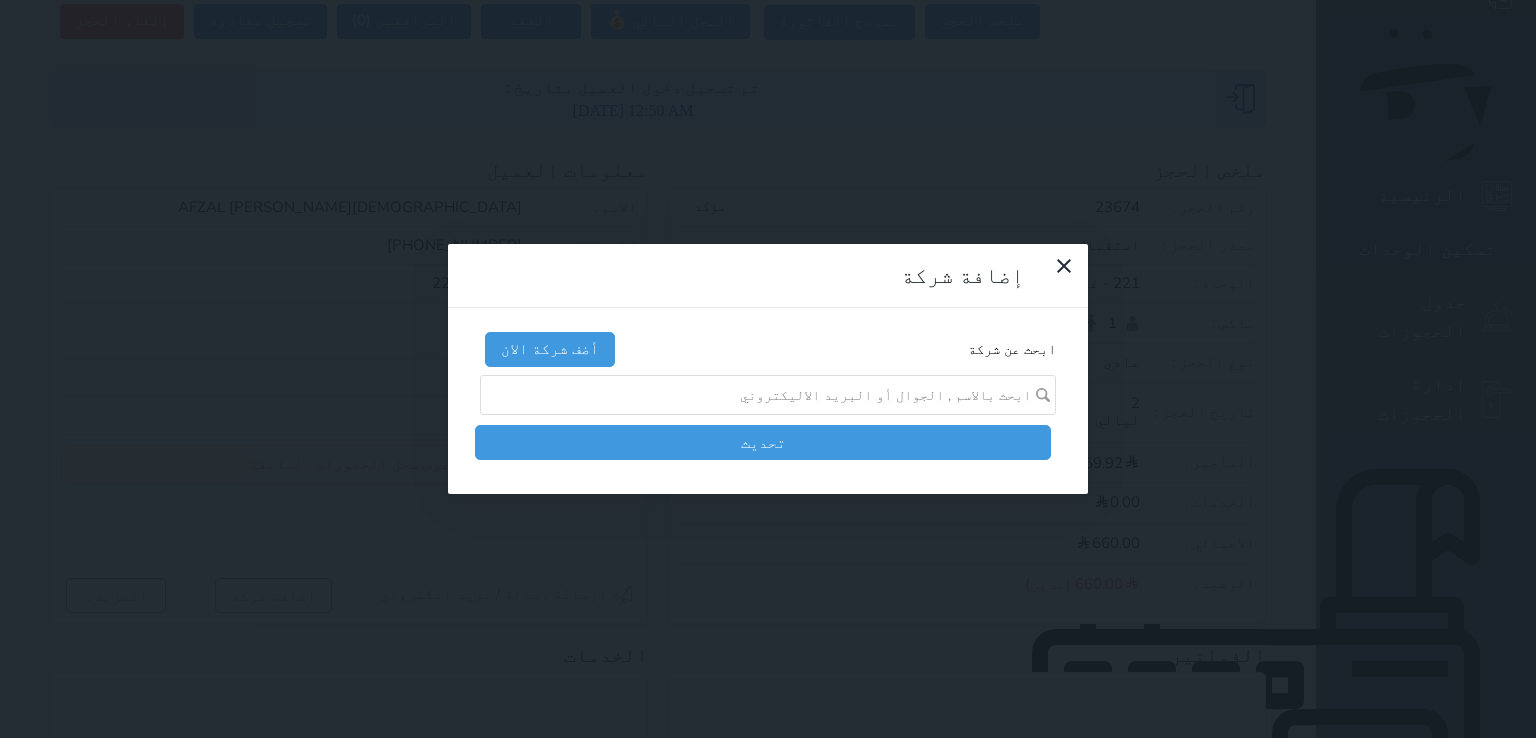 click 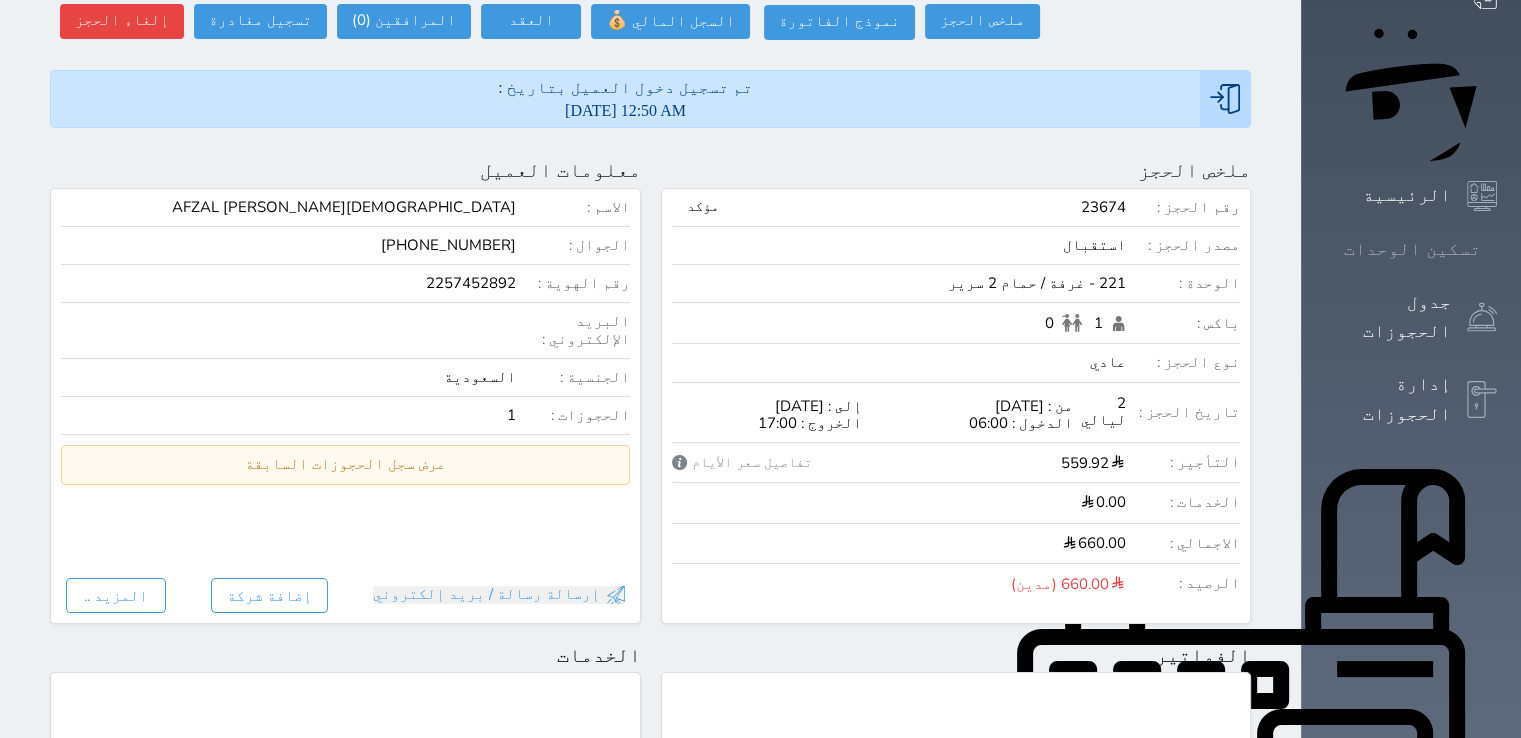click on "تسكين الوحدات" at bounding box center (1411, 249) 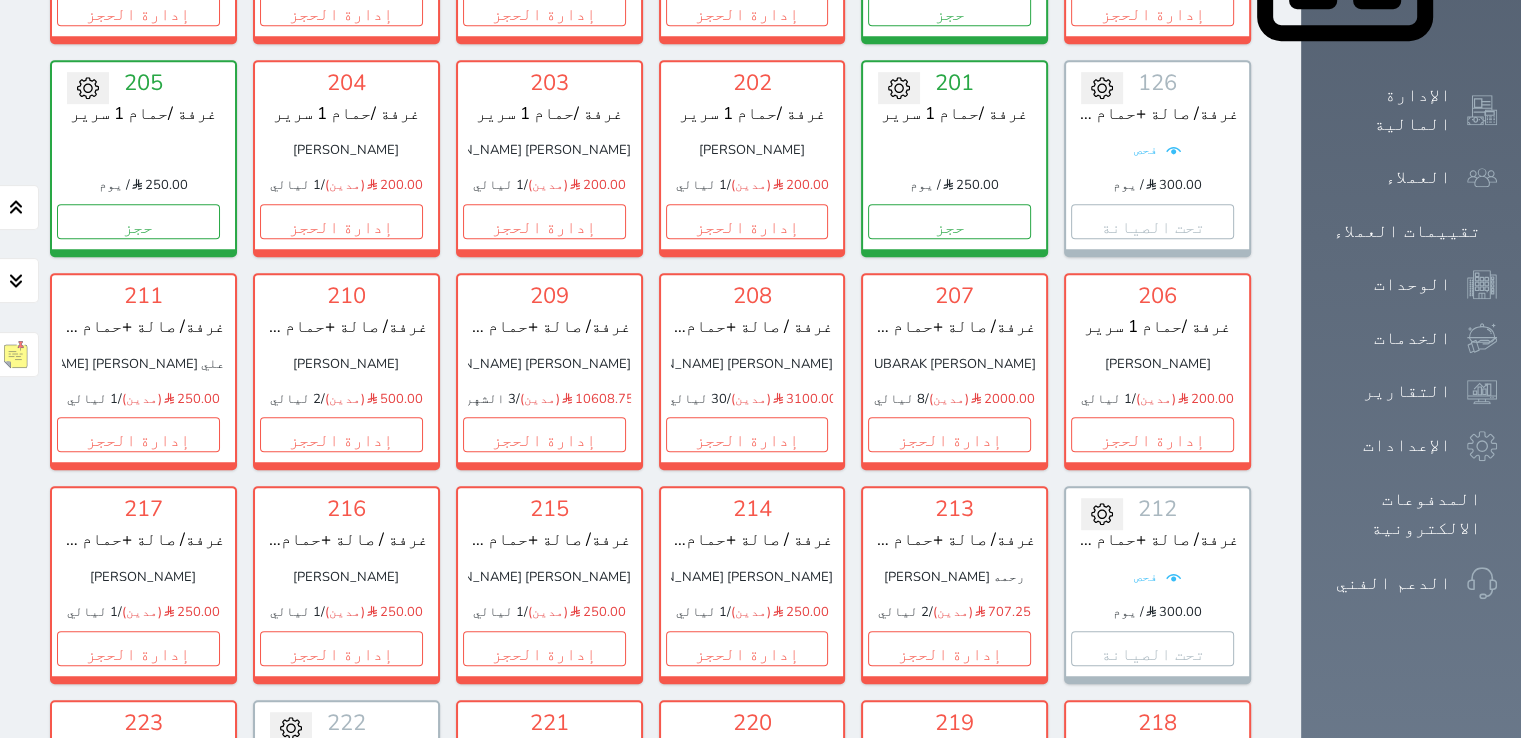 scroll, scrollTop: 1118, scrollLeft: 0, axis: vertical 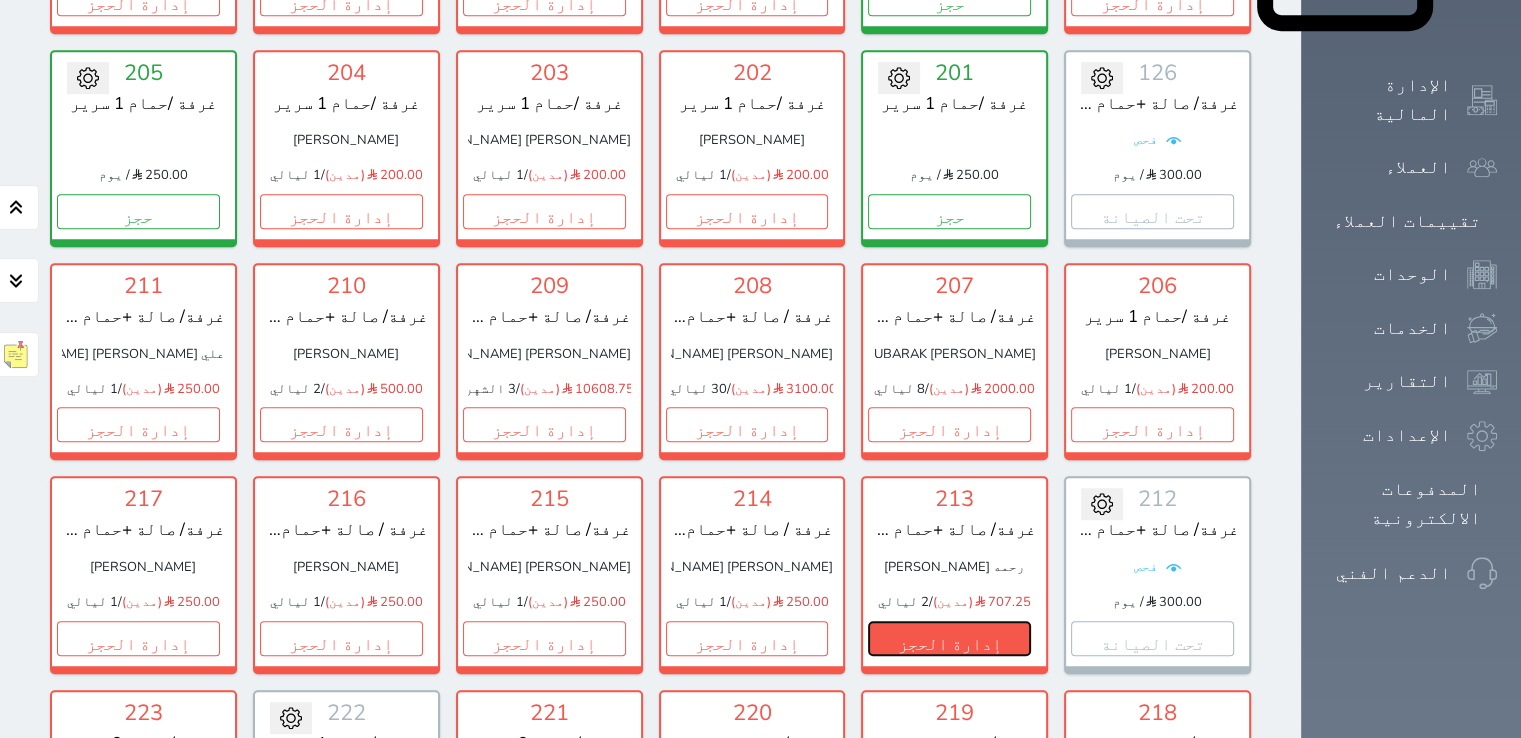 click on "إدارة الحجز" at bounding box center [949, 638] 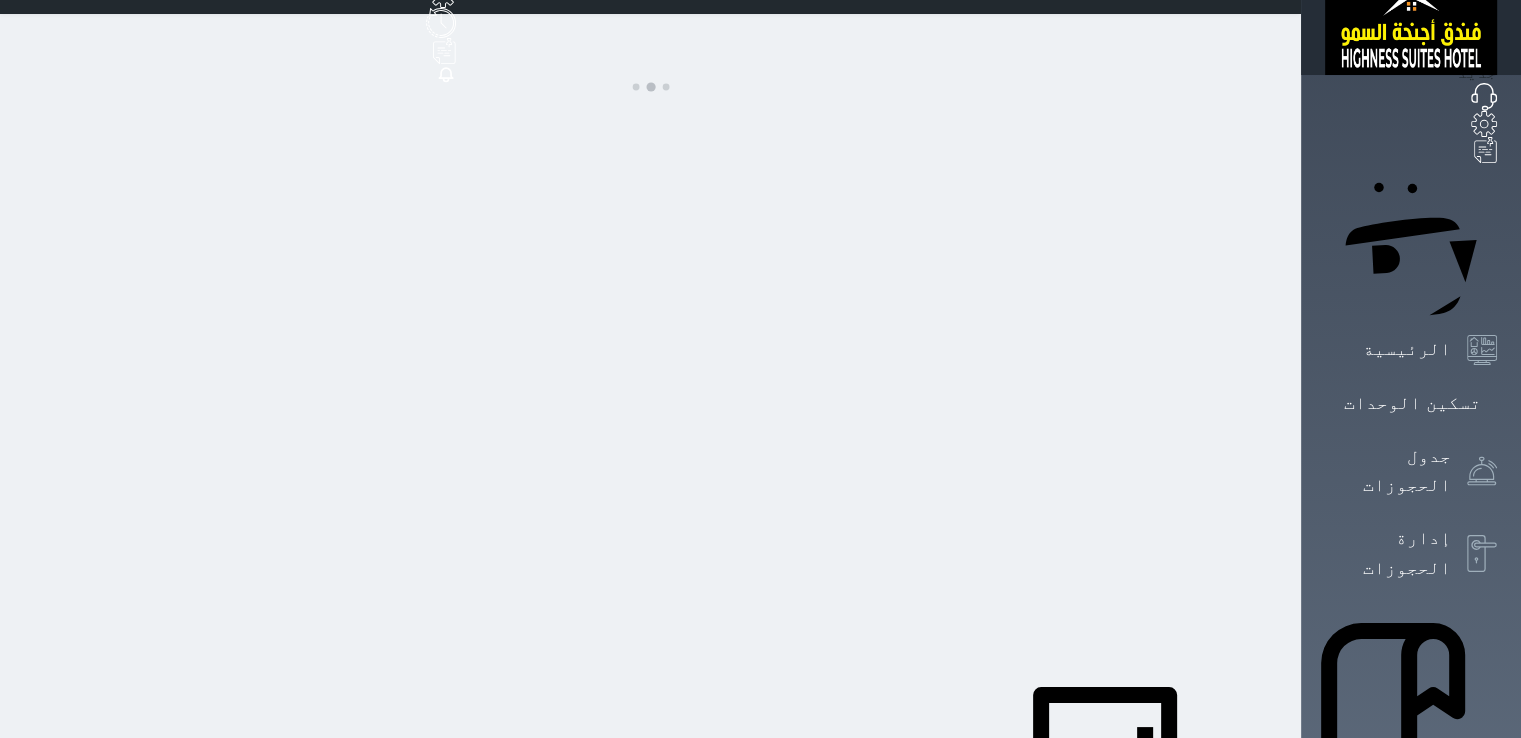 scroll, scrollTop: 0, scrollLeft: 0, axis: both 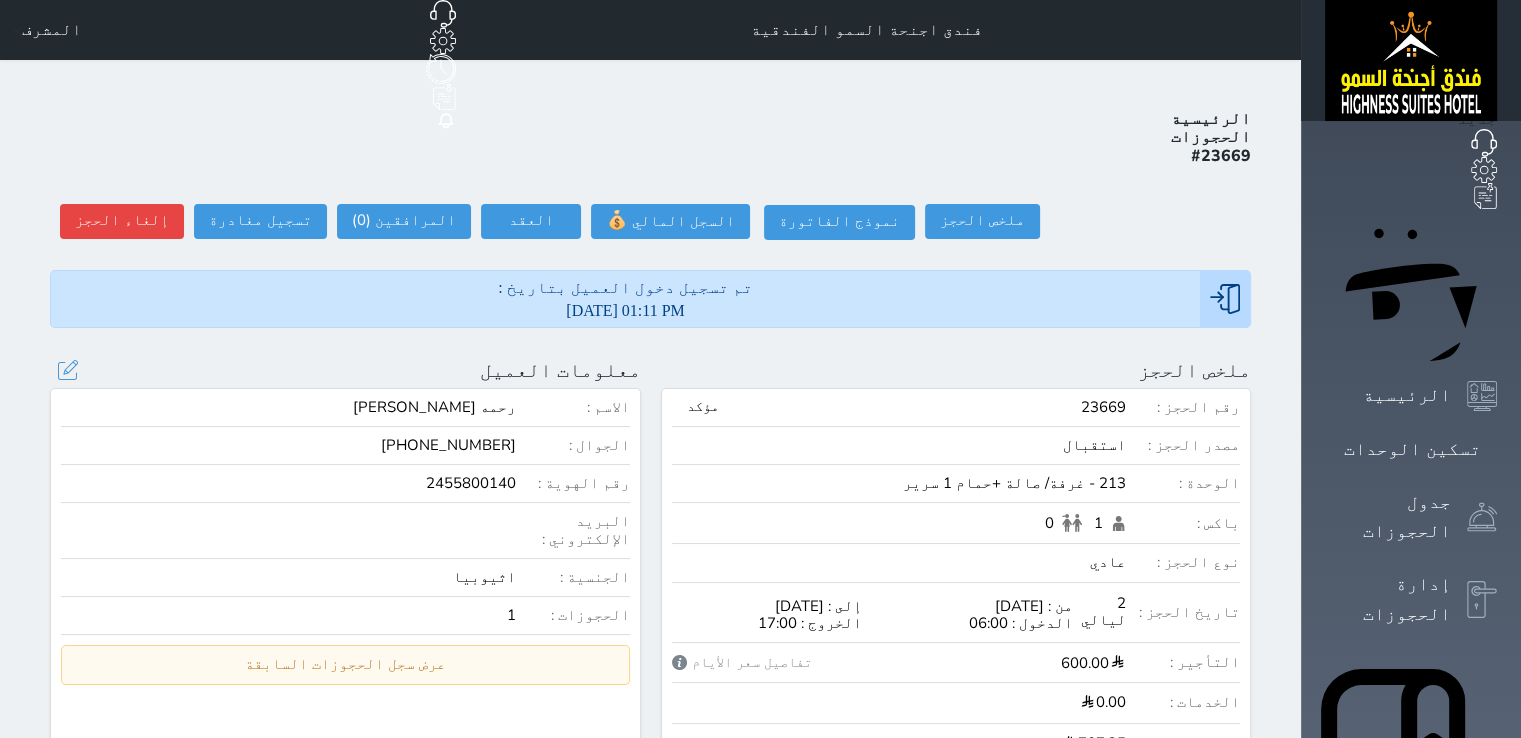 click on "الاسم :   رحمه [PERSON_NAME] :   [PHONE_NUMBER]     رقم الهوية :   2455800140   البريد الإلكتروني :     الجنسية :   اثيوبيا   الحجوزات :   1     عرض سجل الحجوزات السابقة         سجل حجوزات العميل                    إجمالى رصيد العميل : 0      رقم الحجز   الوحدة   من   إلى   نوع الحجز   الرصيد   الاجرائات         النتائج  : من (  ) - إلى  (  )   العدد  :        إرسالة رسالة / بريد إلكتروني   إضافة شركة       المزيد .." at bounding box center [345, 606] 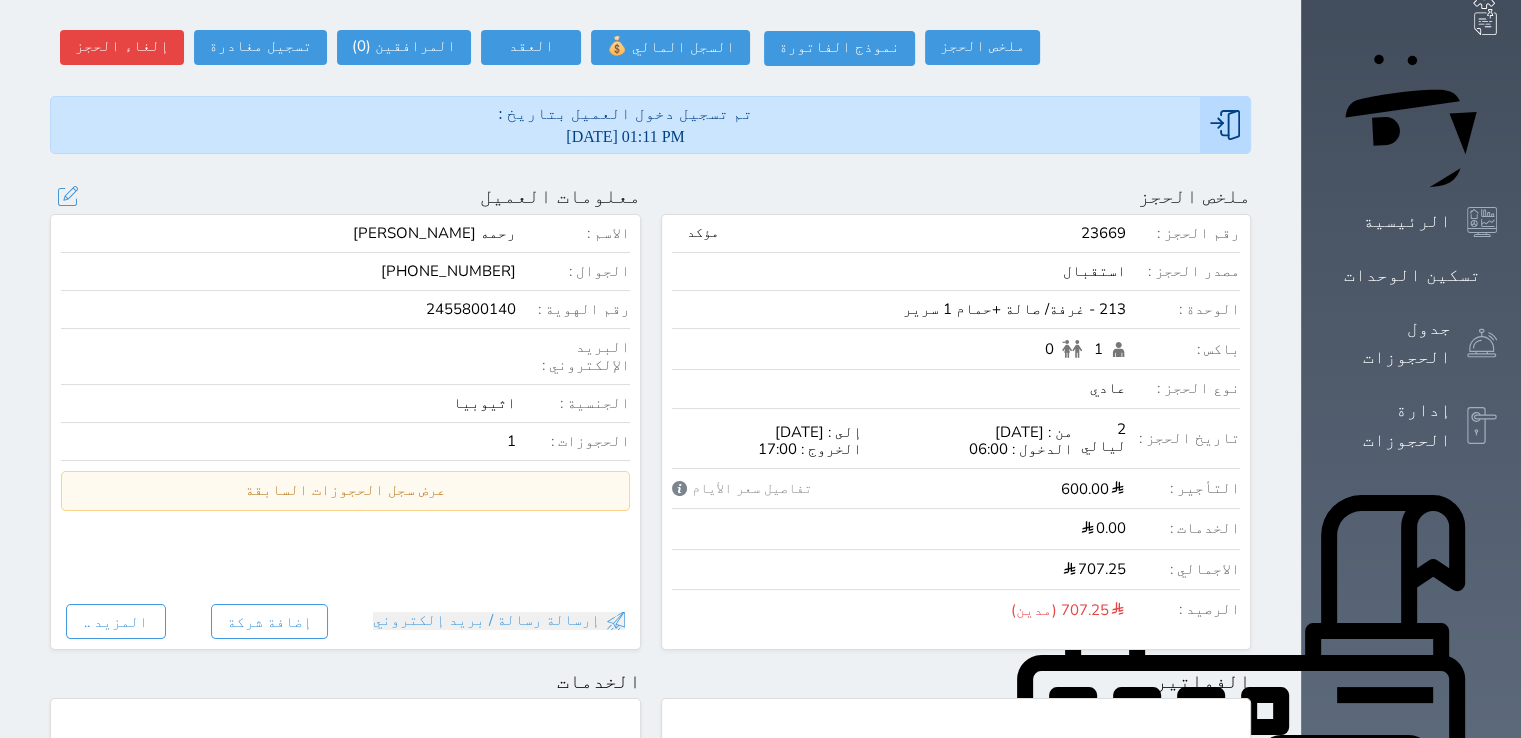 scroll, scrollTop: 0, scrollLeft: 0, axis: both 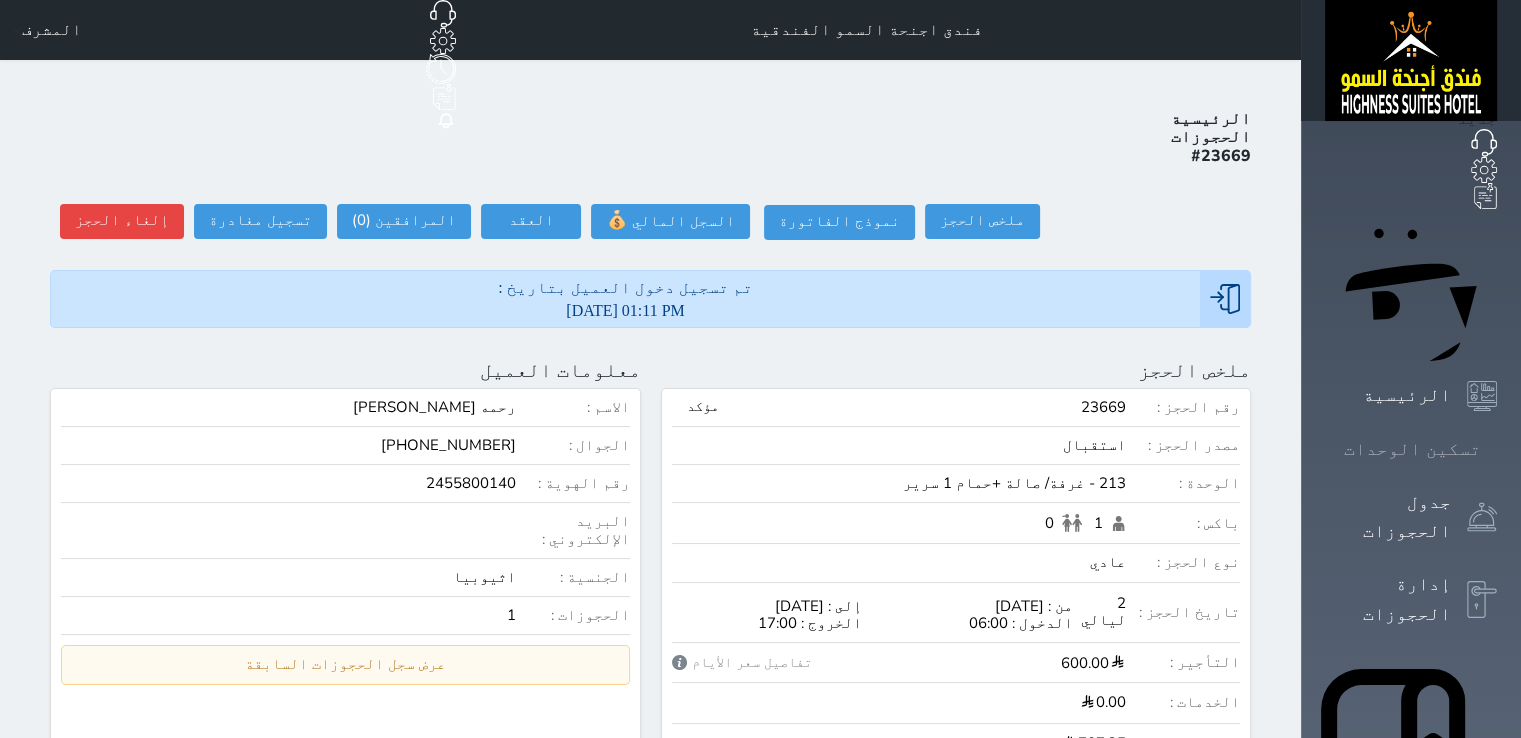 click 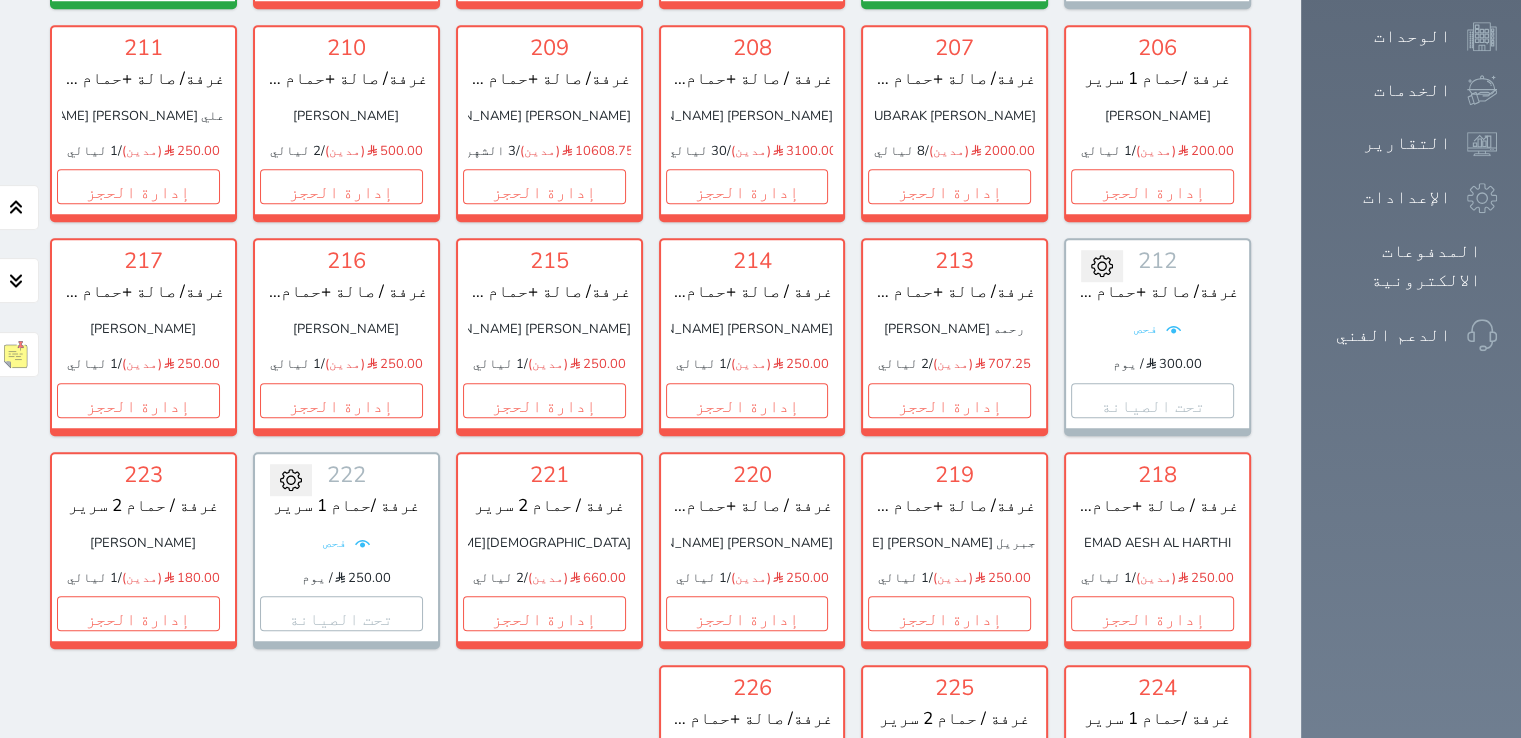 scroll, scrollTop: 1398, scrollLeft: 0, axis: vertical 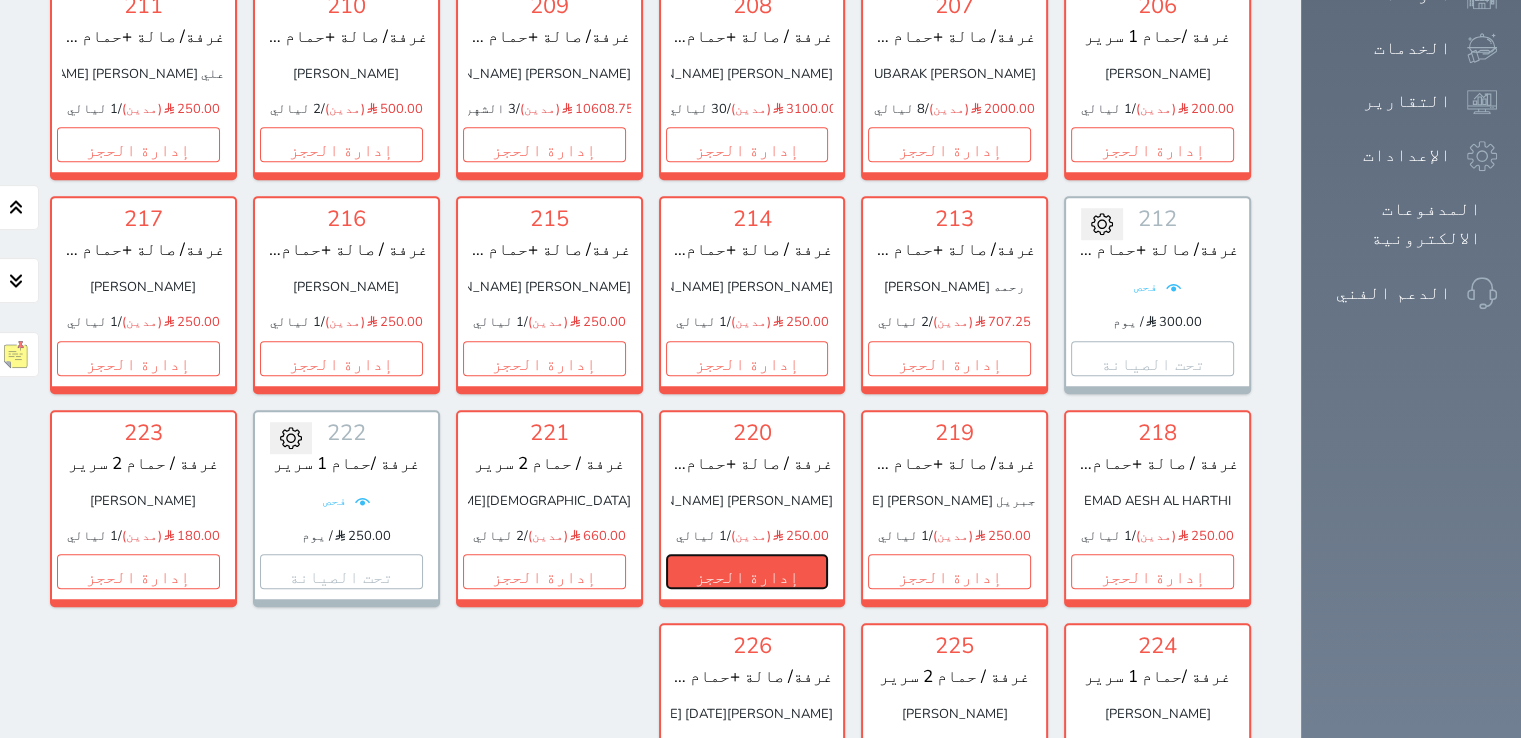 click on "إدارة الحجز" at bounding box center [747, 571] 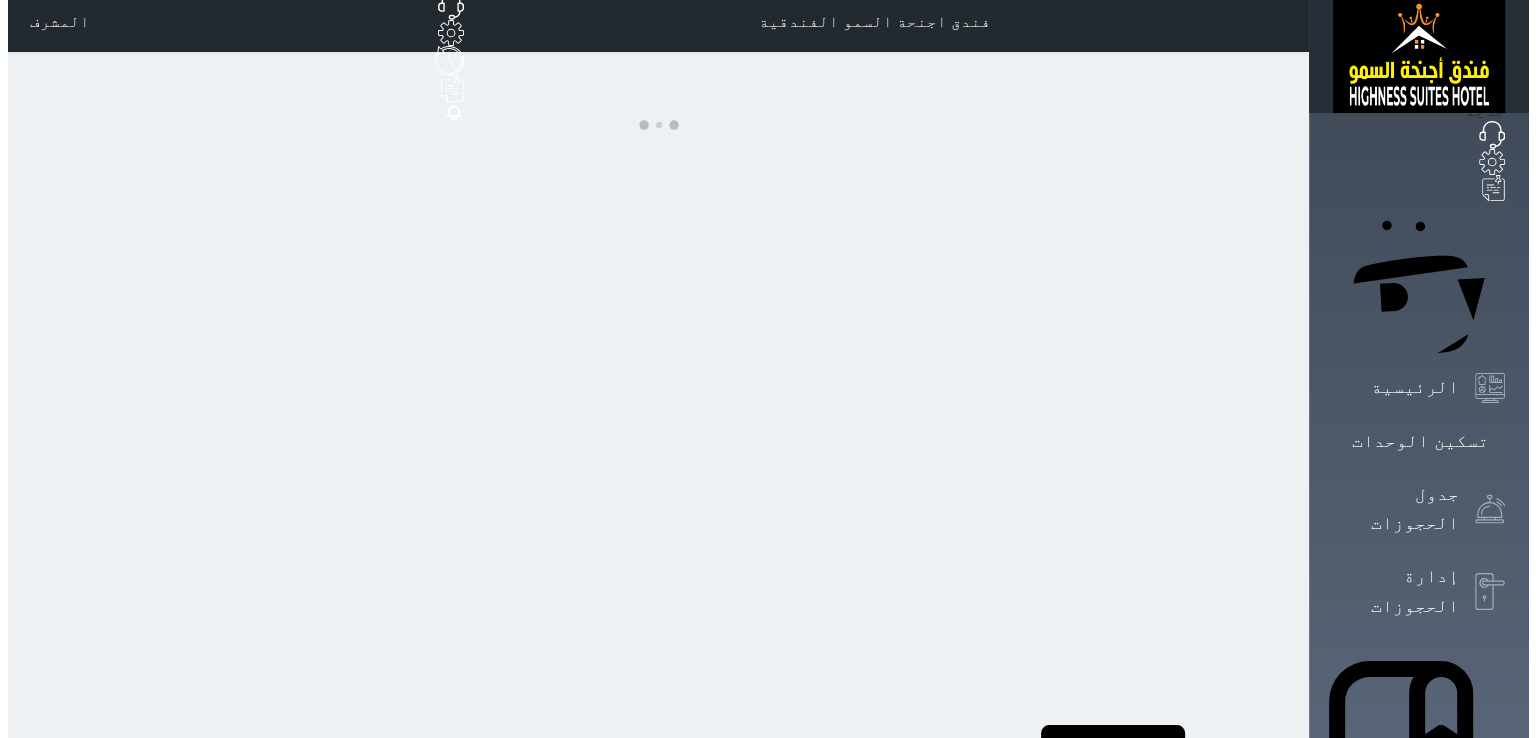 scroll, scrollTop: 0, scrollLeft: 0, axis: both 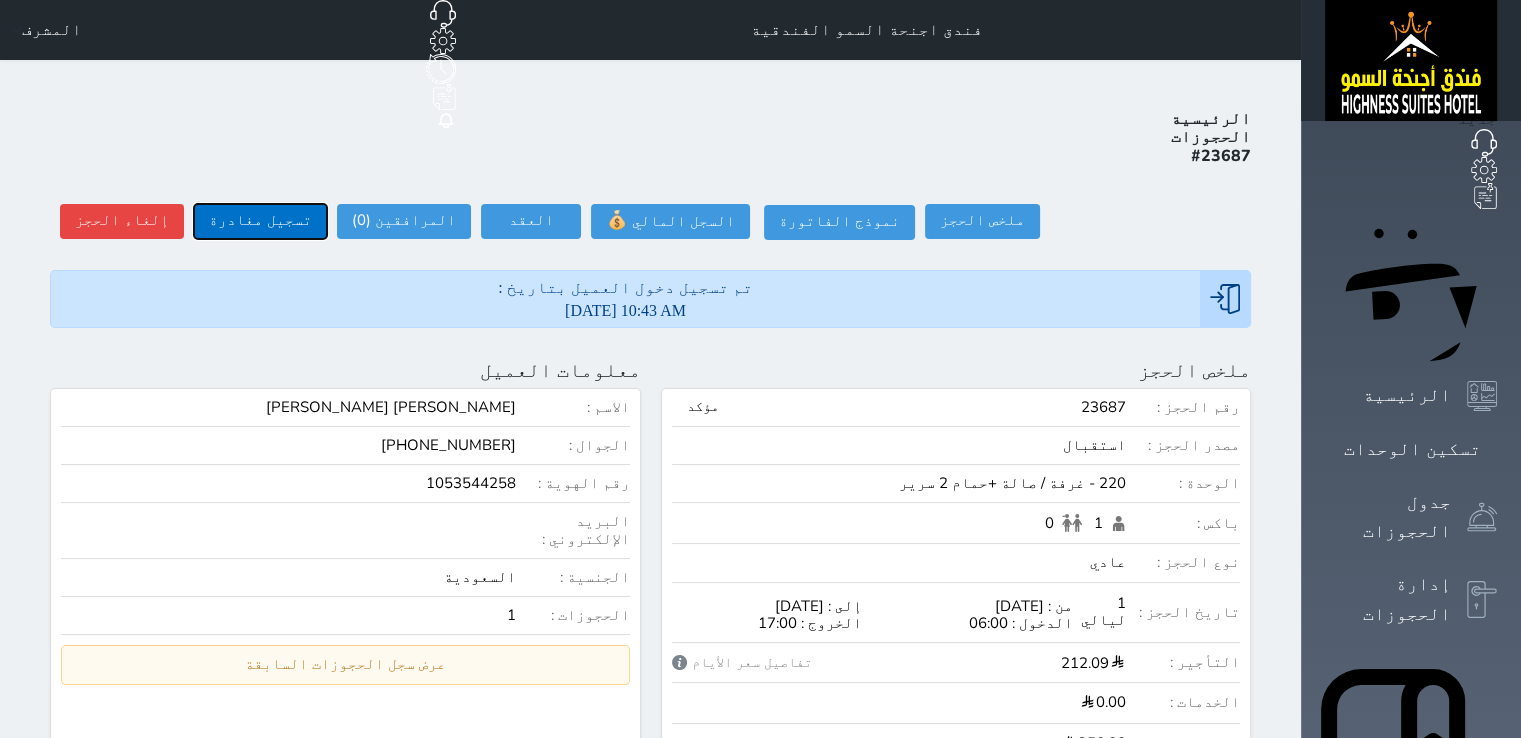 click on "تسجيل مغادرة" at bounding box center [260, 221] 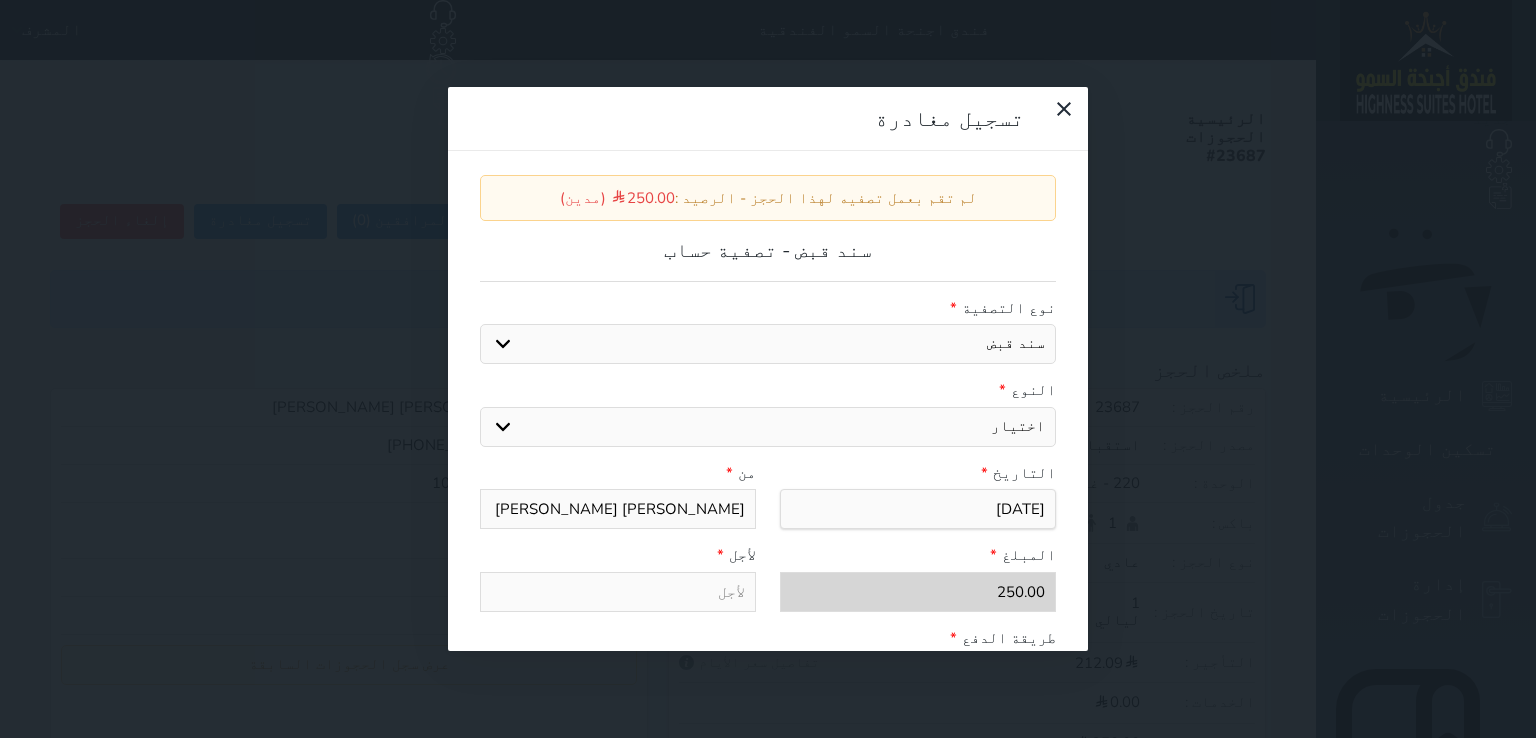 click on "اختيار   مقبوضات عامة
قيمة إيجار
فواتير
عربون
لا ينطبق
آخر
مغسلة
واي فاي - الإنترنت
مواقف السيارات
طعام
الأغذية والمشروبات
مشروبات
المشروبات الباردة
المشروبات الساخنة
الإفطار
غداء
عشاء
مخبز و كعك
حمام سباحة
الصالة الرياضية
سبا و خدمات الجمال
اختيار وإسقاط (خدمات النقل)
ميني بار
كابل - تلفزيون
سرير إضافي
تصفيف الشعر
التسوق" at bounding box center (768, 427) 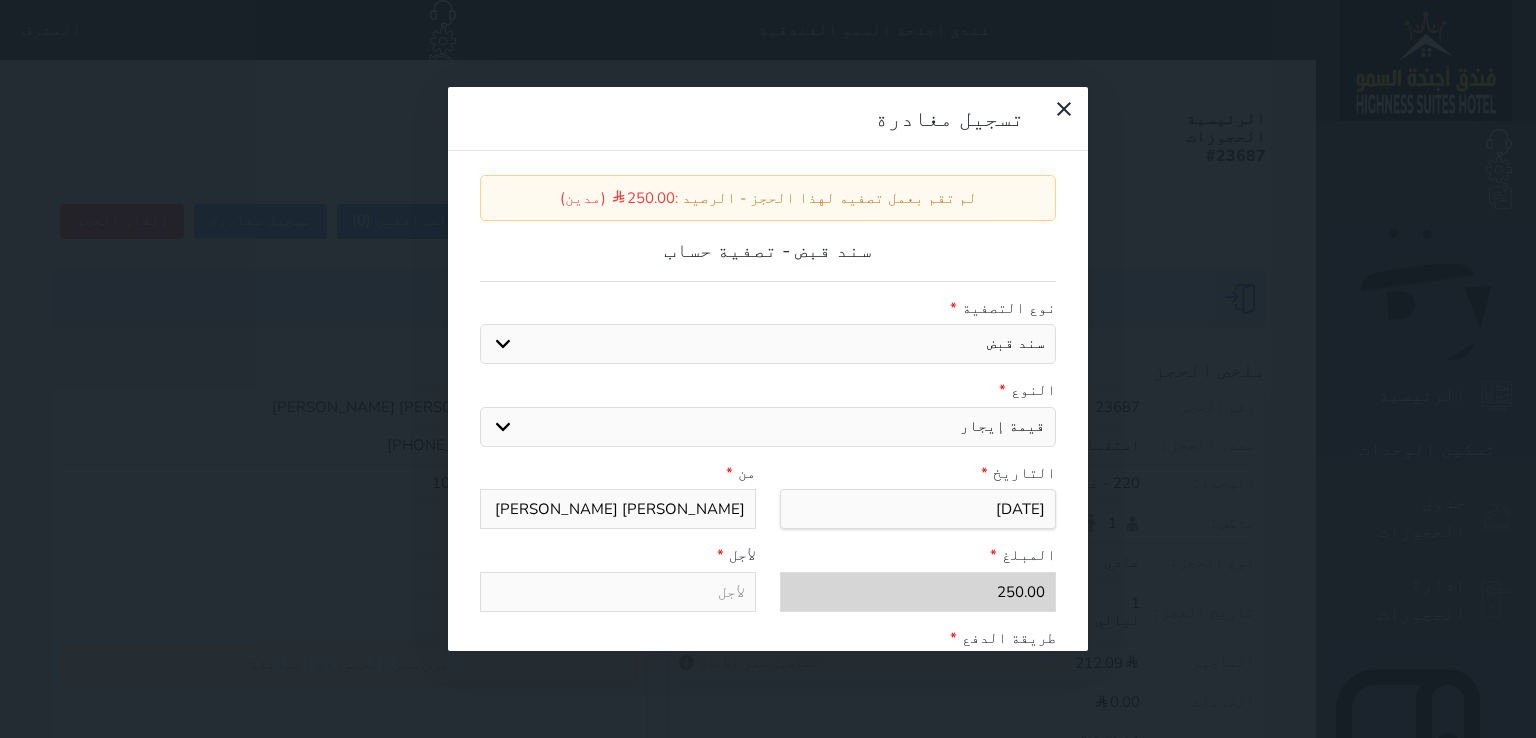click on "اختيار   مقبوضات عامة
قيمة إيجار
فواتير
عربون
لا ينطبق
آخر
مغسلة
واي فاي - الإنترنت
مواقف السيارات
طعام
الأغذية والمشروبات
مشروبات
المشروبات الباردة
المشروبات الساخنة
الإفطار
غداء
عشاء
مخبز و كعك
حمام سباحة
الصالة الرياضية
سبا و خدمات الجمال
اختيار وإسقاط (خدمات النقل)
ميني بار
كابل - تلفزيون
سرير إضافي
تصفيف الشعر
التسوق" at bounding box center (768, 427) 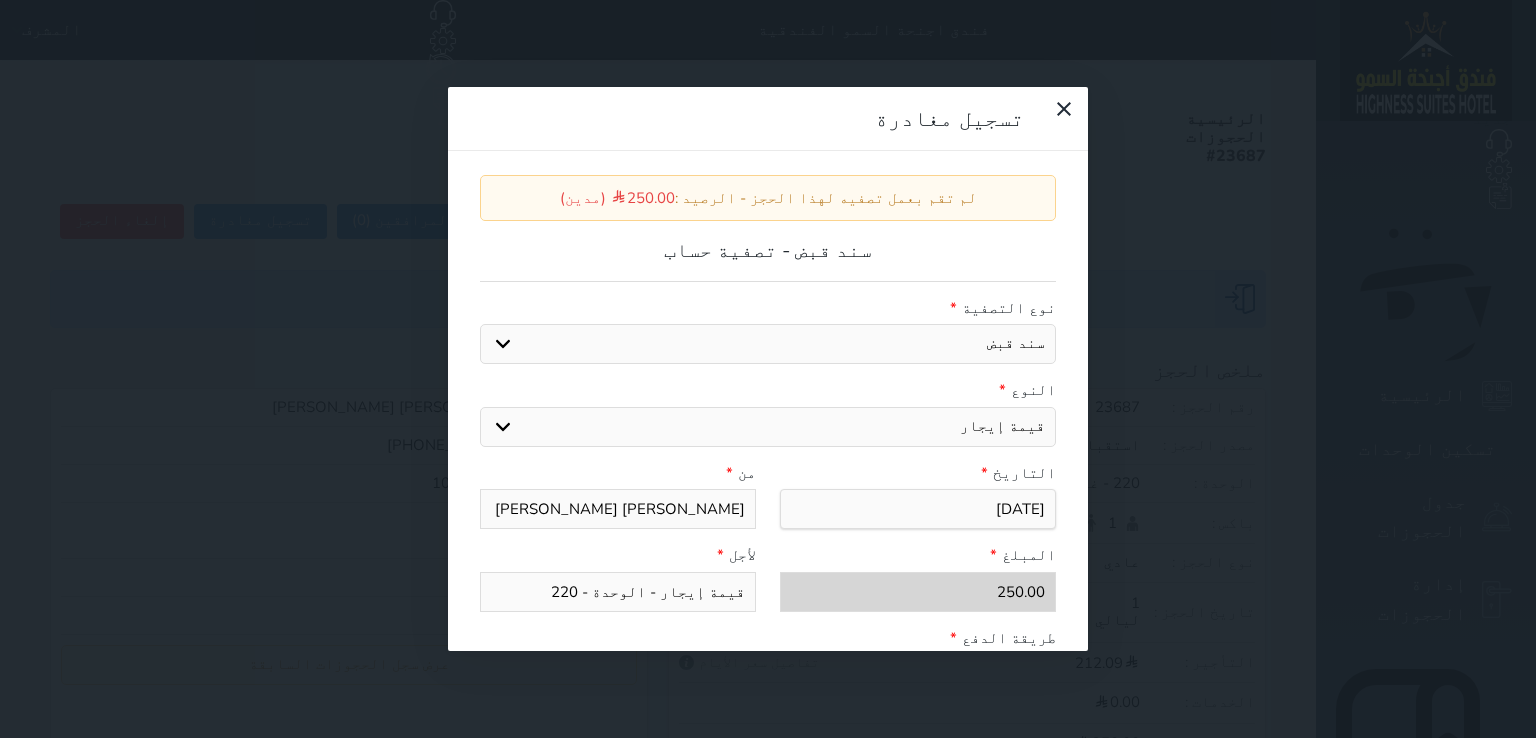 click on "النوع *" at bounding box center [768, 390] 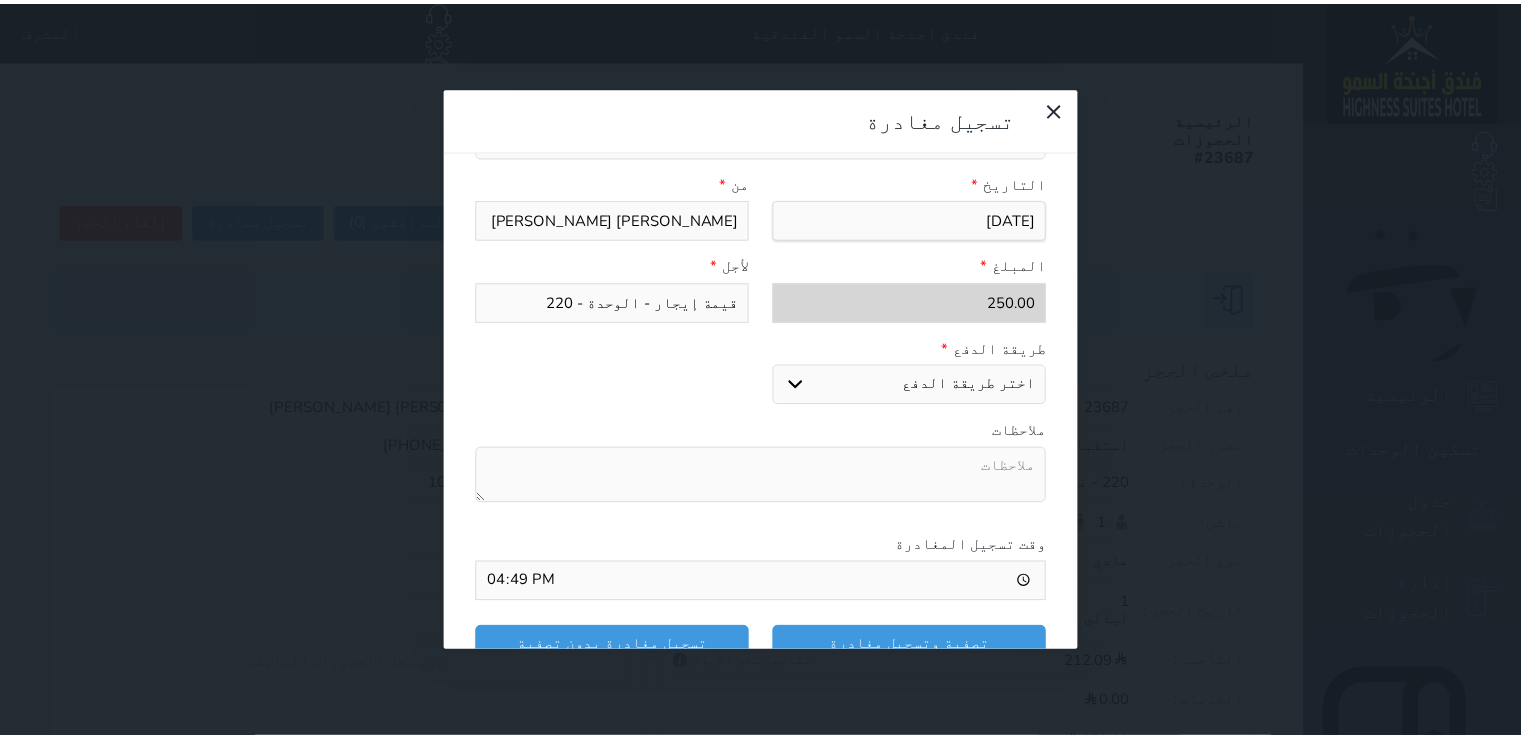 scroll, scrollTop: 307, scrollLeft: 0, axis: vertical 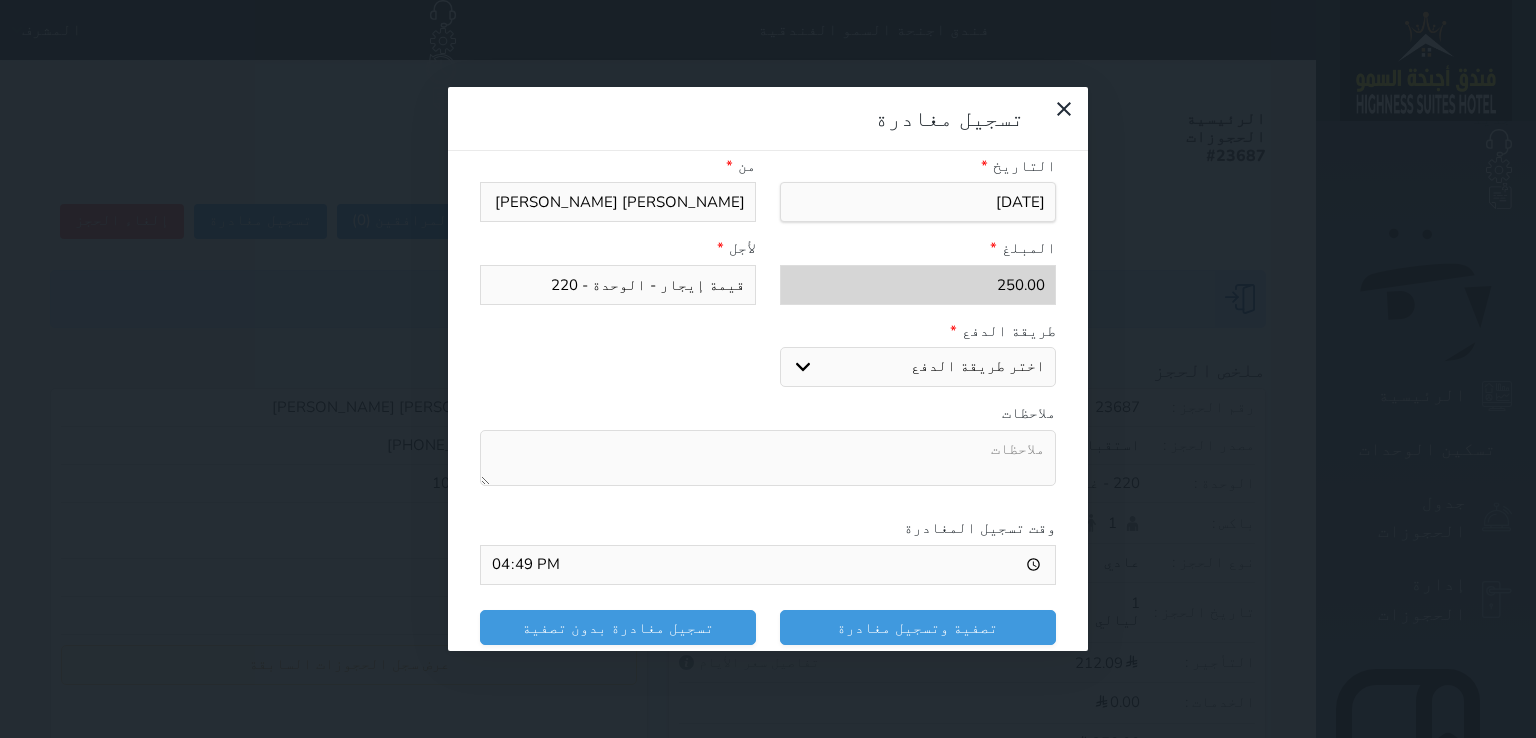 click on "اختر طريقة الدفع   دفع نقدى   تحويل بنكى   مدى   بطاقة ائتمان" at bounding box center (918, 367) 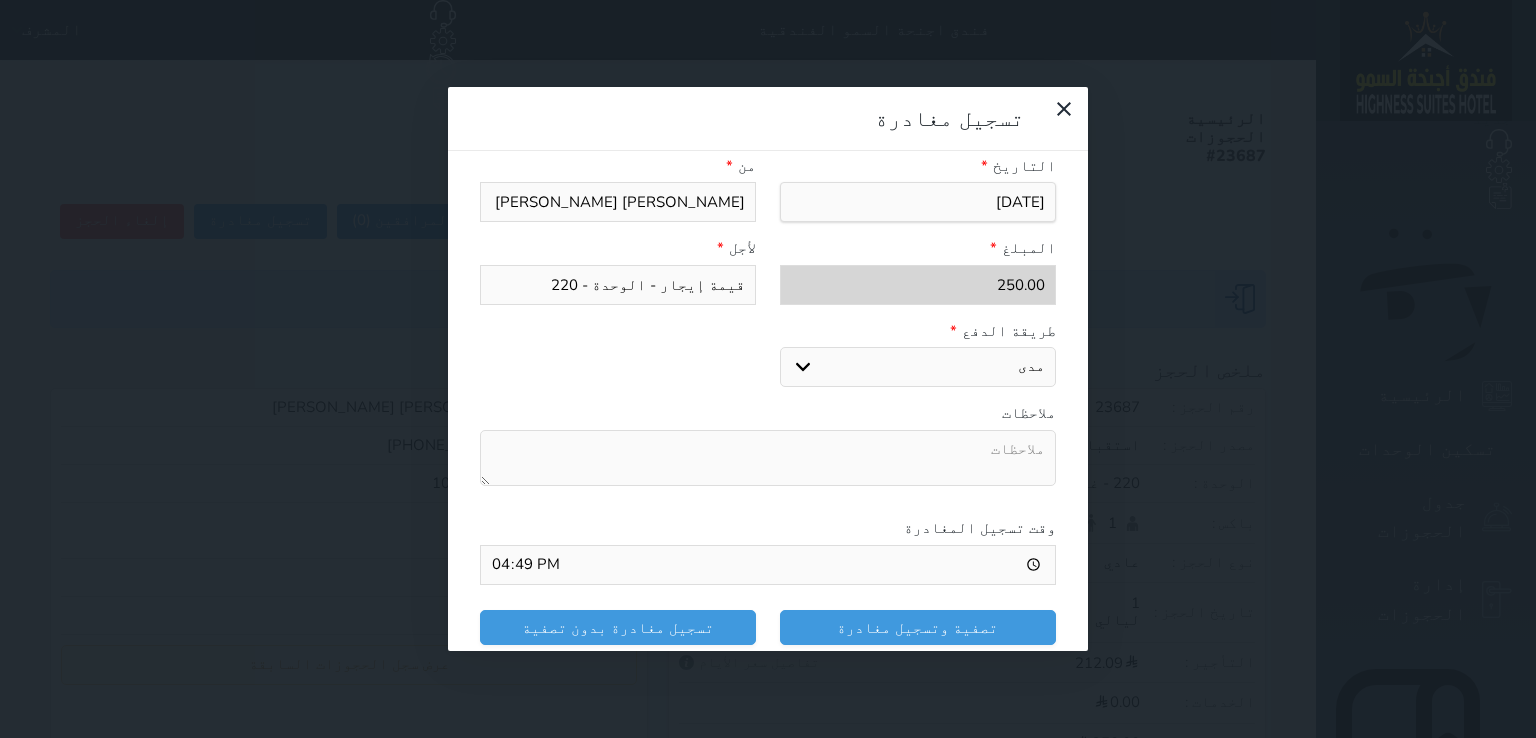 click on "اختر طريقة الدفع   دفع نقدى   تحويل بنكى   مدى   بطاقة ائتمان" at bounding box center [918, 367] 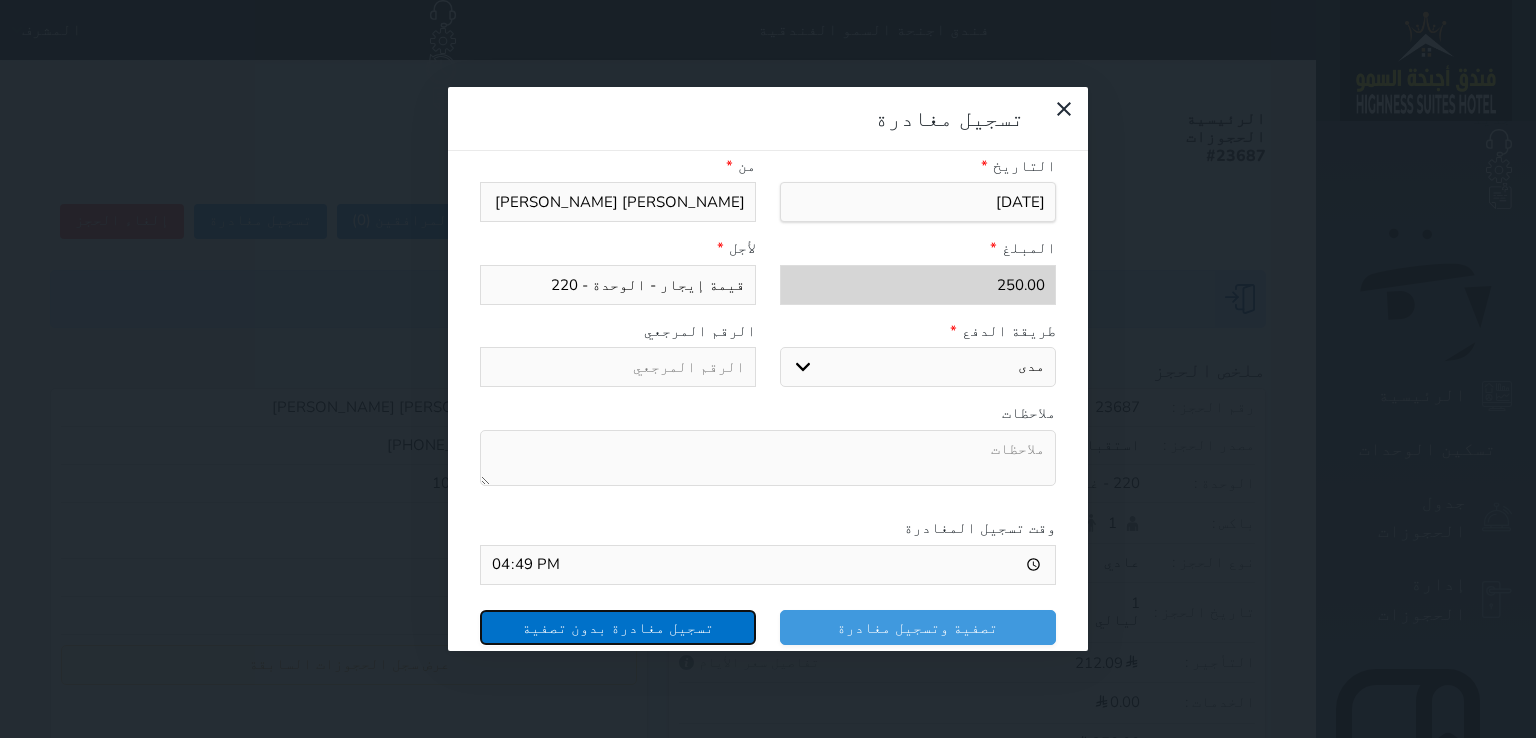 click on "تسجيل مغادرة بدون تصفية" at bounding box center (618, 627) 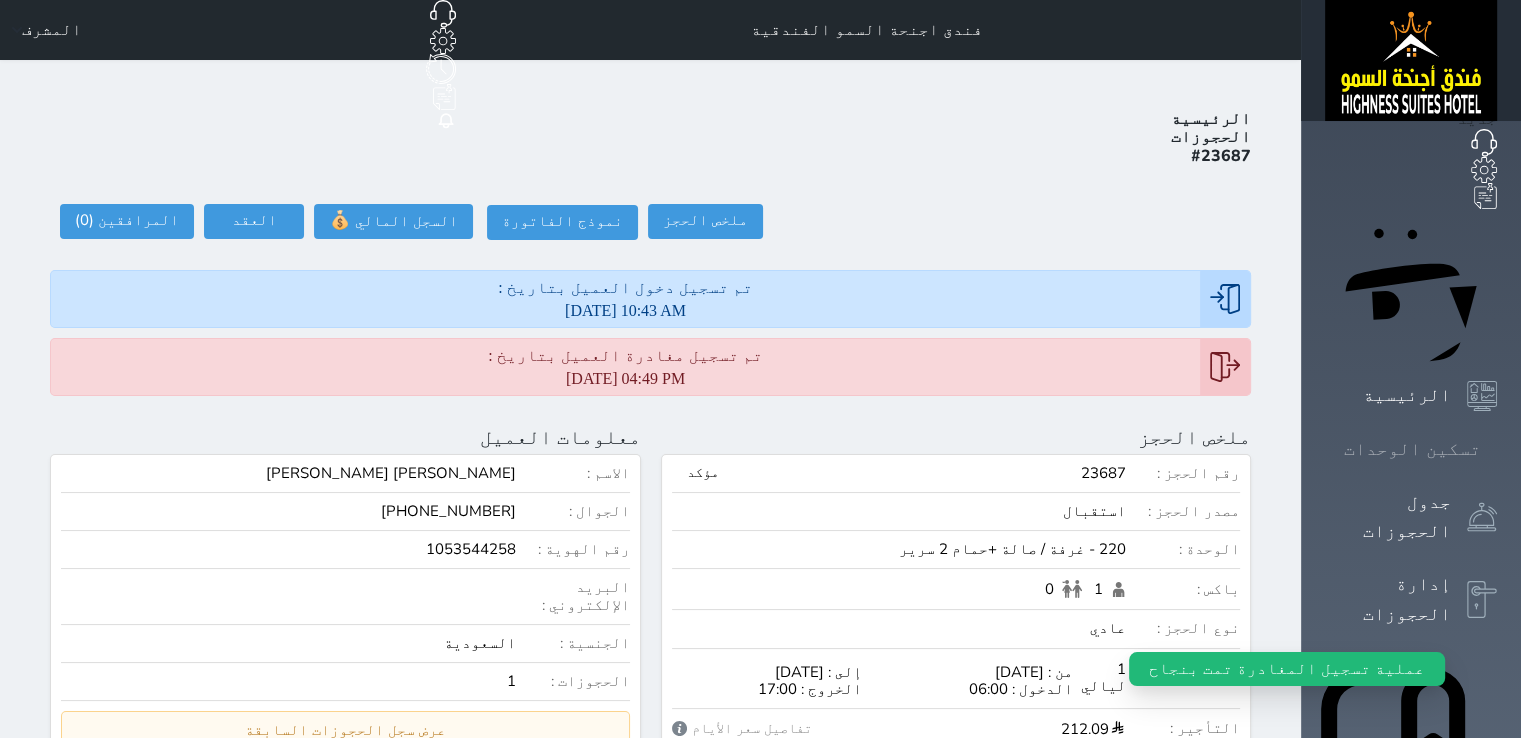 click 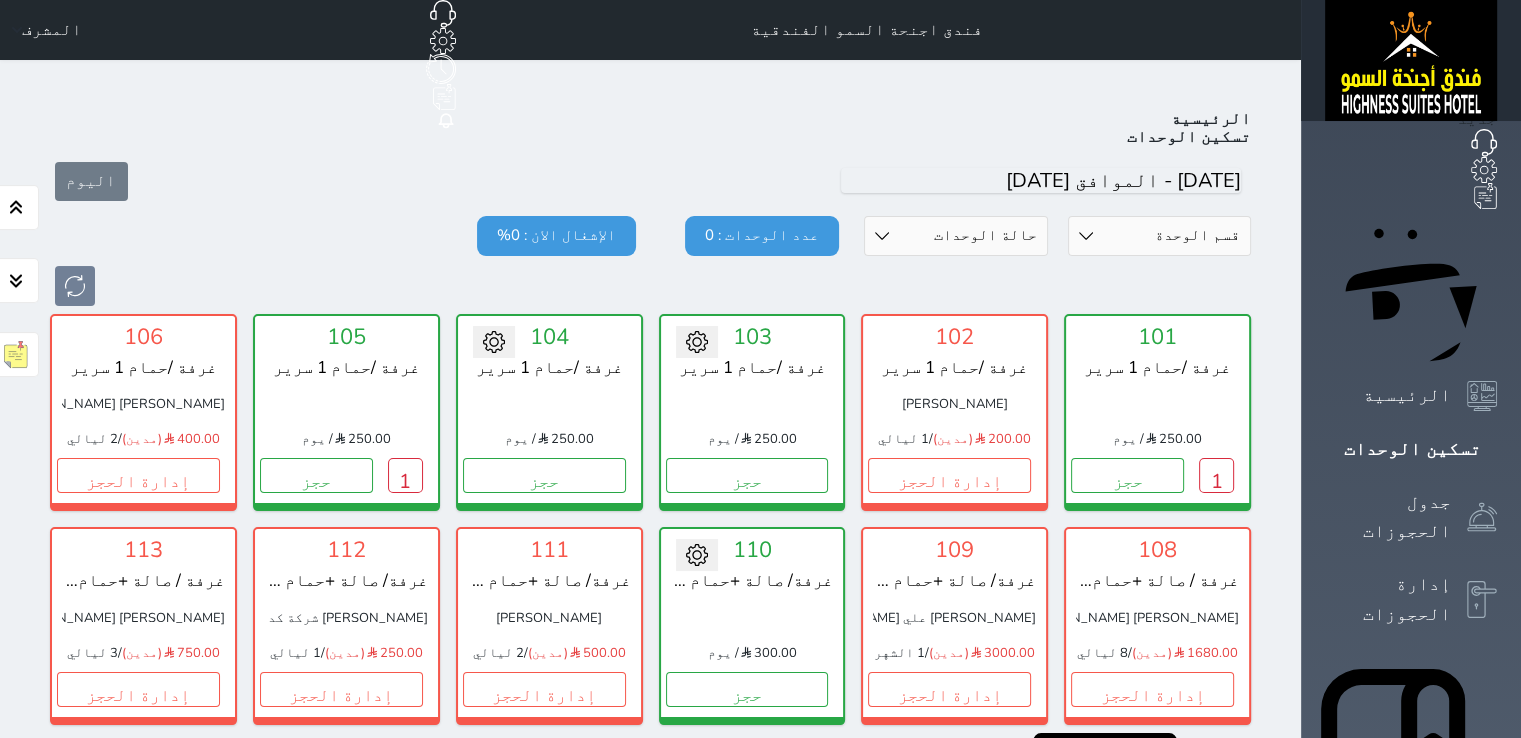 click on "102   غرفة /حمام 1 سرير
[PERSON_NAME]
200.00
(مدين)
/   1 ليالي           إدارة الحجز" at bounding box center (954, 412) 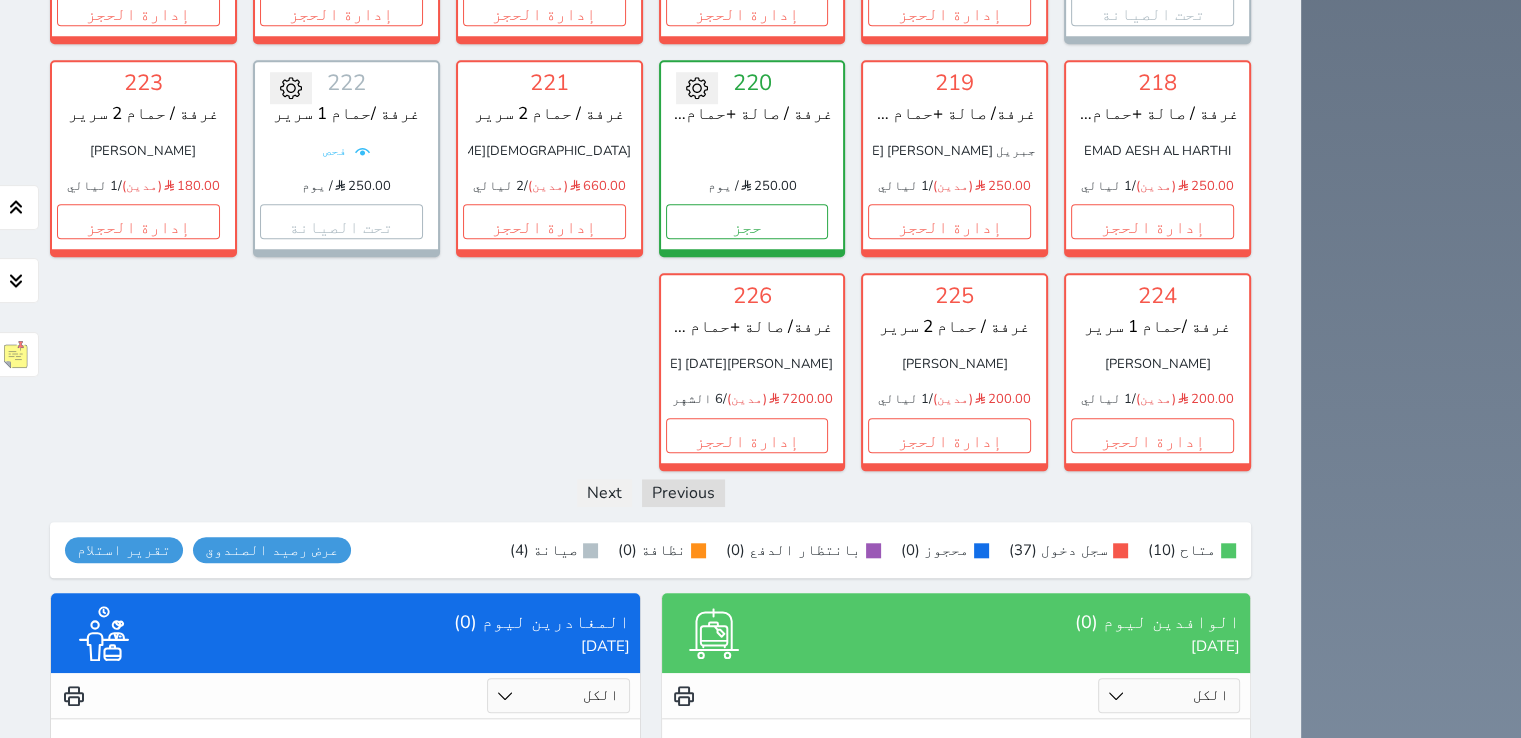 scroll, scrollTop: 1798, scrollLeft: 0, axis: vertical 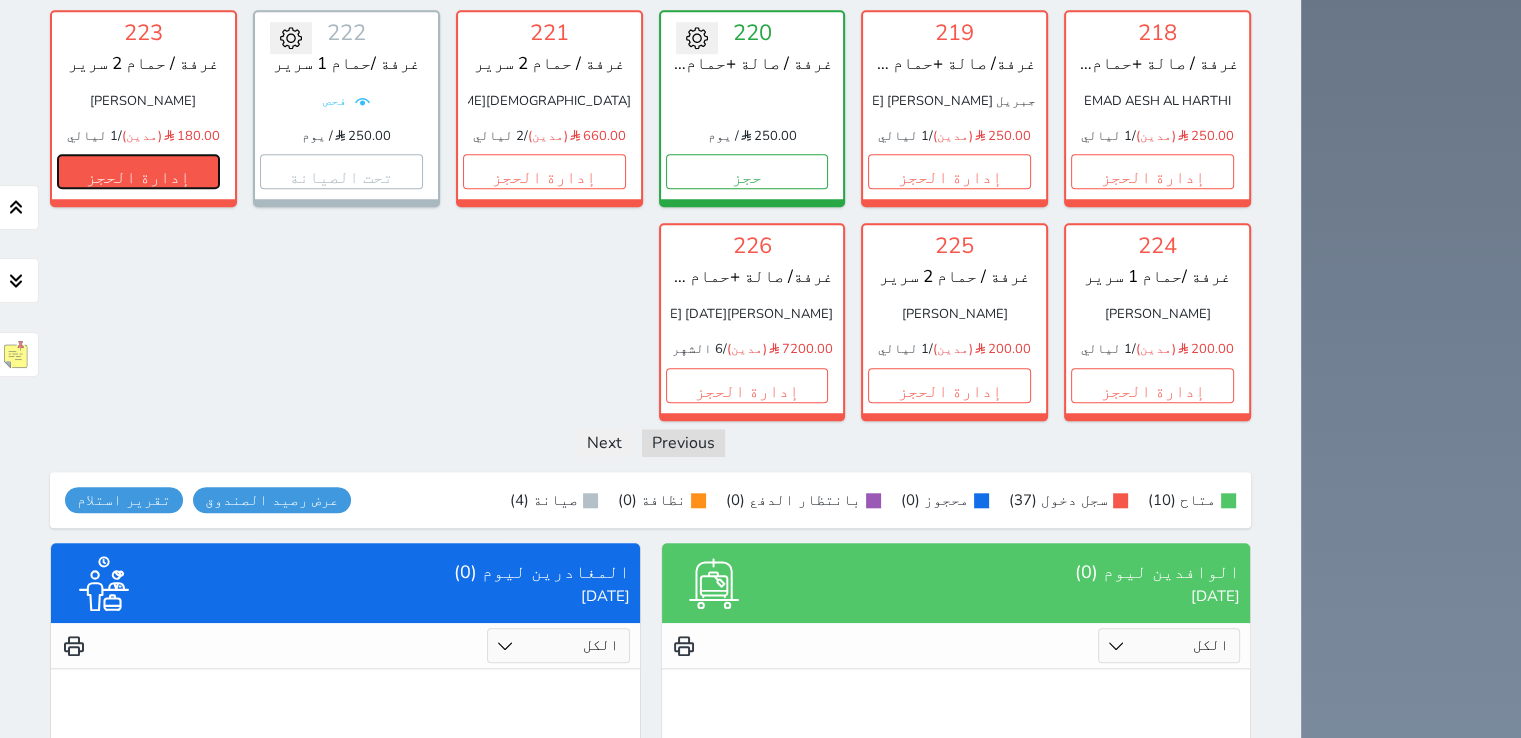 click on "إدارة الحجز" at bounding box center (138, 171) 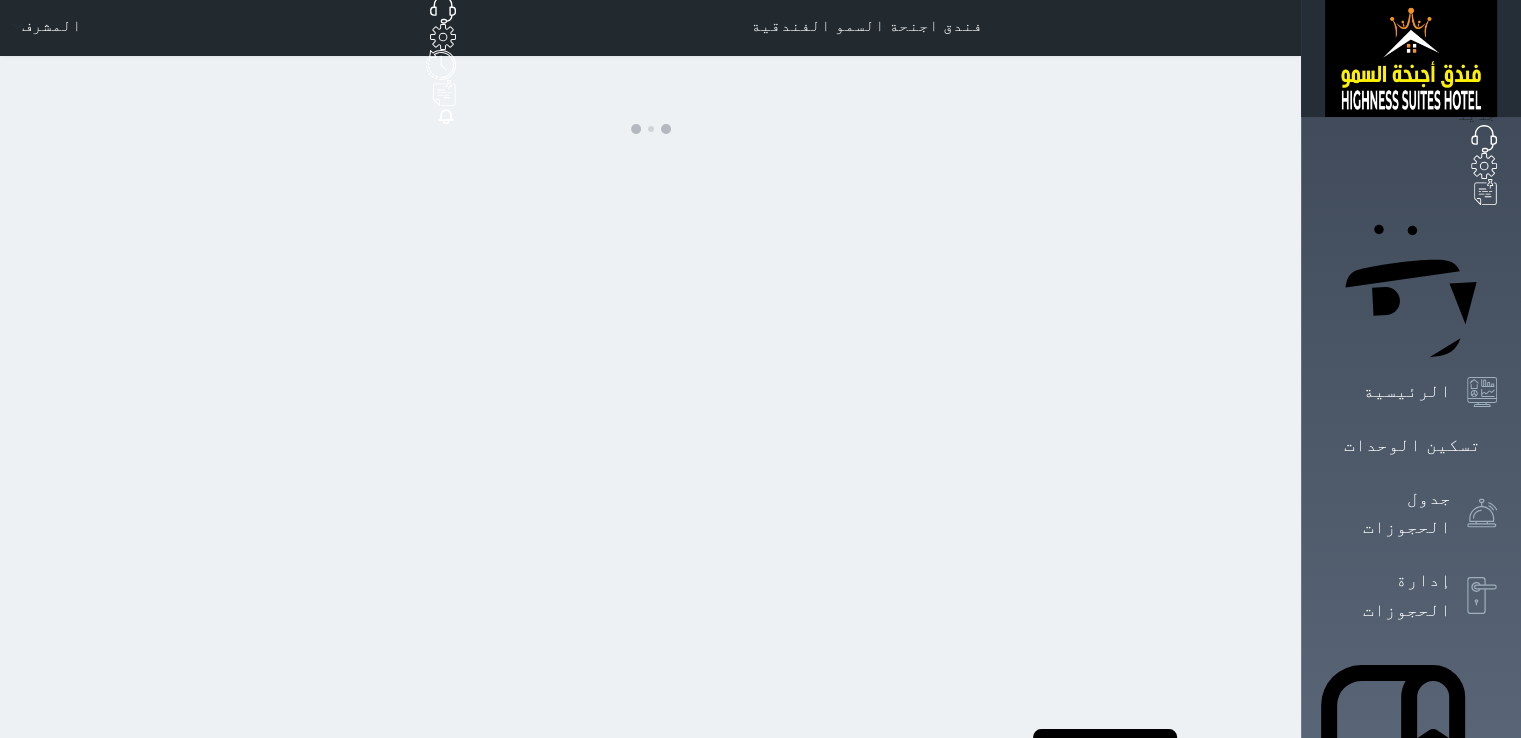 scroll, scrollTop: 0, scrollLeft: 0, axis: both 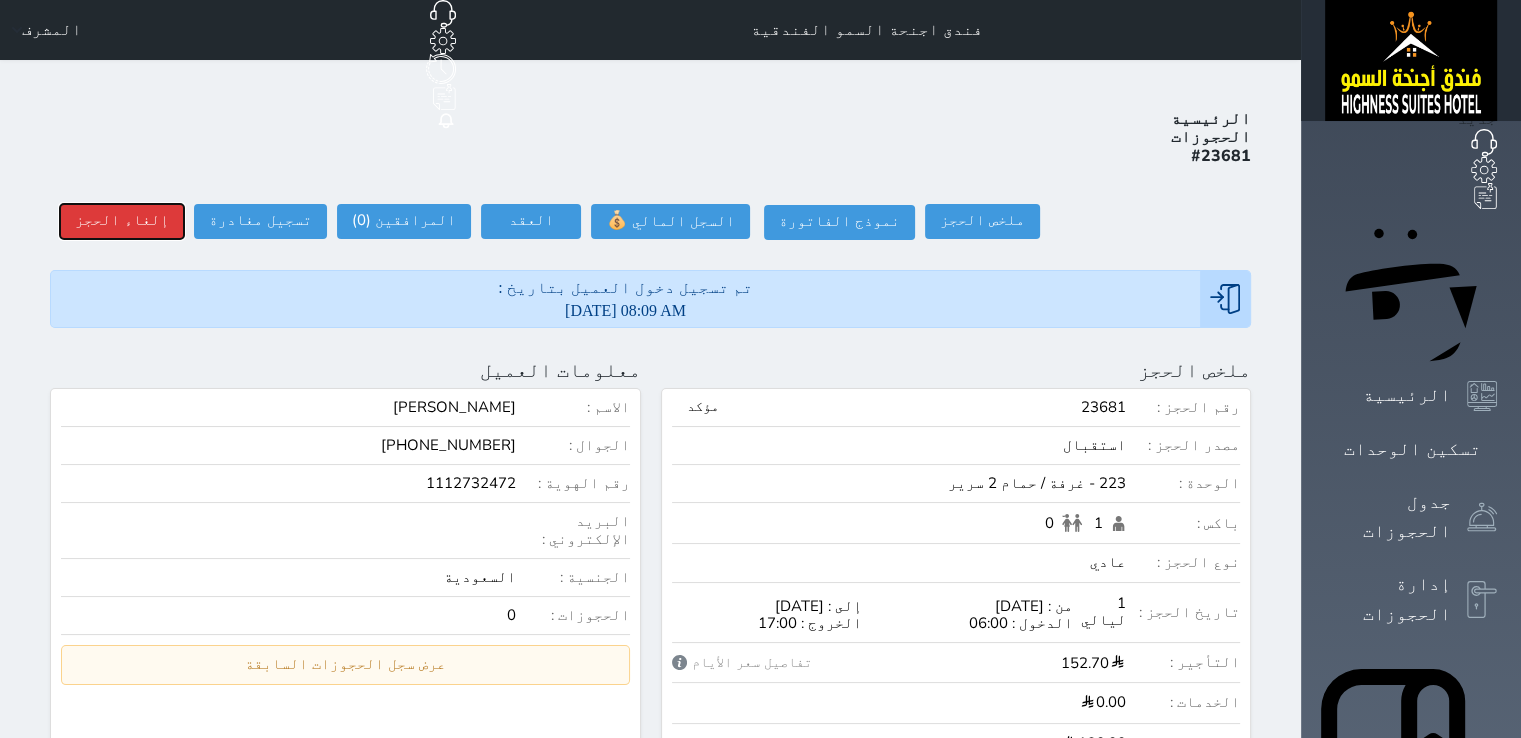 click on "إلغاء الحجز" at bounding box center [122, 221] 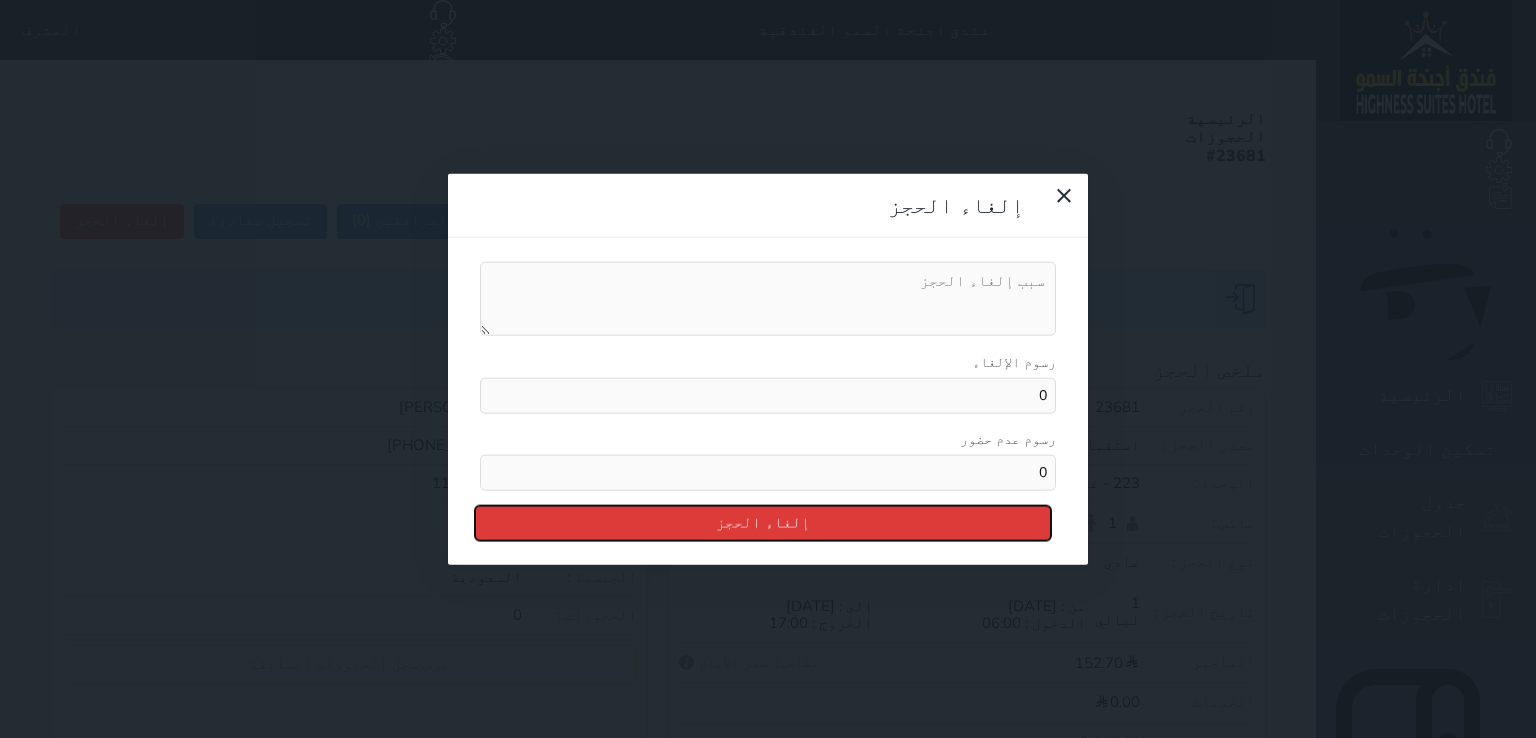 click on "إلغاء الحجز" at bounding box center [763, 522] 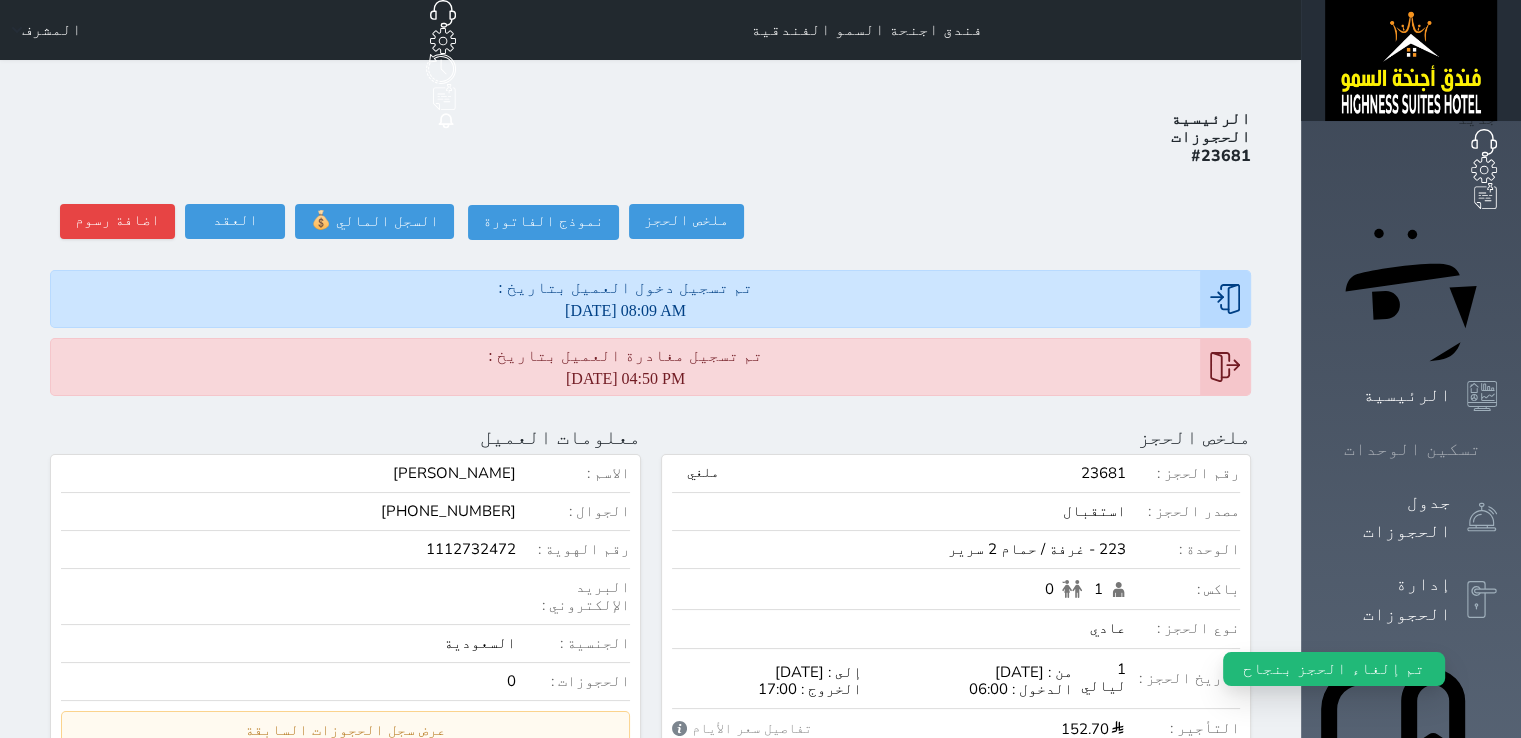 click on "تسكين الوحدات" at bounding box center (1411, 449) 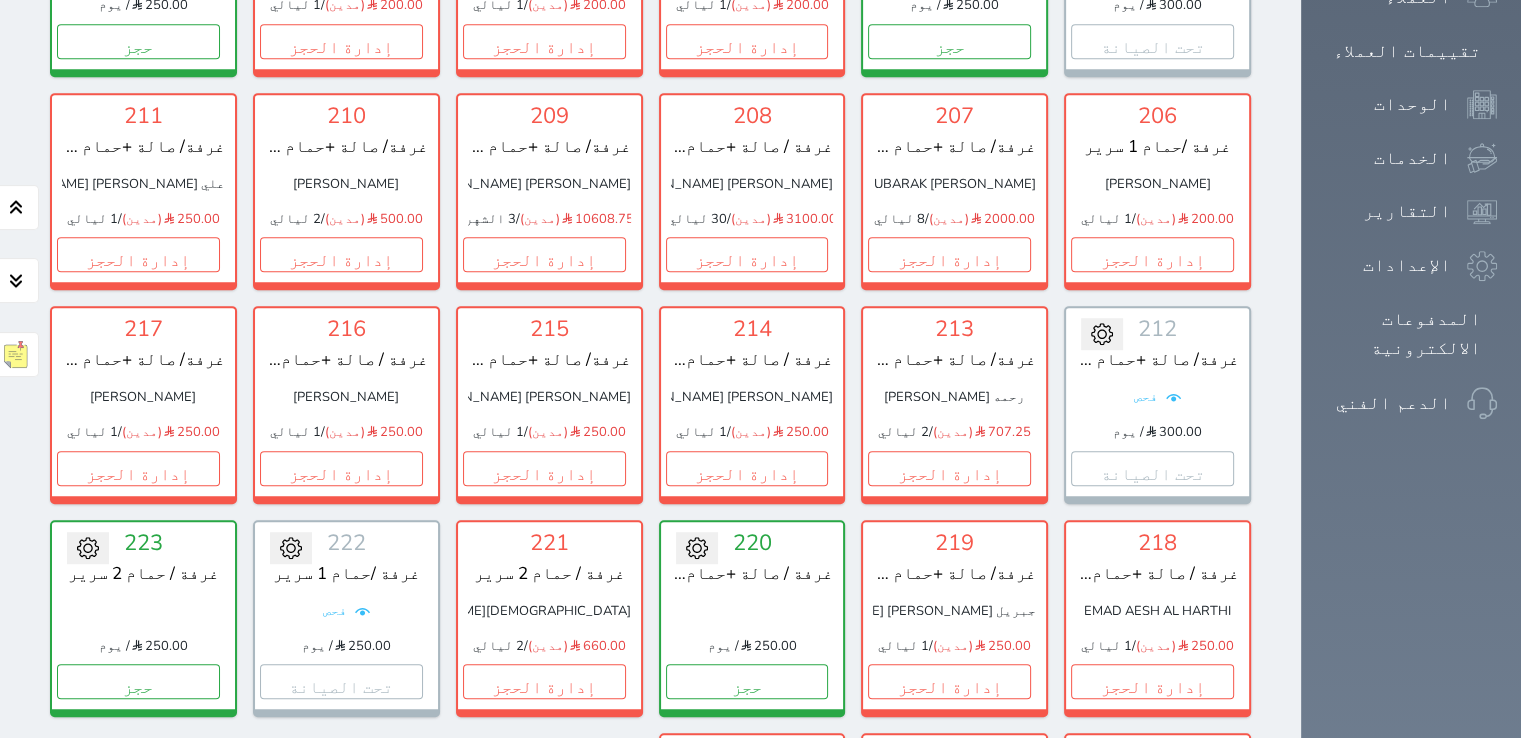 scroll, scrollTop: 1318, scrollLeft: 0, axis: vertical 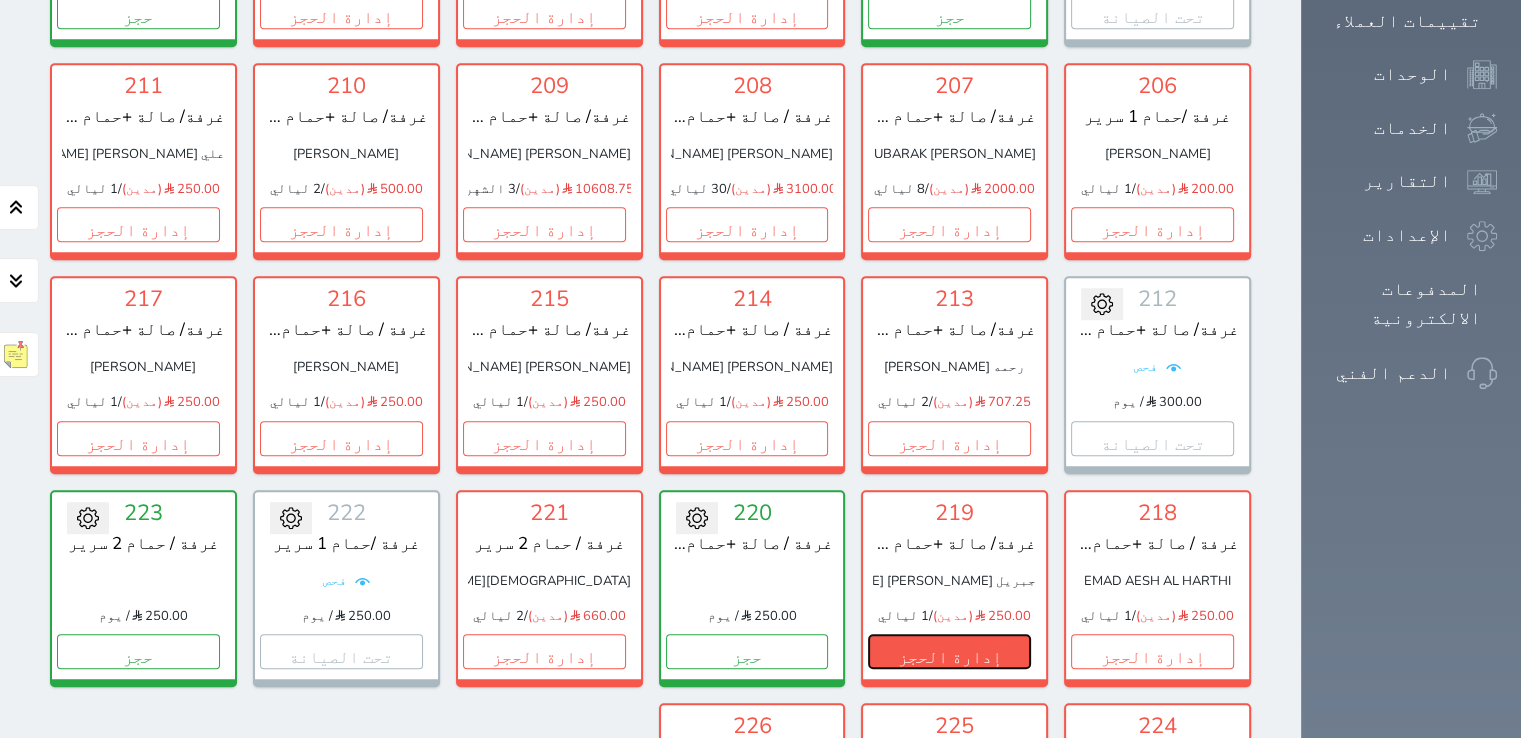 click on "إدارة الحجز" at bounding box center (949, 651) 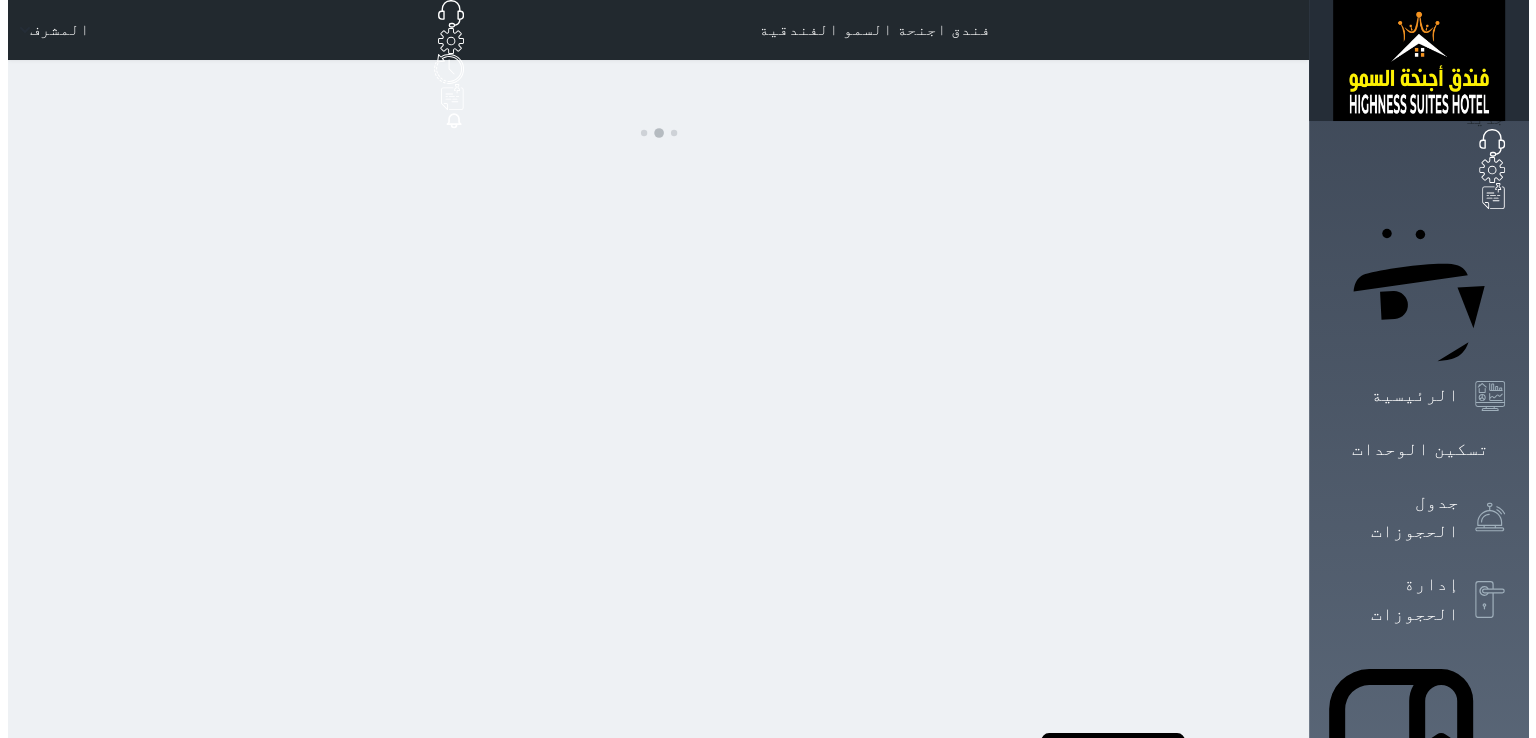scroll, scrollTop: 0, scrollLeft: 0, axis: both 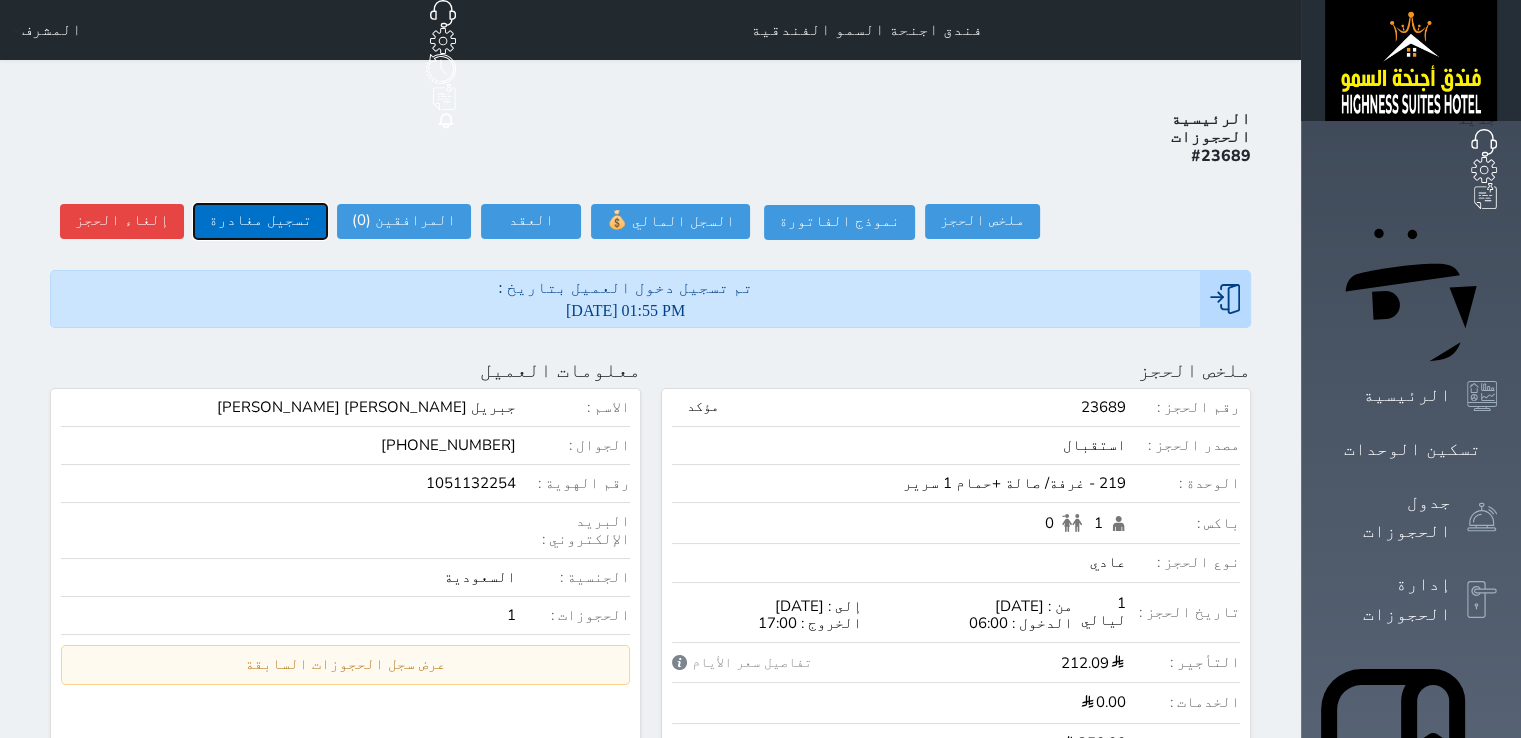 click on "تسجيل مغادرة" at bounding box center [260, 221] 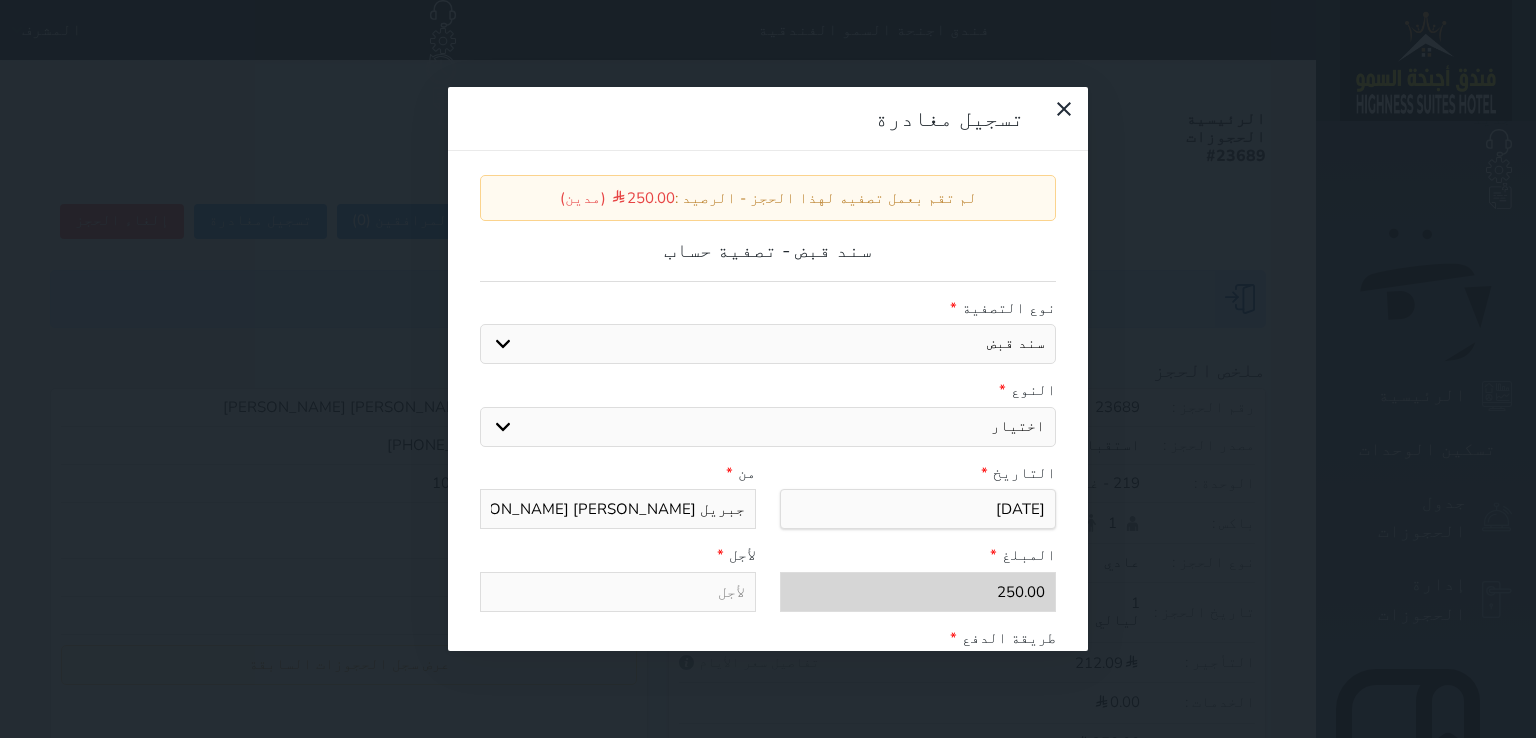 click on "اختيار   مقبوضات عامة
قيمة إيجار
فواتير
عربون
لا ينطبق
آخر
مغسلة
واي فاي - الإنترنت
مواقف السيارات
طعام
الأغذية والمشروبات
مشروبات
المشروبات الباردة
المشروبات الساخنة
الإفطار
غداء
عشاء
مخبز و كعك
حمام سباحة
الصالة الرياضية
سبا و خدمات الجمال
اختيار وإسقاط (خدمات النقل)
ميني بار
كابل - تلفزيون
سرير إضافي
تصفيف الشعر
التسوق" at bounding box center (768, 427) 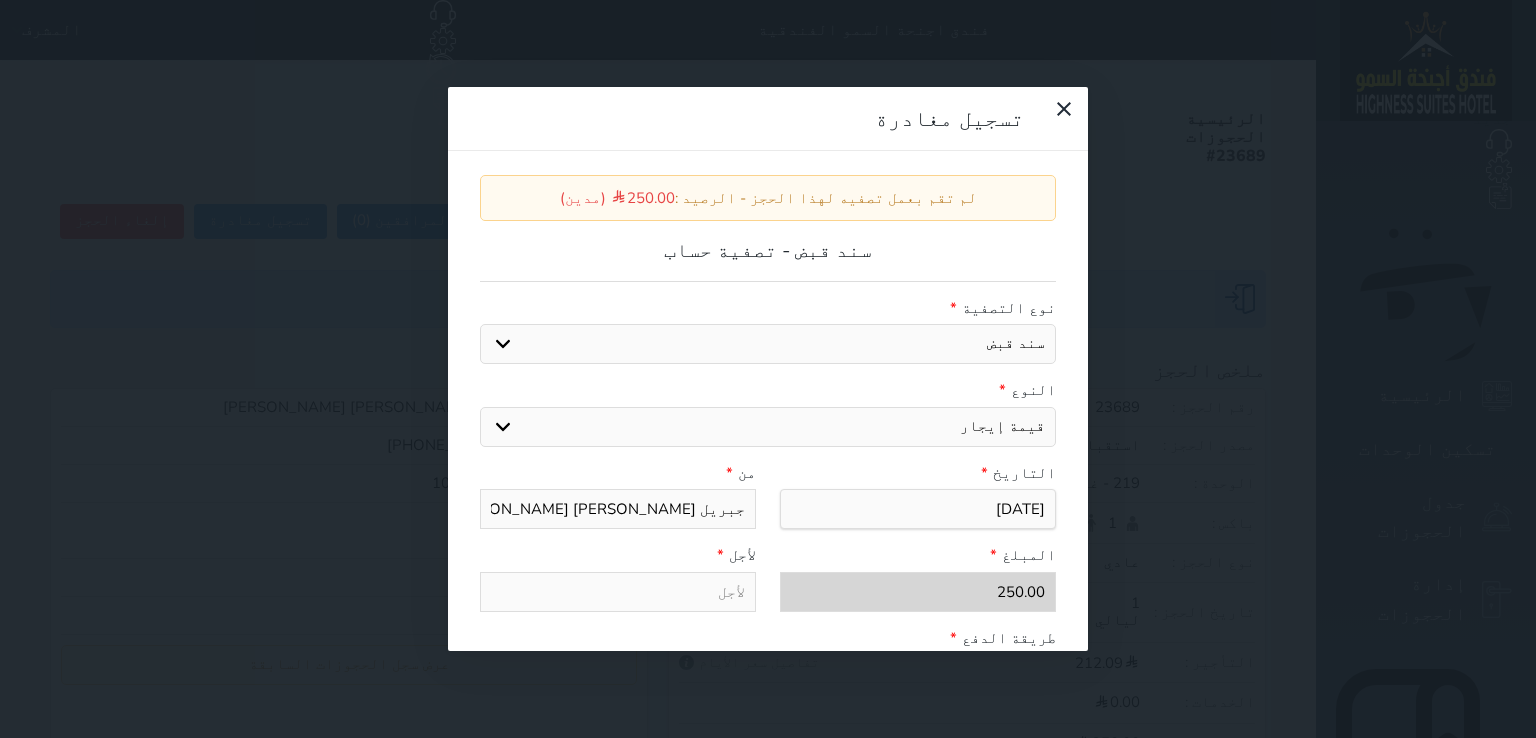 click on "اختيار   مقبوضات عامة
قيمة إيجار
فواتير
عربون
لا ينطبق
آخر
مغسلة
واي فاي - الإنترنت
مواقف السيارات
طعام
الأغذية والمشروبات
مشروبات
المشروبات الباردة
المشروبات الساخنة
الإفطار
غداء
عشاء
مخبز و كعك
حمام سباحة
الصالة الرياضية
سبا و خدمات الجمال
اختيار وإسقاط (خدمات النقل)
ميني بار
كابل - تلفزيون
سرير إضافي
تصفيف الشعر
التسوق" at bounding box center (768, 427) 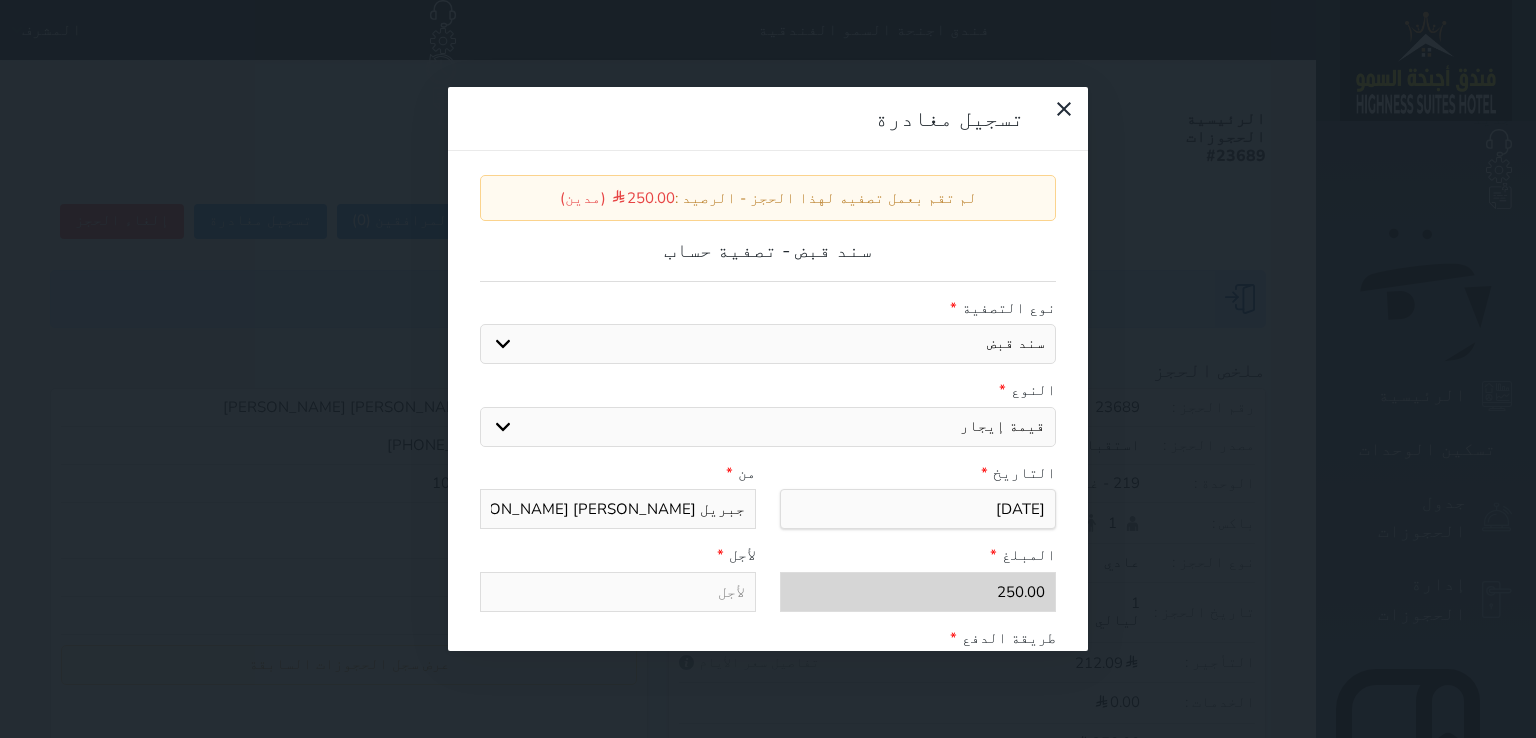 type on "قيمة إيجار - الوحدة - 219" 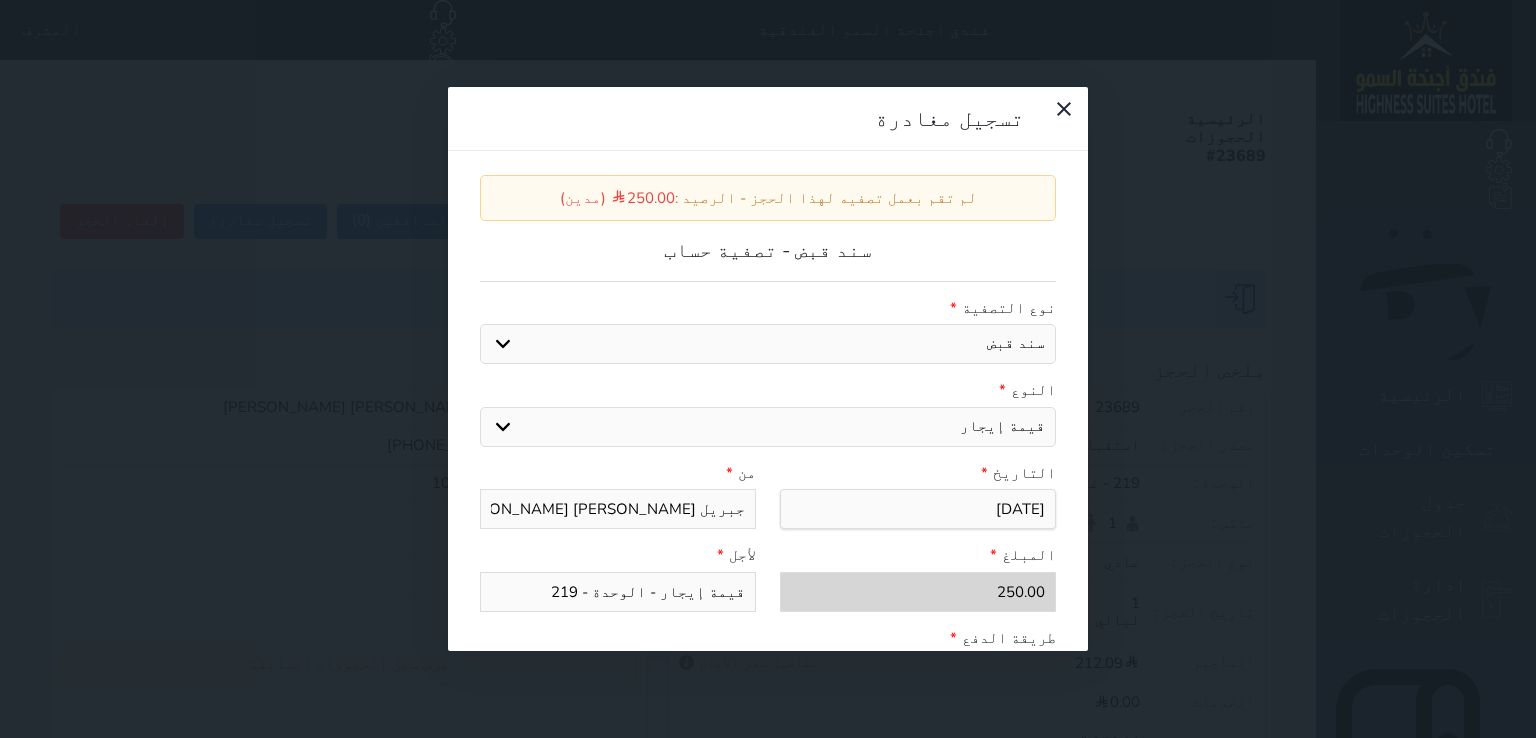 click on "المبلغ *   250.00   لأجل *   قيمة إيجار - الوحدة - 219" at bounding box center [768, 585] 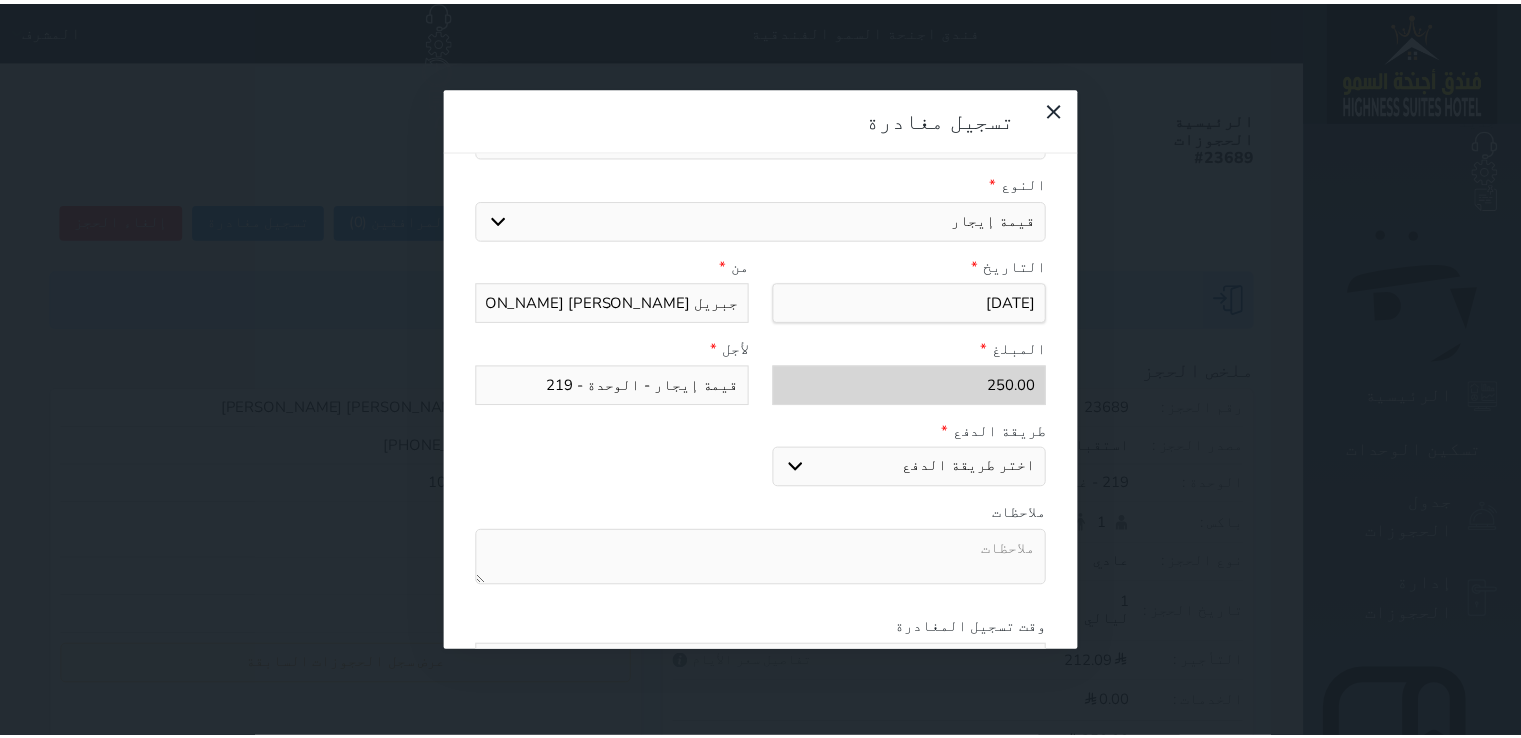 scroll, scrollTop: 307, scrollLeft: 0, axis: vertical 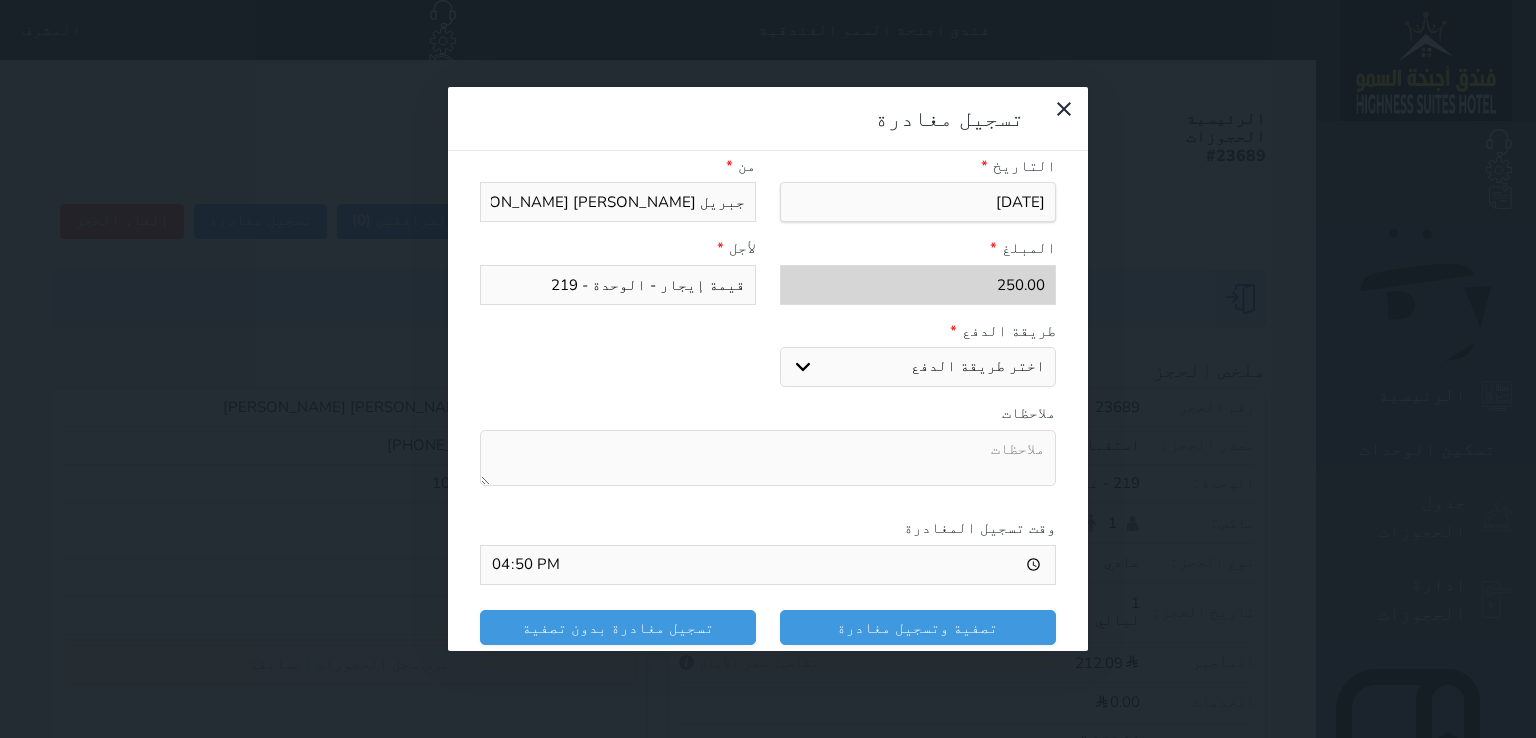 click on "اختر طريقة الدفع   دفع نقدى   تحويل بنكى   مدى   بطاقة ائتمان" at bounding box center (918, 367) 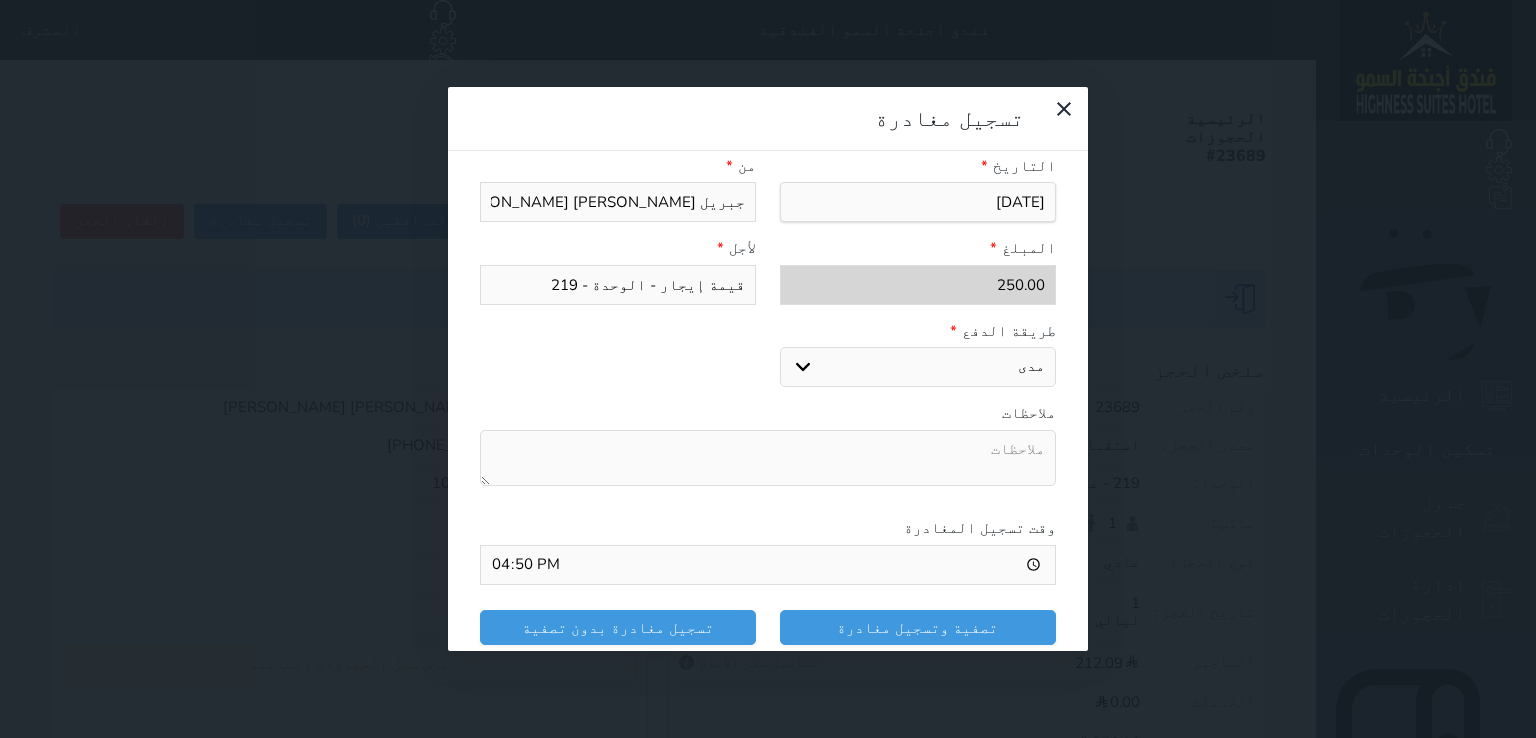 click on "اختر طريقة الدفع   دفع نقدى   تحويل بنكى   مدى   بطاقة ائتمان" at bounding box center [918, 367] 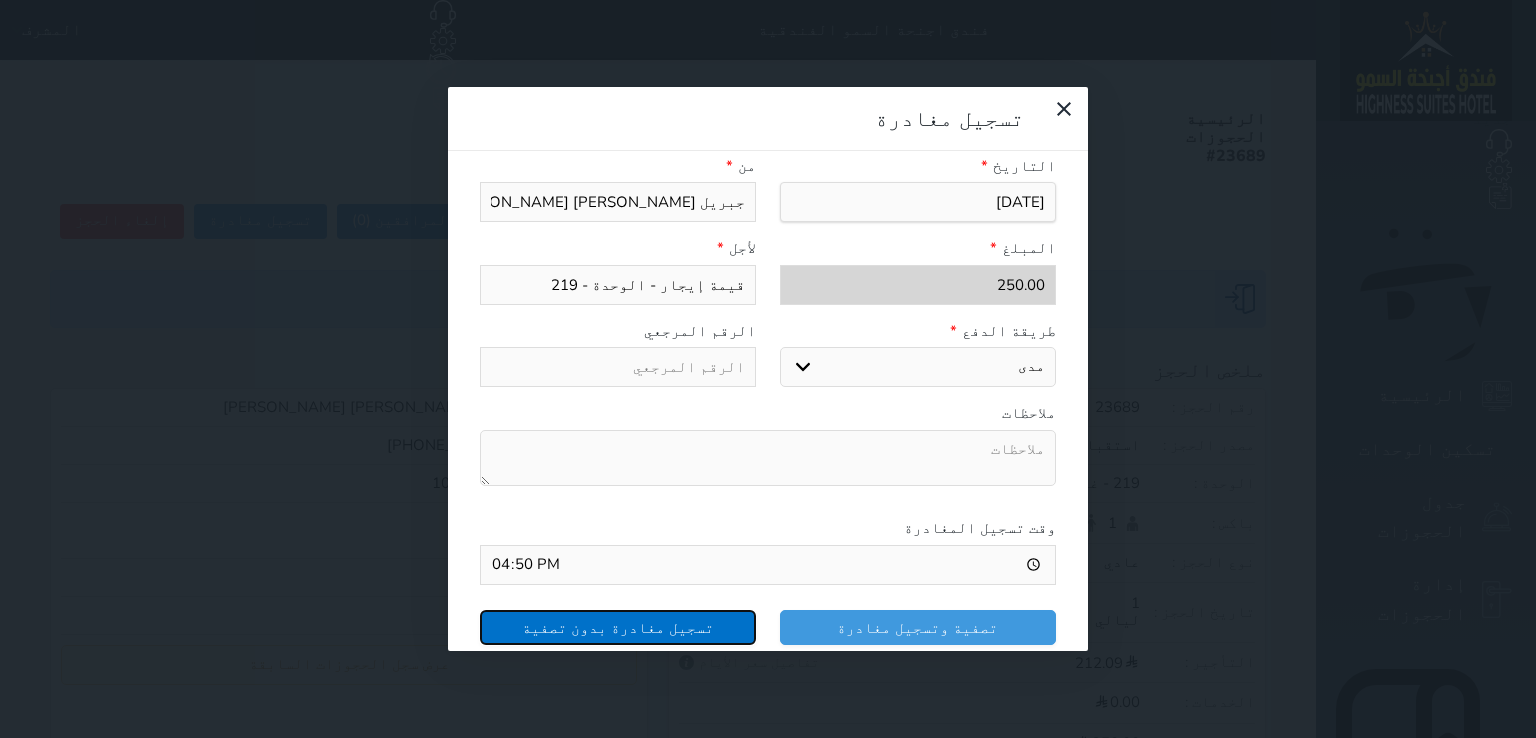 click on "تسجيل مغادرة بدون تصفية" at bounding box center (618, 627) 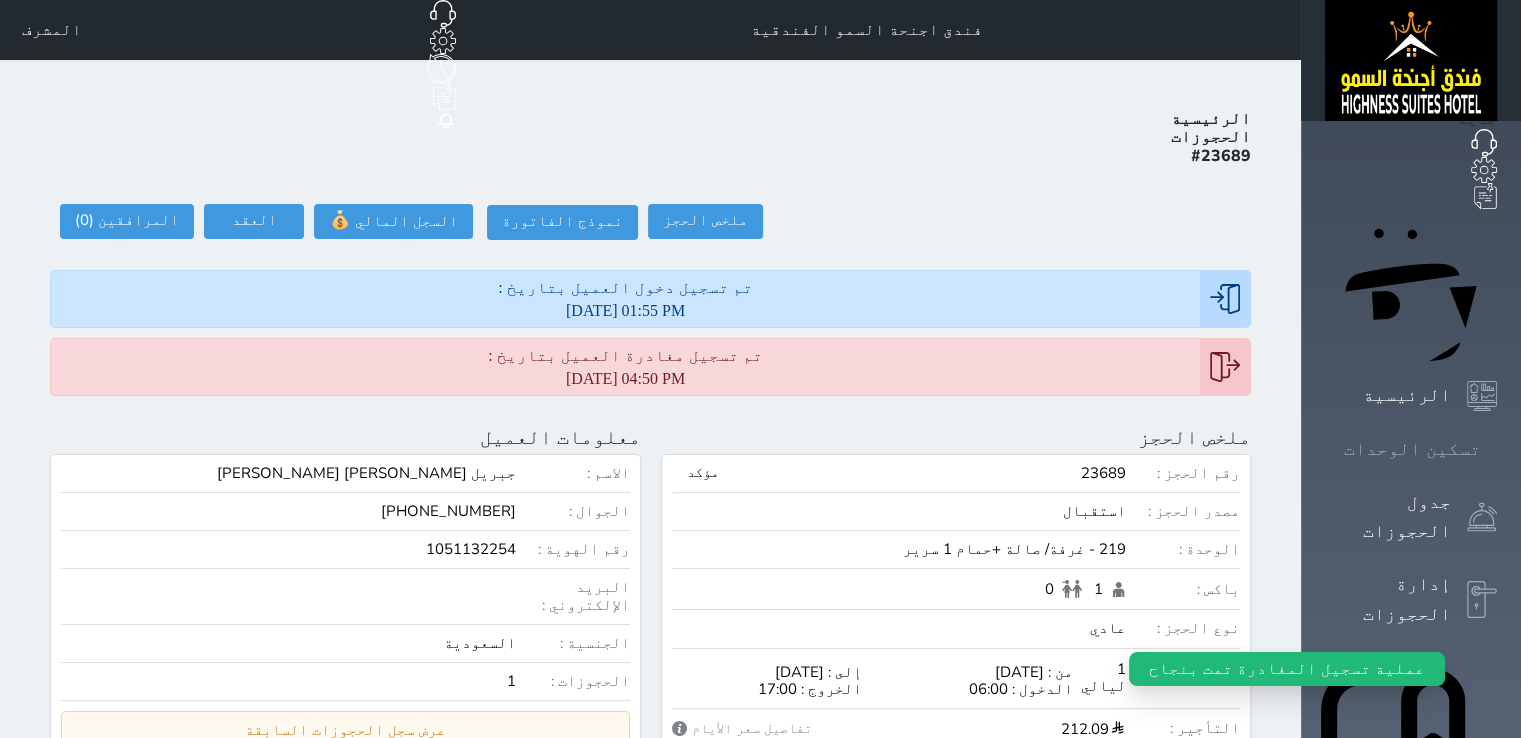click 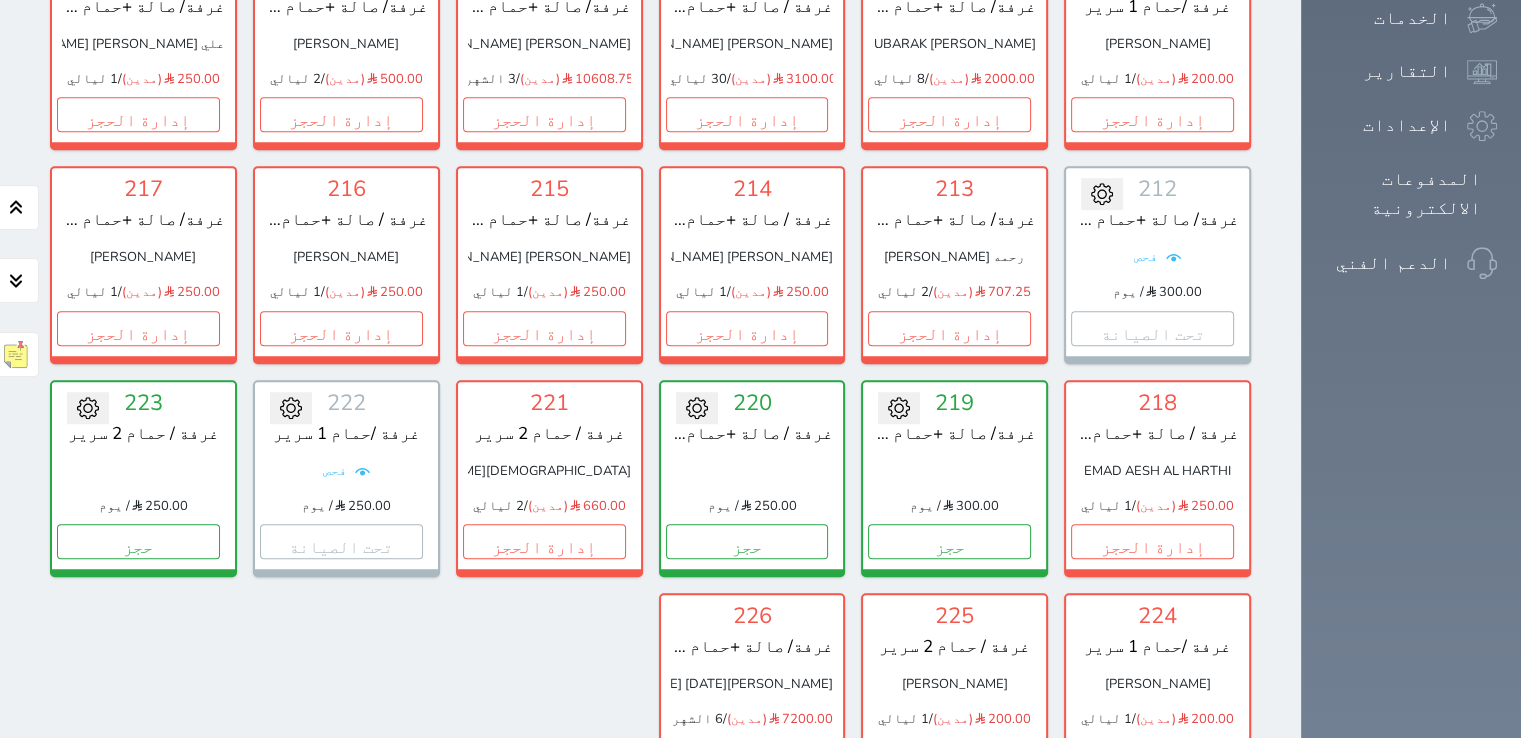 scroll, scrollTop: 1438, scrollLeft: 0, axis: vertical 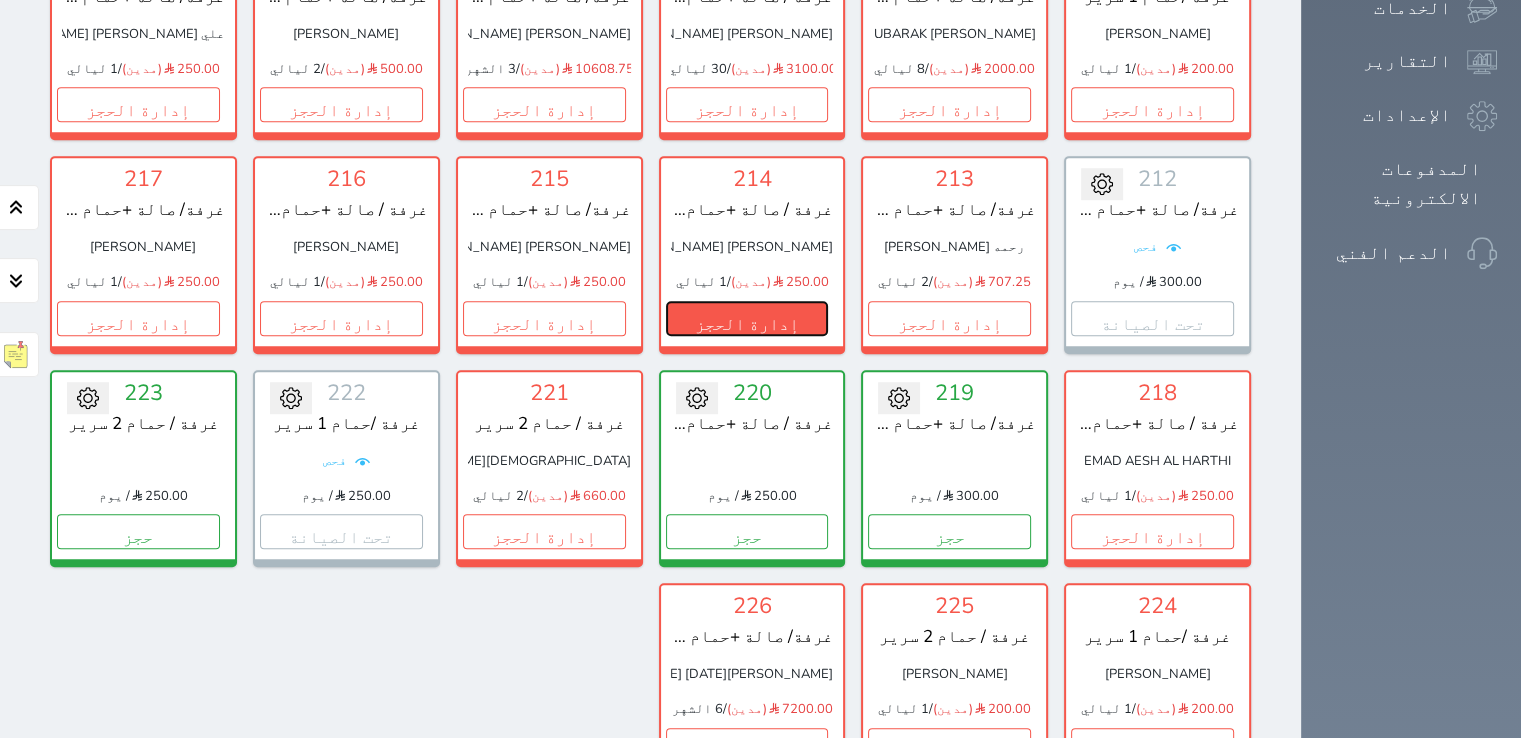 click on "إدارة الحجز" at bounding box center (747, 318) 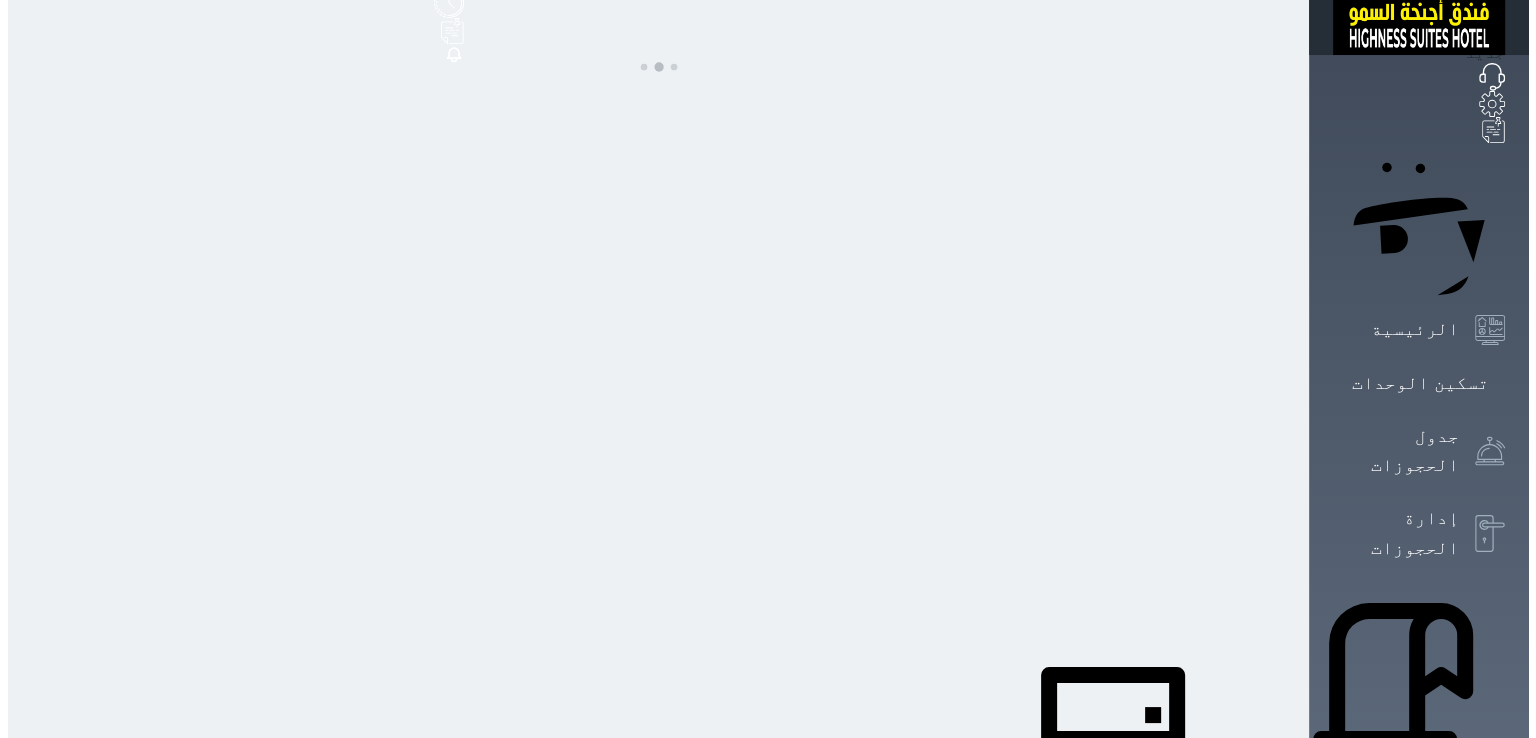 scroll, scrollTop: 0, scrollLeft: 0, axis: both 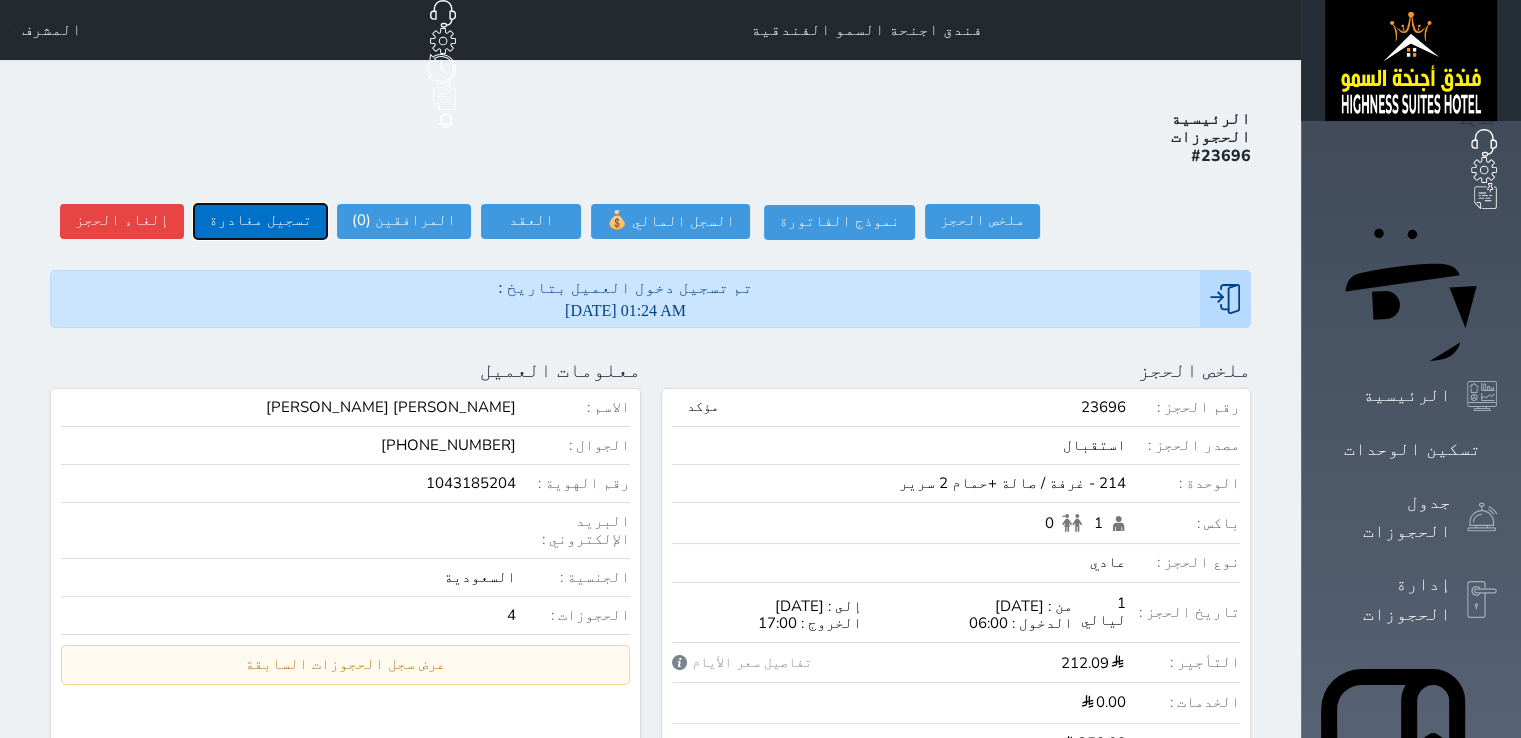 click on "تسجيل مغادرة" at bounding box center [260, 221] 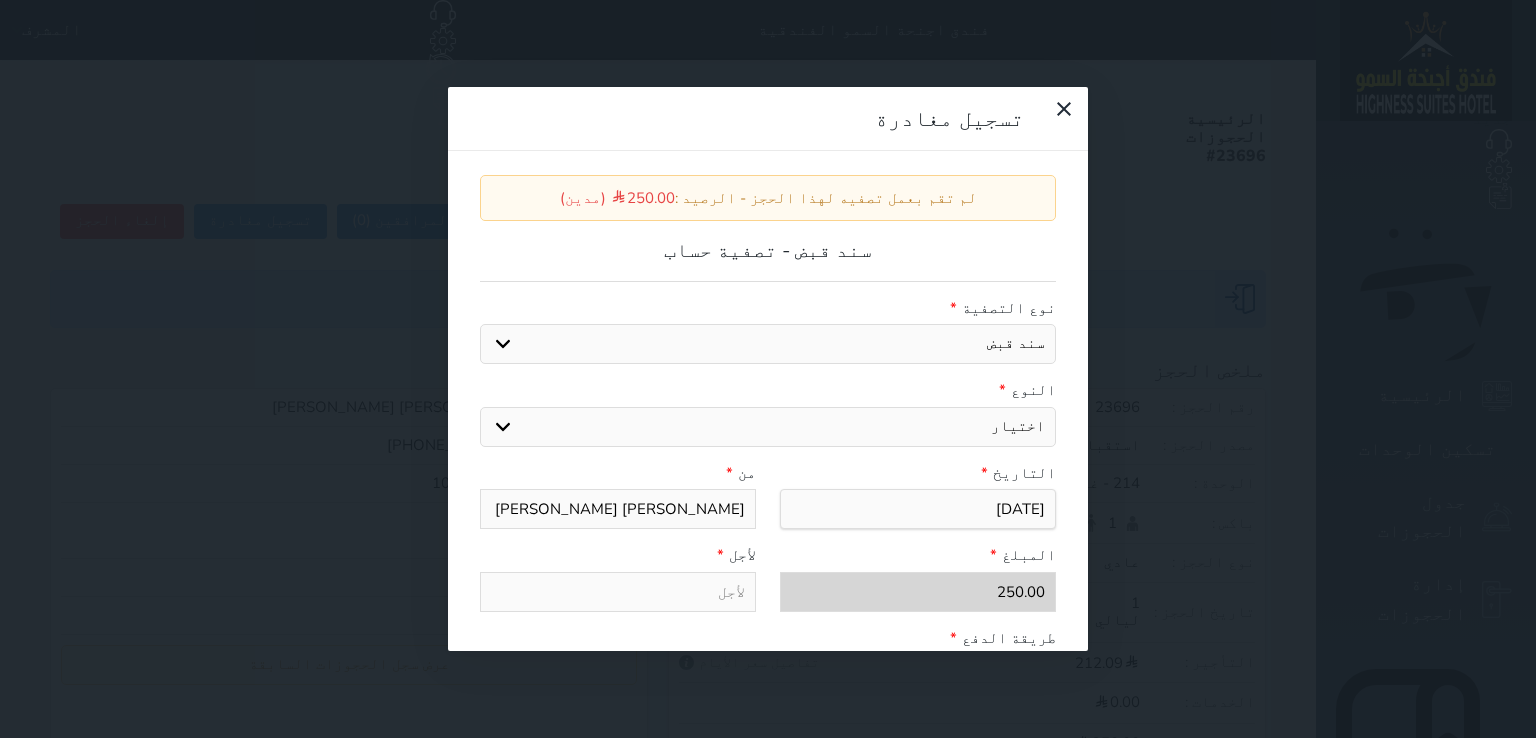click on "اختيار   مقبوضات عامة
قيمة إيجار
فواتير
عربون
لا ينطبق
آخر
مغسلة
واي فاي - الإنترنت
مواقف السيارات
طعام
الأغذية والمشروبات
مشروبات
المشروبات الباردة
المشروبات الساخنة
الإفطار
غداء
عشاء
مخبز و كعك
حمام سباحة
الصالة الرياضية
سبا و خدمات الجمال
اختيار وإسقاط (خدمات النقل)
ميني بار
كابل - تلفزيون
سرير إضافي
تصفيف الشعر
التسوق" at bounding box center (768, 427) 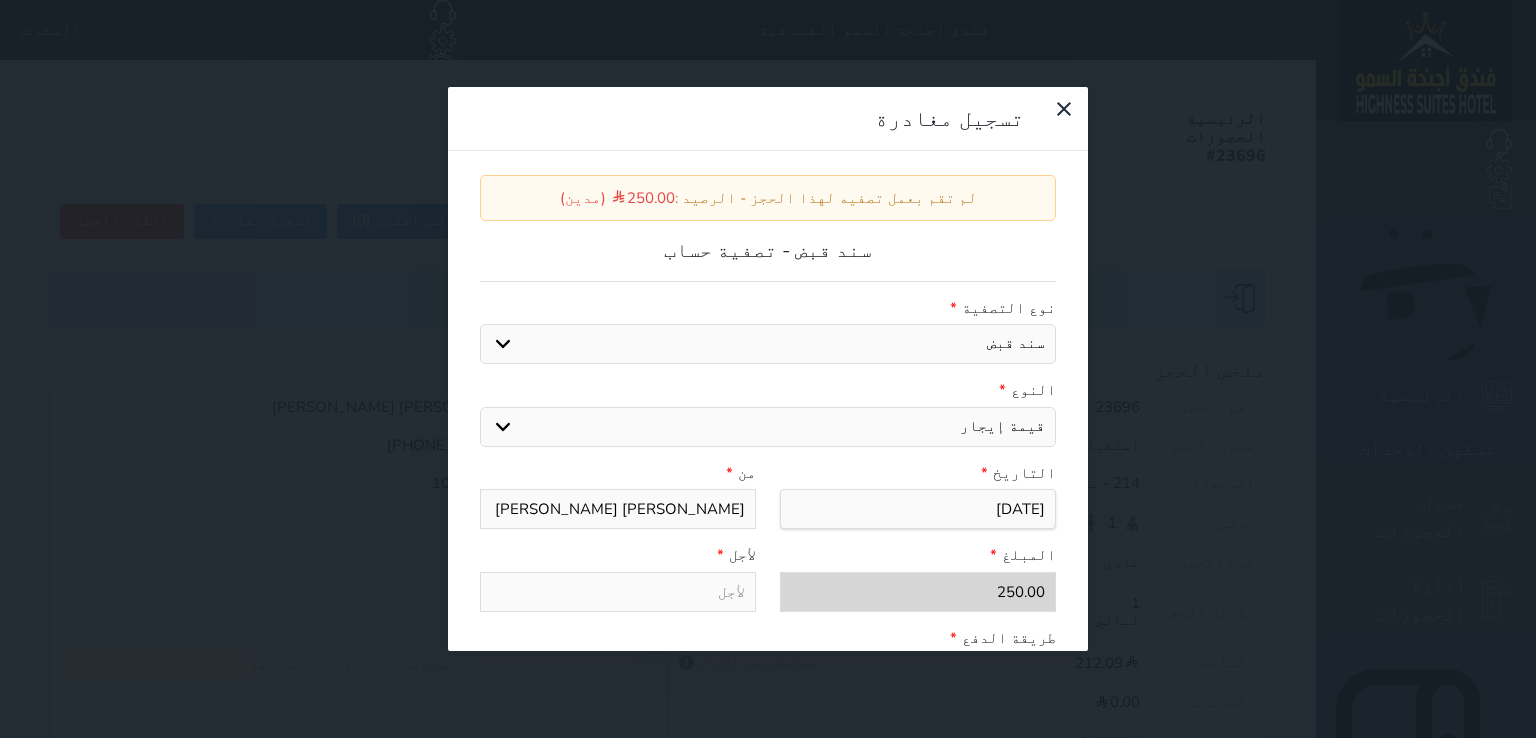click on "اختيار   مقبوضات عامة
قيمة إيجار
فواتير
عربون
لا ينطبق
آخر
مغسلة
واي فاي - الإنترنت
مواقف السيارات
طعام
الأغذية والمشروبات
مشروبات
المشروبات الباردة
المشروبات الساخنة
الإفطار
غداء
عشاء
مخبز و كعك
حمام سباحة
الصالة الرياضية
سبا و خدمات الجمال
اختيار وإسقاط (خدمات النقل)
ميني بار
كابل - تلفزيون
سرير إضافي
تصفيف الشعر
التسوق" at bounding box center (768, 427) 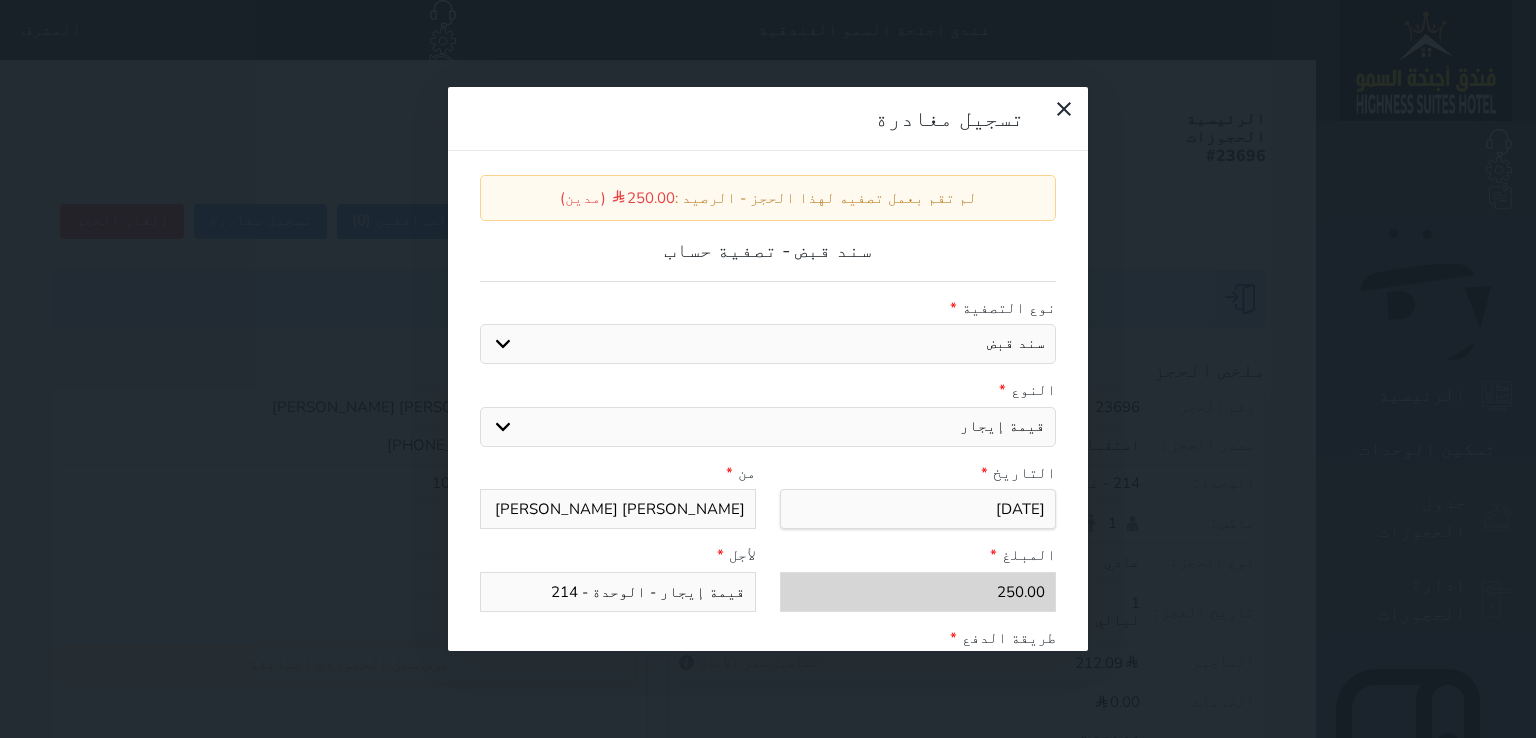click on "من *" at bounding box center [618, 473] 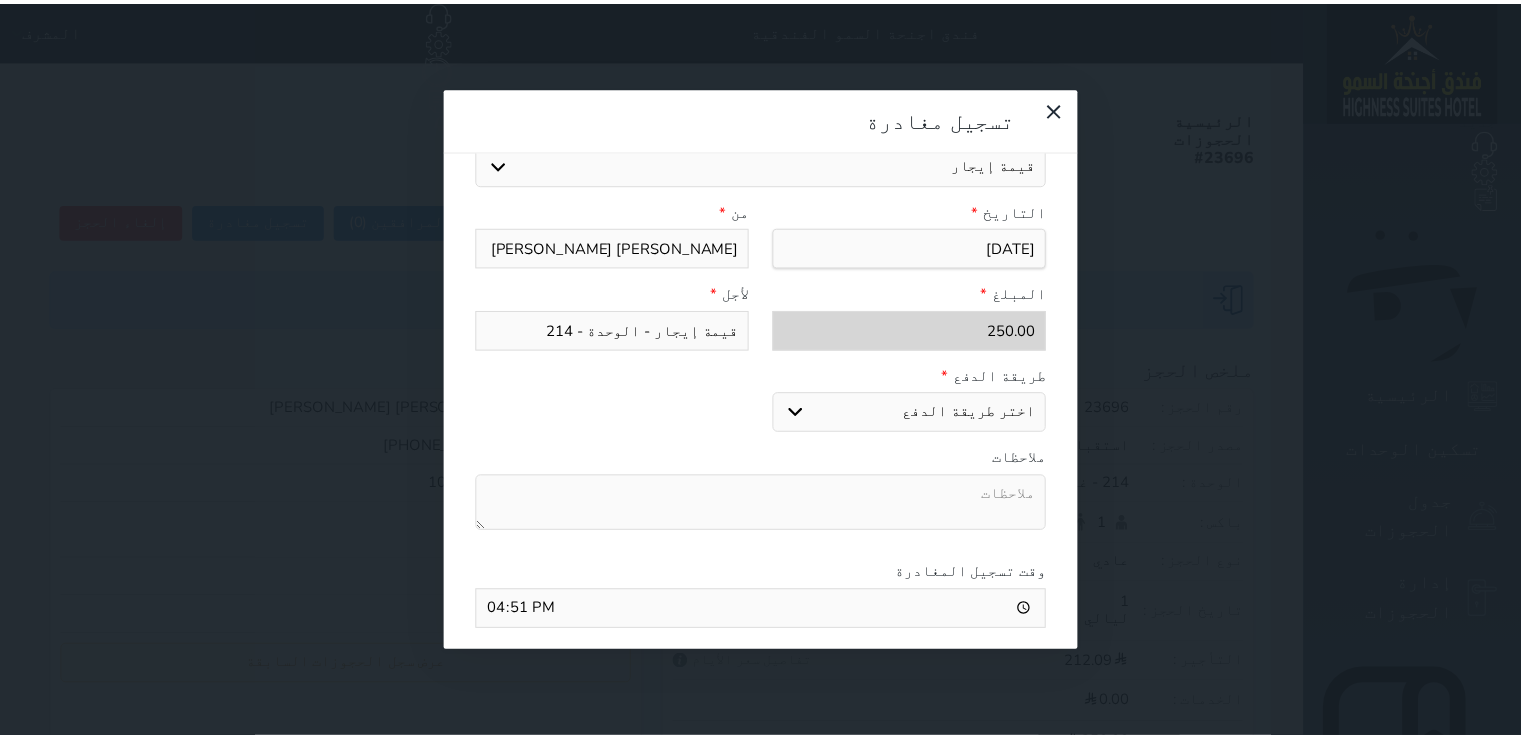 scroll, scrollTop: 307, scrollLeft: 0, axis: vertical 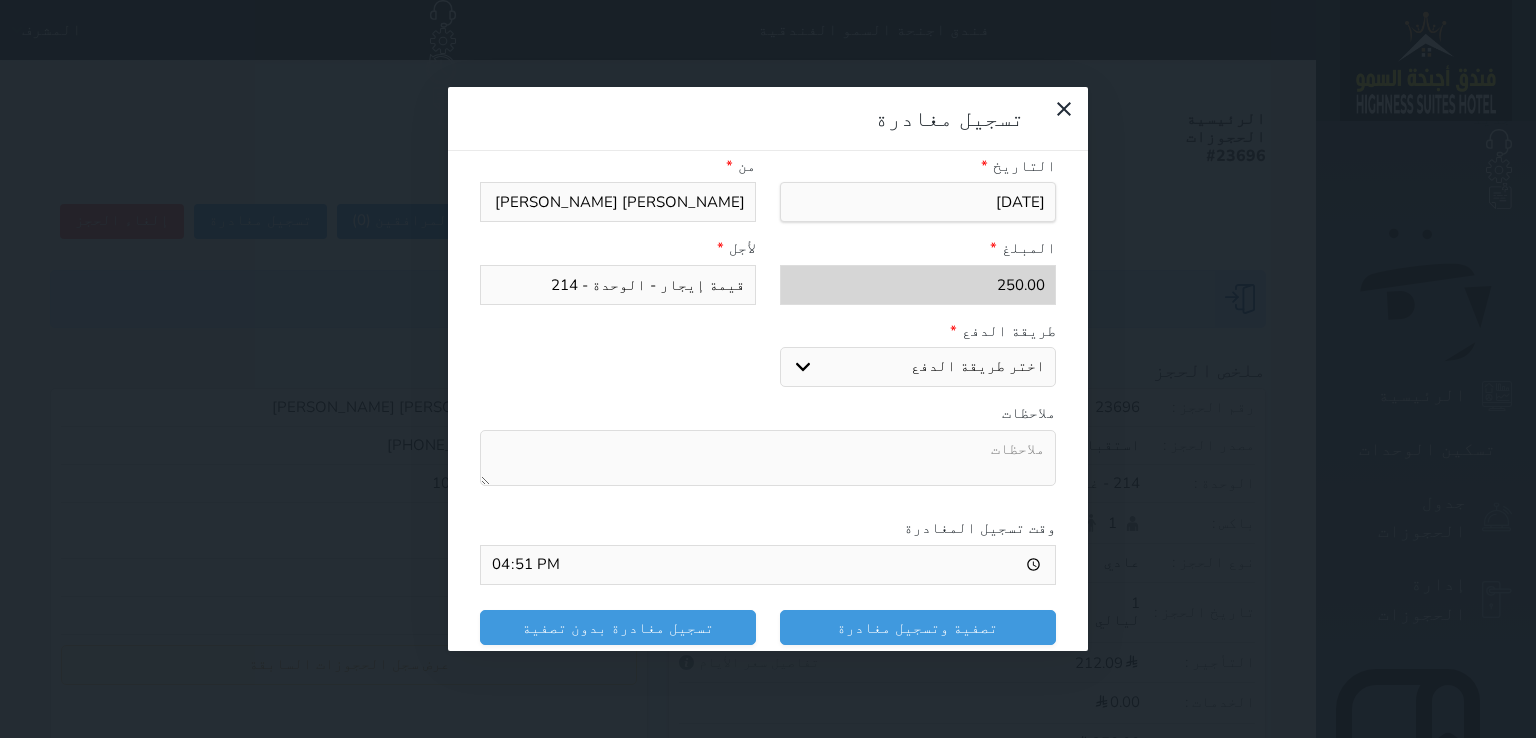 click on "اختر طريقة الدفع   دفع نقدى   تحويل بنكى   مدى   بطاقة ائتمان" at bounding box center [918, 367] 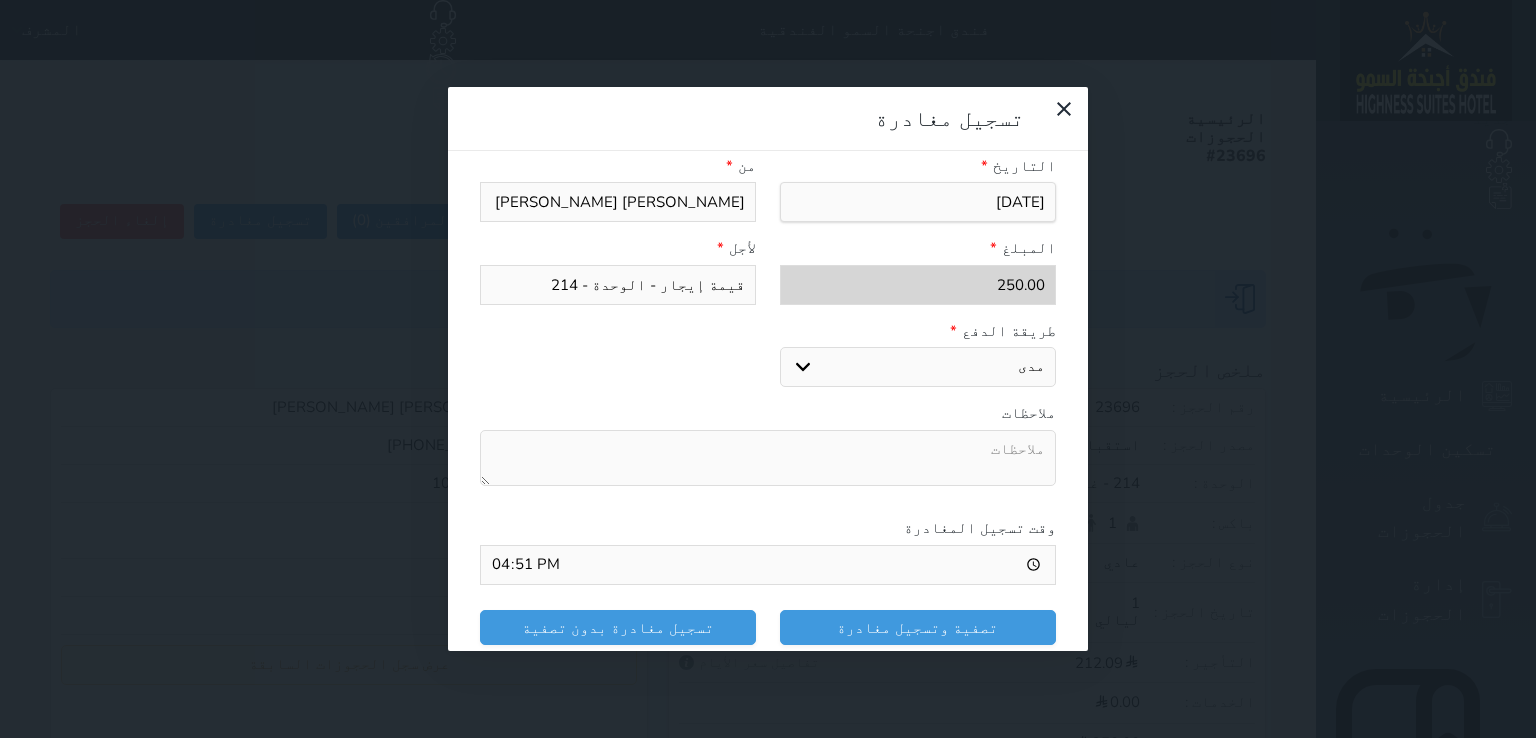 click on "اختر طريقة الدفع   دفع نقدى   تحويل بنكى   مدى   بطاقة ائتمان" at bounding box center [918, 367] 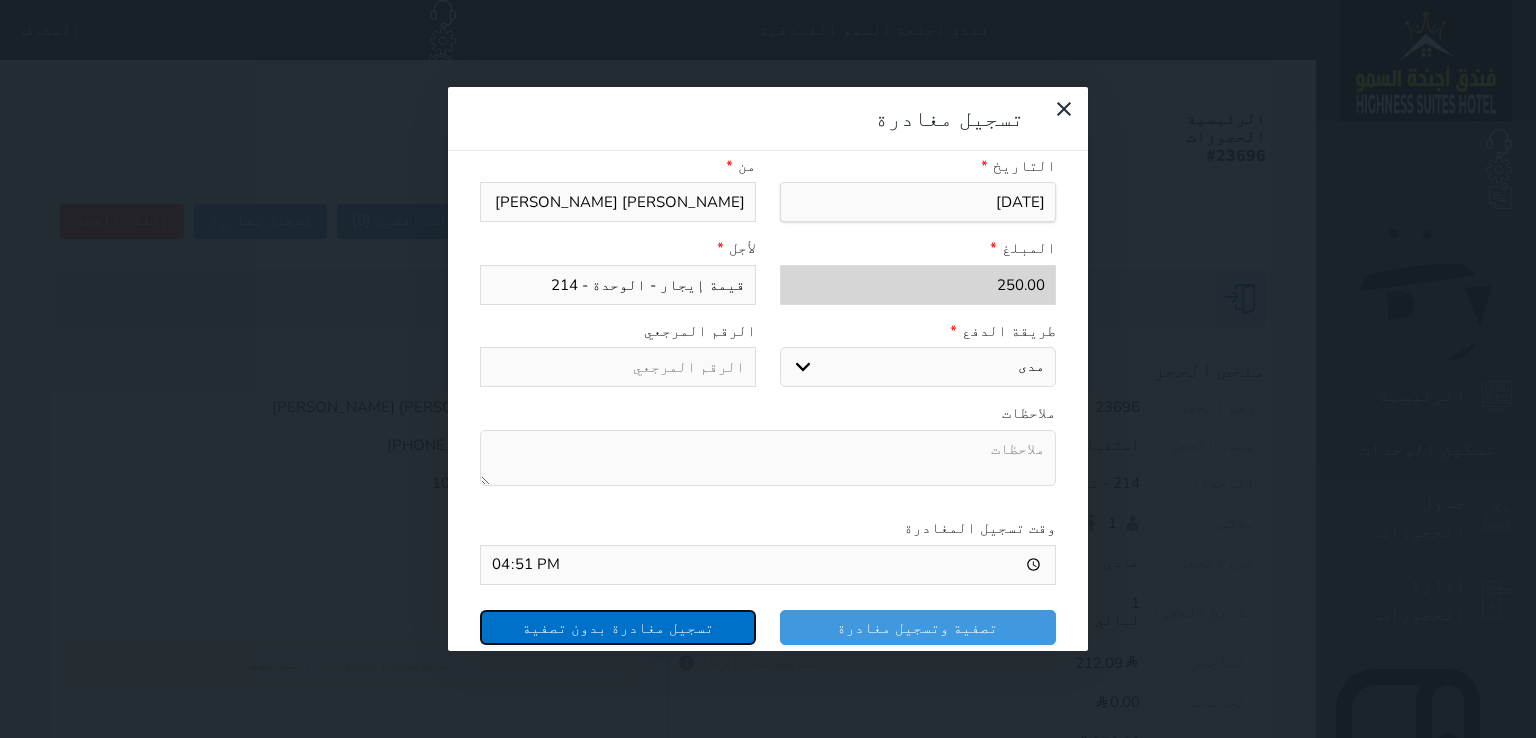 click on "تسجيل مغادرة بدون تصفية" at bounding box center [618, 627] 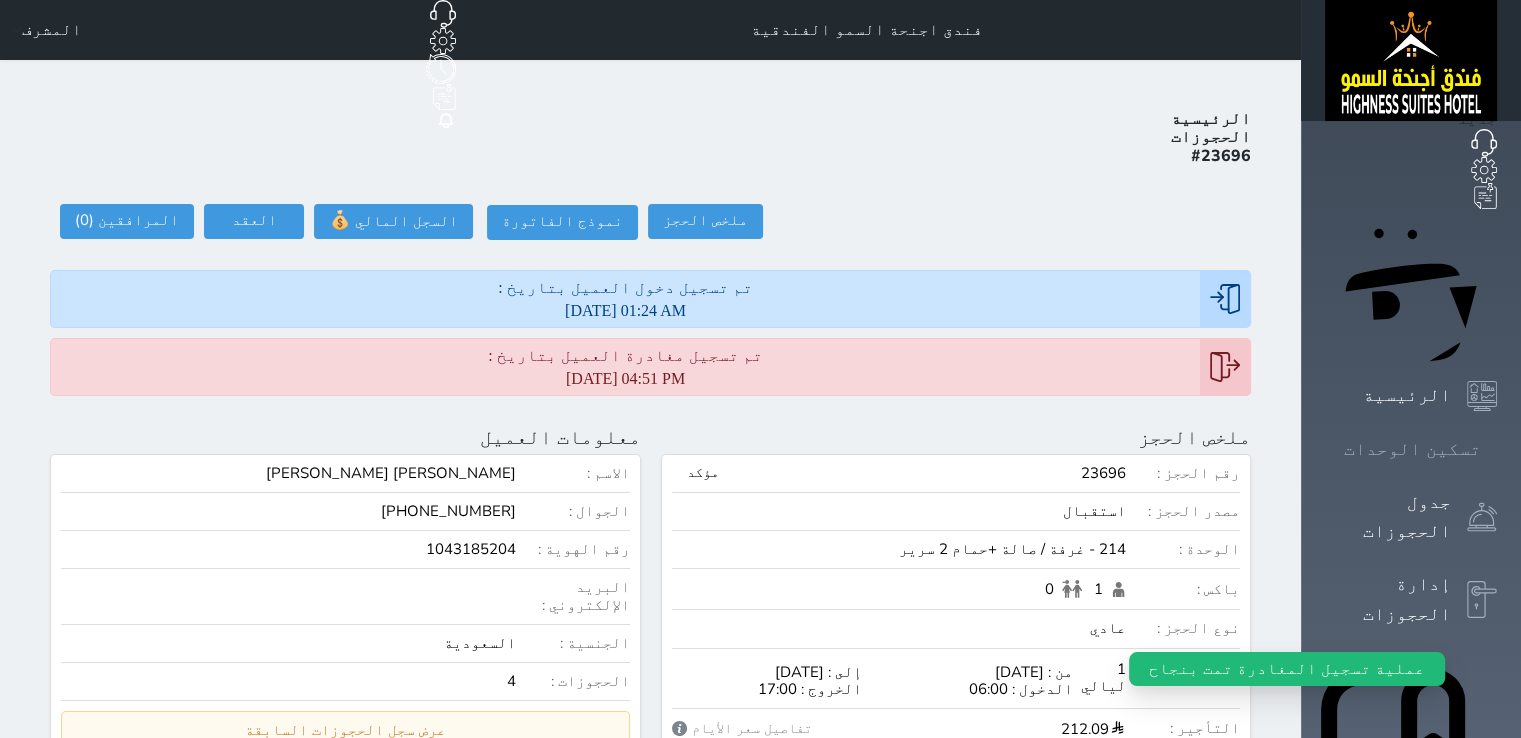 click 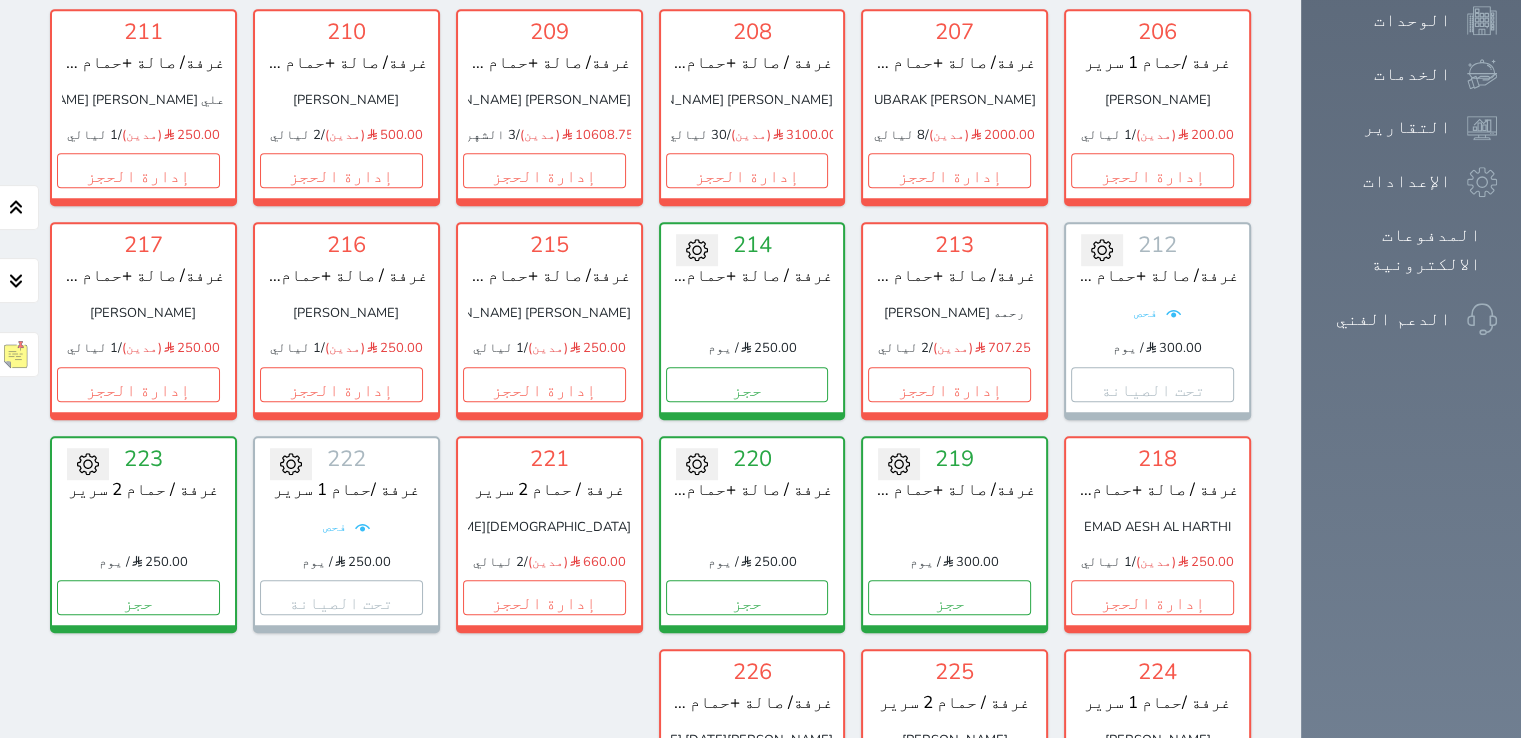 scroll, scrollTop: 1332, scrollLeft: 0, axis: vertical 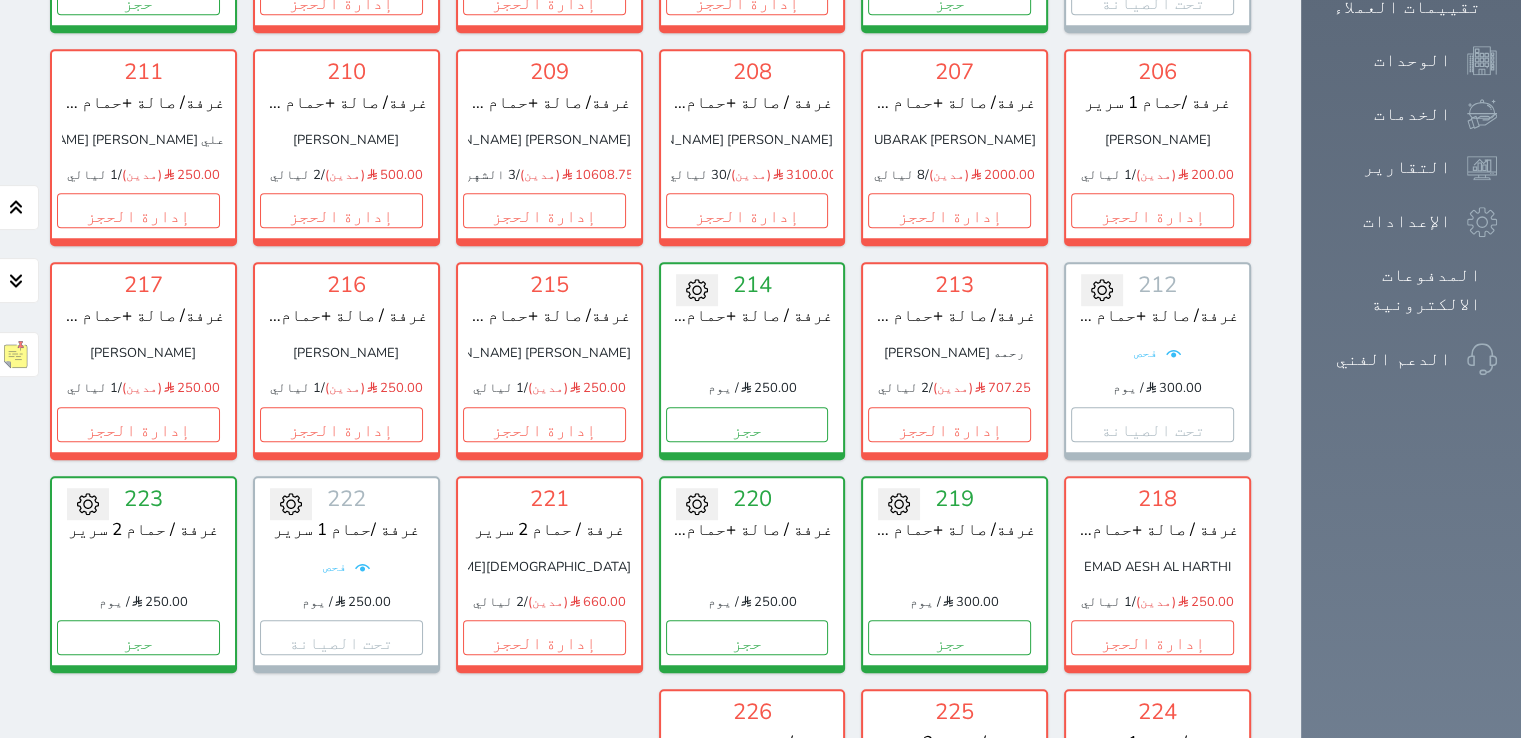 click on "101   غرفة /حمام 1 سرير
250.00
/ يوم     يوجد نزيل سجل دخوله على هذه الوحدة   1   حجز                   تغيير الحالة الى صيانة                   التاريخ المتوقع للانتهاء       حفظ                   102   غرفة /حمام 1 سرير
[PERSON_NAME]
200.00
(مدين)
/   1 ليالي           إدارة الحجز               تغيير الحالة الى صيانة                   التاريخ المتوقع للانتهاء       حفظ
تحويل لتحت الصيانة
تحويل لتحت التنظيف
103   غرفة /حمام 1 سرير
250.00
/ يوم       حجز                   تغيير الحالة الى صيانة                         حفظ                         104" at bounding box center (650, -66) 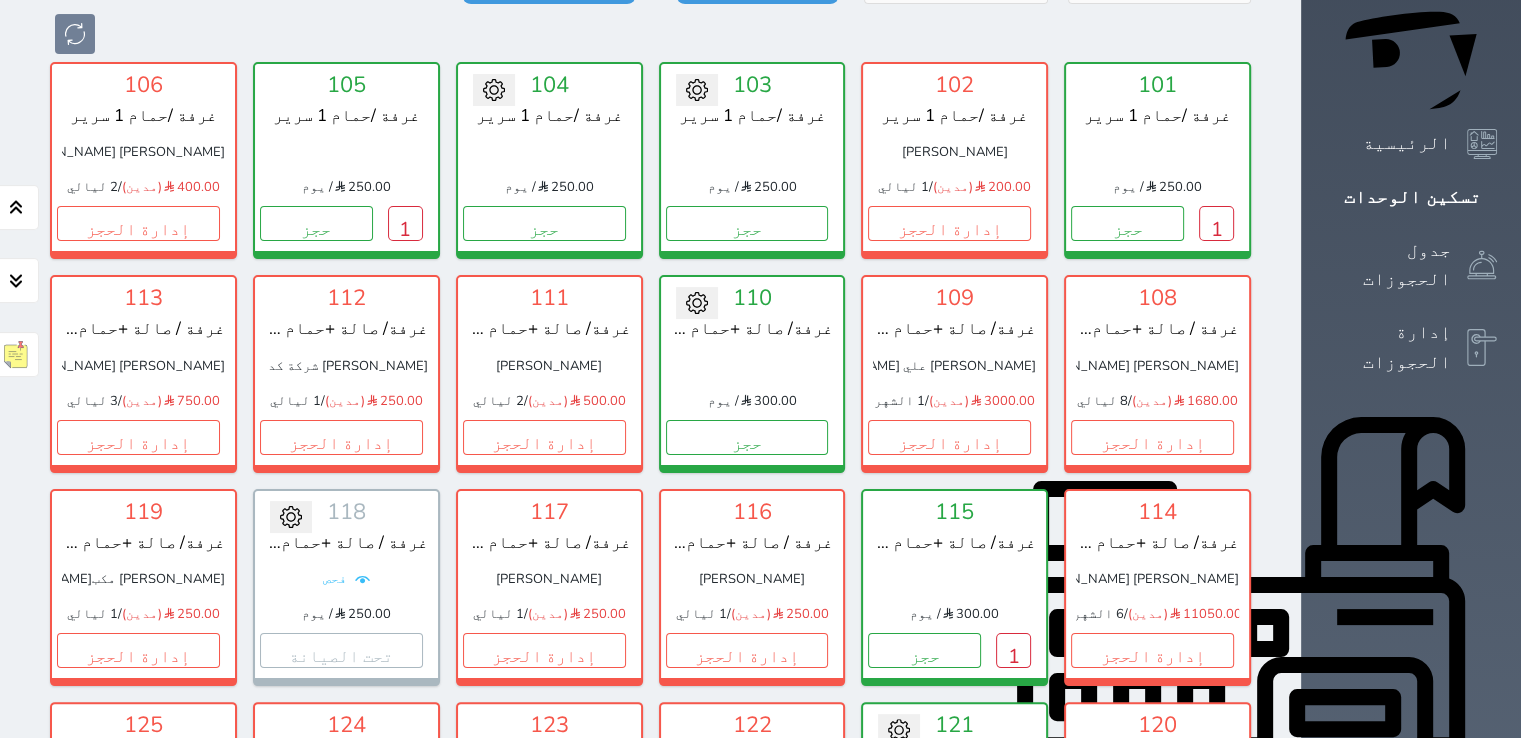 scroll, scrollTop: 212, scrollLeft: 0, axis: vertical 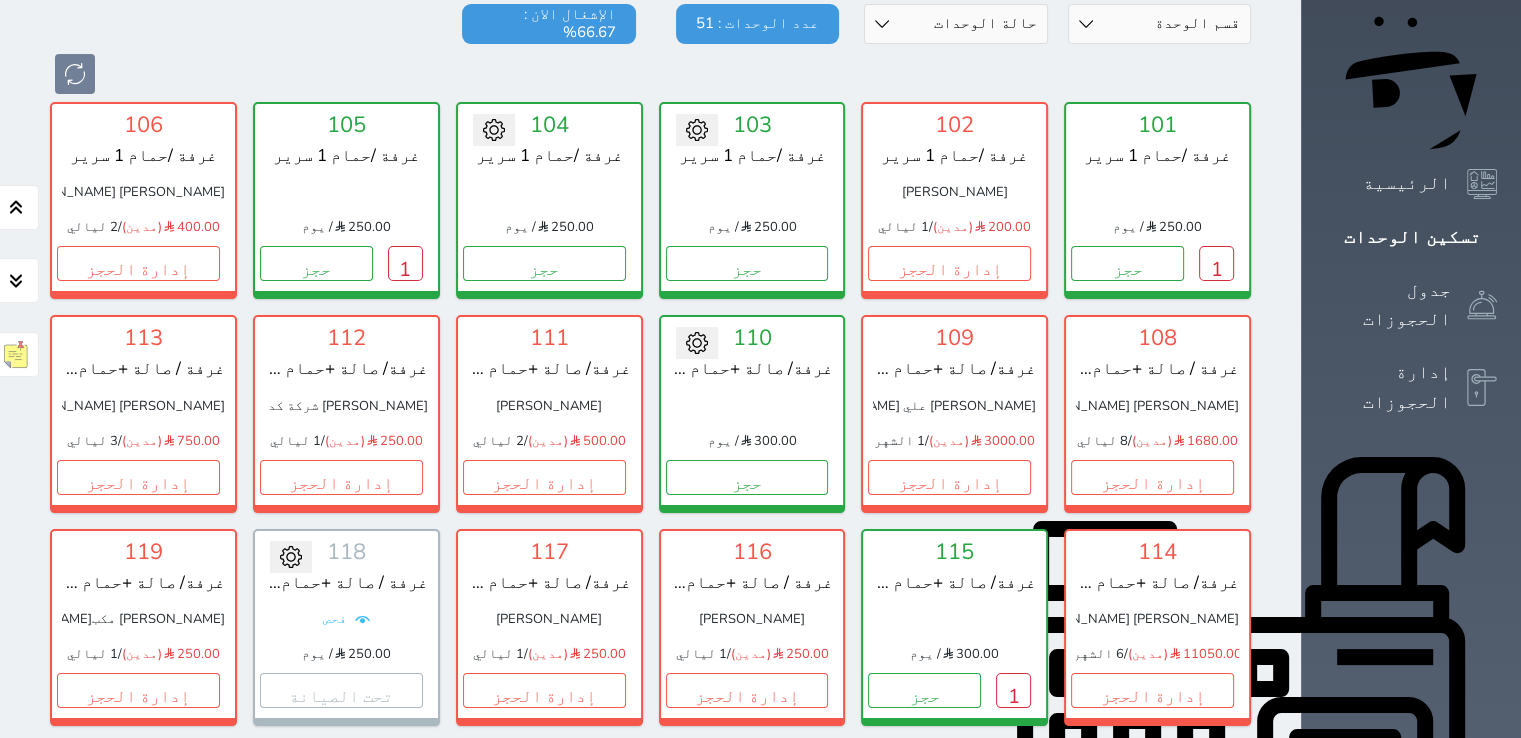 click on "116   غرفة / صالة +حمام 2 سرير
[PERSON_NAME]
250.00
(مدين)
/   1 ليالي           إدارة الحجز               تغيير الحالة الى صيانة                   التاريخ المتوقع للانتهاء       حفظ" at bounding box center (752, 627) 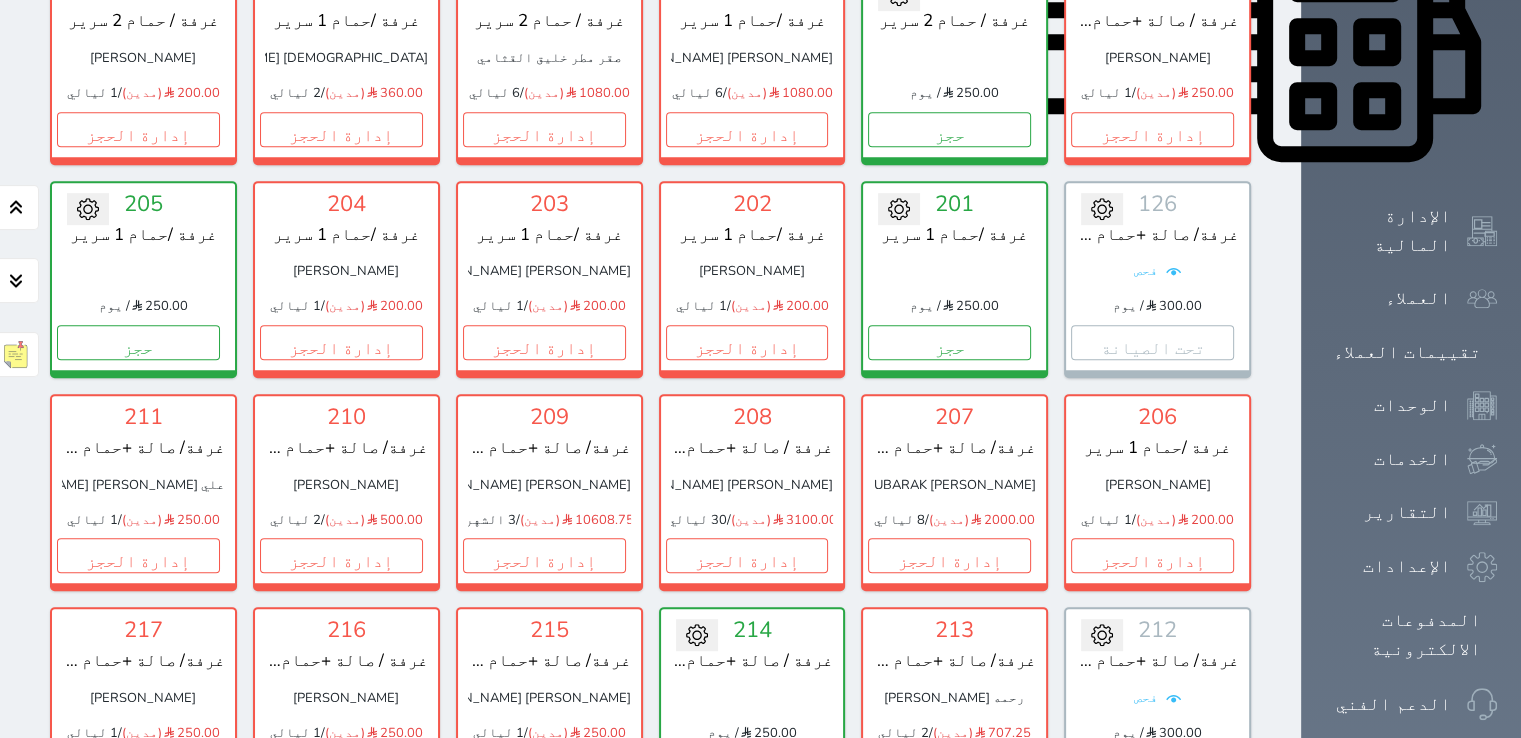 scroll, scrollTop: 1132, scrollLeft: 0, axis: vertical 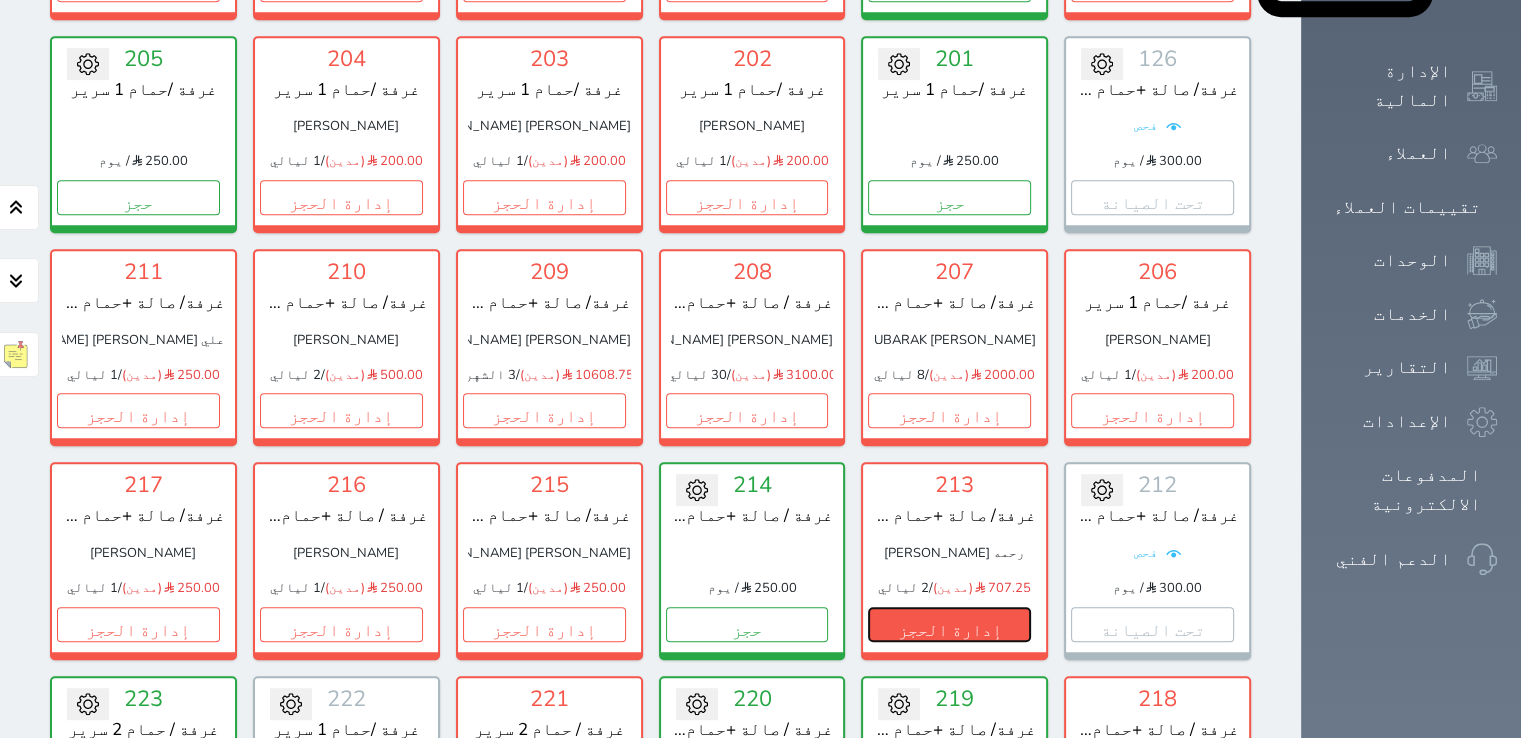 click on "إدارة الحجز" at bounding box center [949, 624] 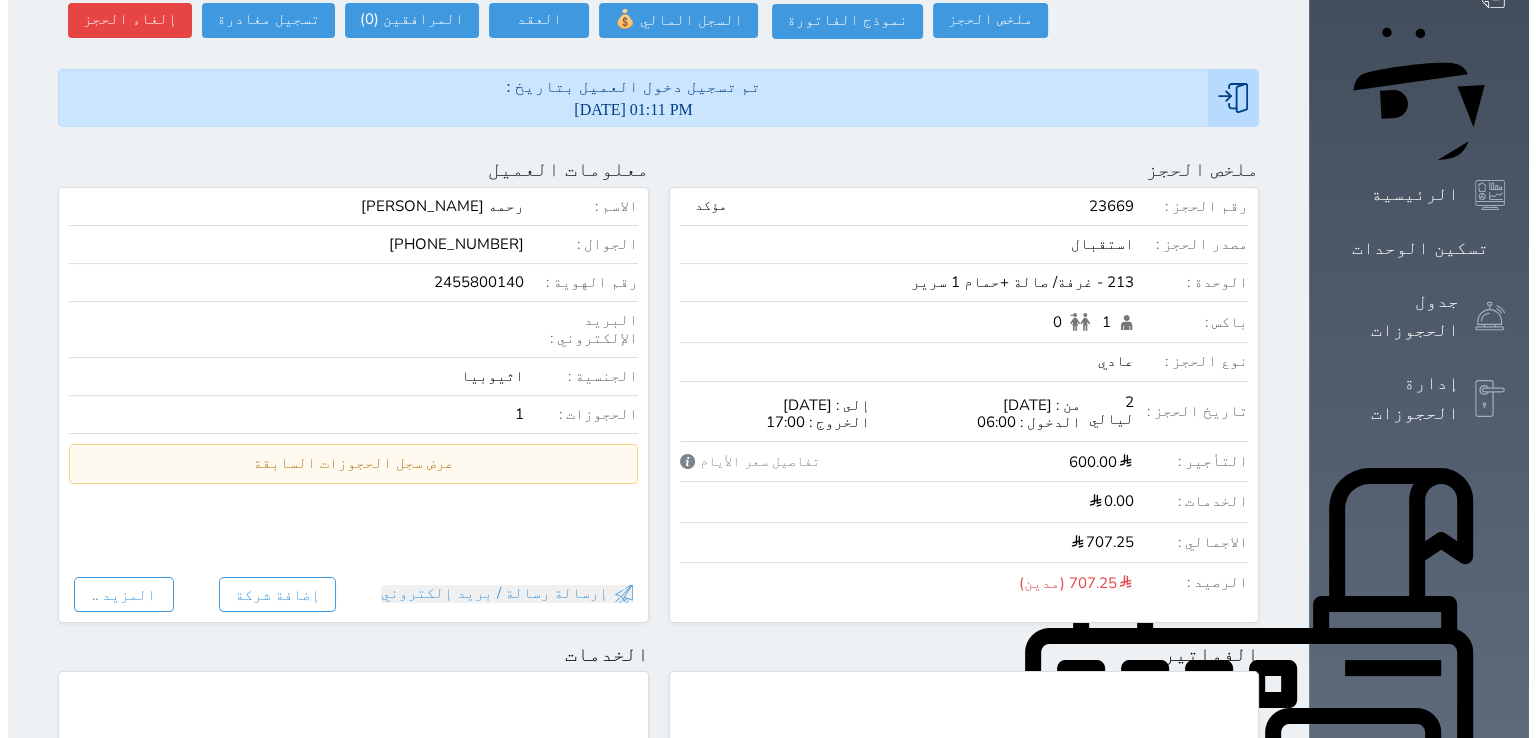 scroll, scrollTop: 200, scrollLeft: 0, axis: vertical 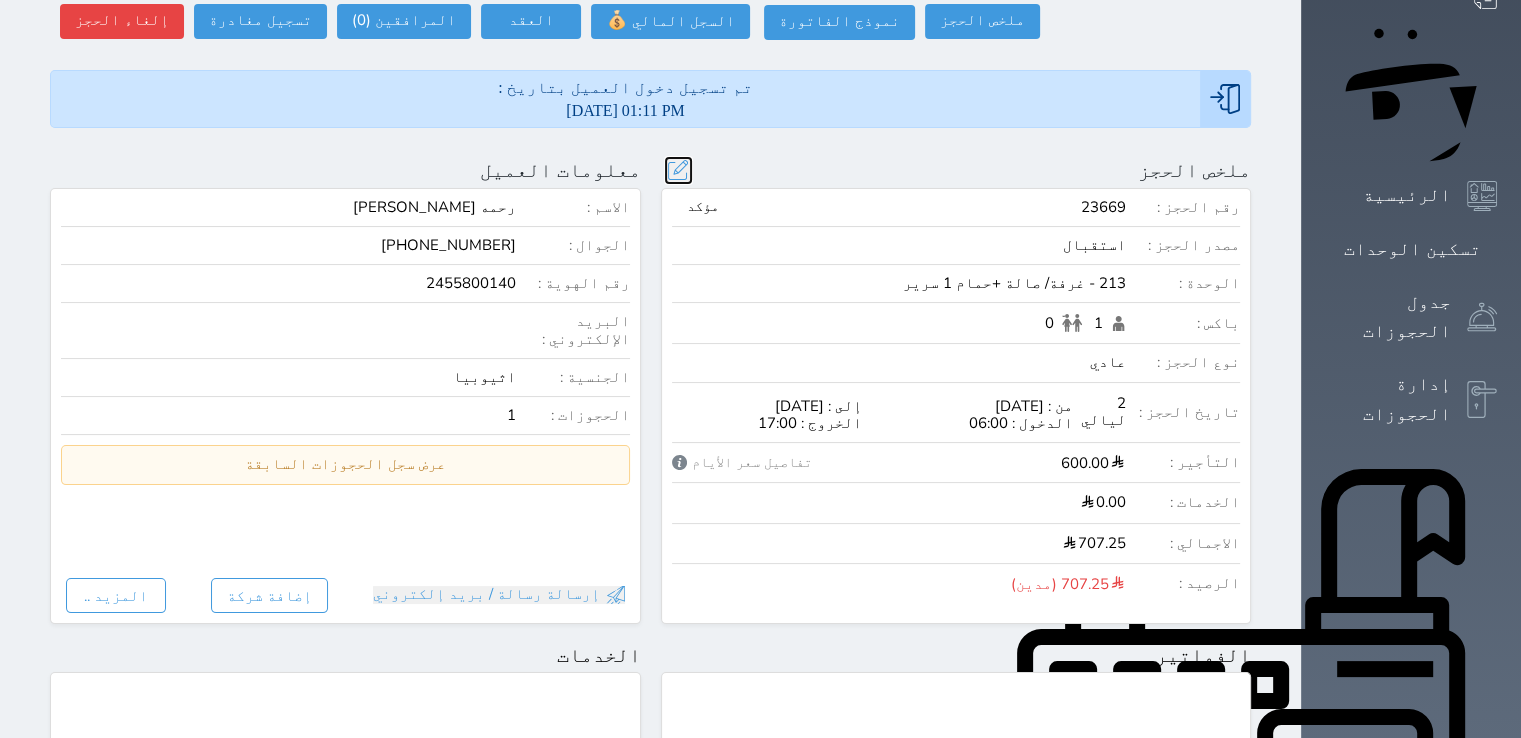 click at bounding box center [678, 170] 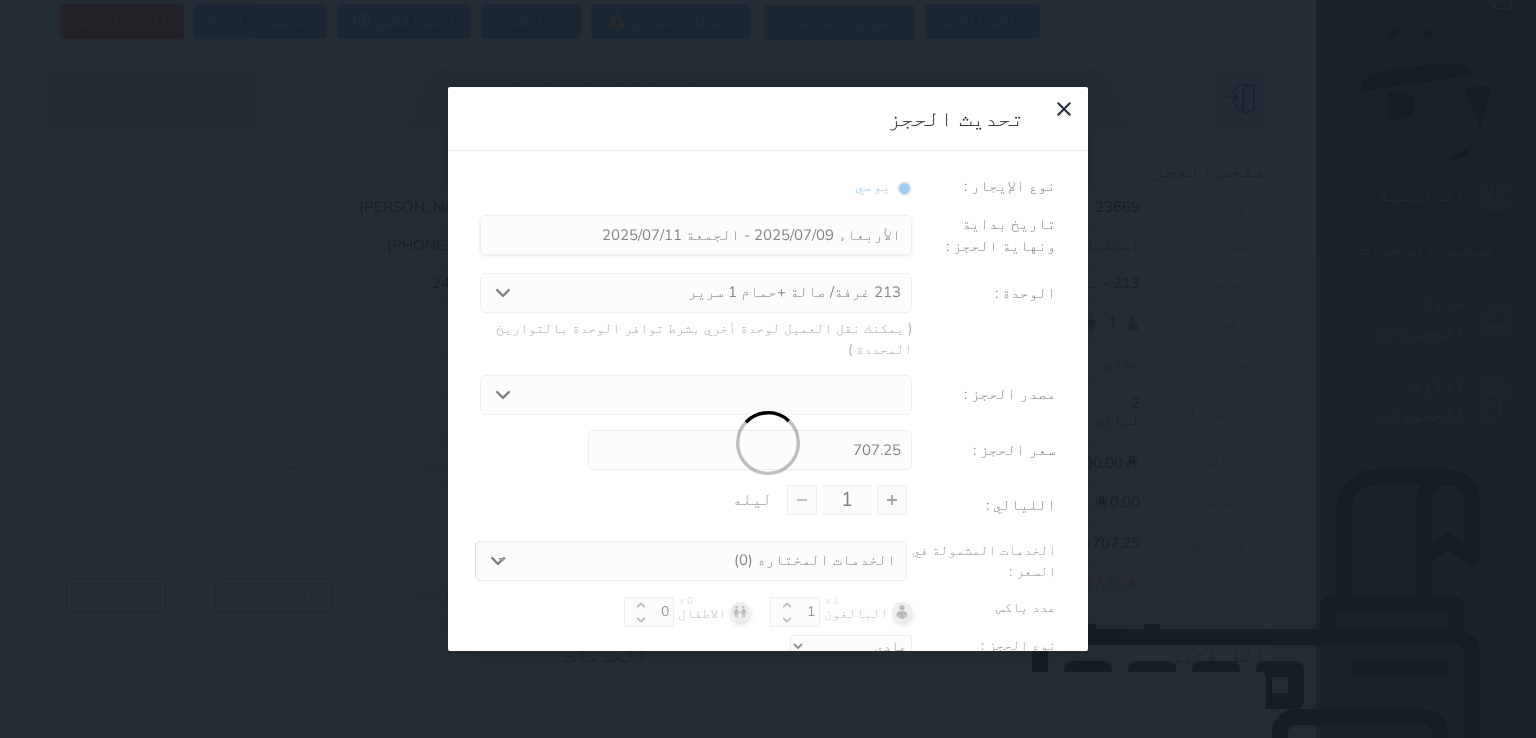 type on "2" 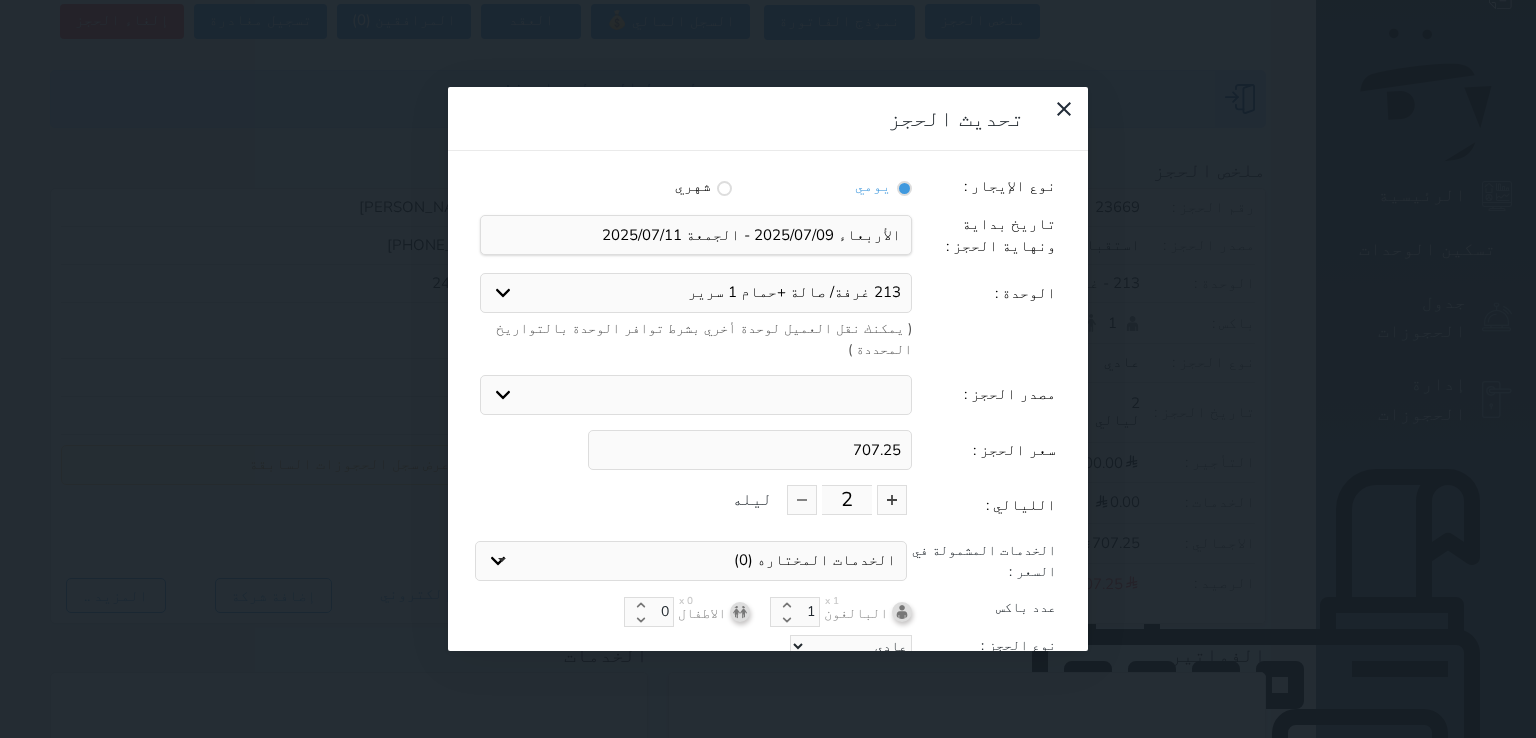 click on "707.25" at bounding box center (750, 450) 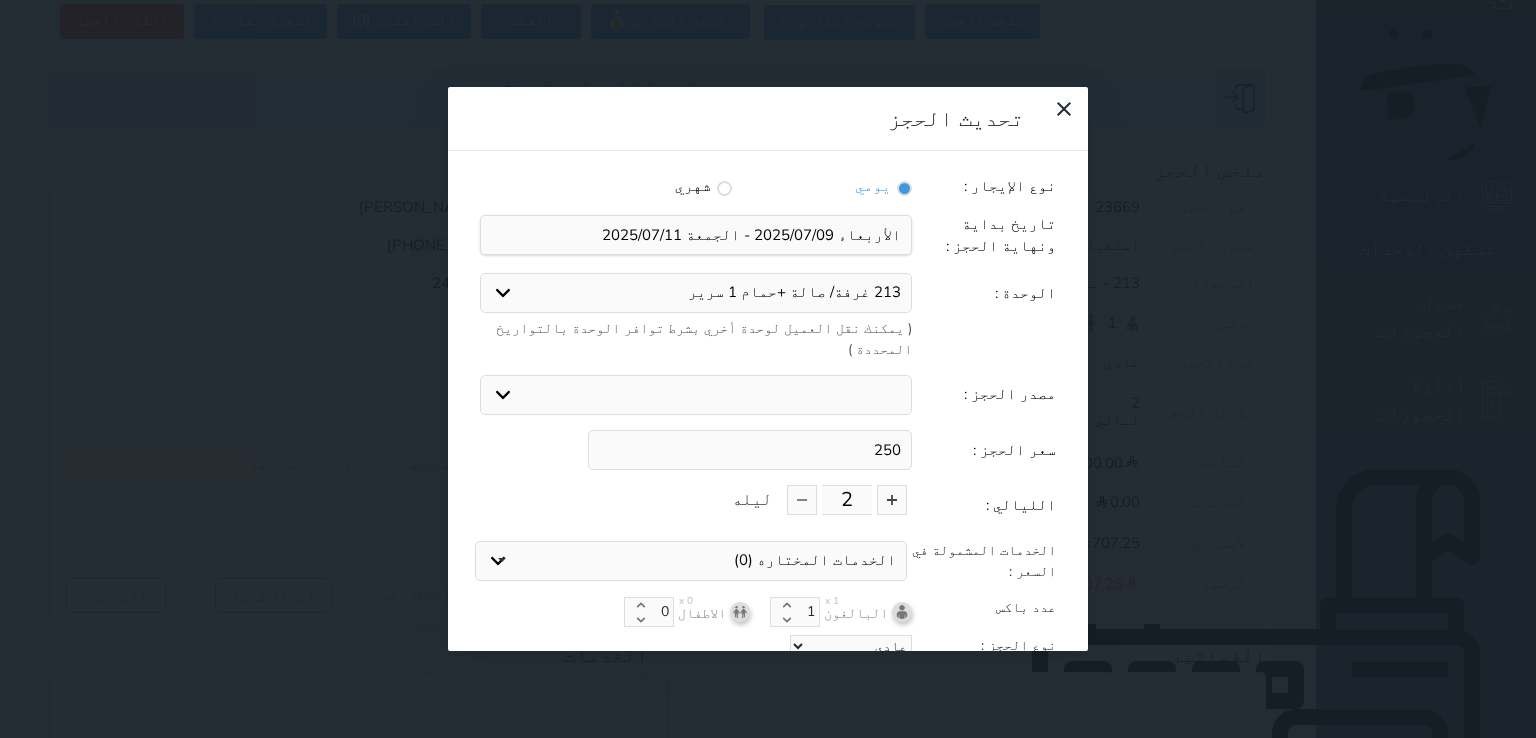 click on "2     ليله" at bounding box center (696, 500) 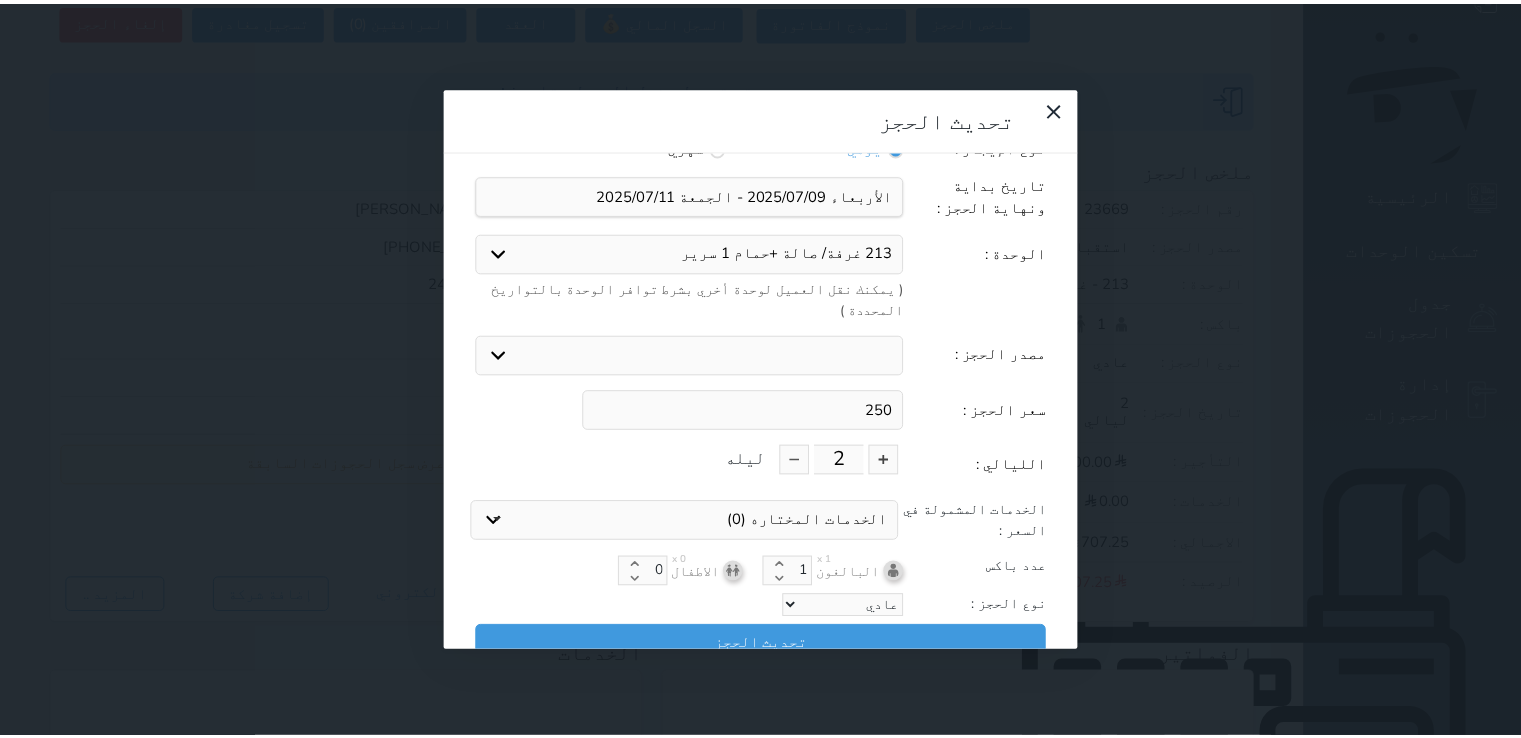 scroll, scrollTop: 44, scrollLeft: 0, axis: vertical 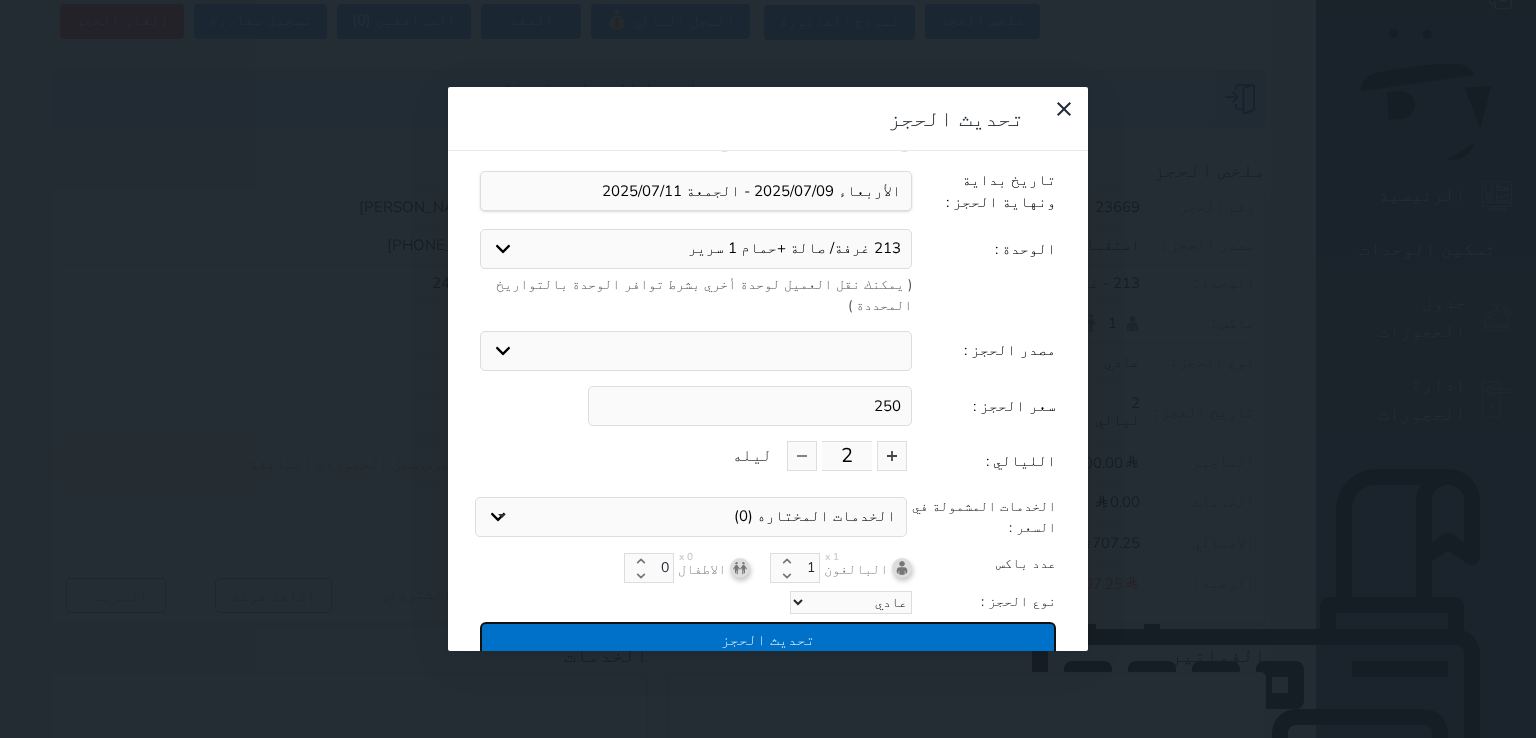 click on "تحديث الحجز" at bounding box center (768, 639) 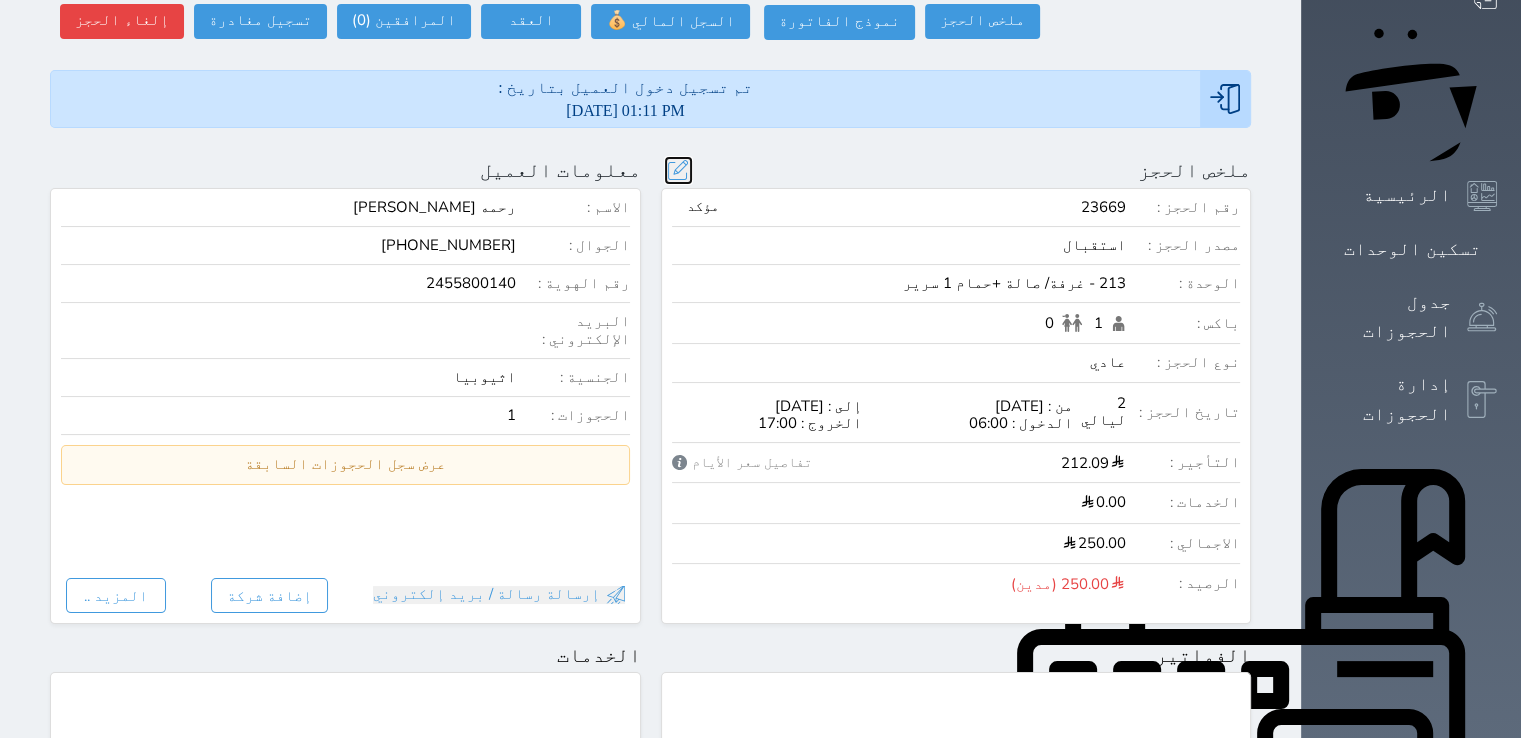 click at bounding box center (678, 170) 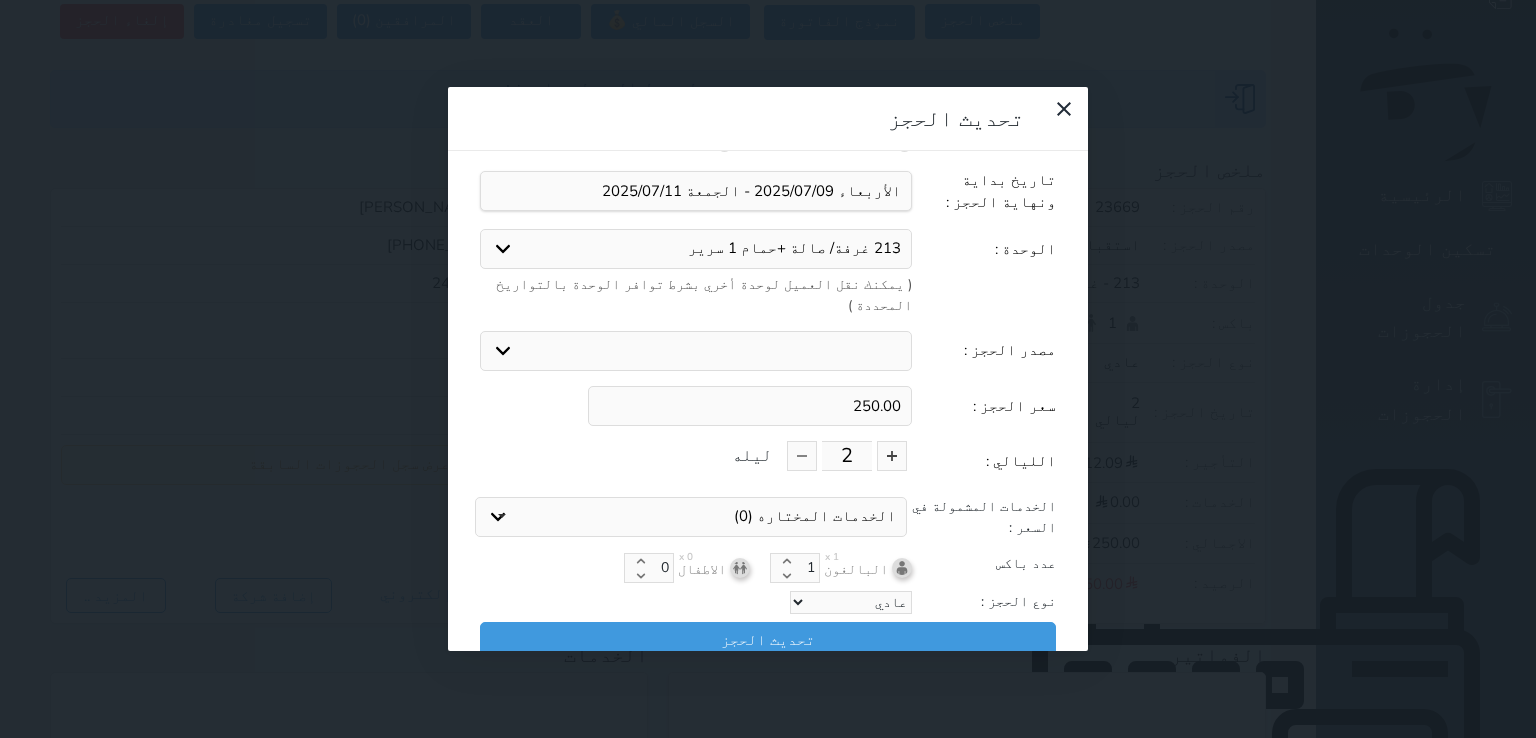 click on "250.00" at bounding box center [750, 406] 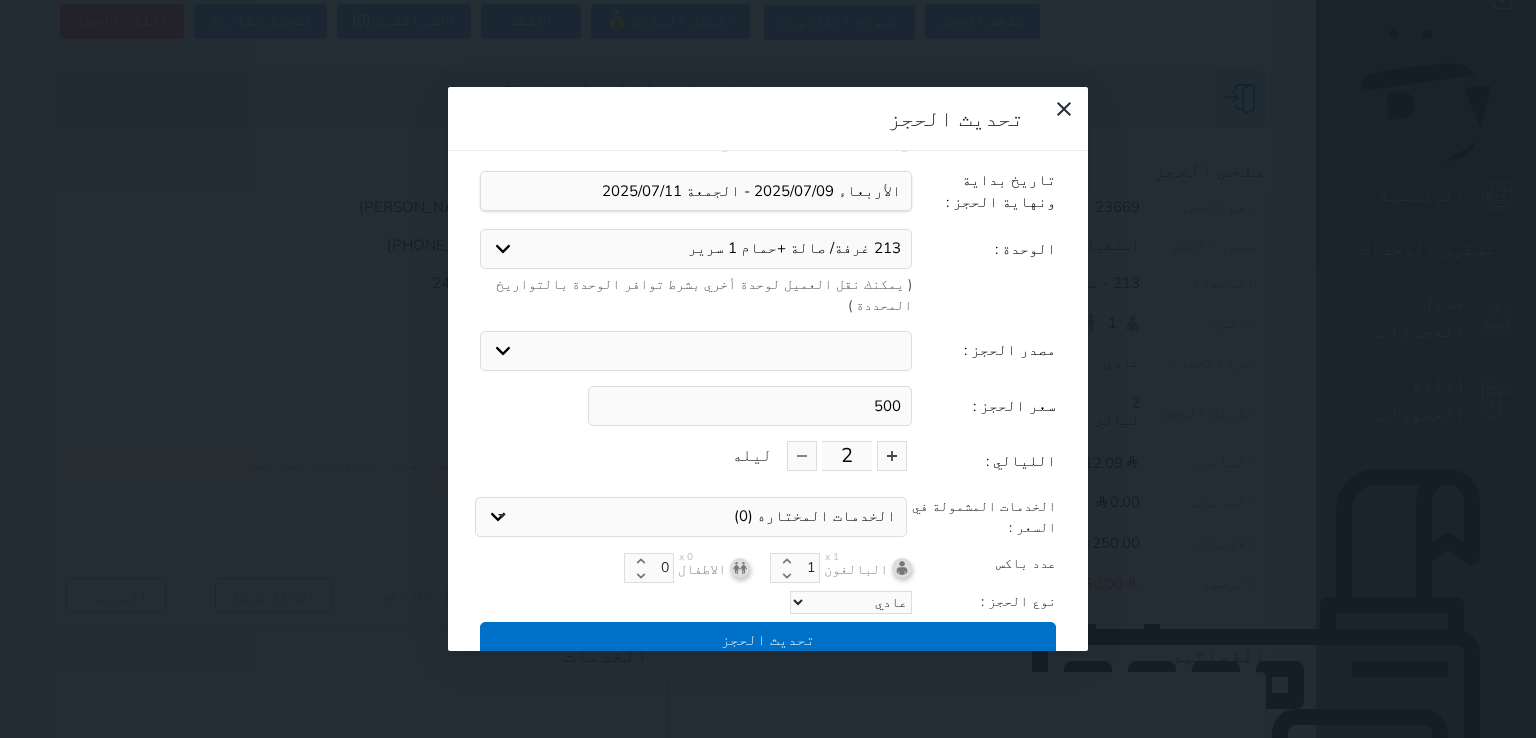 type on "500" 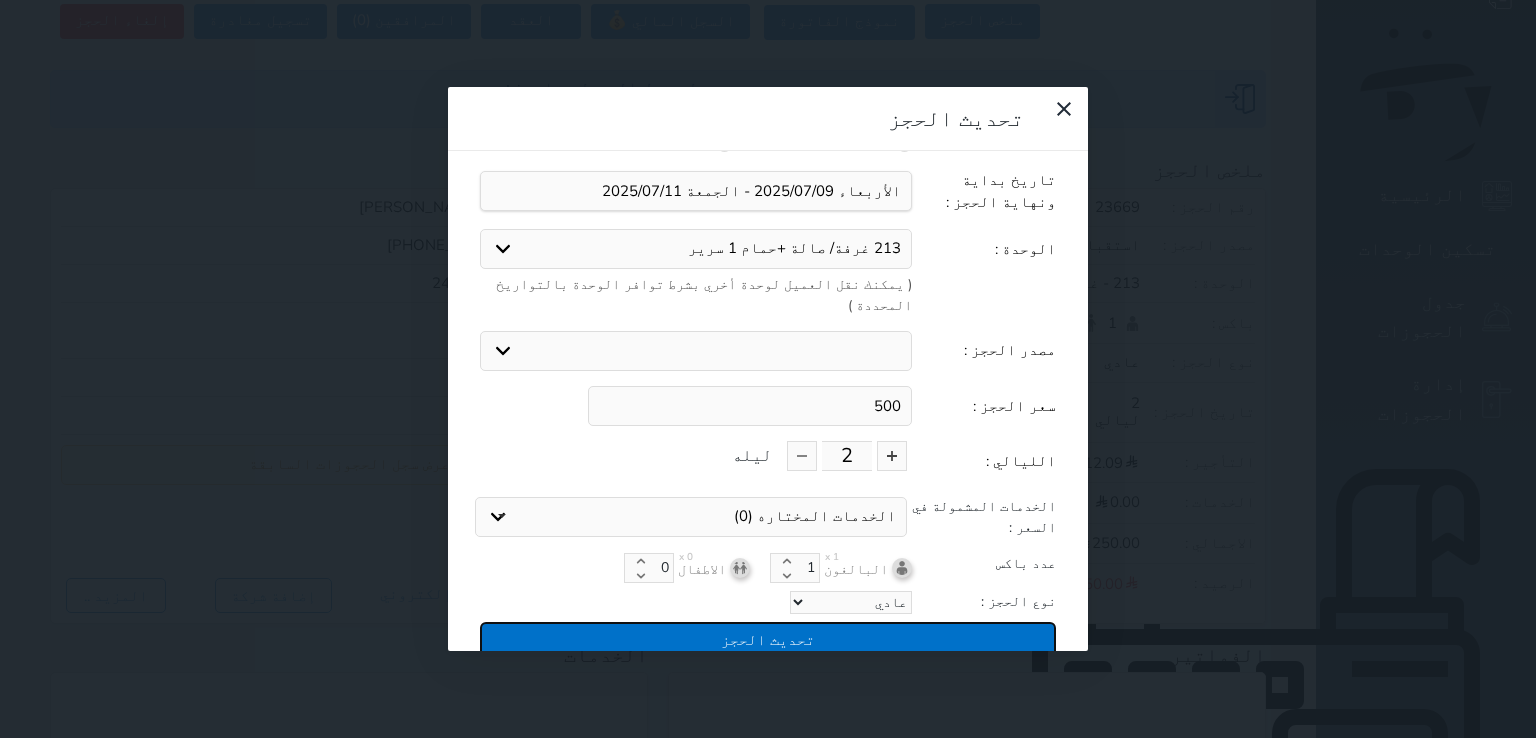 click on "تحديث الحجز" at bounding box center (768, 639) 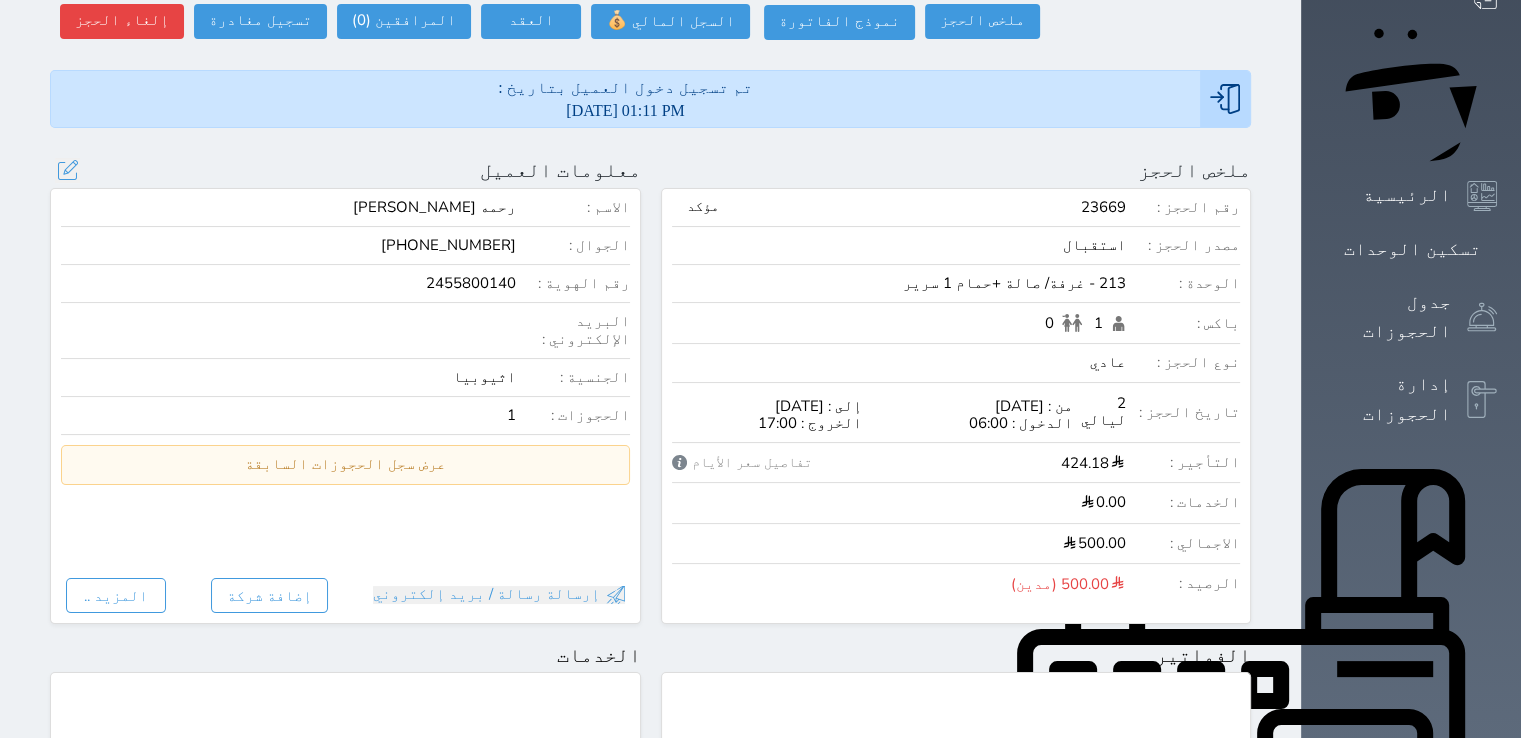 click on "معلومات العميل           تحديث العميل                 البحث عن العملاء :        الاسم       رقم الهوية       البريد الإلكتروني       الجوال       رحمه [PERSON_NAME] [PHONE_NUMBER]     تغيير العميل                الاسم *   رحمه [PERSON_NAME]   رقم الجوال *       ▼     [GEOGRAPHIC_DATA] ([GEOGRAPHIC_DATA])   +93   [GEOGRAPHIC_DATA] ([GEOGRAPHIC_DATA])   +355   [GEOGRAPHIC_DATA] ([GEOGRAPHIC_DATA])   +213   [US_STATE]   +1684   [GEOGRAPHIC_DATA]   +376   [GEOGRAPHIC_DATA]   +244   [GEOGRAPHIC_DATA]   +1264   [GEOGRAPHIC_DATA]   +1268   [GEOGRAPHIC_DATA]   +54   [GEOGRAPHIC_DATA] ([GEOGRAPHIC_DATA])   +374   [GEOGRAPHIC_DATA]   +297   [GEOGRAPHIC_DATA]   +61   [GEOGRAPHIC_DATA] ([GEOGRAPHIC_DATA])   +43   [GEOGRAPHIC_DATA] ([GEOGRAPHIC_DATA])   +994   [GEOGRAPHIC_DATA]   +1242   [GEOGRAPHIC_DATA] (‫[GEOGRAPHIC_DATA])   +973   [GEOGRAPHIC_DATA] ([GEOGRAPHIC_DATA])   +880   [GEOGRAPHIC_DATA]   +1246   [GEOGRAPHIC_DATA] ([GEOGRAPHIC_DATA])   +375   [GEOGRAPHIC_DATA] ([GEOGRAPHIC_DATA])   +32   [GEOGRAPHIC_DATA]   +501   [GEOGRAPHIC_DATA] ([GEOGRAPHIC_DATA])   +229   [GEOGRAPHIC_DATA]   +1441" at bounding box center [345, 391] 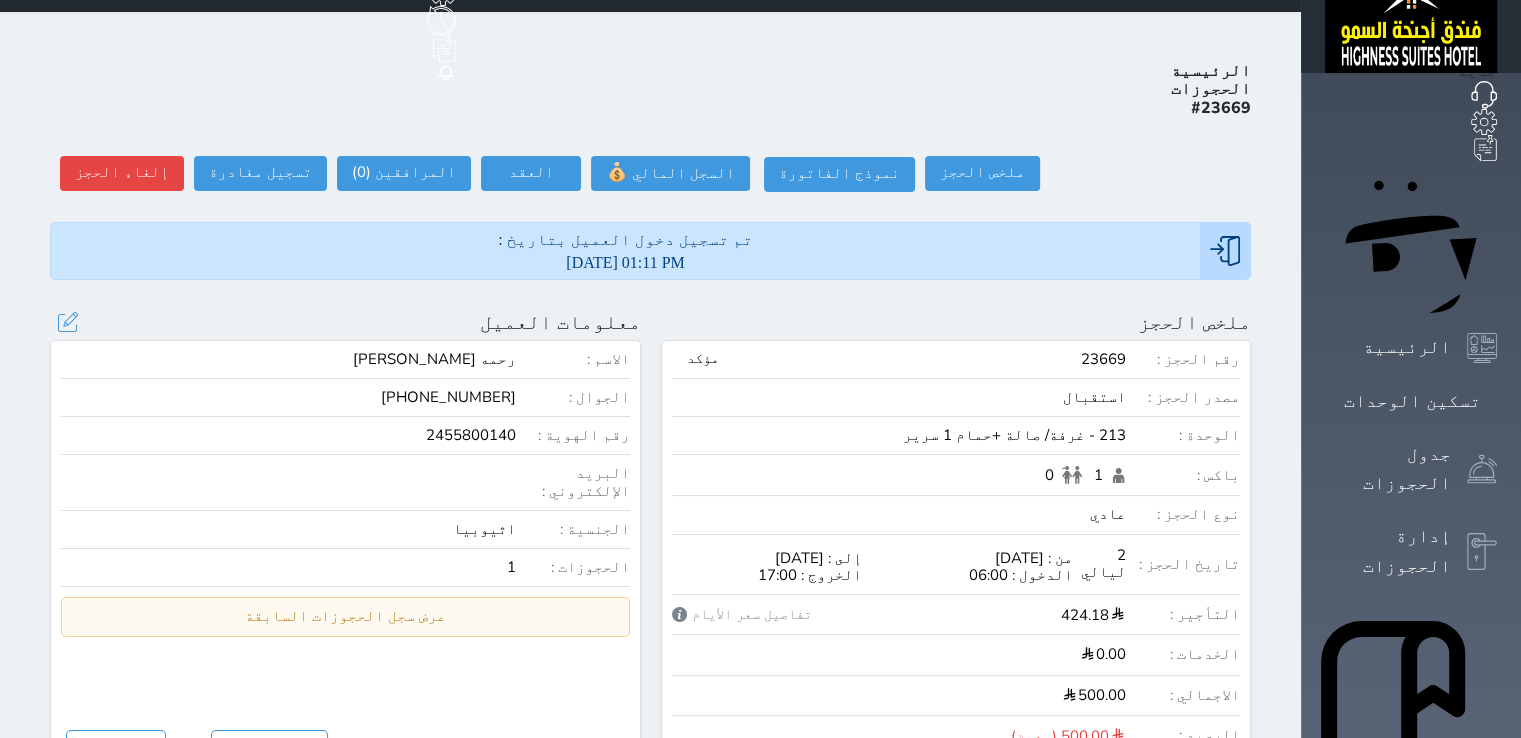 scroll, scrollTop: 0, scrollLeft: 0, axis: both 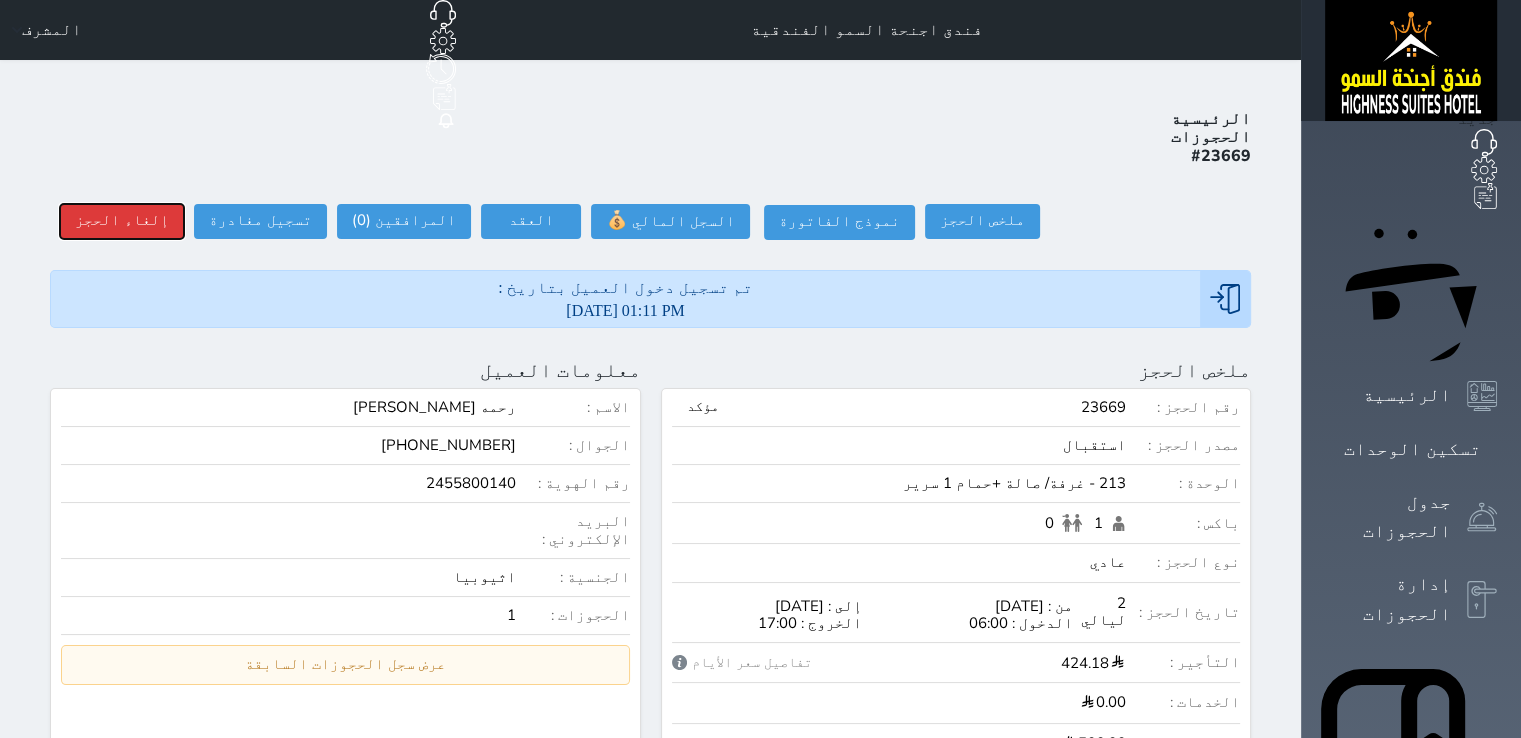 click on "إلغاء الحجز" at bounding box center (122, 221) 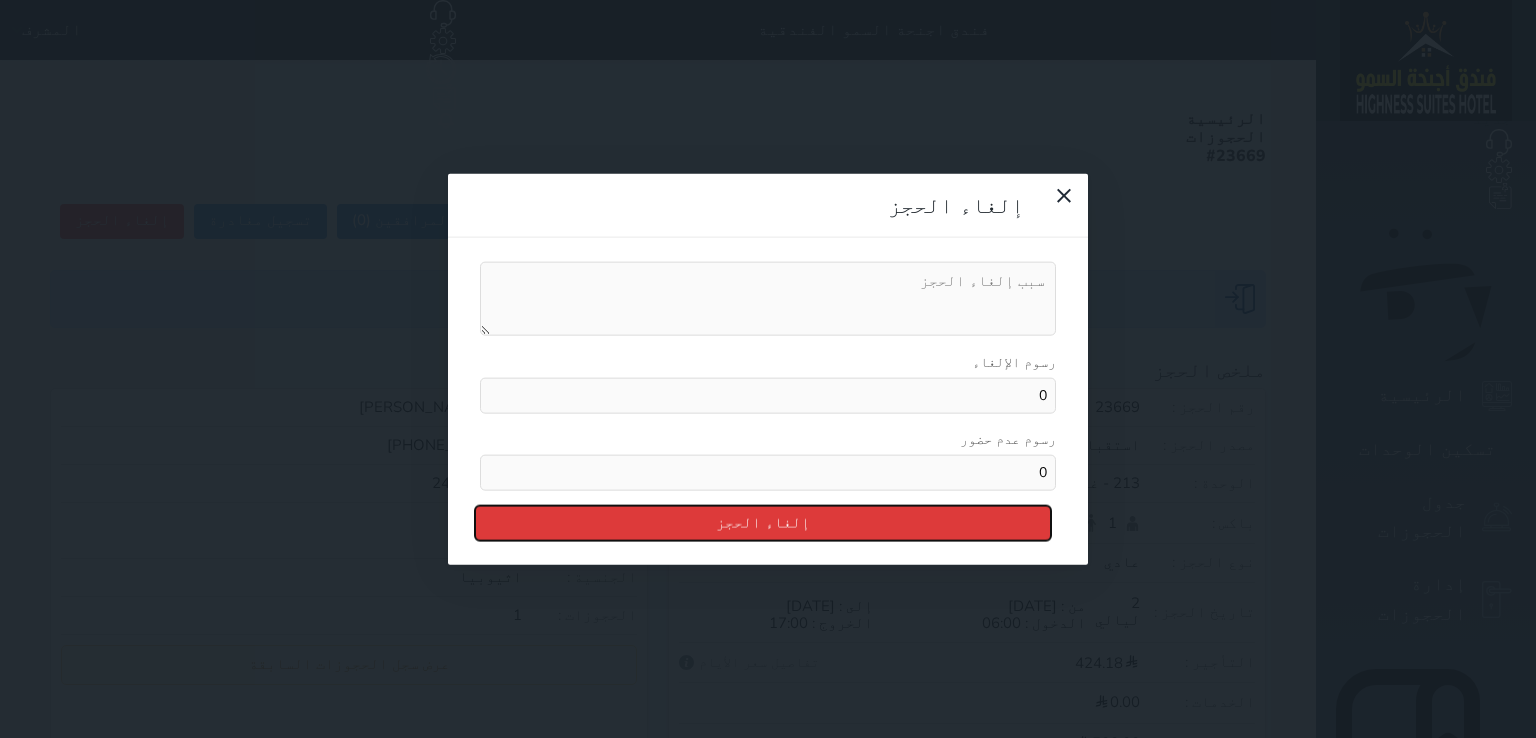 click on "إلغاء الحجز" at bounding box center (763, 522) 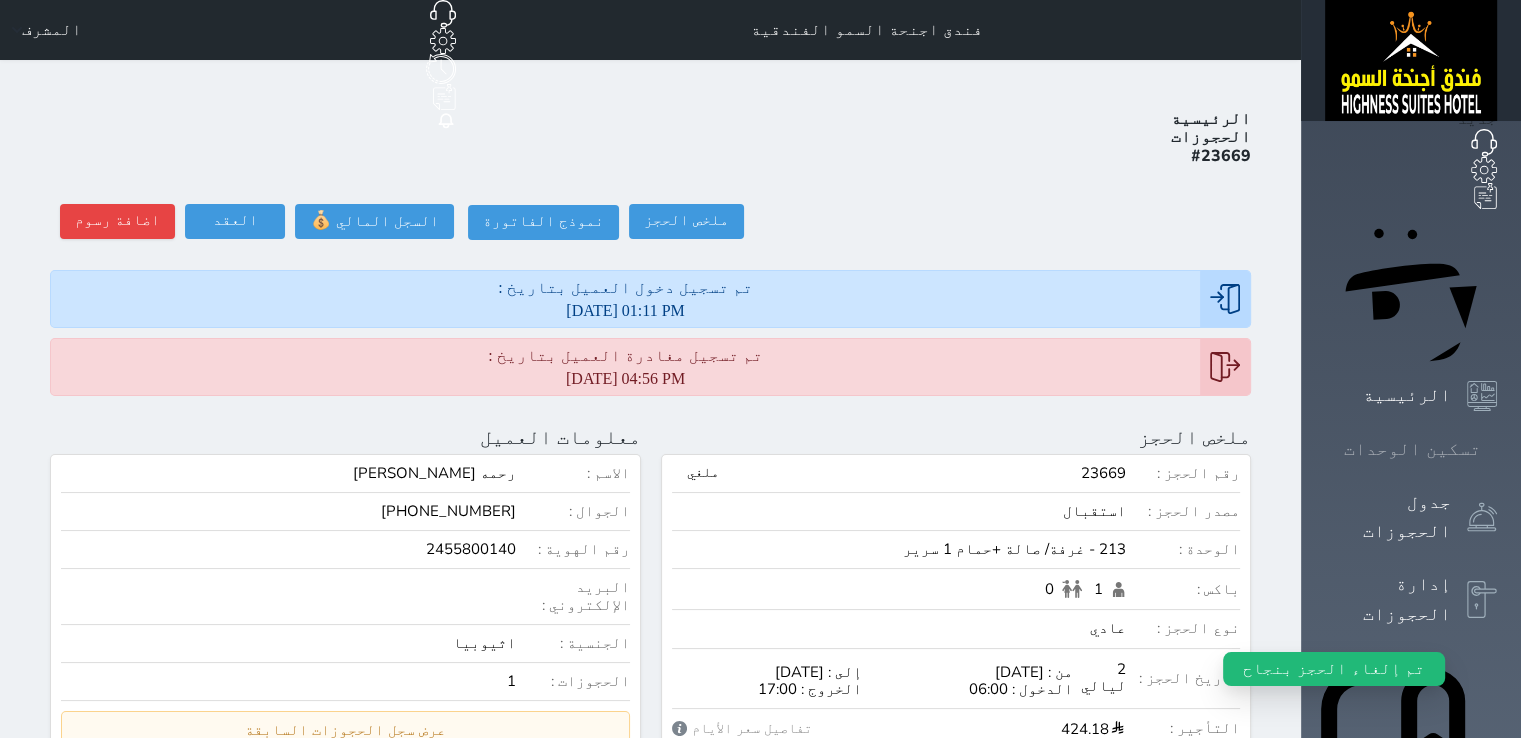 click on "تسكين الوحدات" at bounding box center (1412, 449) 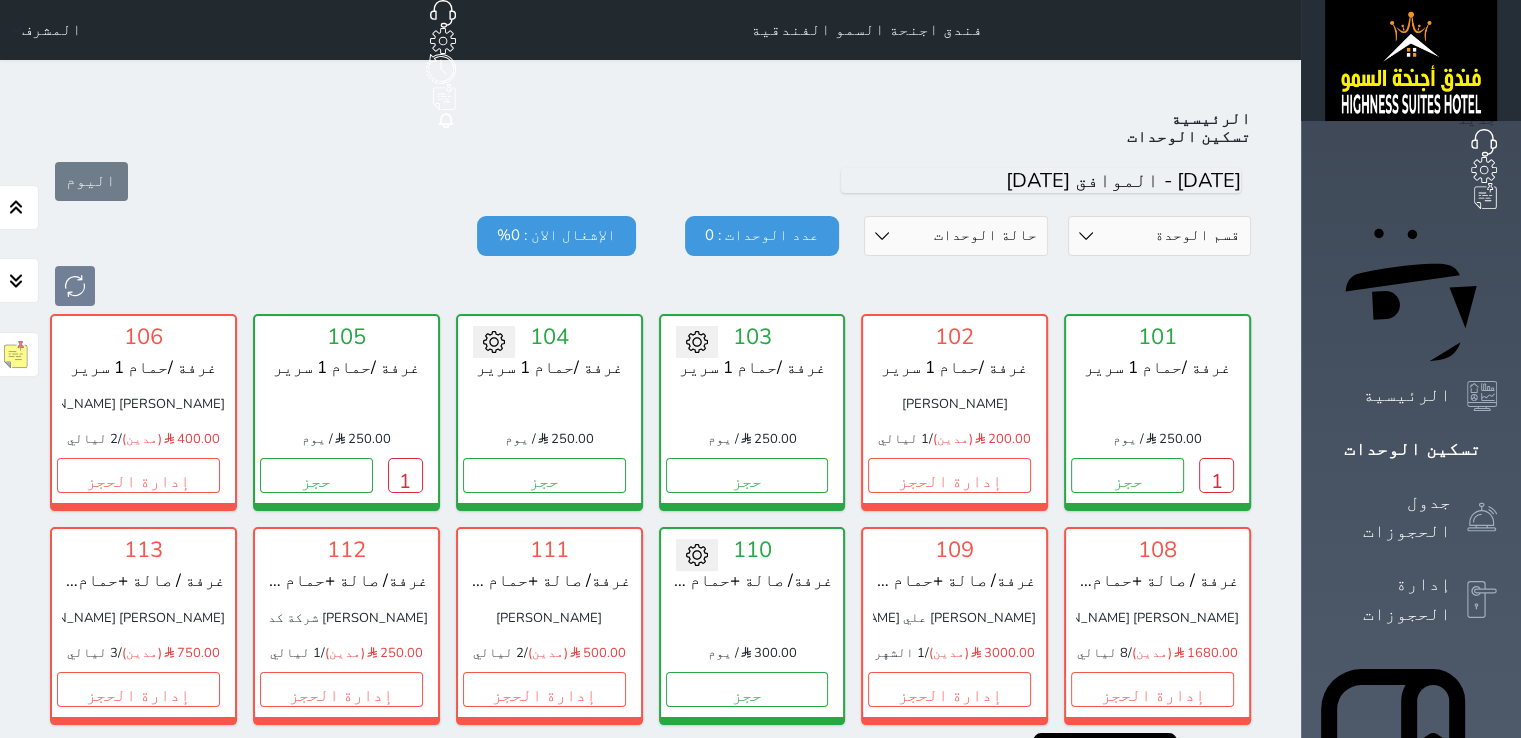 scroll, scrollTop: 78, scrollLeft: 0, axis: vertical 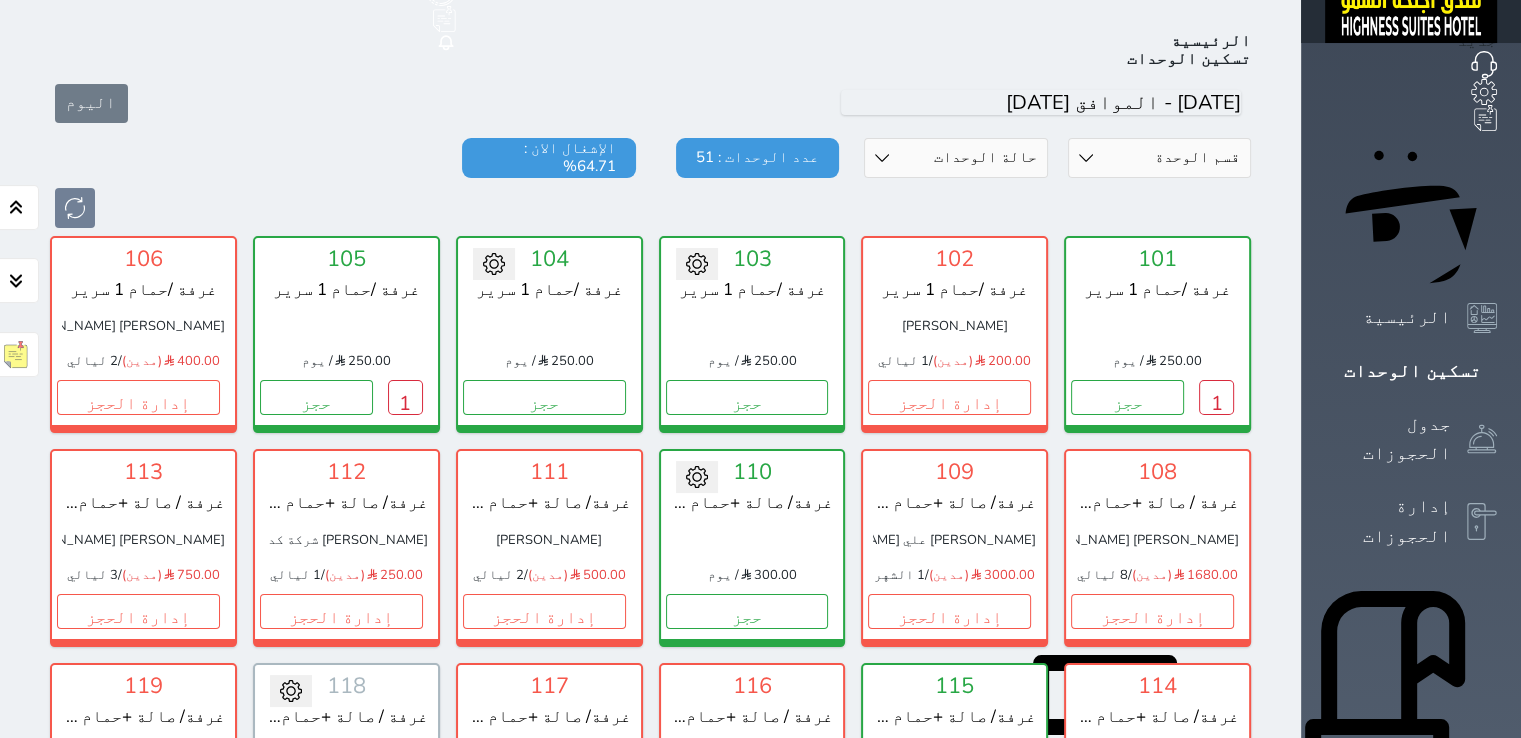 click on "تحويل لتحت الصيانة
تحويل لتحت التنظيف
103   غرفة /حمام 1 سرير
250.00
/ يوم       حجز                   تغيير الحالة الى صيانة                   التاريخ المتوقع للانتهاء       حفظ" at bounding box center (752, 334) 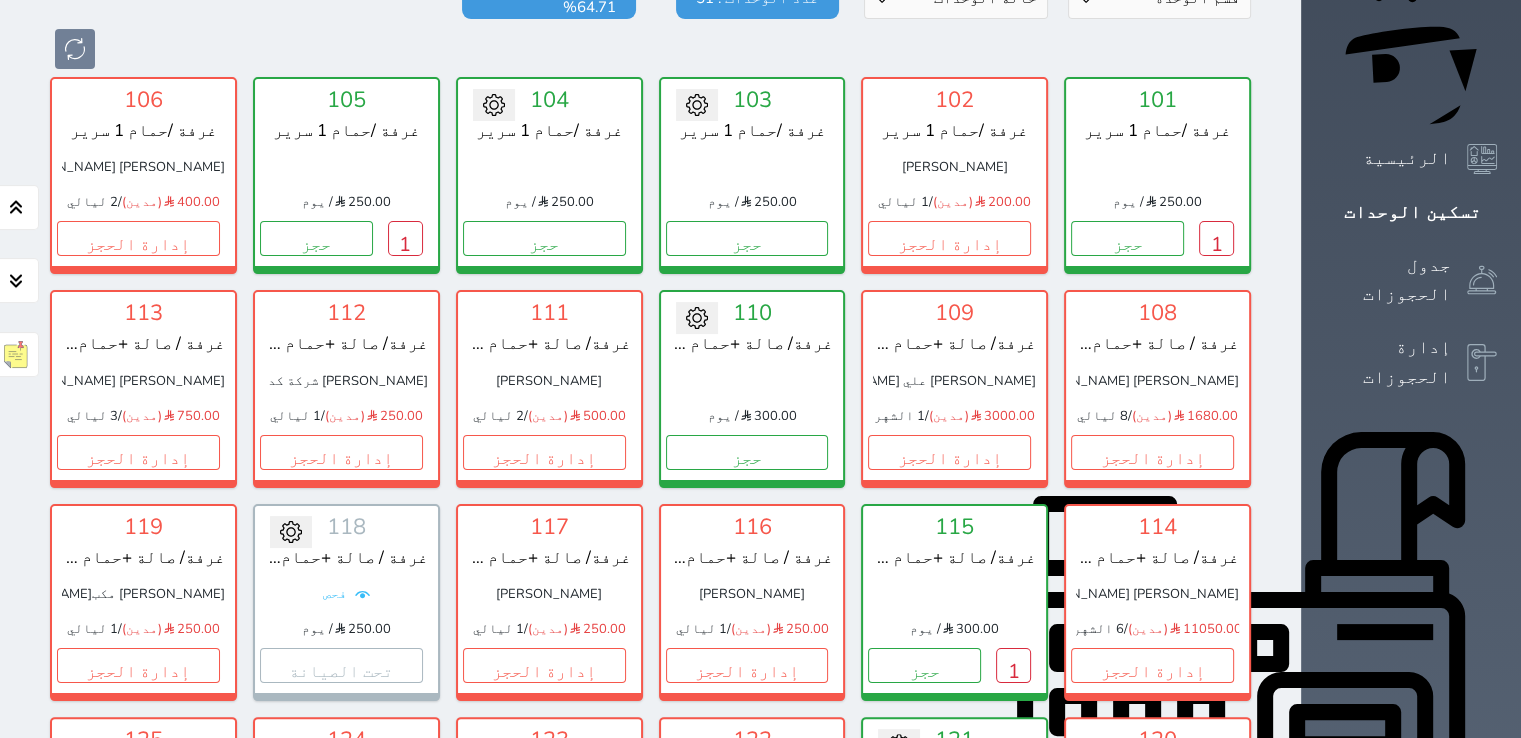 scroll, scrollTop: 238, scrollLeft: 0, axis: vertical 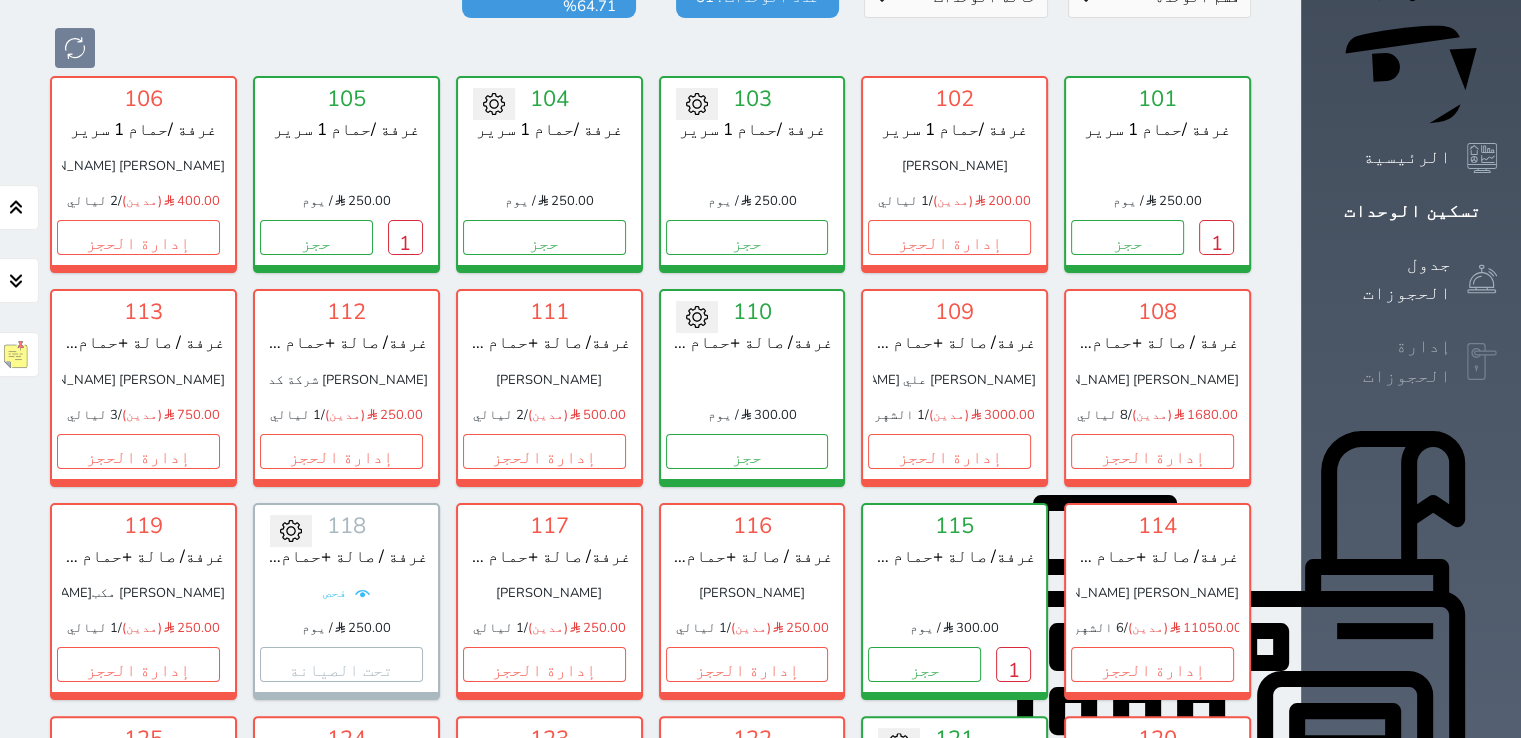 click 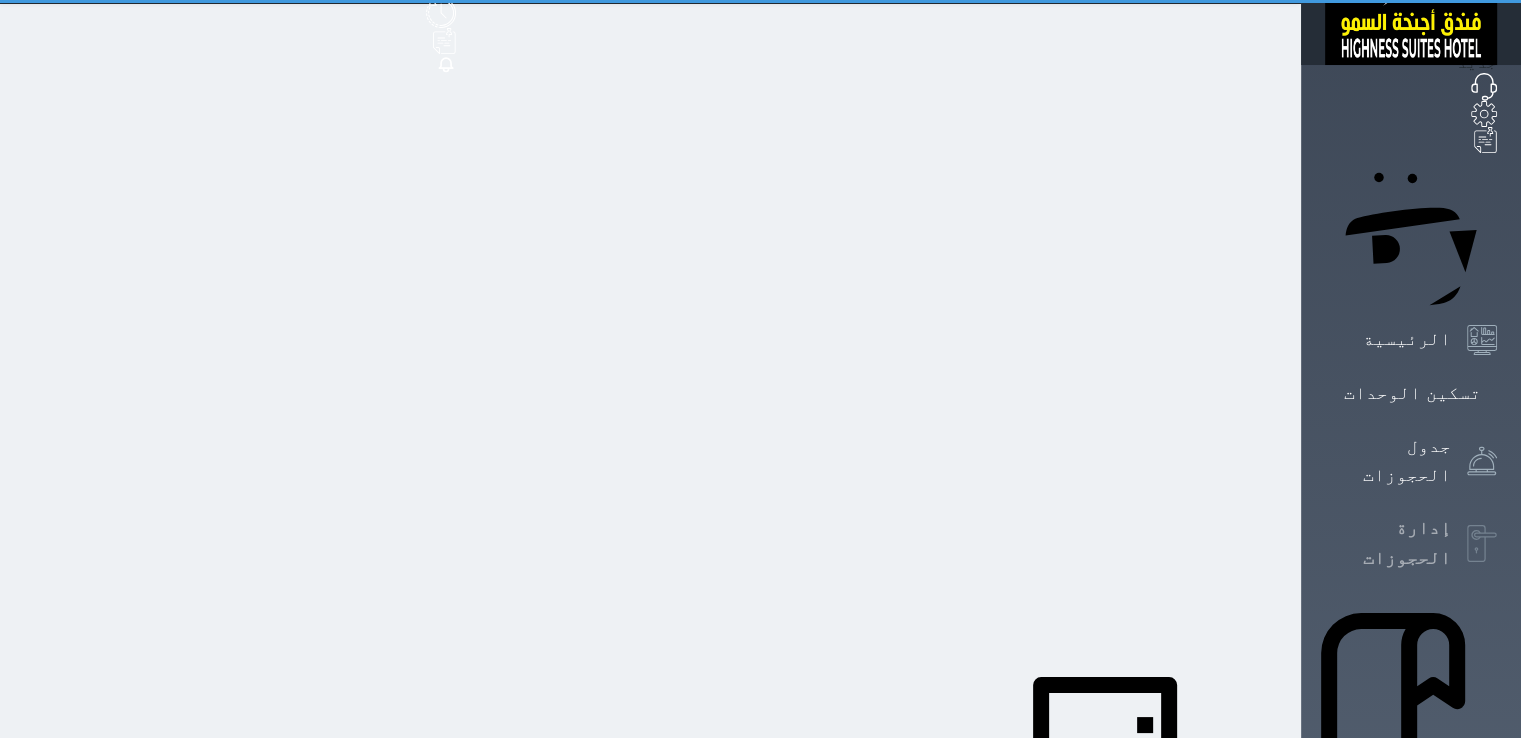 scroll, scrollTop: 0, scrollLeft: 0, axis: both 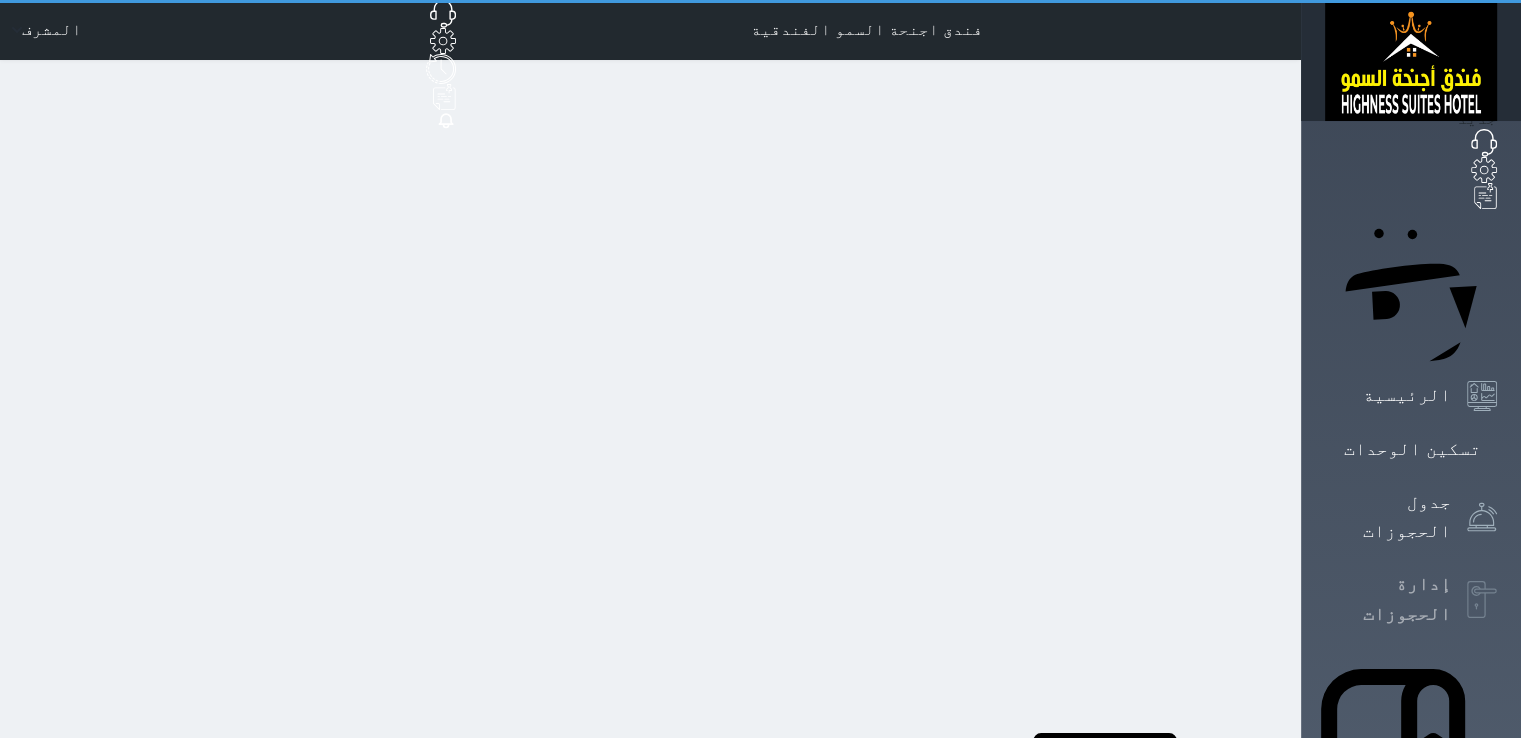 select on "open_all" 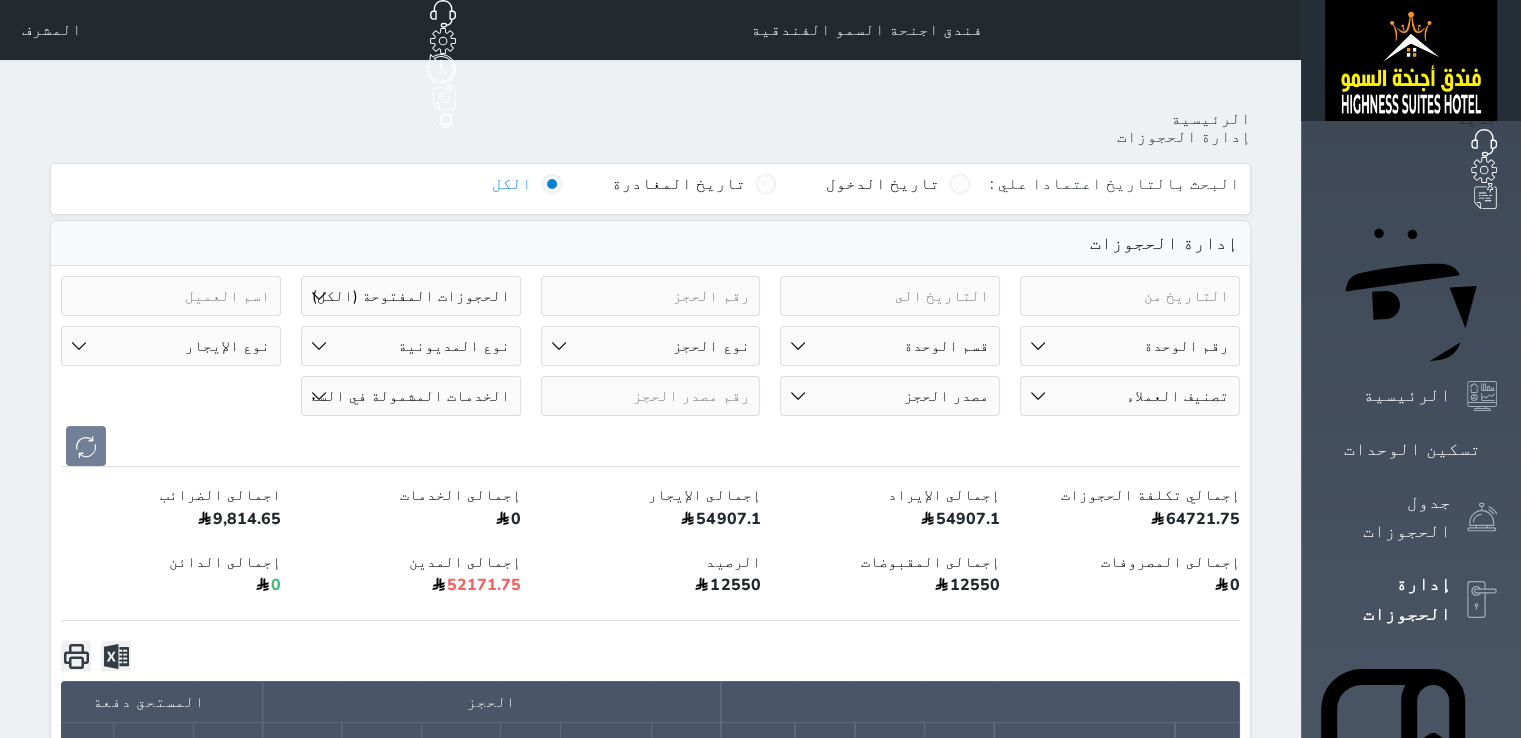 click on "رقم الوحدة
101 - غرفة /حمام 1 سرير
102 - غرفة /حمام 1 سرير
103 - غرفة /حمام 1 سرير
104 - غرفة /حمام 1 سرير
105 - غرفة /حمام 1 سرير
106 - غرفة /حمام 1 سرير
108 - غرفة / صالة +حمام 2 سرير
109 - غرفة/ صالة +حمام 1 سرير
110 - غرفة/ صالة +حمام 1 سرير
111 - غرفة/ صالة +حمام 1 سرير
112 - غرفة/ صالة +حمام 1 سرير
113 - غرفة / صالة +حمام 2 سرير
114 - غرفة/ صالة +حمام 1 سرير
121 - غرفة / حمام 2 سرير" at bounding box center [1130, 346] 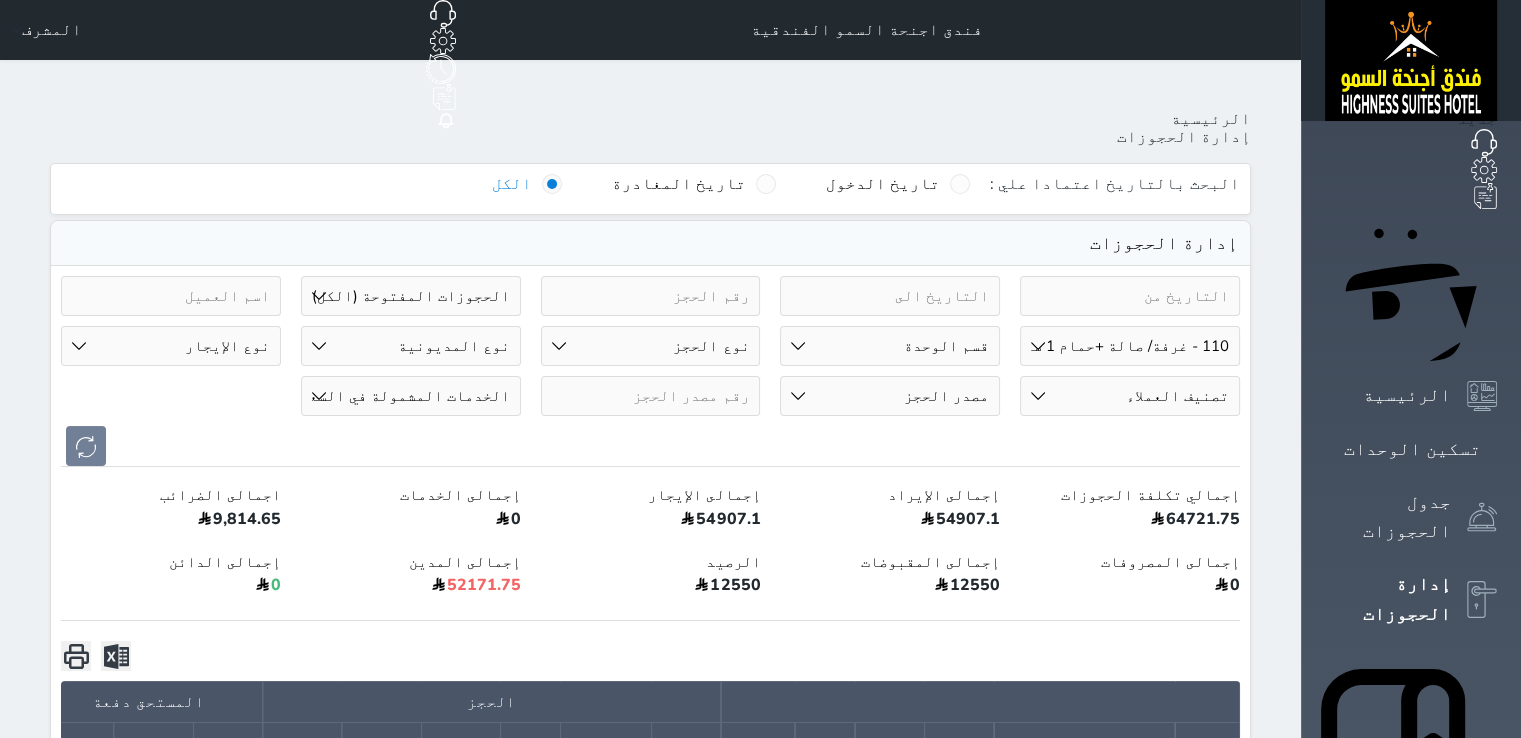 click on "رقم الوحدة
101 - غرفة /حمام 1 سرير
102 - غرفة /حمام 1 سرير
103 - غرفة /حمام 1 سرير
104 - غرفة /حمام 1 سرير
105 - غرفة /حمام 1 سرير
106 - غرفة /حمام 1 سرير
108 - غرفة / صالة +حمام 2 سرير
109 - غرفة/ صالة +حمام 1 سرير
110 - غرفة/ صالة +حمام 1 سرير
111 - غرفة/ صالة +حمام 1 سرير
112 - غرفة/ صالة +حمام 1 سرير
113 - غرفة / صالة +حمام 2 سرير
114 - غرفة/ صالة +حمام 1 سرير
121 - غرفة / حمام 2 سرير" at bounding box center (1130, 346) 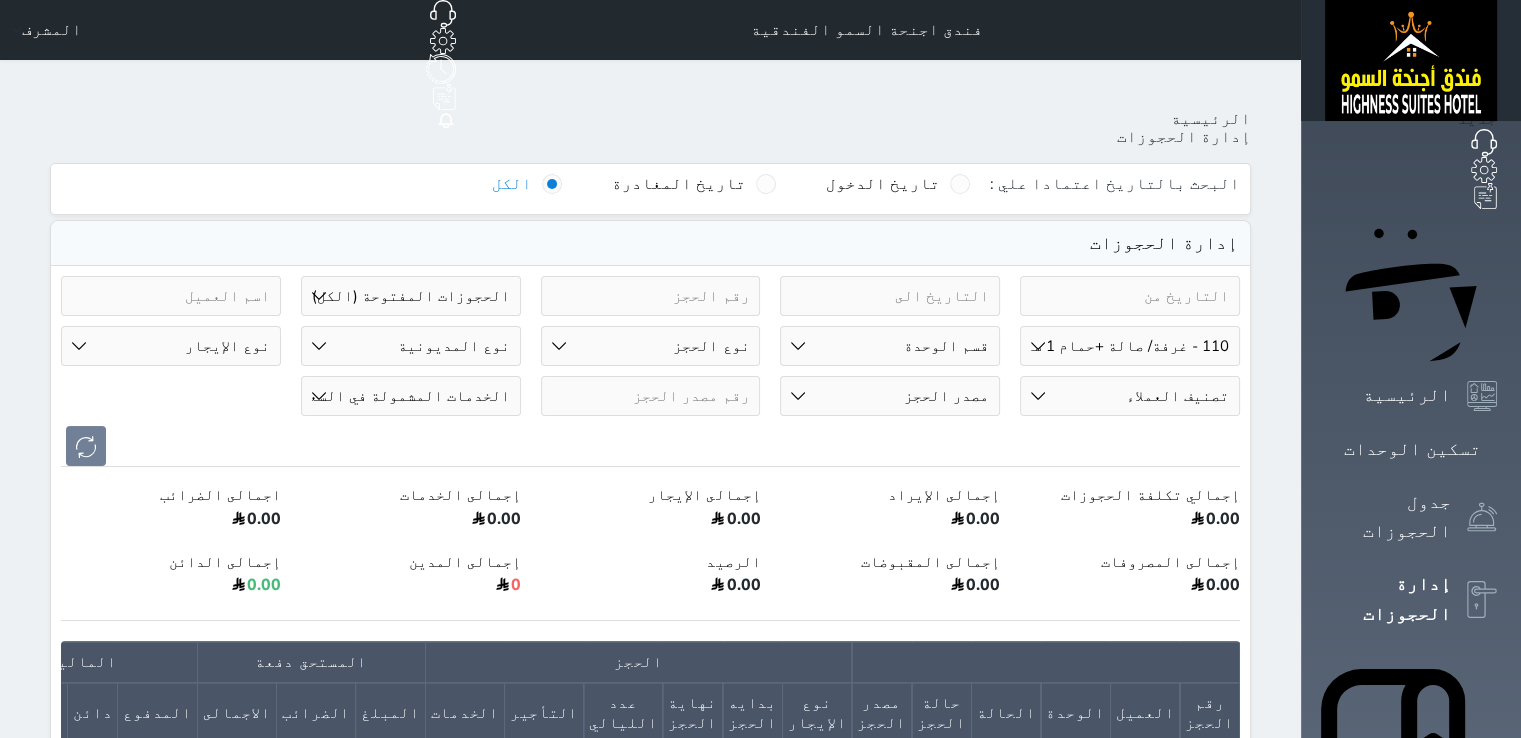 click on "حالة الحجز
الحجوزات المفتوحة (الكل)
الحجوزات المغلقة (الكل)
الحجوزات المفتوحة (مسجل دخول)
الحجوزات المغلقة (تسجيل مغادرة)
الحجوزات لم تسجل دخول
الحجوزات المؤكدة (الكل)
الحجوزات الملغية
الحجوزات المنتهية مهلة دفعها
حجوزات بانتظار الدفع" at bounding box center (411, 296) 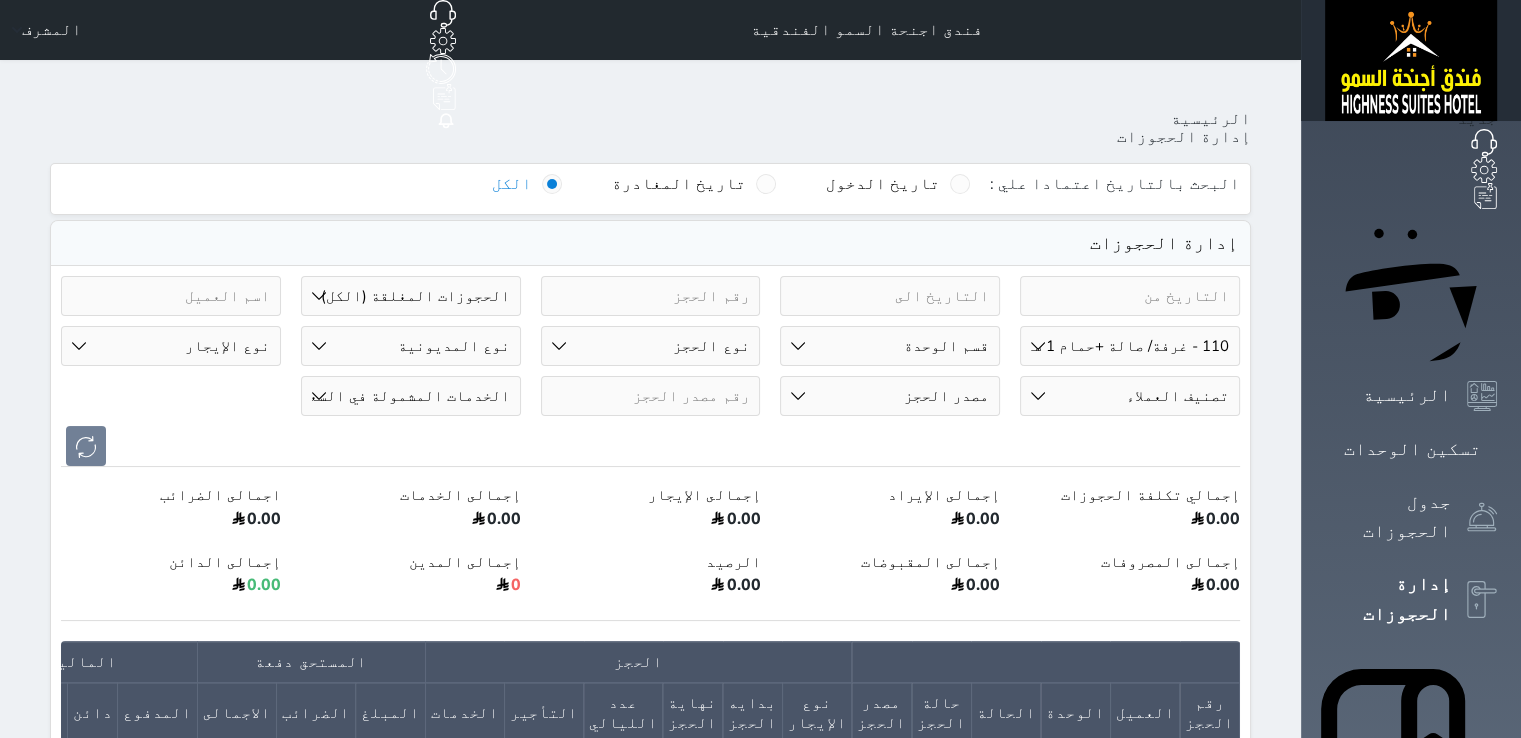 click on "حالة الحجز
الحجوزات المفتوحة (الكل)
الحجوزات المغلقة (الكل)
الحجوزات المفتوحة (مسجل دخول)
الحجوزات المغلقة (تسجيل مغادرة)
الحجوزات لم تسجل دخول
الحجوزات المؤكدة (الكل)
الحجوزات الملغية
الحجوزات المنتهية مهلة دفعها
حجوزات بانتظار الدفع" at bounding box center (411, 296) 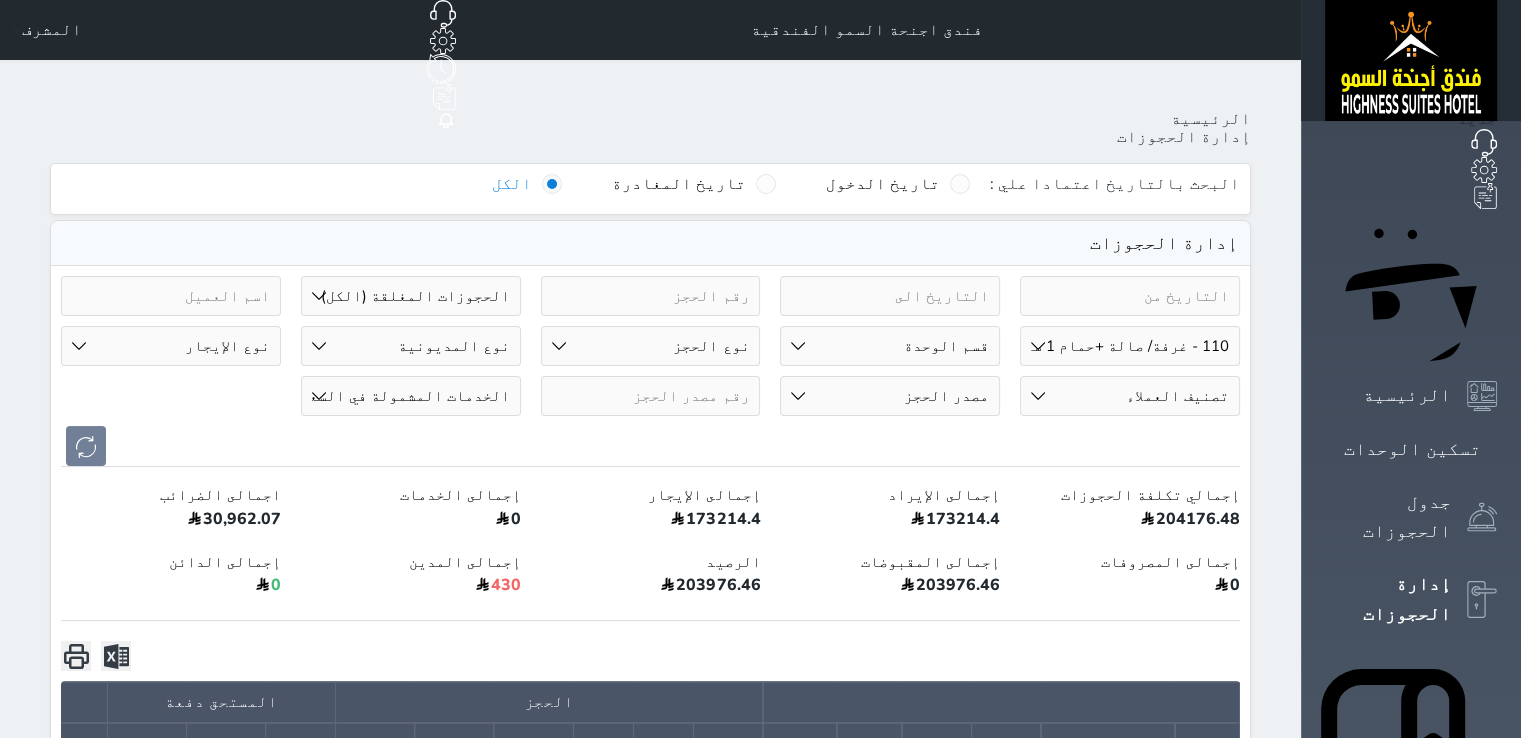click at bounding box center (650, 446) 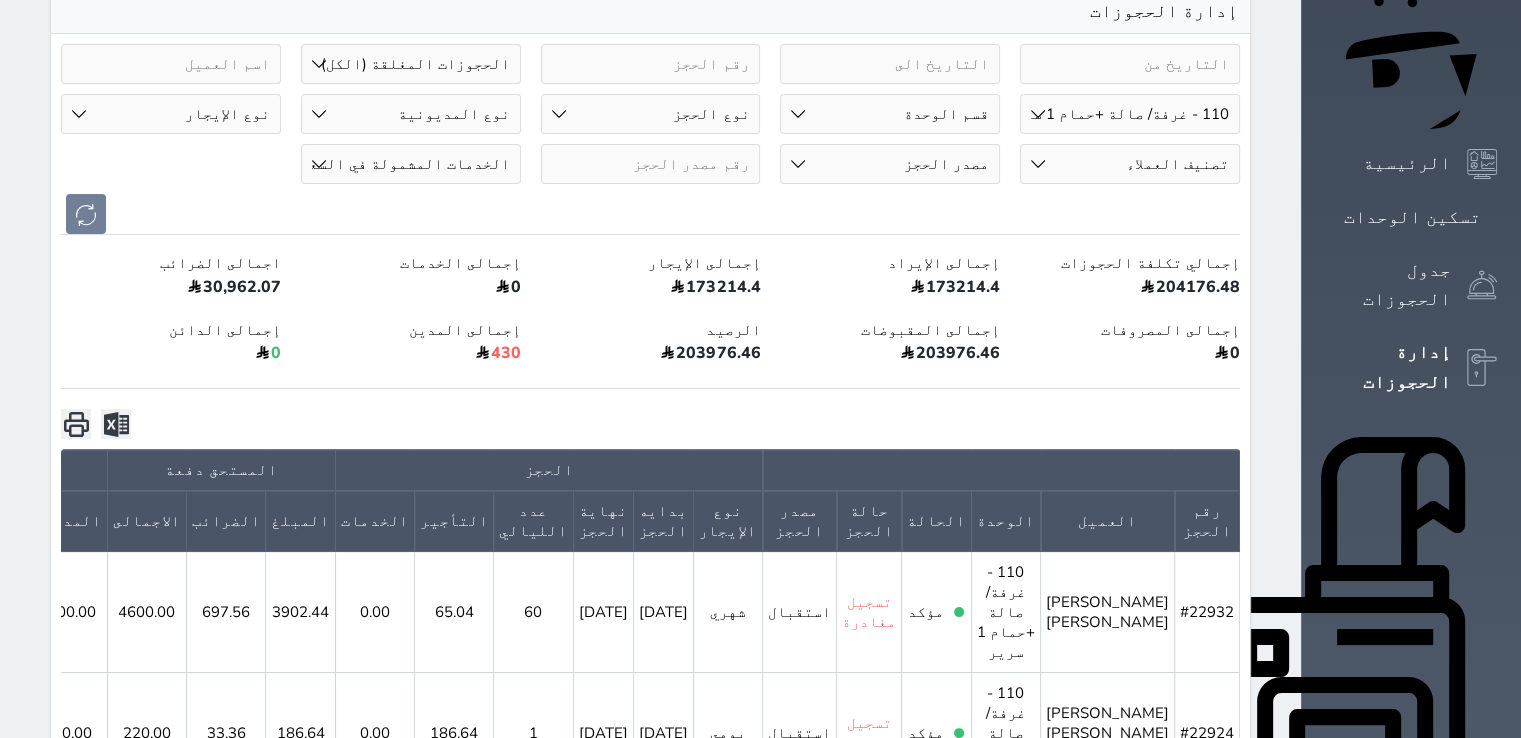 scroll, scrollTop: 400, scrollLeft: 0, axis: vertical 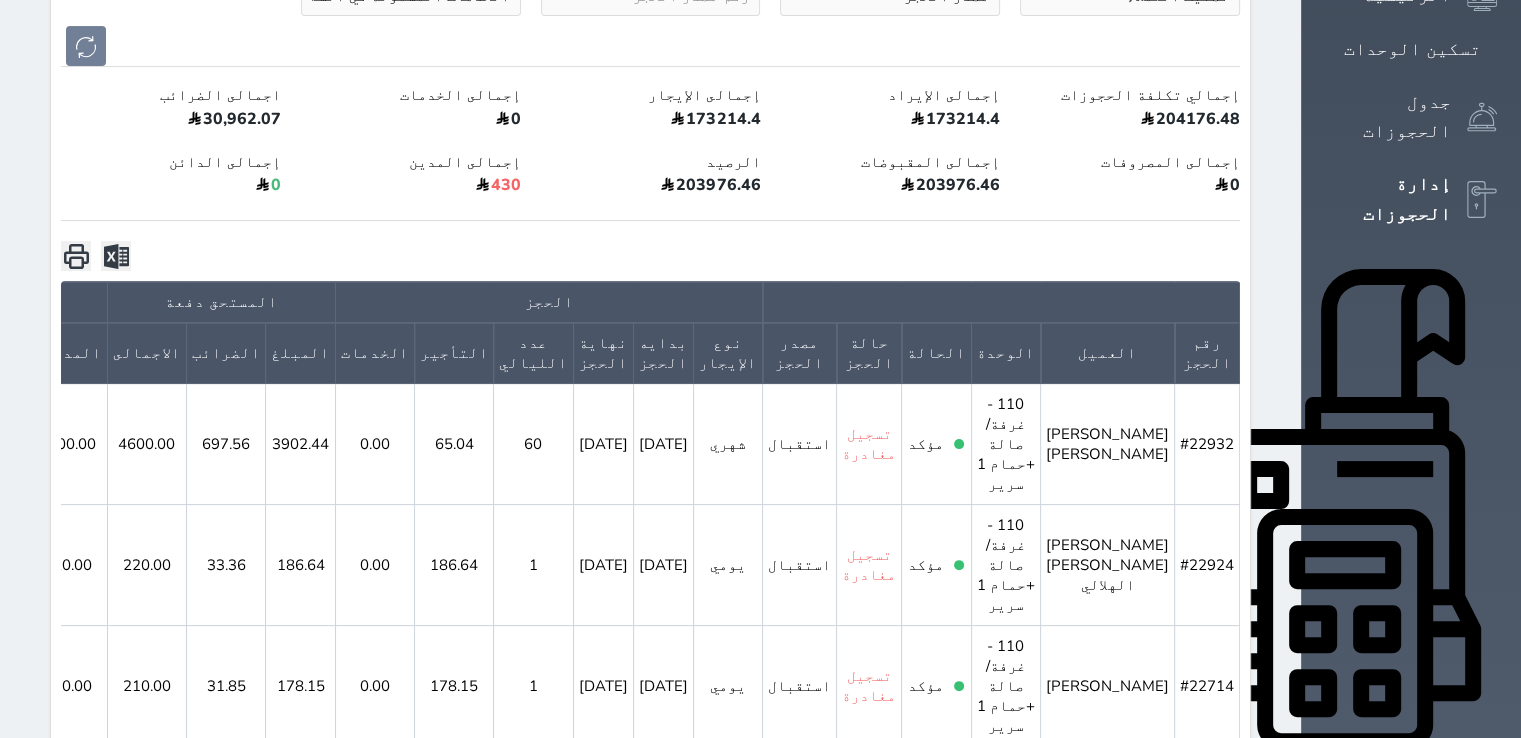 click 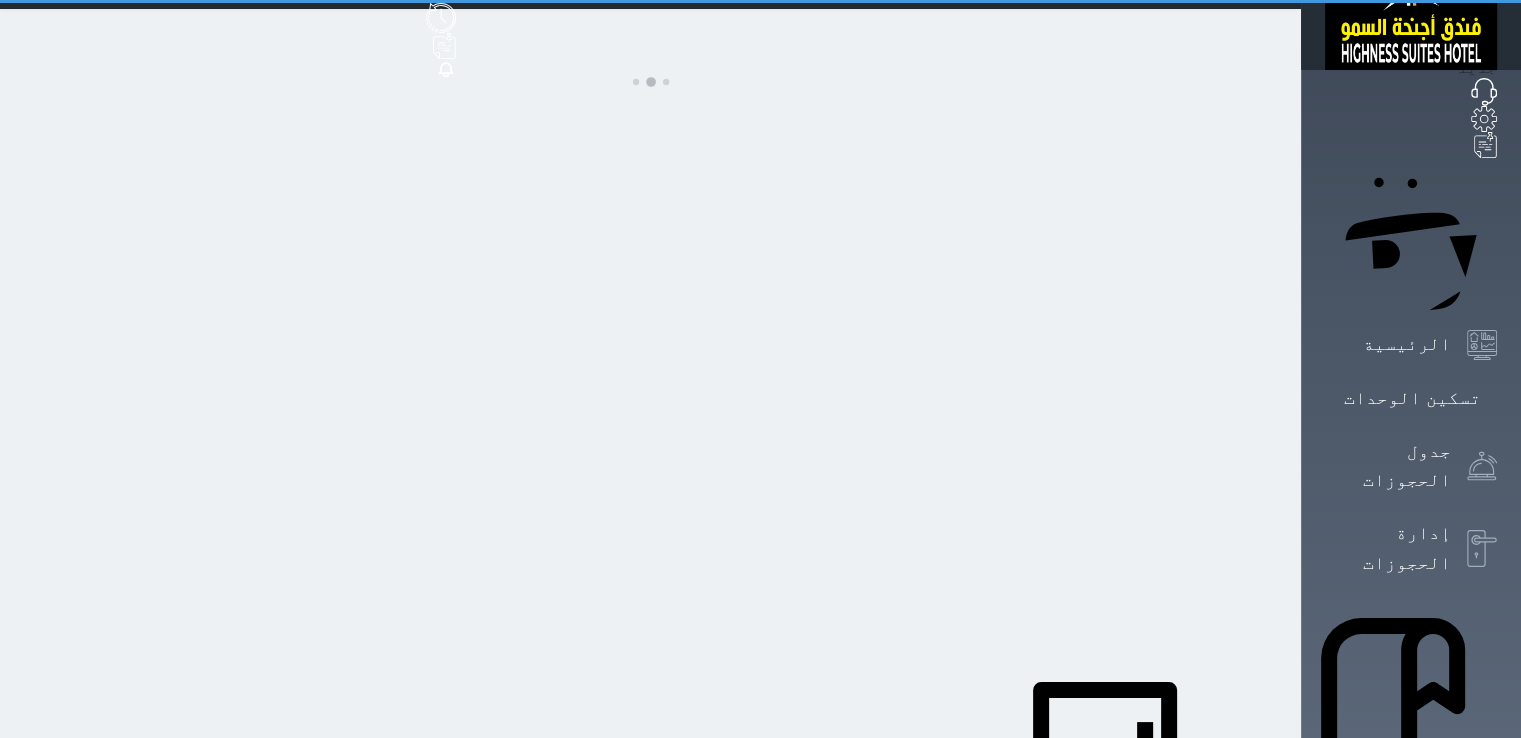 scroll, scrollTop: 0, scrollLeft: 0, axis: both 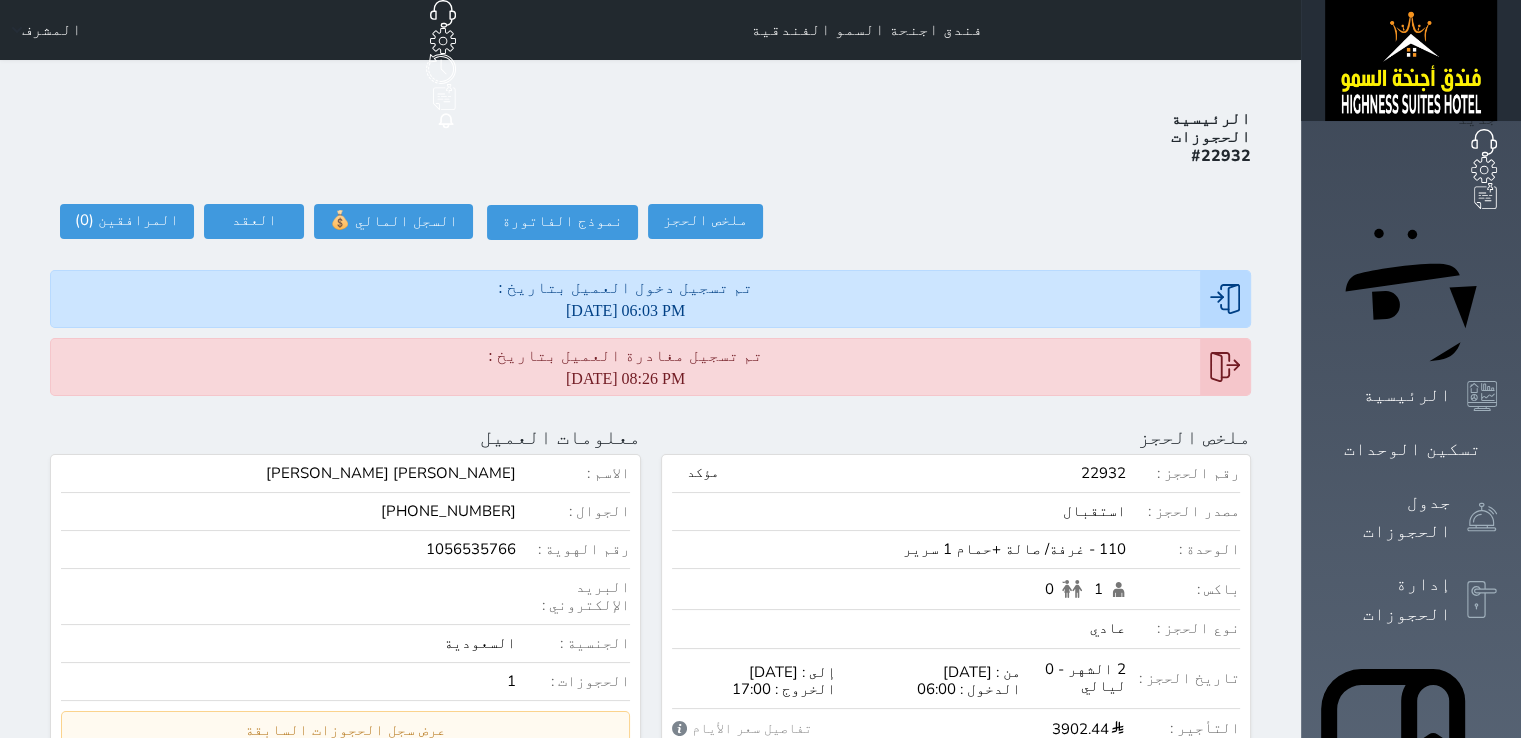click on "ملخص الحجز       رقم الحجز :
22932
مؤكد     مصدر الحجز :   استقبال
الوحدة :   110 - غرفة/ صالة +حمام 1 سرير   باكس :           1                 0   نوع الحجز :
عادي
تاريخ الحجز :     2 الشهر - 0 ليالي   من : [DATE]   الدخول : 06:00   إلى : [DATE]   الخروج : 17:00   التأجير :   3902.44    تفاصيل سعر الأيام         تفاصيل سعر الأيام                   سعر الشهر   3902.44                       هل انت متأكد ؟   This action will change the specified price on targetted dates, would you like to continue ?   Yes, confirm !    لا تراجع !     الخدمات :   0.00    الاجمالي :   4600.00    الرصيد :    0.00           الفواتير     رقم الفاتورة :  22772" at bounding box center (956, 1038) 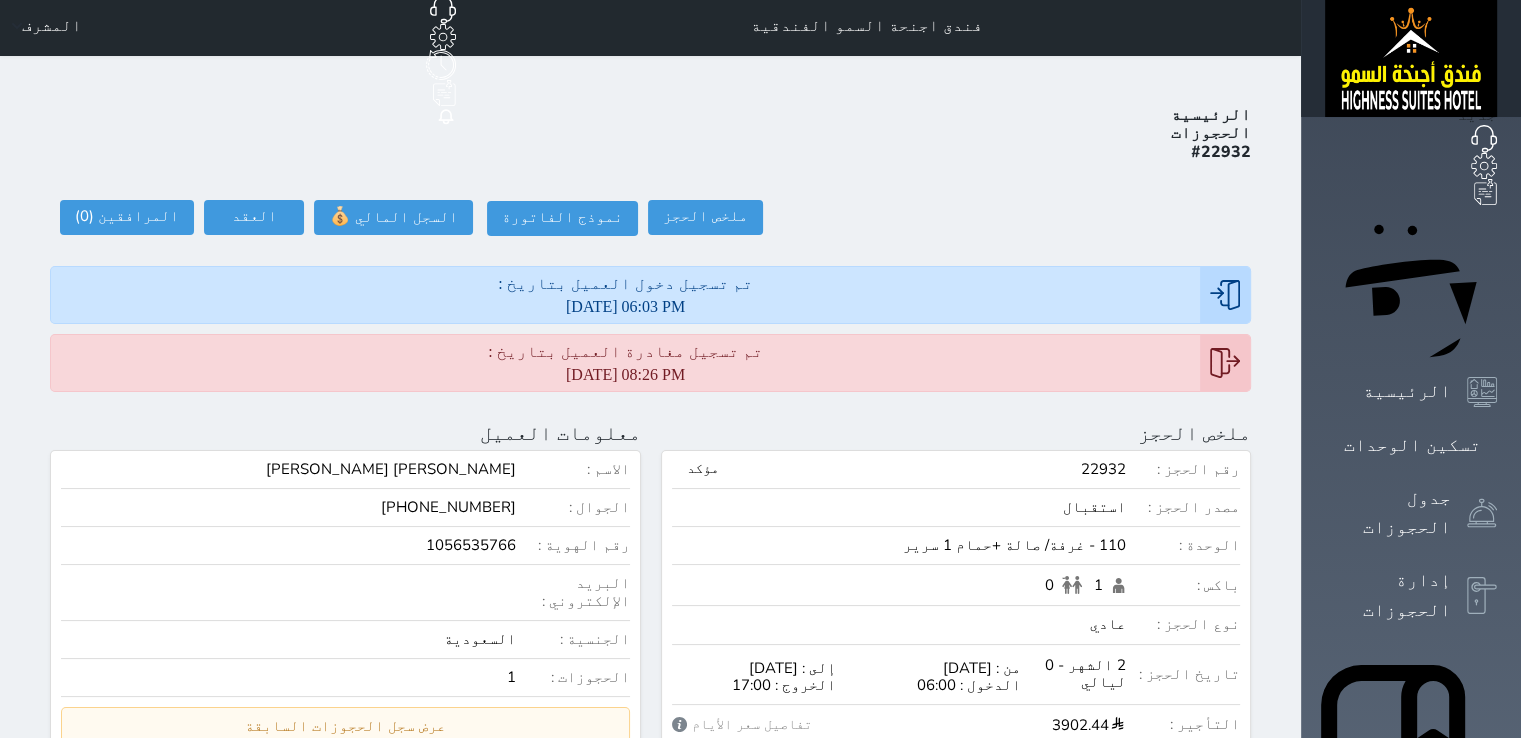 scroll, scrollTop: 0, scrollLeft: 0, axis: both 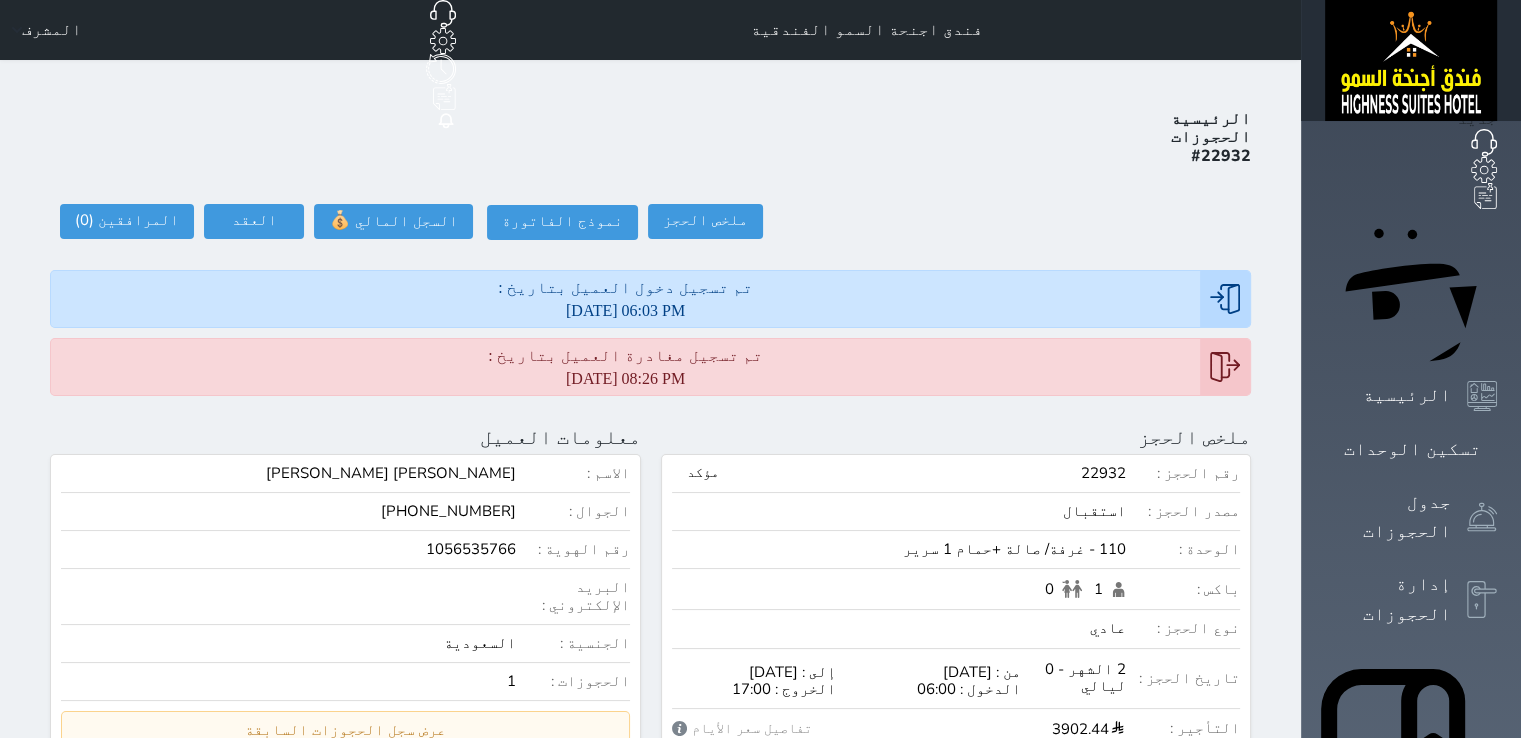 click on "تم تسجيل مغادرة العميل بتاريخ :  [DATE] 08:26 PM" at bounding box center [625, 367] 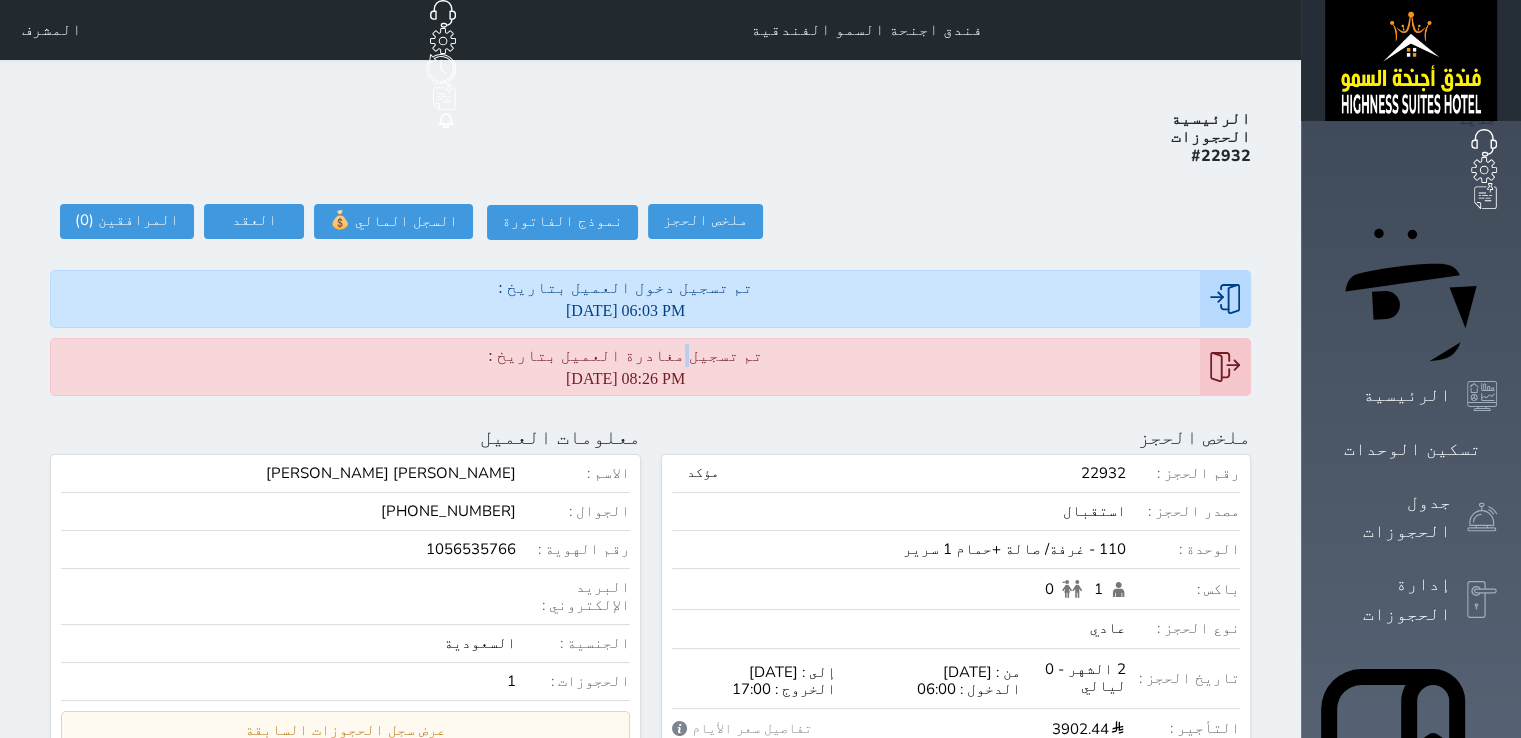 click on "تم تسجيل مغادرة العميل بتاريخ :  [DATE] 08:26 PM" at bounding box center (625, 367) 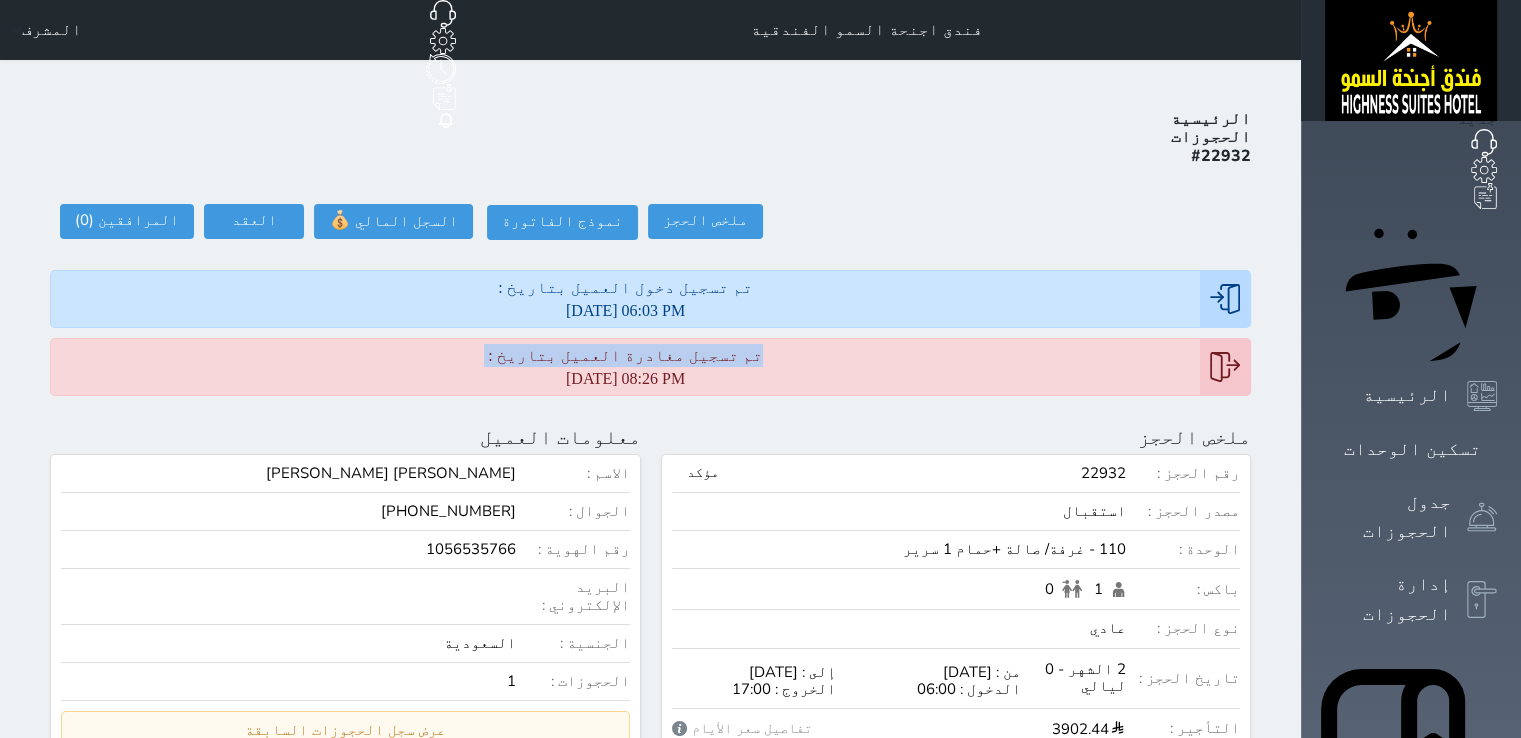 click on "تم تسجيل مغادرة العميل بتاريخ :  [DATE] 08:26 PM" at bounding box center [625, 367] 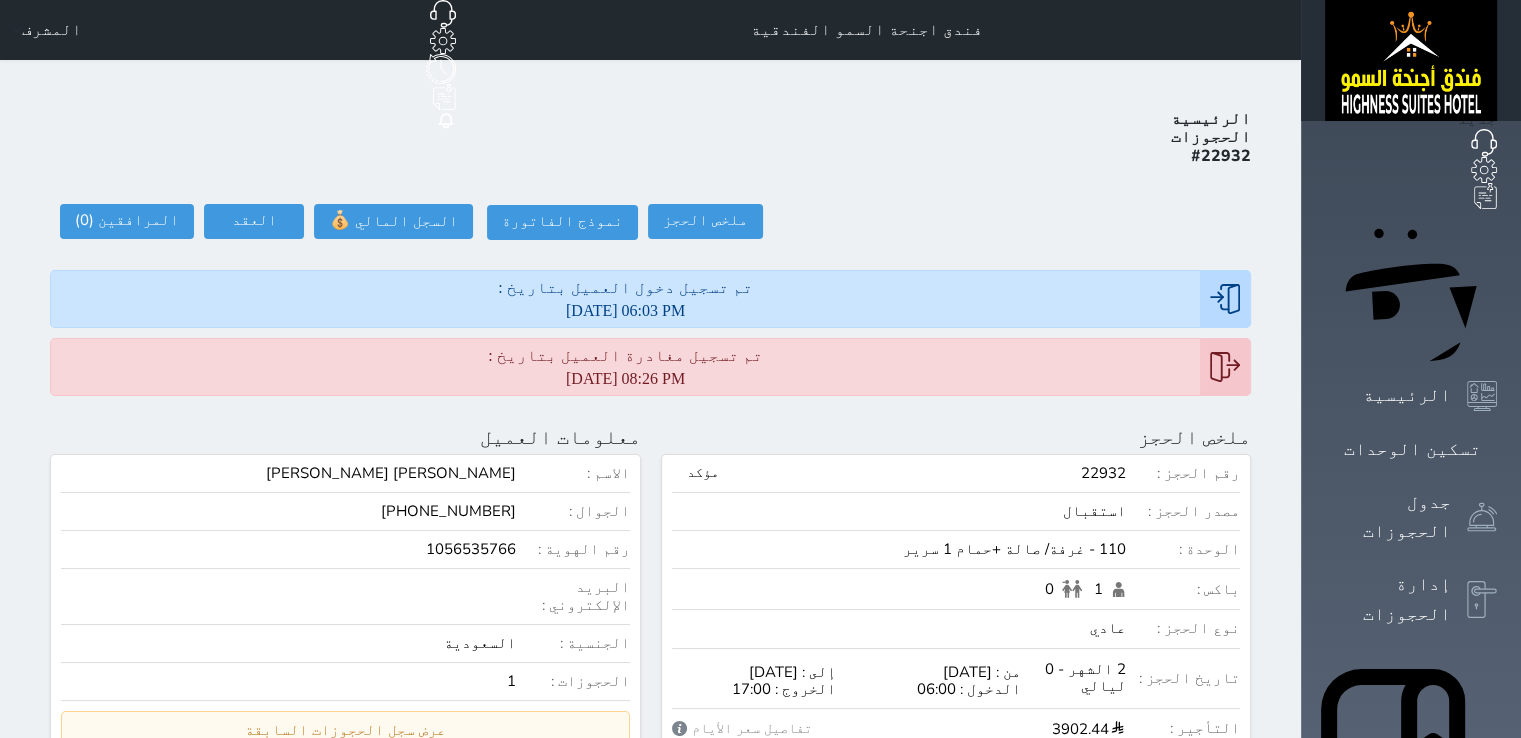 click on "ملخص الحجز       رقم الحجز :
22932
مؤكد     مصدر الحجز :   استقبال
الوحدة :   110 - غرفة/ صالة +حمام 1 سرير   باكس :           1                 0   نوع الحجز :
عادي
تاريخ الحجز :     2 الشهر - 0 ليالي   من : [DATE]   الدخول : 06:00   إلى : [DATE]   الخروج : 17:00   التأجير :   3902.44    تفاصيل سعر الأيام         تفاصيل سعر الأيام                   سعر الشهر   3902.44                       هل انت متأكد ؟   This action will change the specified price on targetted dates, would you like to continue ?   Yes, confirm !    لا تراجع !     الخدمات :   0.00    الاجمالي :   4600.00    الرصيد :    0.00           الفواتير     رقم الفاتورة :  22772" at bounding box center (956, 1038) 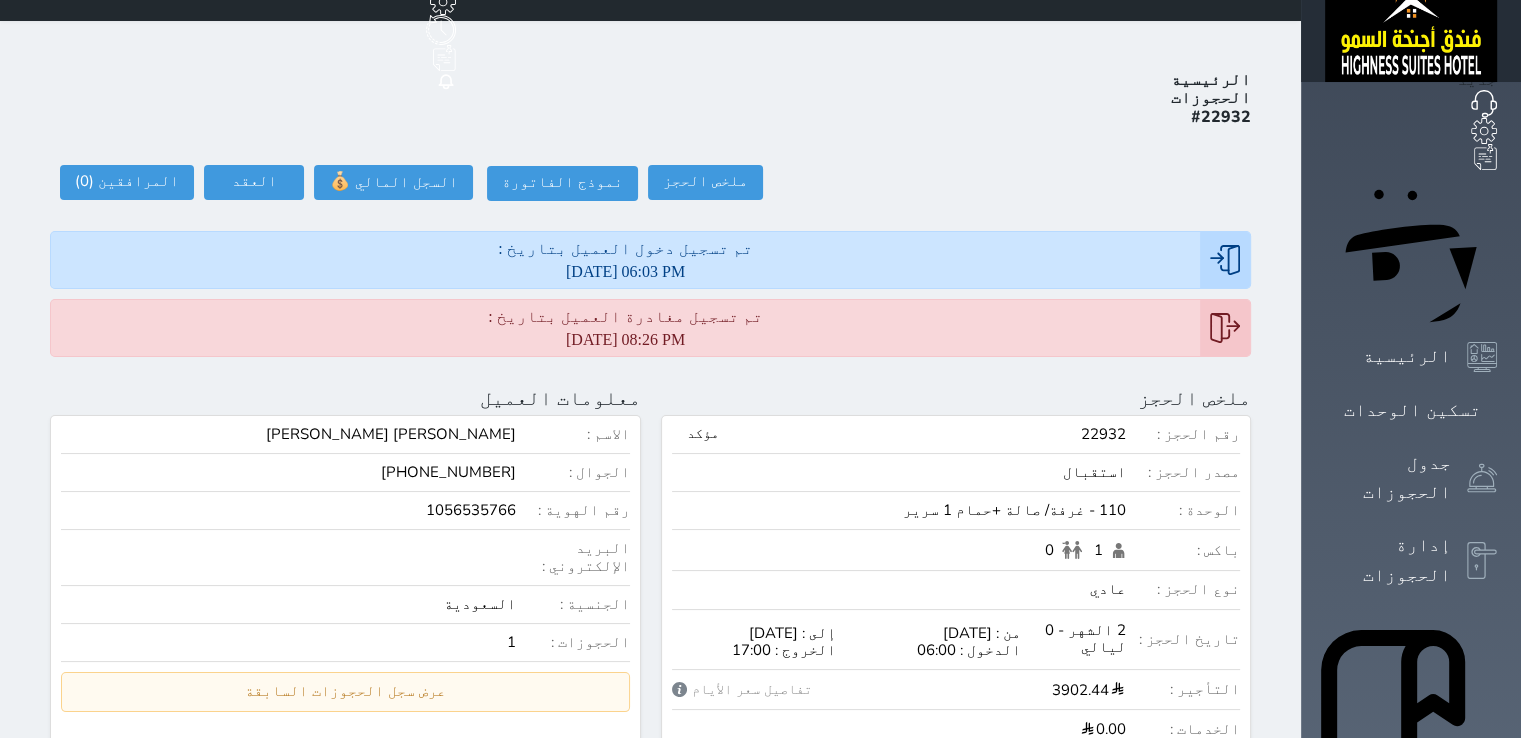 scroll, scrollTop: 0, scrollLeft: 0, axis: both 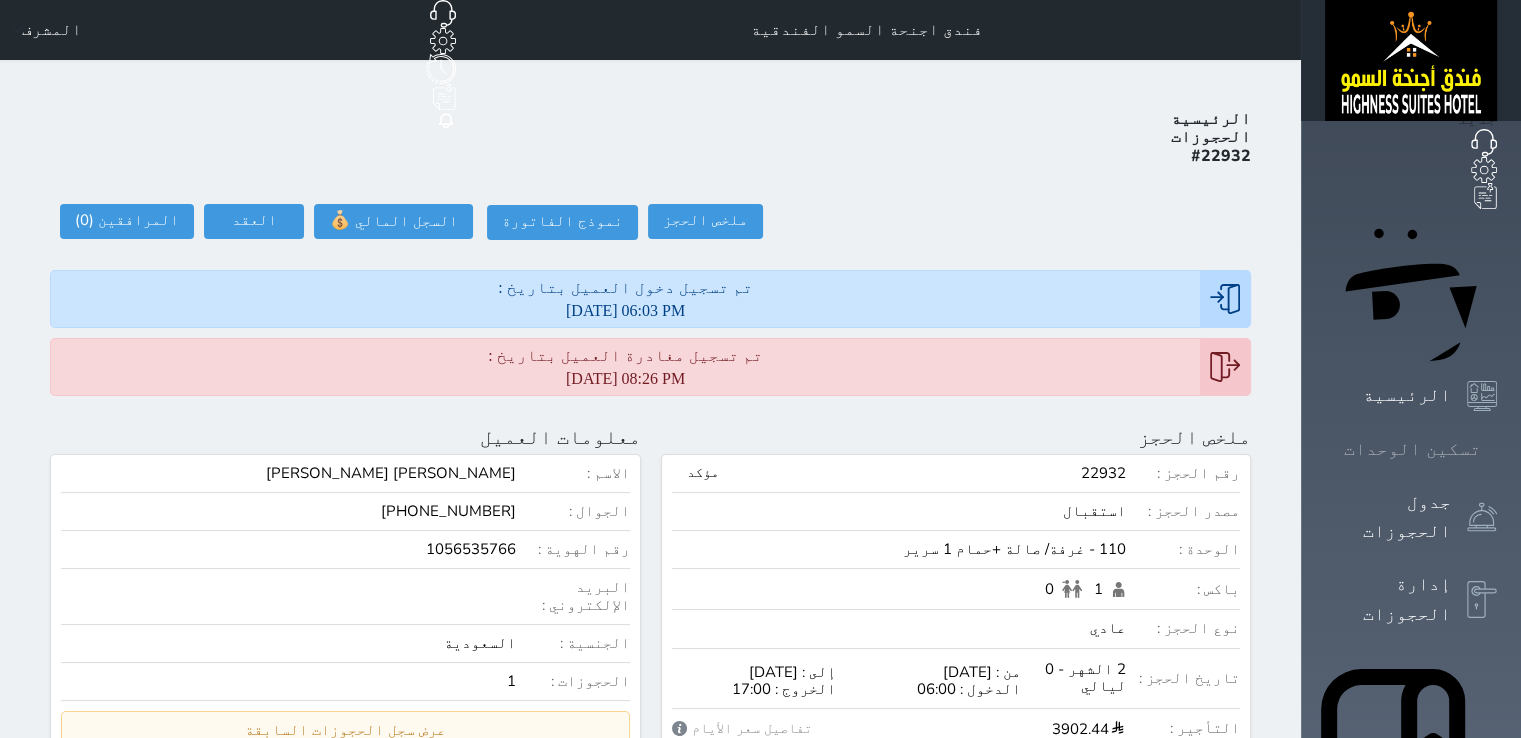 click 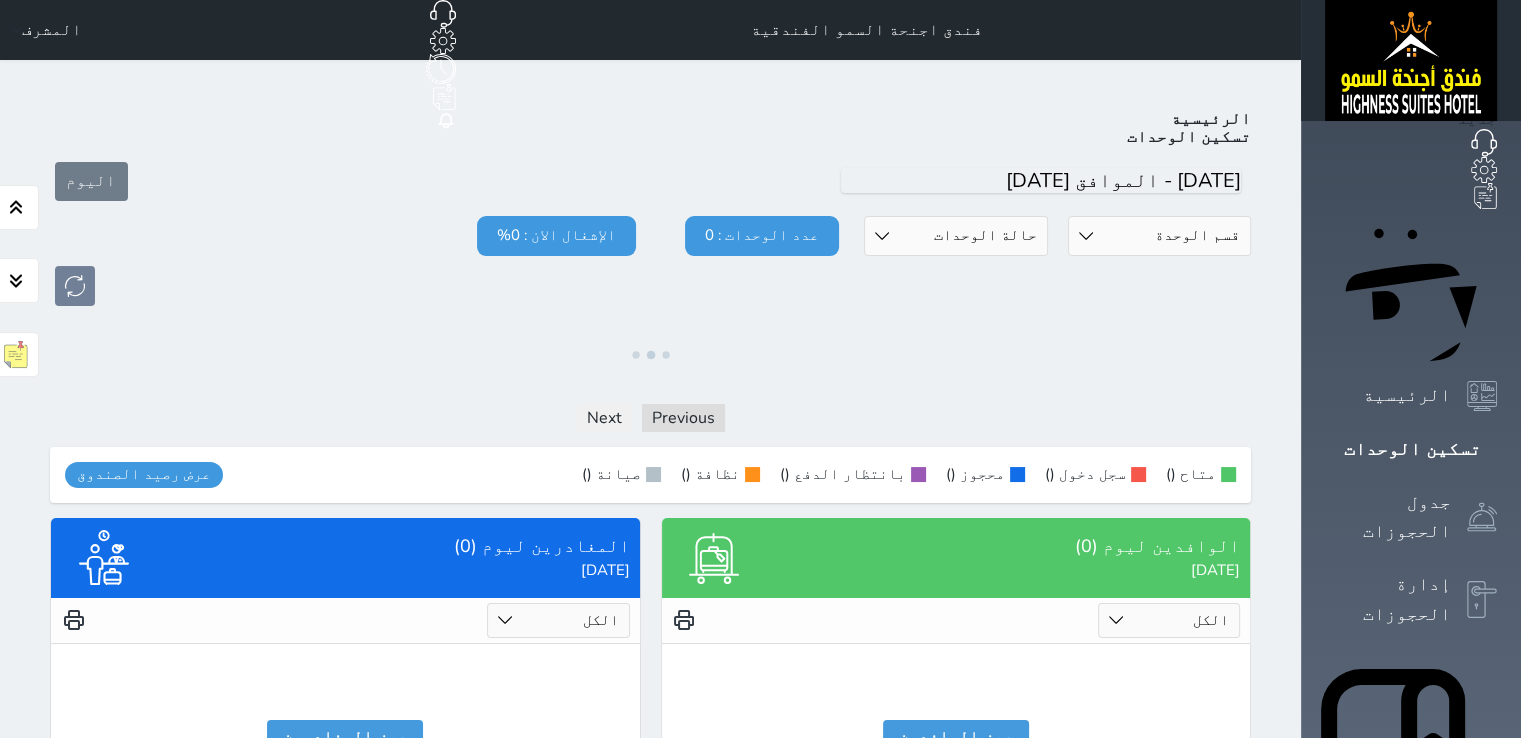 click on "الرئيسية   تسكين الوحدات       [DATE]   قسم الوحدة   غرفة / حمام 2 سرير غرفة / صالة +حمام 2 سرير غرفة /حمام 1 سرير غرفة/ صالة +حمام 1 سرير   حالة الوحدات متاح تحت التنظيف تحت الصيانة سجل دخول  لم يتم تسجيل الدخول   عدد الوحدات : 0   الإشغال الان : 0%                   ملاحظات فريق العمل       حفظ   Previous    Next     متاح ()   سجل دخول ()   محجوز ()   بانتظار الدفع ()   نظافة ()   صيانة ()     عرض رصيد الصندوق   يرجي الانتظار   رصيد الصندوق : 0    تقرير استلام     الوافدين ليوم (0)   [DATE]     الكل   لم يسجل دخول   تم الدخول       لايوجد عملاء وافدين   عرض الوافدين       المغادرين ليوم (0)   [DATE]     الكل" at bounding box center [650, 462] 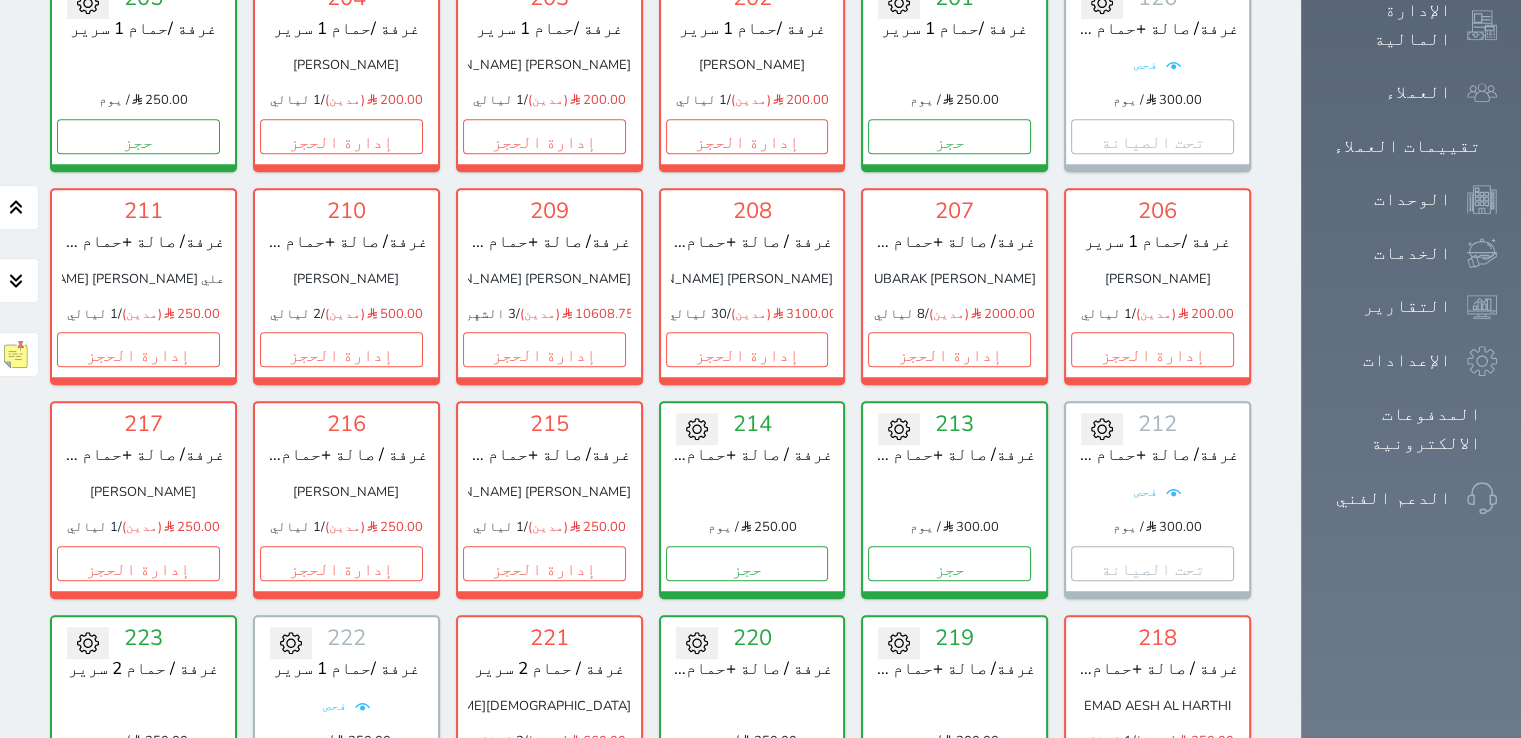 scroll, scrollTop: 1198, scrollLeft: 0, axis: vertical 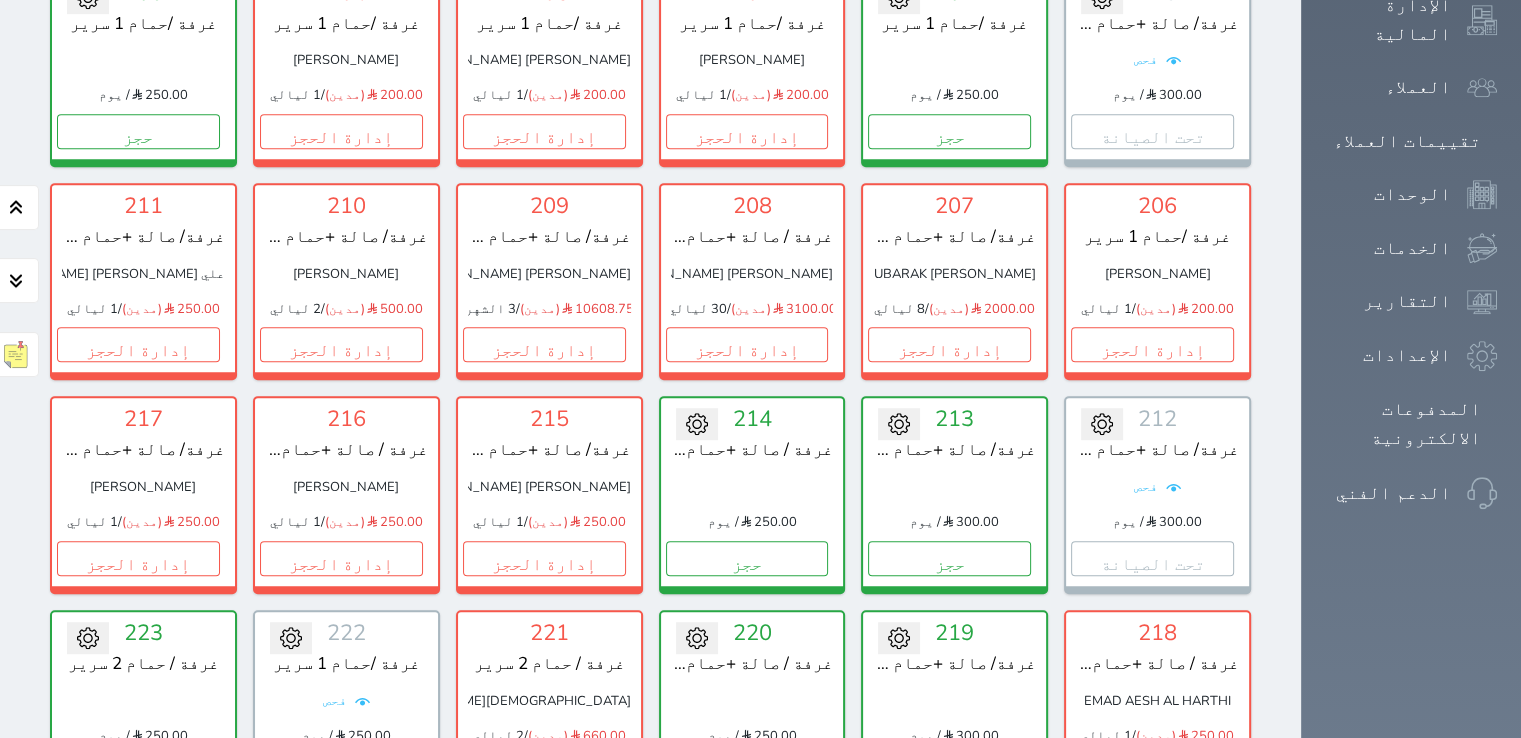 click 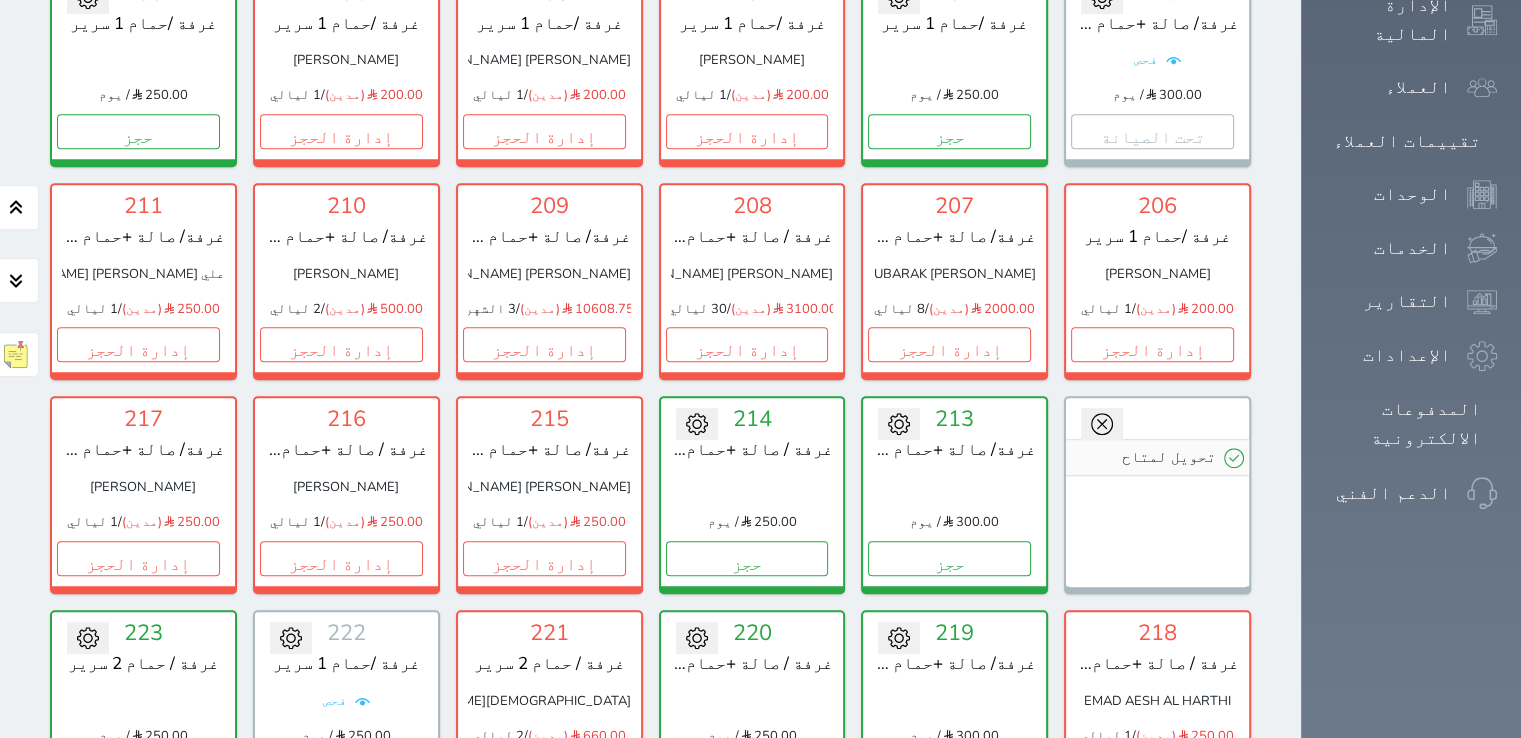 click on "تحويل لتحت الصيانة
تحويل لتحت التنظيف
213   غرفة/ صالة +حمام 1 سرير
300.00
/ يوم       حجز                   تغيير الحالة الى صيانة                   التاريخ المتوقع للانتهاء       حفظ" at bounding box center (954, 494) 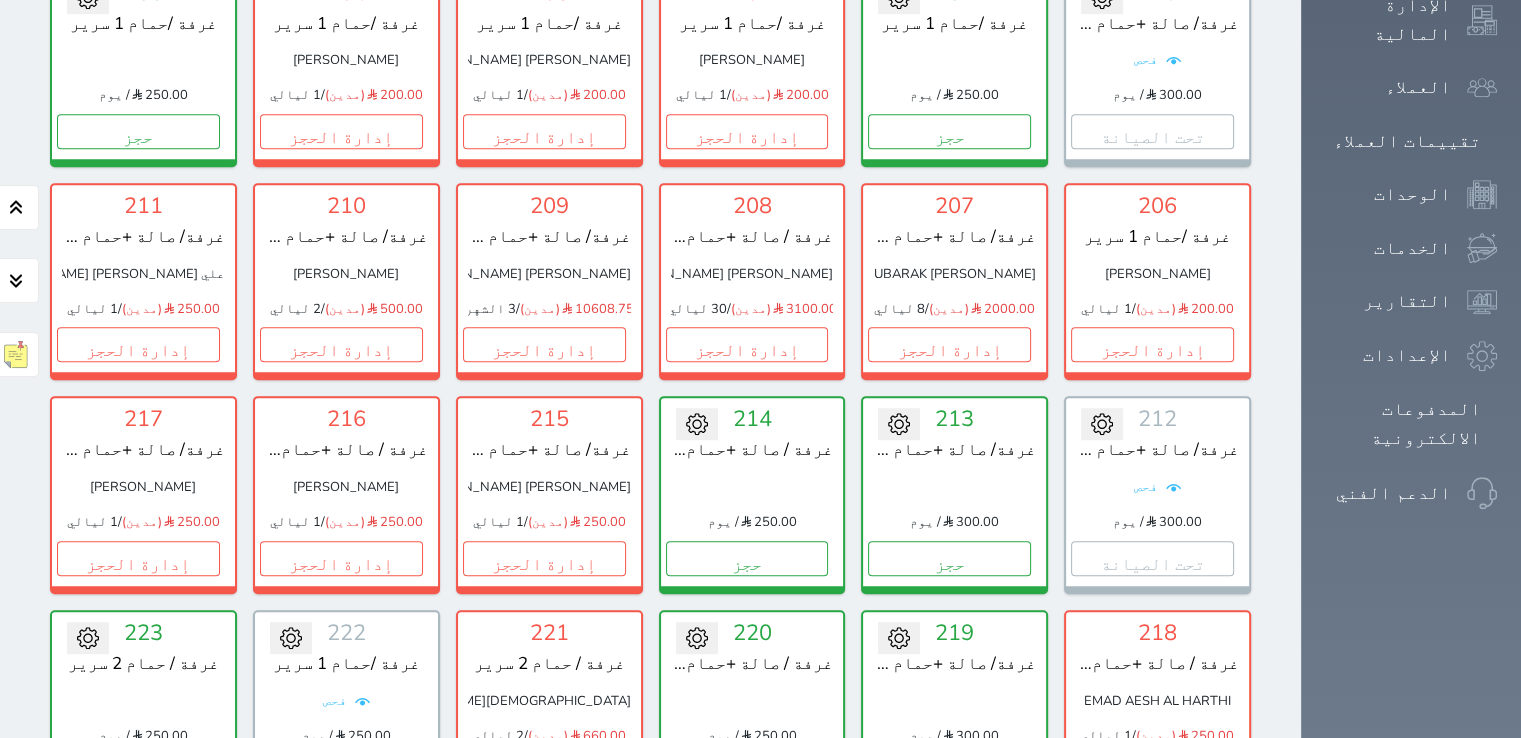 click on "تحويل لتحت الصيانة
تحويل لتحت التنظيف
213   غرفة/ صالة +حمام 1 سرير
300.00
/ يوم       حجز                   تغيير الحالة الى صيانة                   التاريخ المتوقع للانتهاء       حفظ" at bounding box center [954, 494] 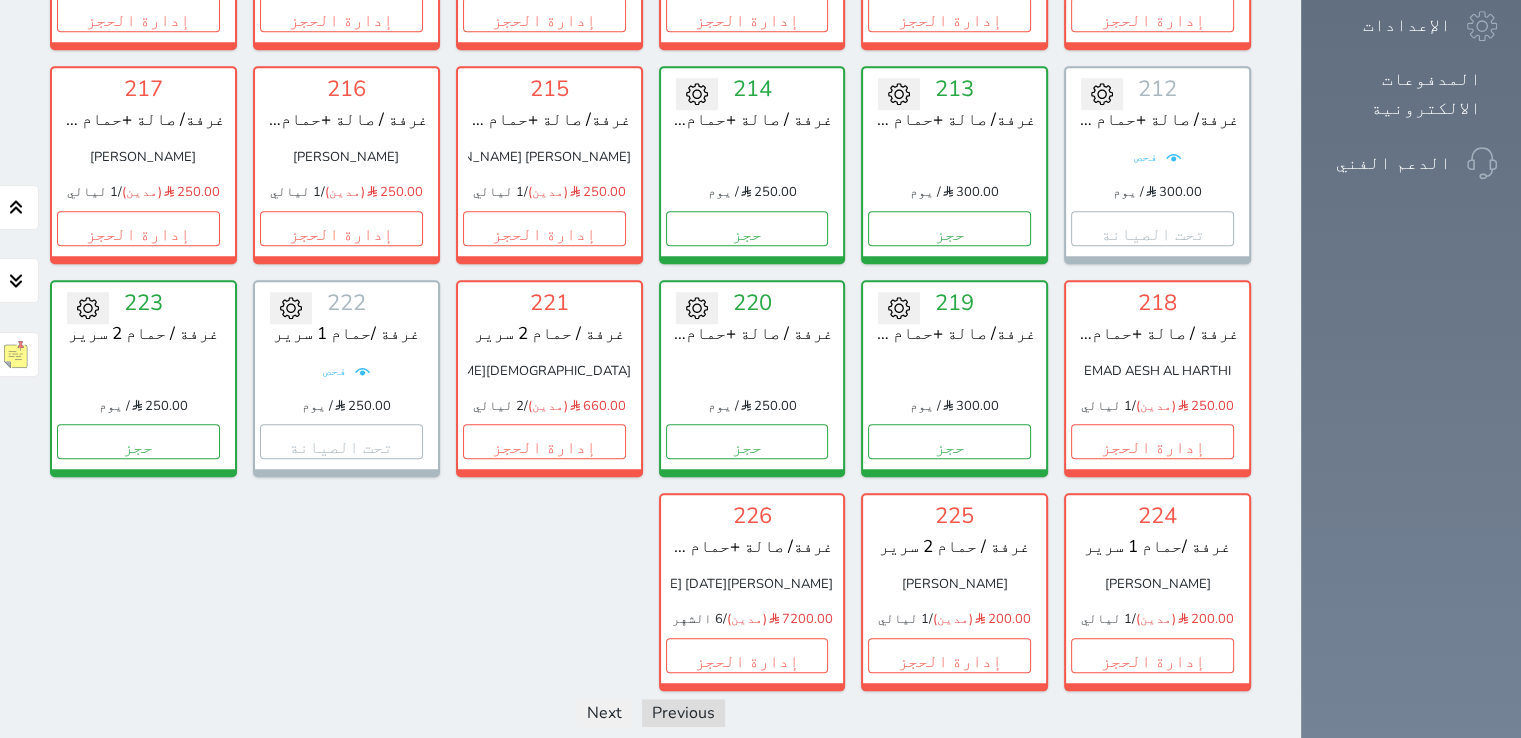 scroll, scrollTop: 1518, scrollLeft: 0, axis: vertical 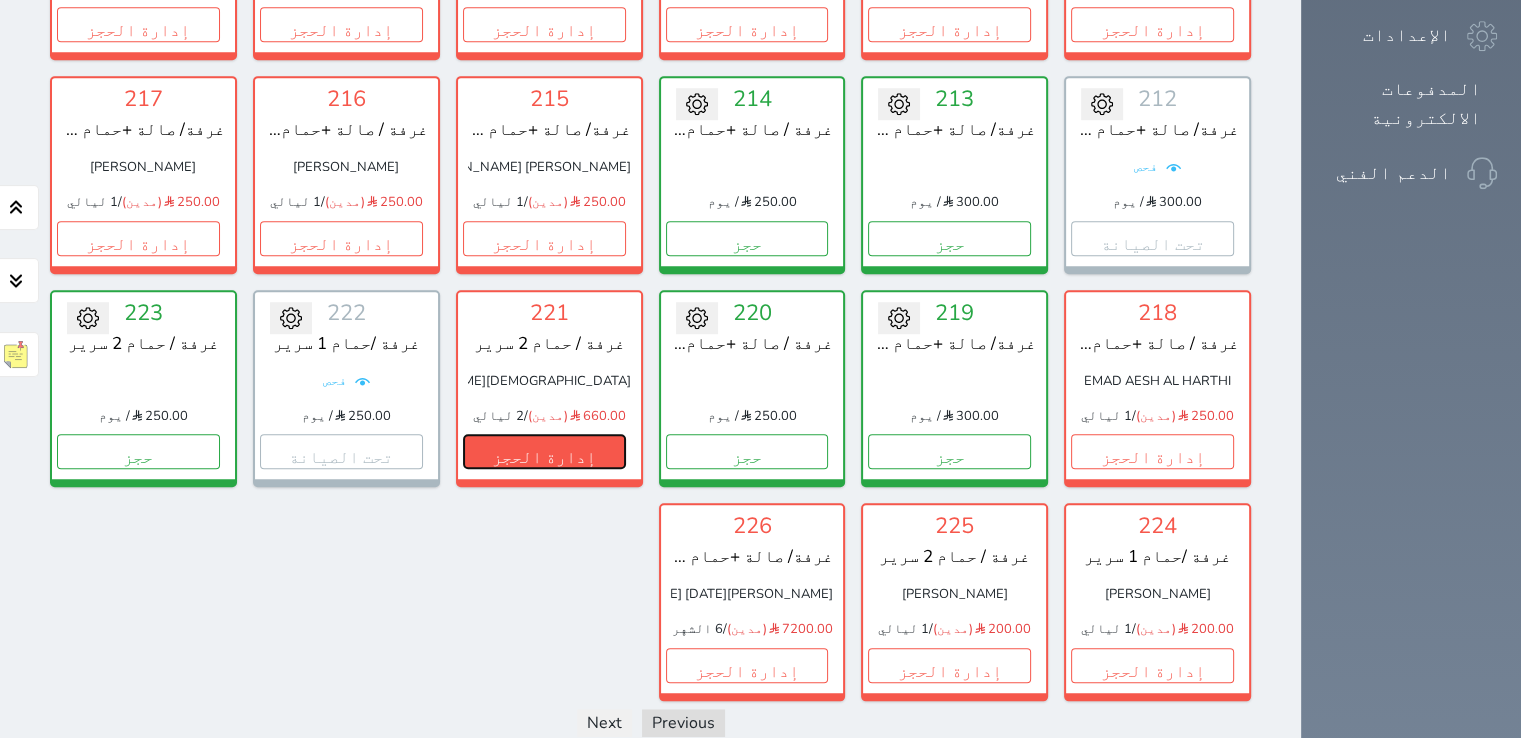 click on "إدارة الحجز" at bounding box center (544, 451) 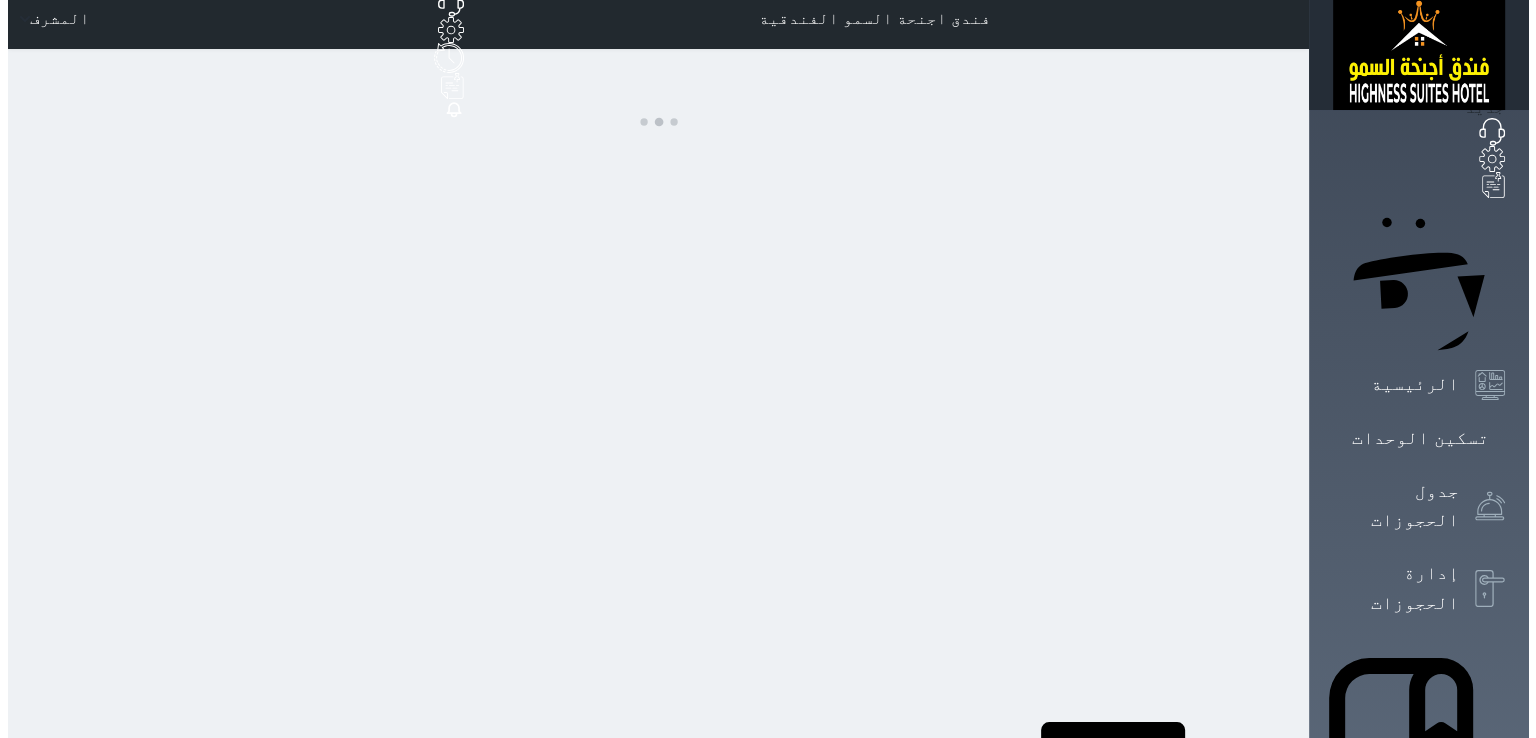 scroll, scrollTop: 0, scrollLeft: 0, axis: both 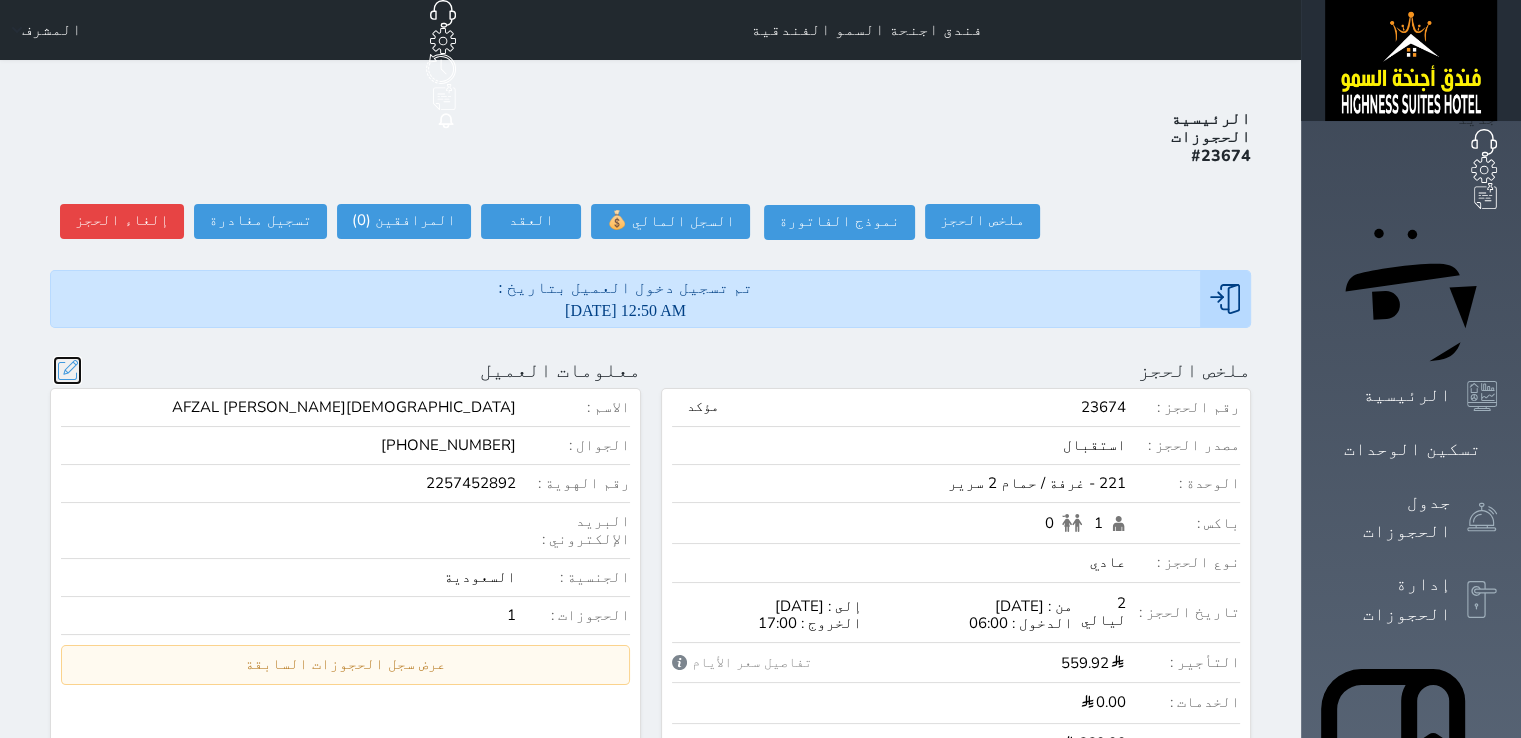 click at bounding box center (67, 370) 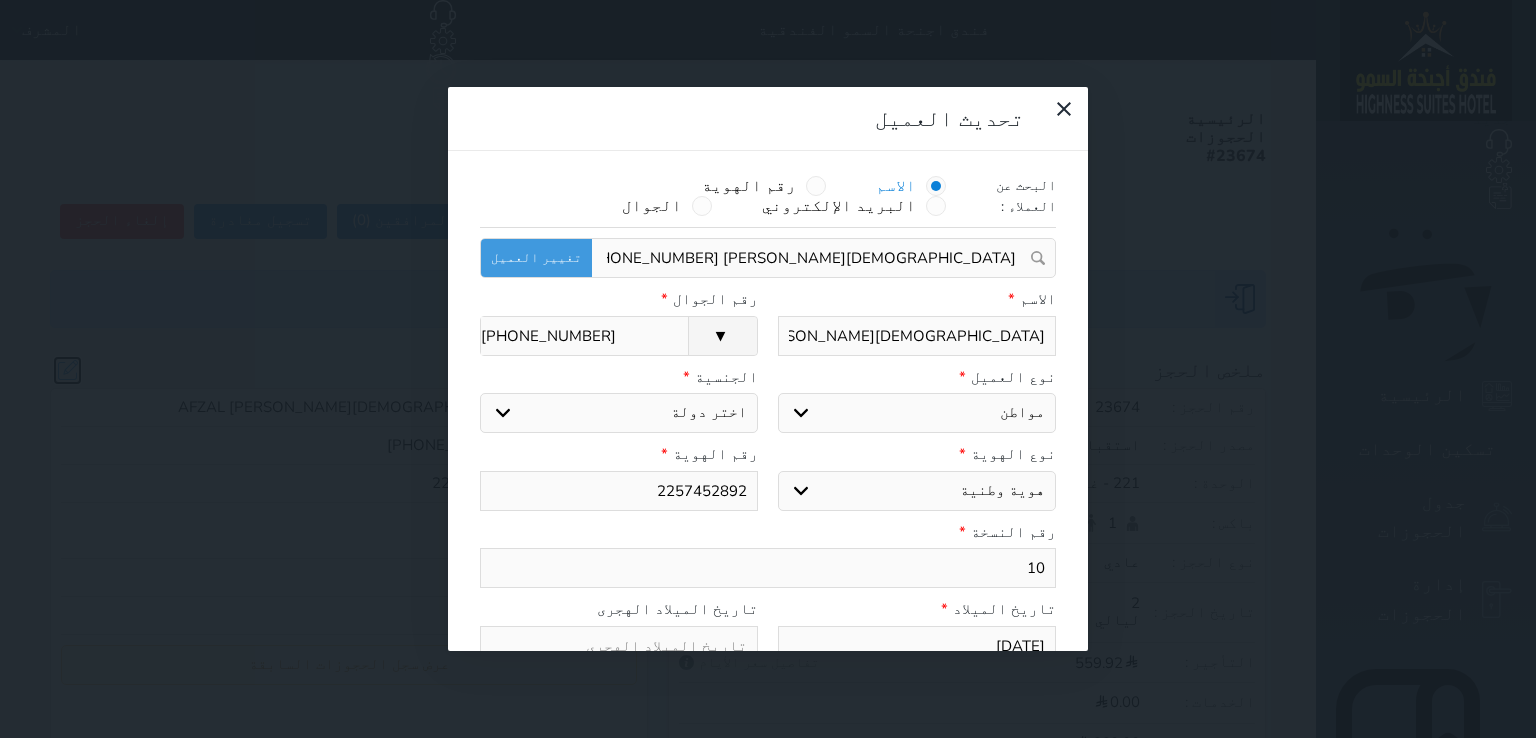 select on "113" 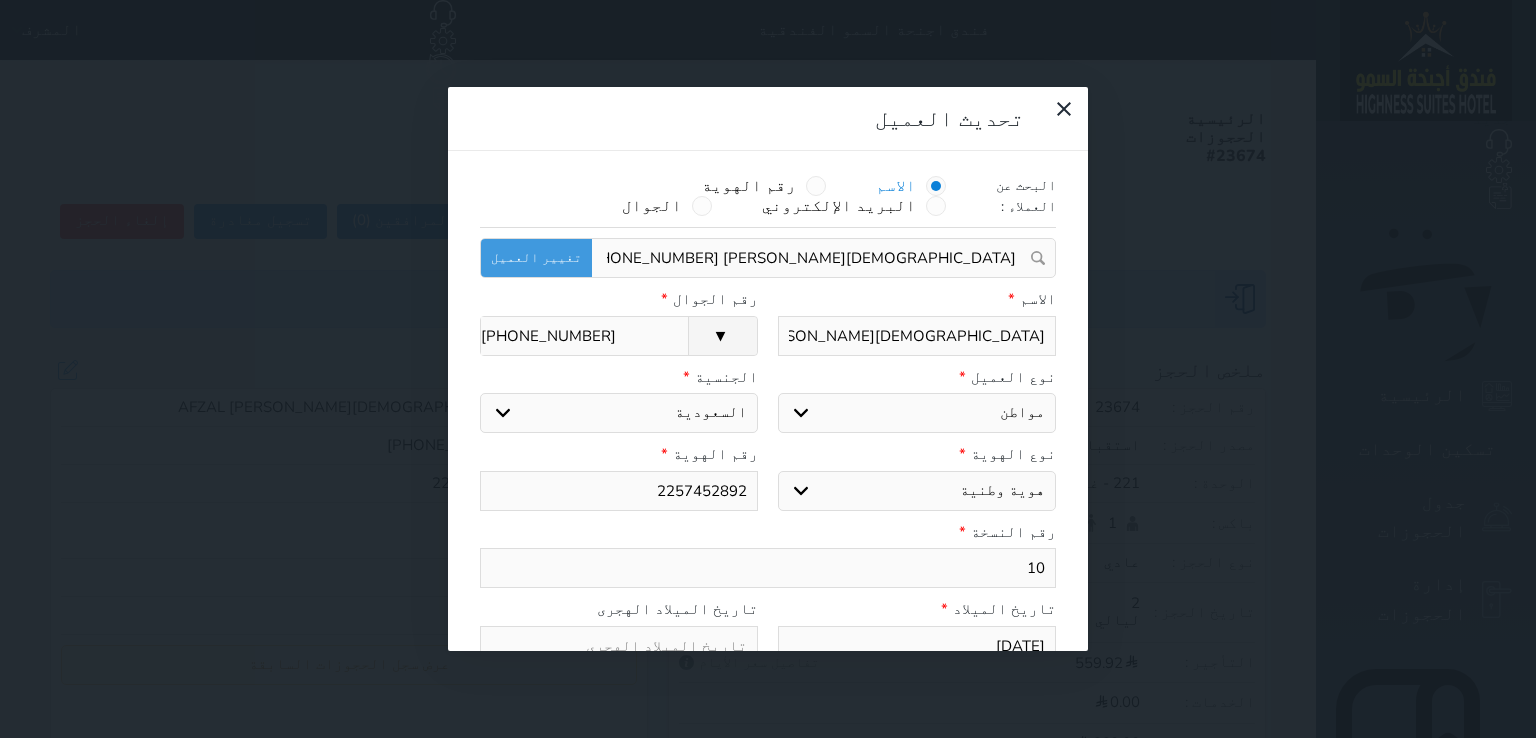 click on "[DEMOGRAPHIC_DATA][PERSON_NAME] AFZAL [PHONE_NUMBER]" at bounding box center [811, 258] 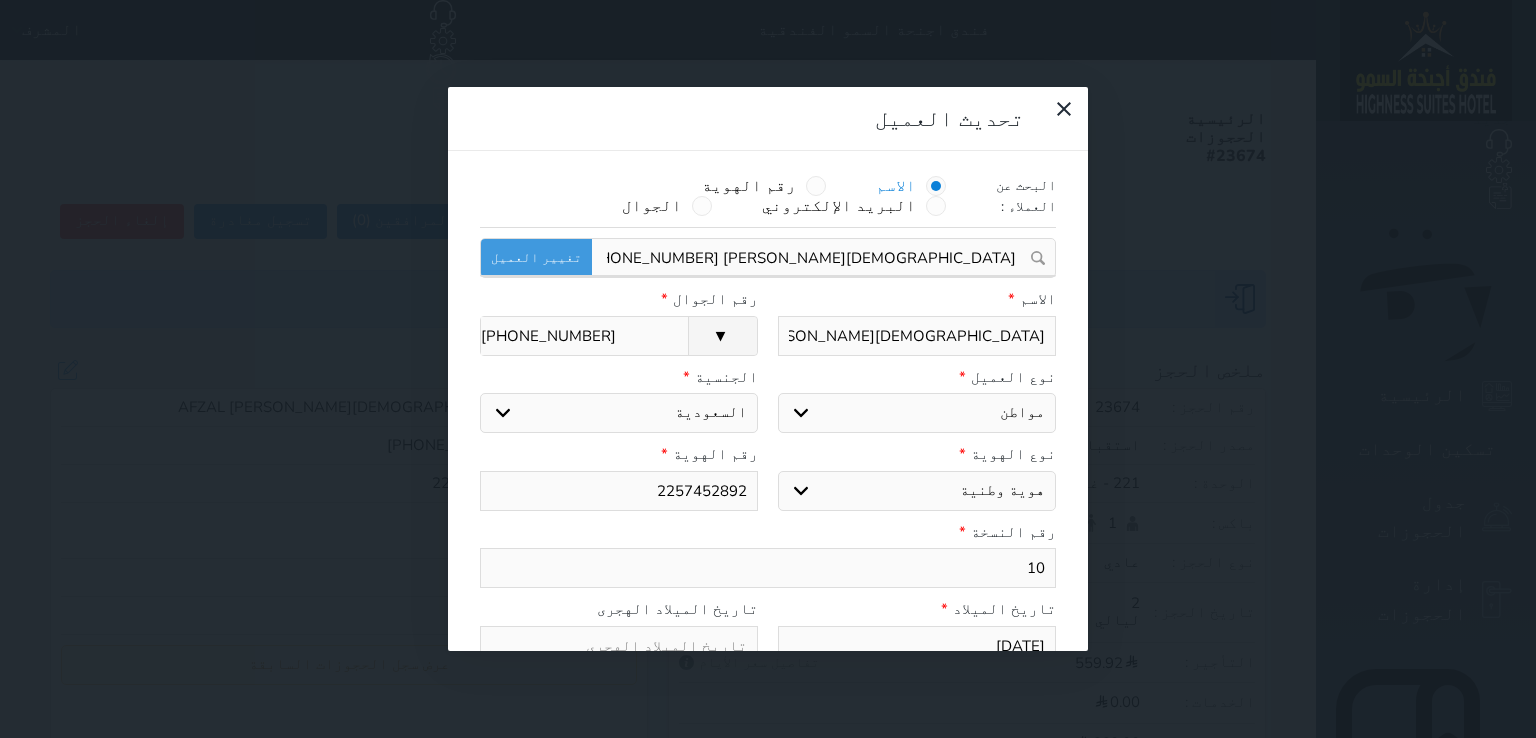 click on "تحديث العميل" at bounding box center [752, 119] 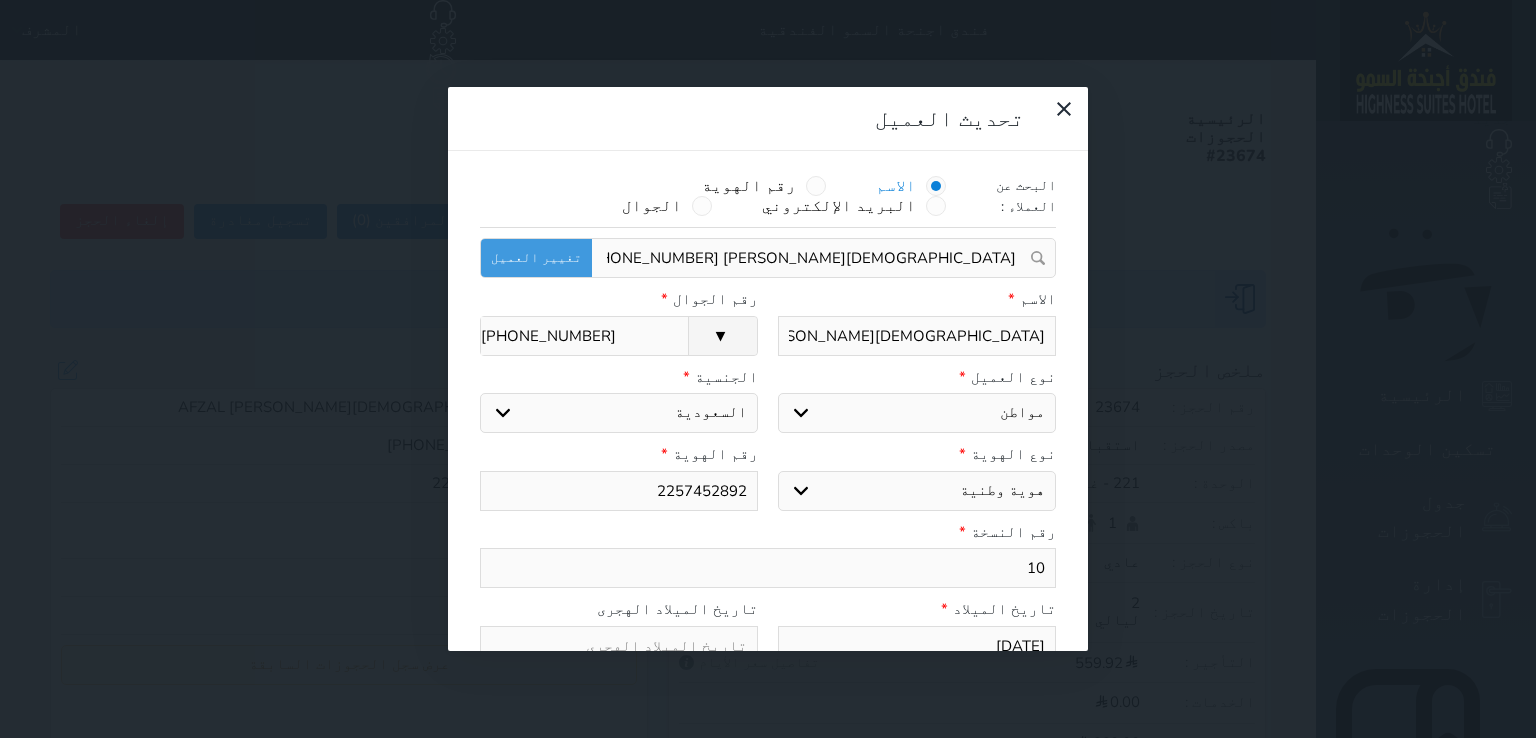 click on "[DEMOGRAPHIC_DATA][PERSON_NAME] AFZAL" at bounding box center (917, 336) 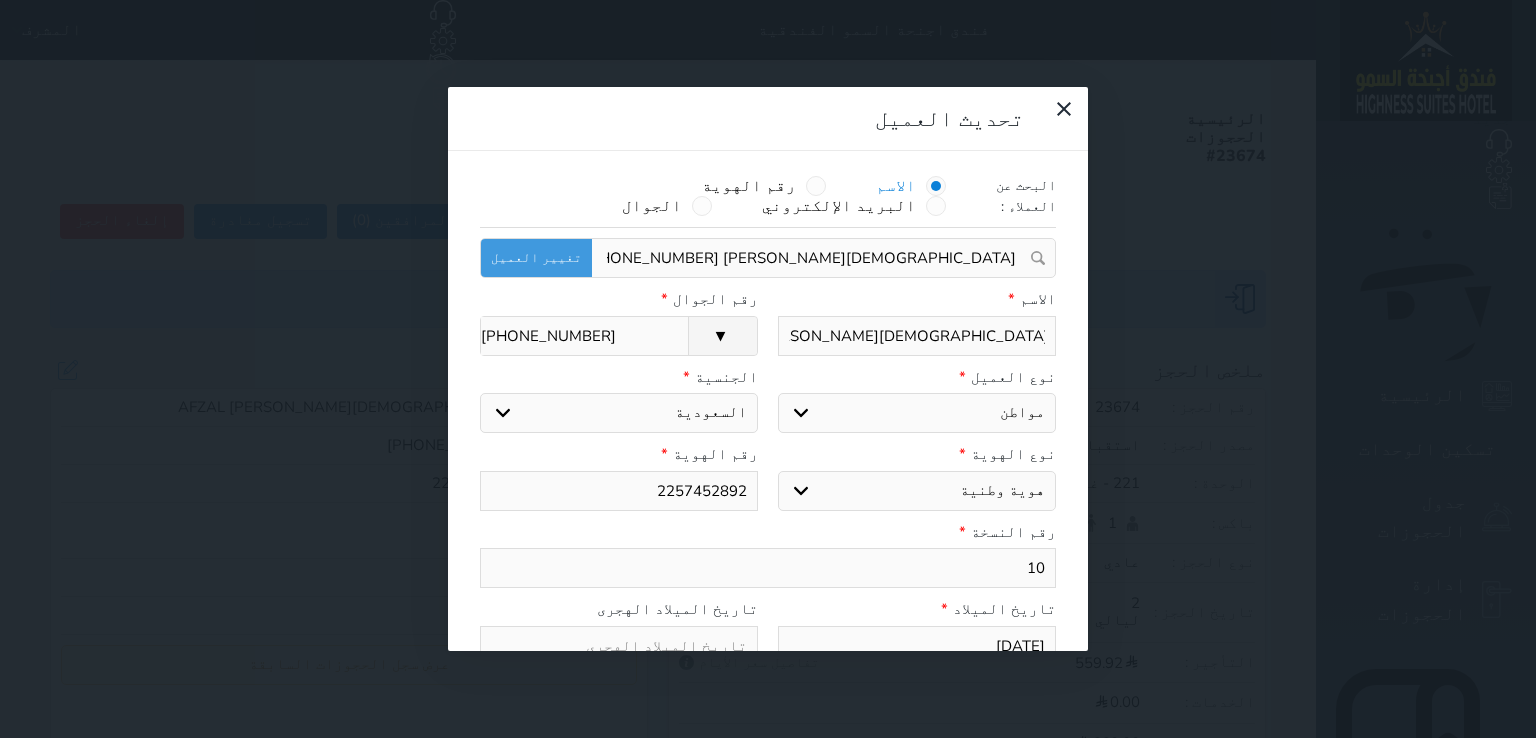 type on "[DEMOGRAPHIC_DATA][PERSON_NAME] AFZAL مؤسسة [PERSON_NAME]" 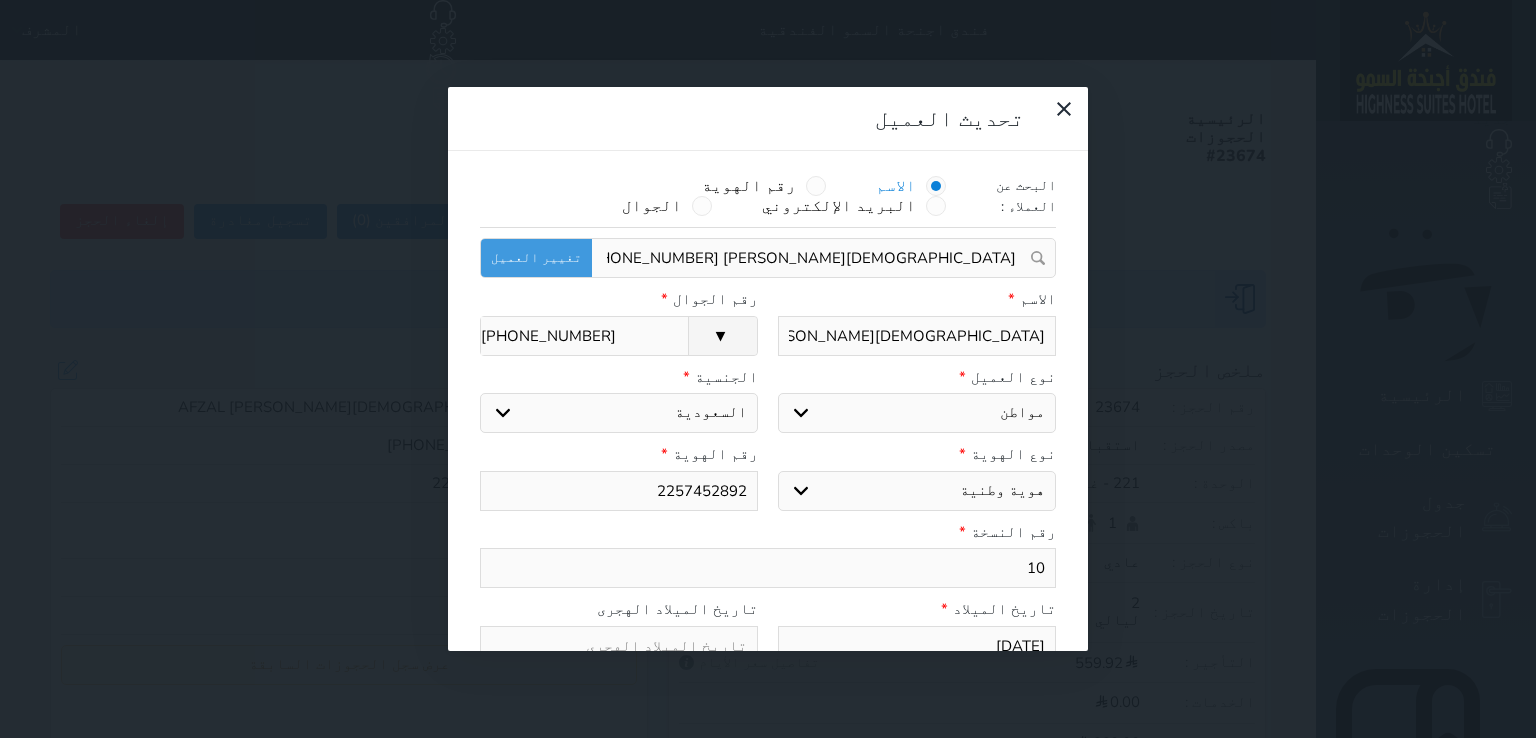 click on "نوع العميل *" at bounding box center (917, 377) 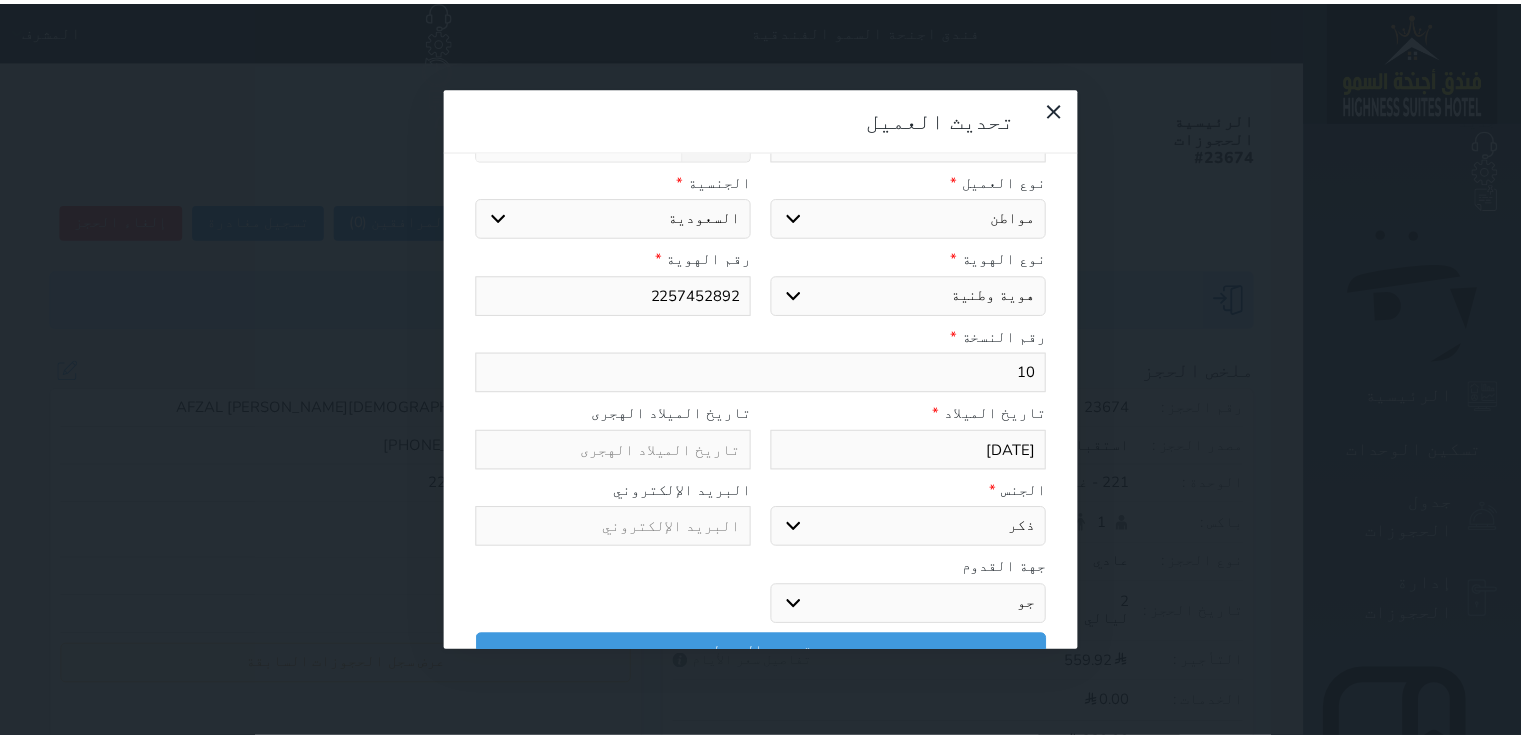 scroll, scrollTop: 199, scrollLeft: 0, axis: vertical 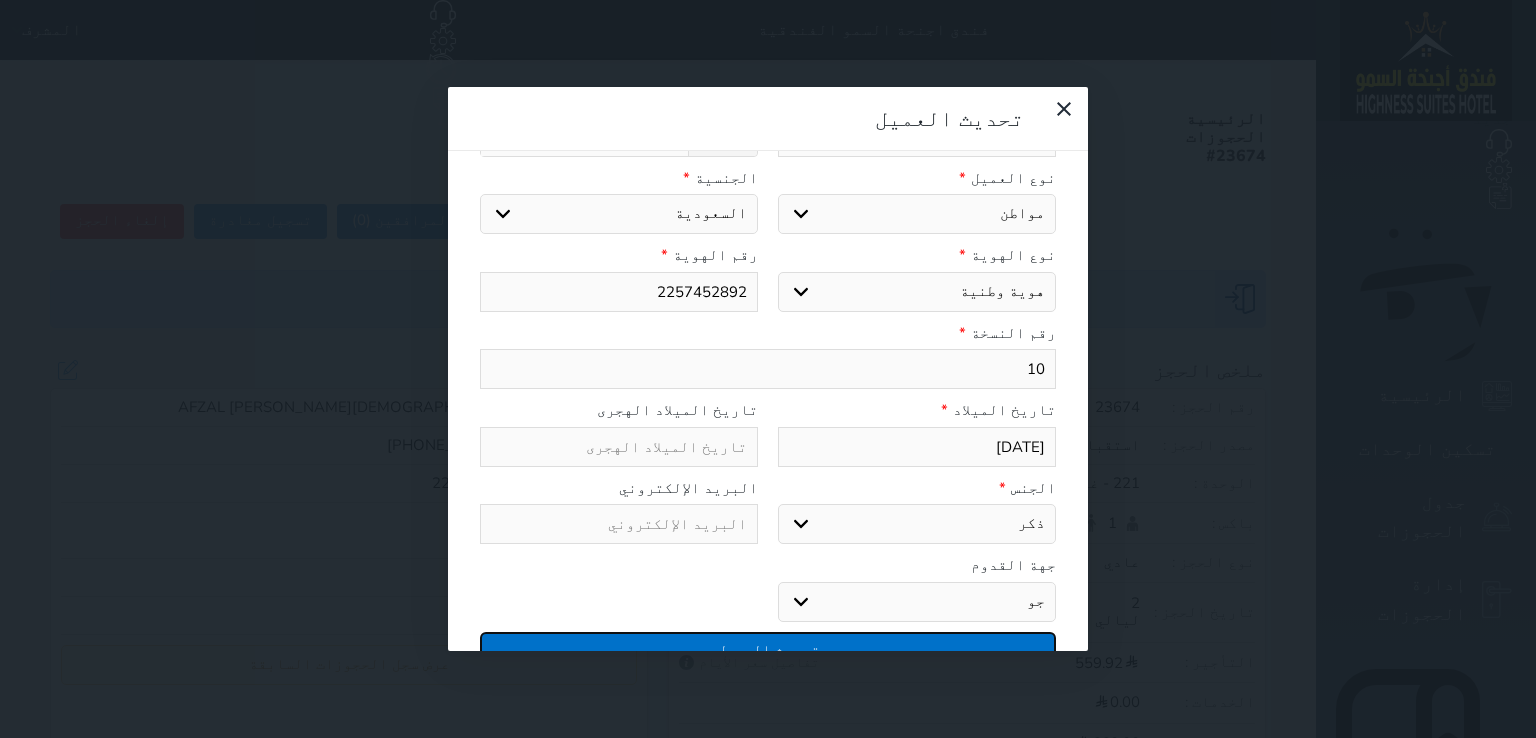 click on "تحديث العميل" at bounding box center (768, 649) 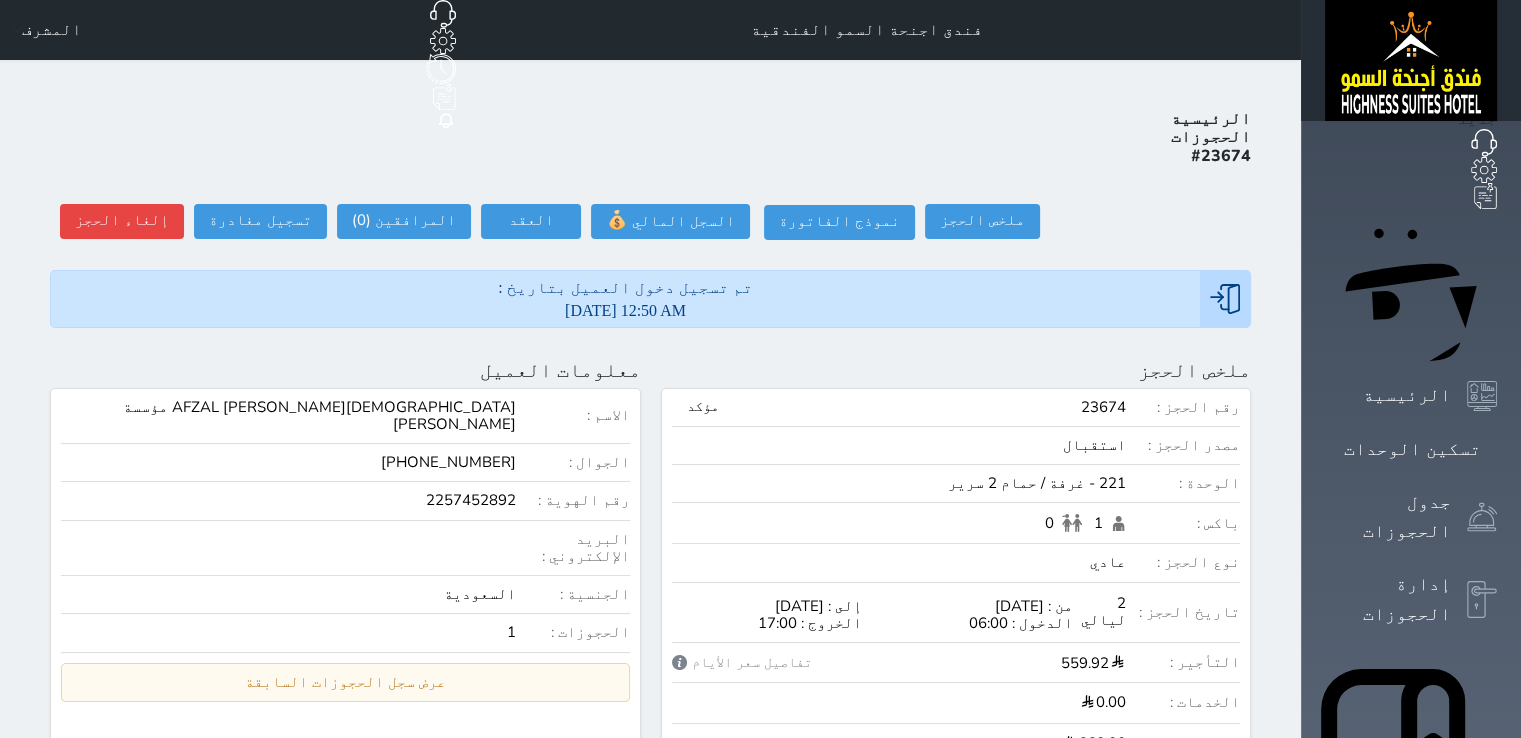click on "المشرف" at bounding box center [43, 30] 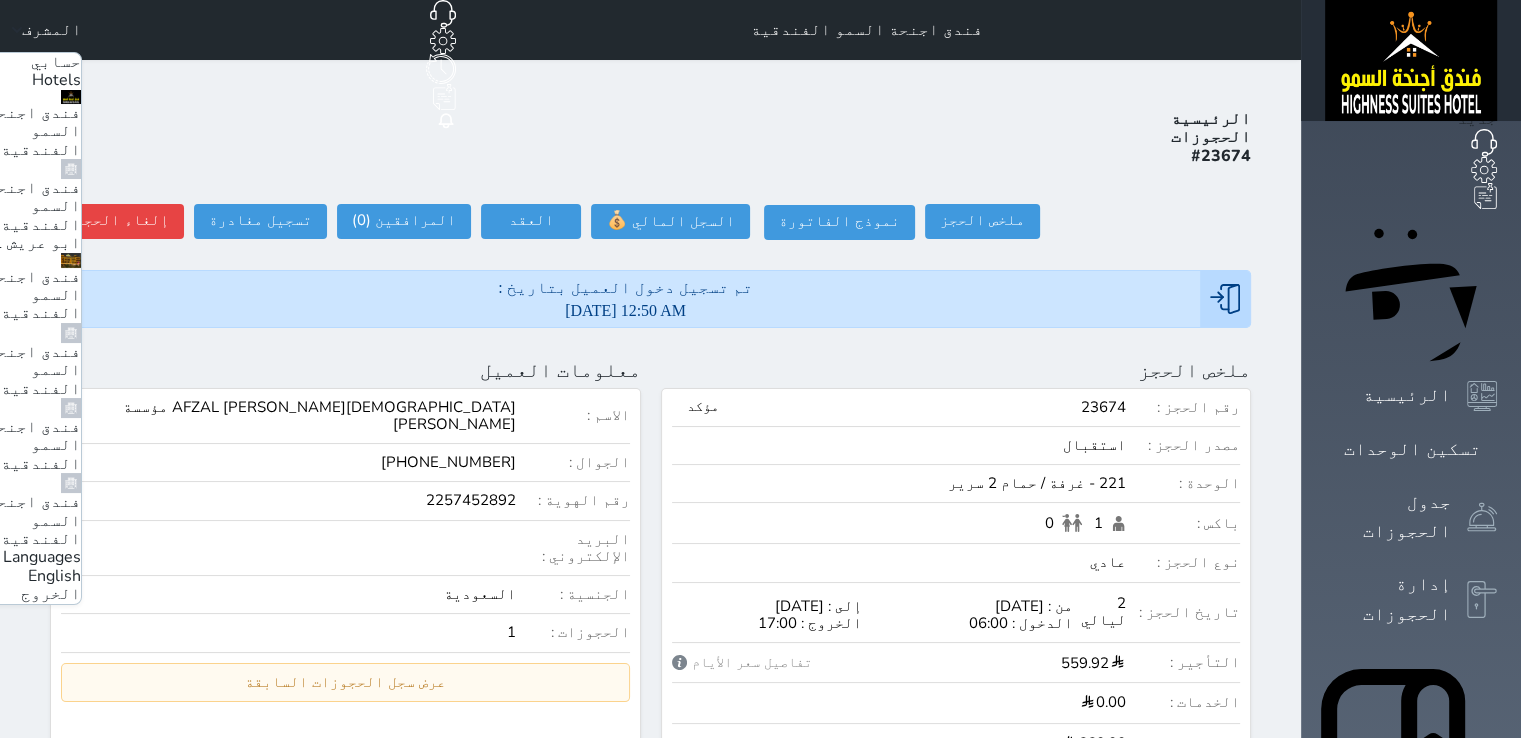click on "الخروج" at bounding box center [51, 594] 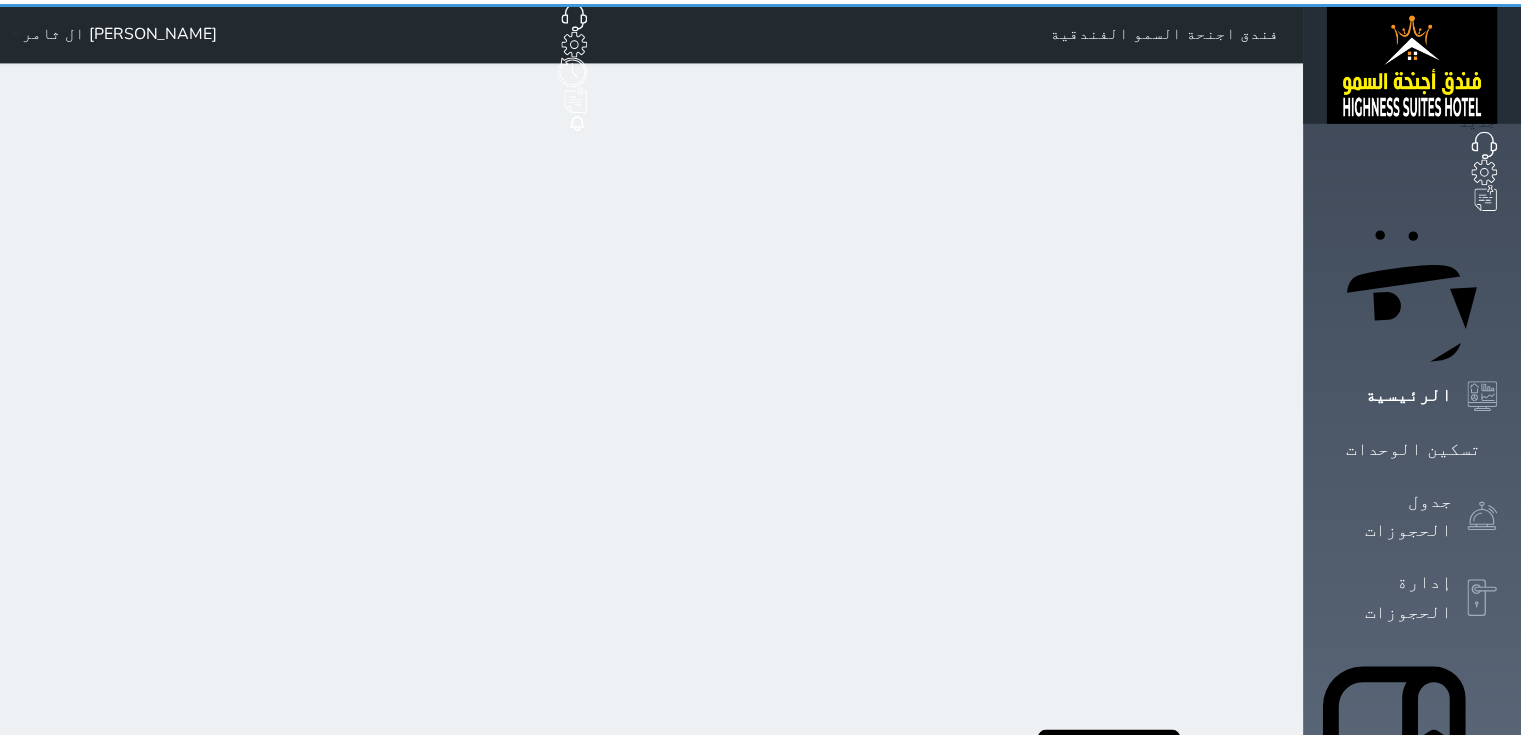 scroll, scrollTop: 0, scrollLeft: 0, axis: both 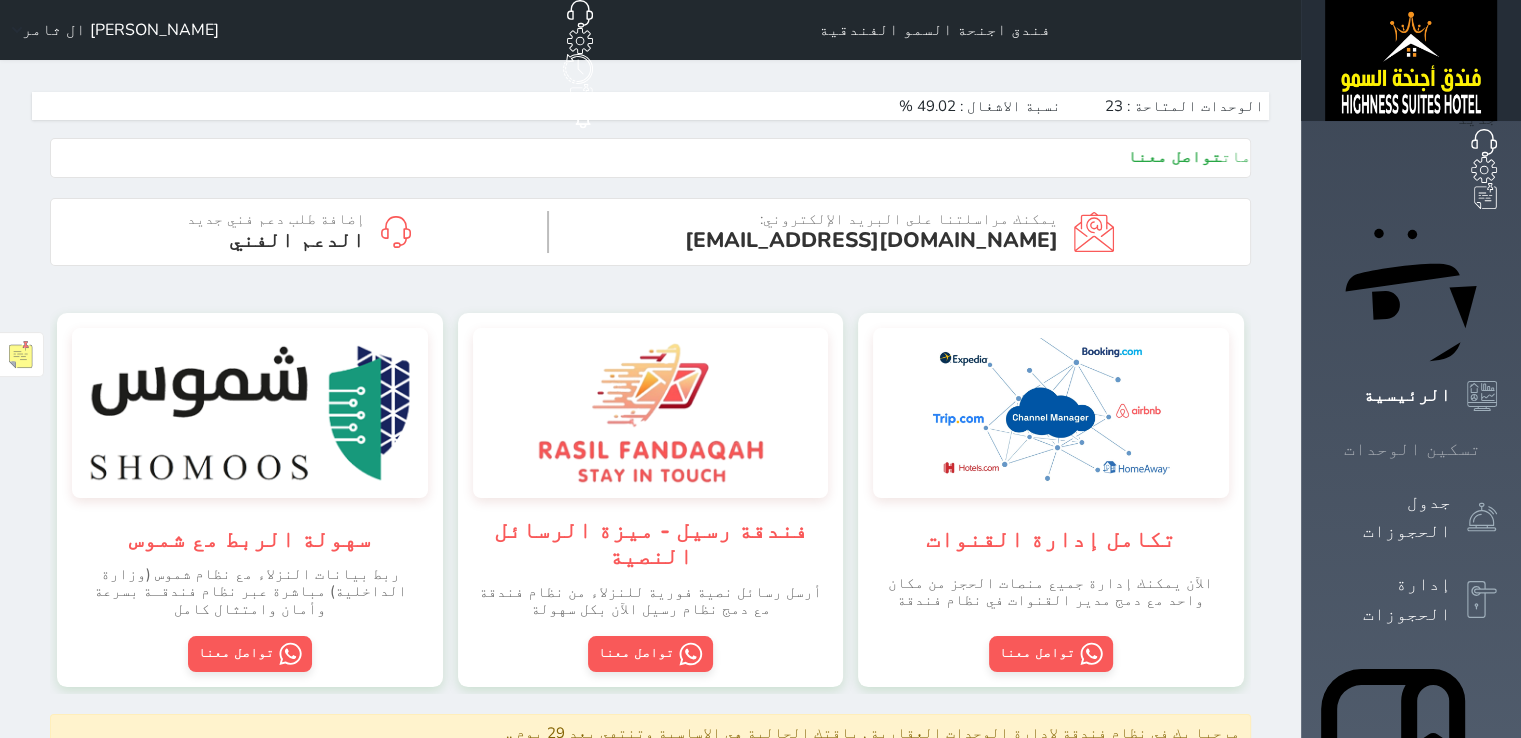 click 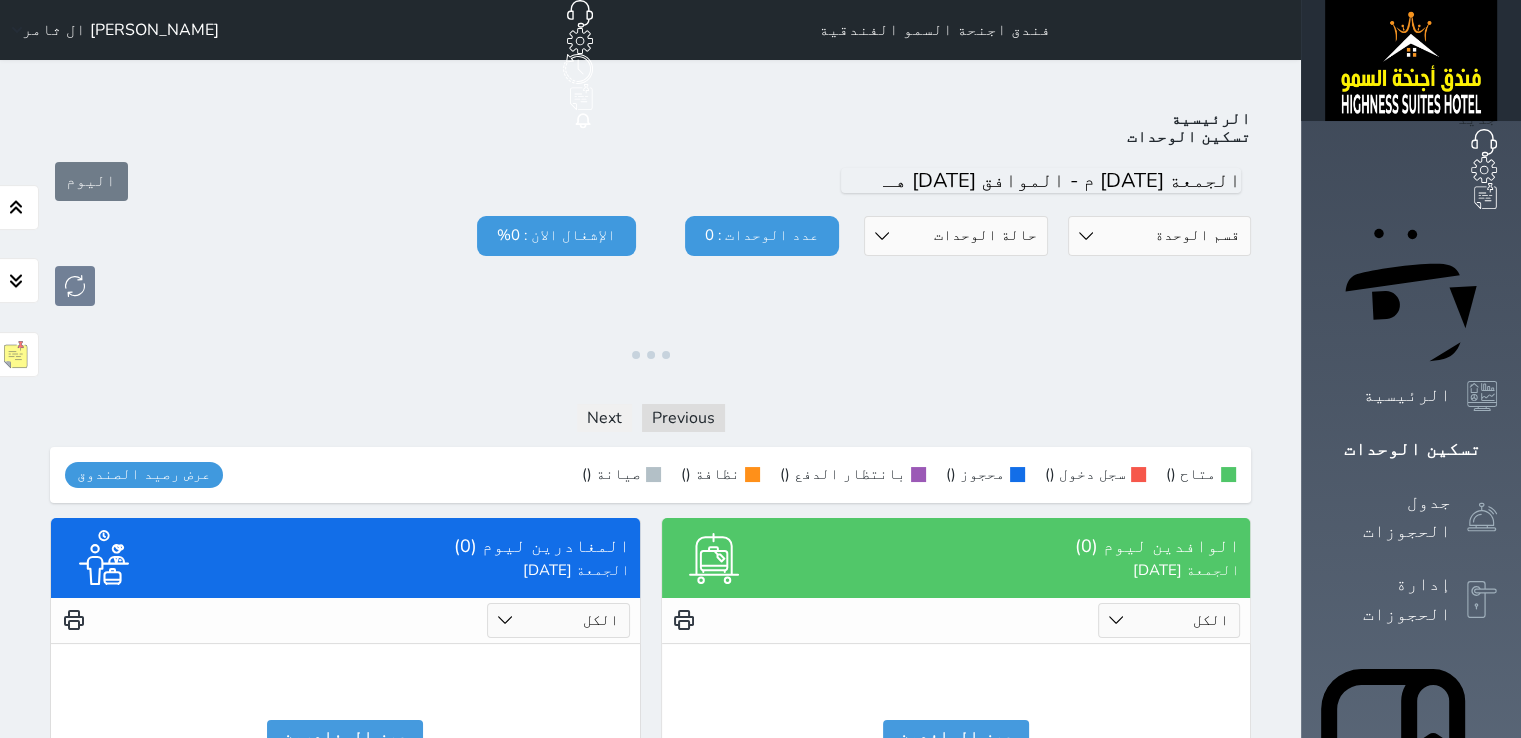 click on "الرئيسية   تسكين الوحدات       [DATE]   قسم الوحدة   غرفة / حمام 2 سرير غرفة / صالة +حمام 2 سرير غرفة /حمام 1 سرير غرفة/ صالة +حمام 1 سرير   حالة الوحدات متاح تحت التنظيف تحت الصيانة سجل دخول  لم يتم تسجيل الدخول   عدد الوحدات : 0   الإشغال الان : 0%                   ملاحظات فريق العمل       حفظ   Previous    Next     متاح ()   سجل دخول ()   محجوز ()   بانتظار الدفع ()   نظافة ()   صيانة ()     عرض رصيد الصندوق   يرجي الانتظار   رصيد الصندوق : 0    تقرير استلام     الوافدين ليوم (0)   [DATE]     الكل   لم يسجل دخول   تم الدخول       لايوجد عملاء وافدين   عرض الوافدين       المغادرين ليوم (0)   [DATE]     الكل" at bounding box center (650, 462) 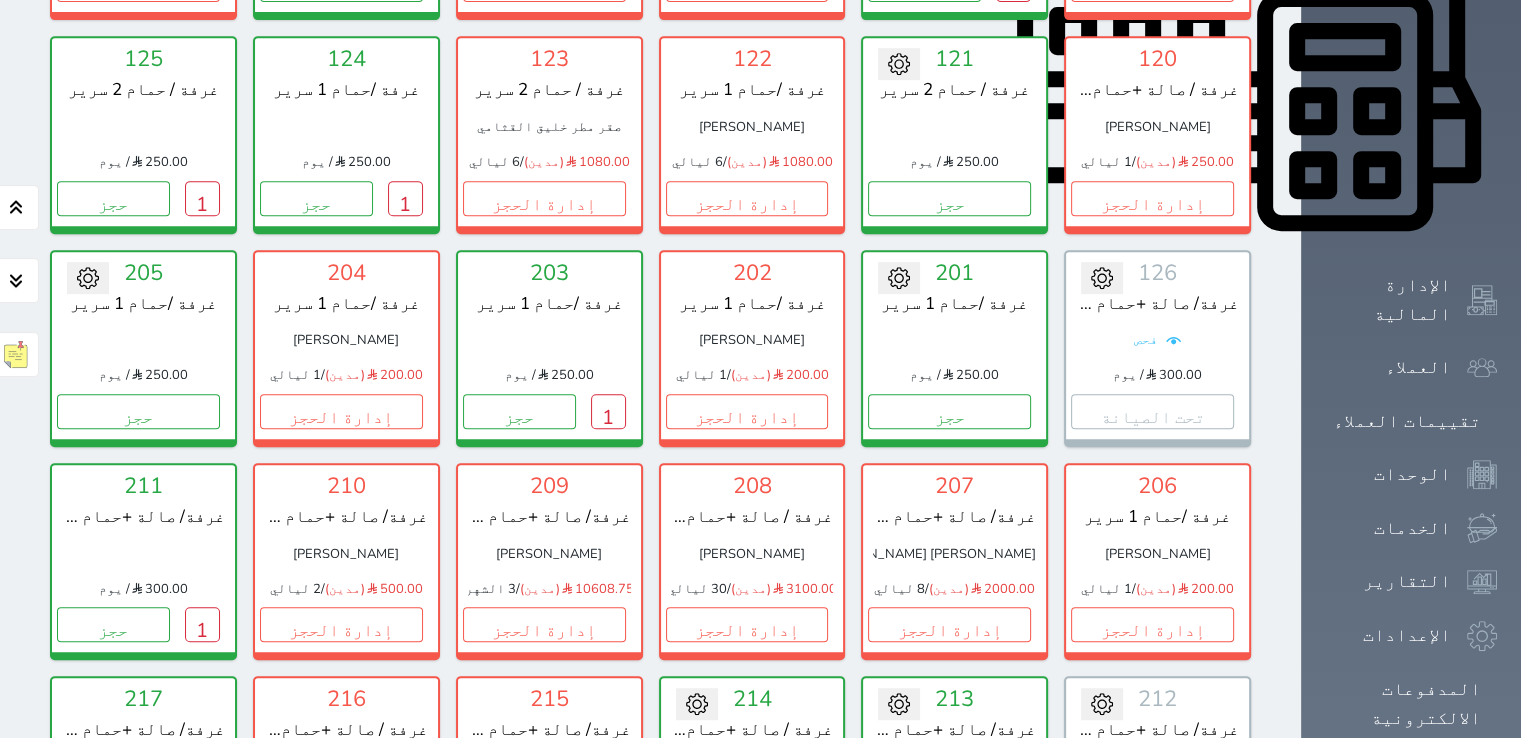 scroll, scrollTop: 958, scrollLeft: 0, axis: vertical 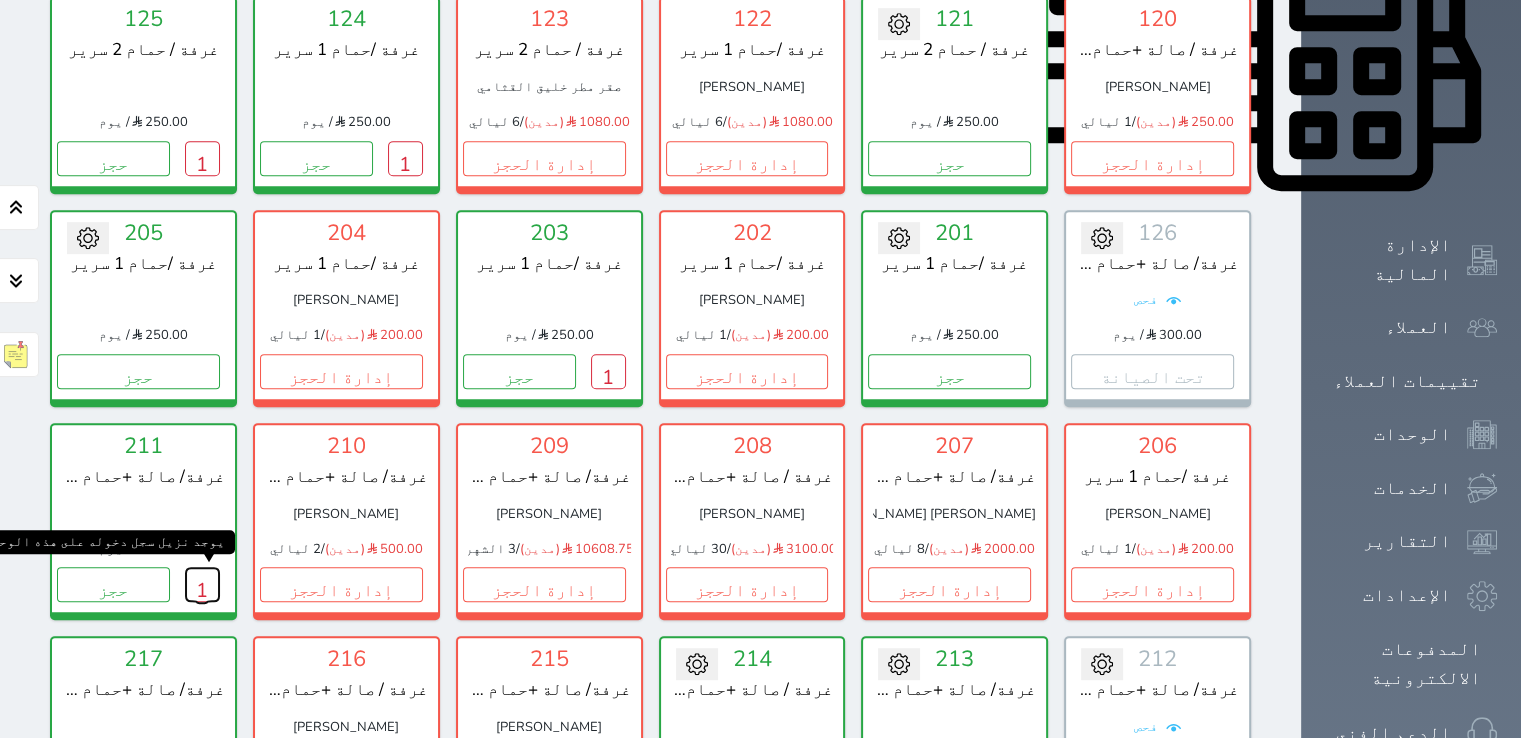 click on "1" at bounding box center [202, 584] 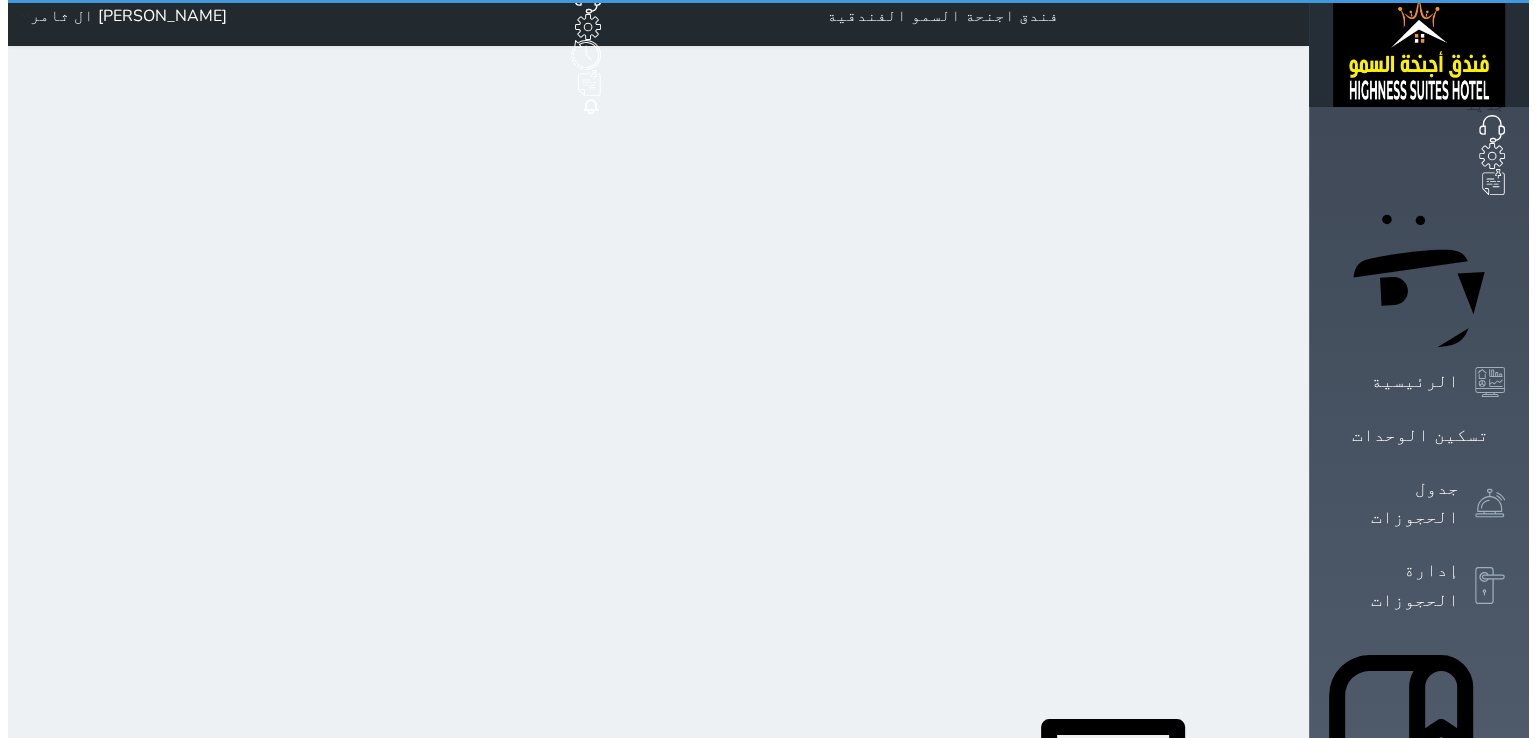 scroll, scrollTop: 0, scrollLeft: 0, axis: both 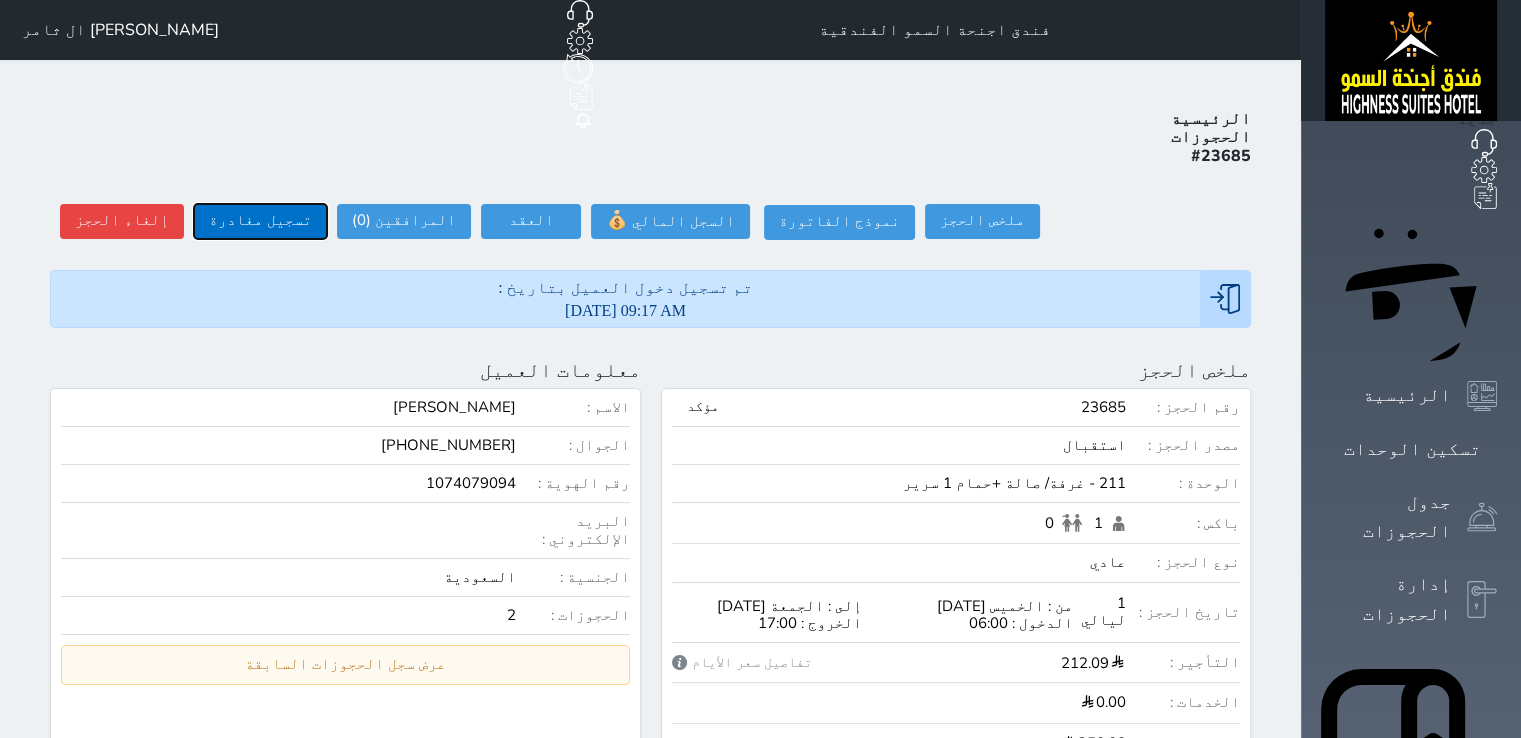 click on "تسجيل مغادرة" at bounding box center [260, 221] 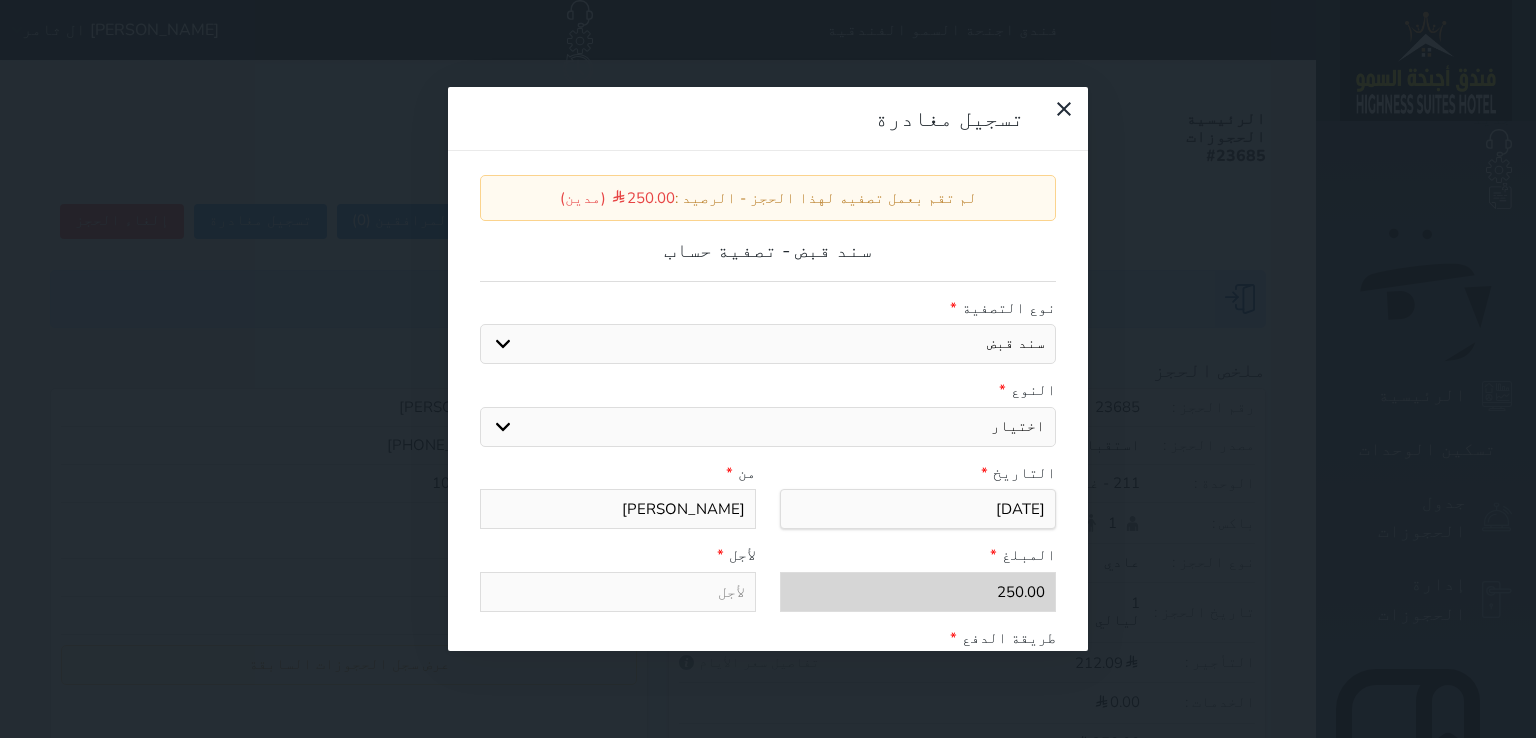 click on "اختيار   مقبوضات عامة
قيمة إيجار
فواتير
عربون
لا ينطبق
آخر
مغسلة
واي فاي - الإنترنت
مواقف السيارات
طعام
الأغذية والمشروبات
مشروبات
المشروبات الباردة
المشروبات الساخنة
الإفطار
غداء
عشاء
مخبز و كعك
حمام سباحة
الصالة الرياضية
سبا و خدمات الجمال
اختيار وإسقاط (خدمات النقل)
ميني بار
كابل - تلفزيون
سرير إضافي
تصفيف الشعر
التسوق" at bounding box center [768, 427] 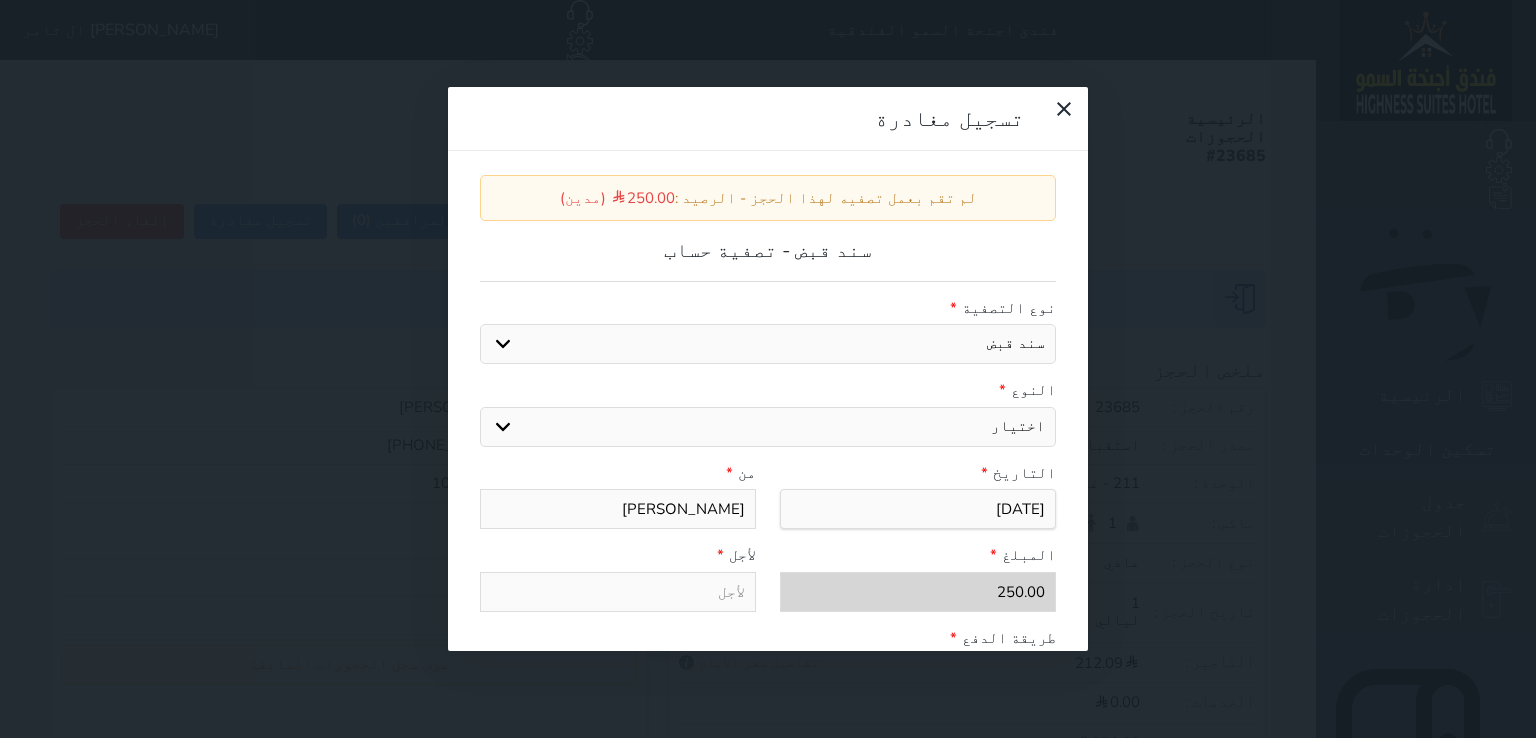 select on "38902" 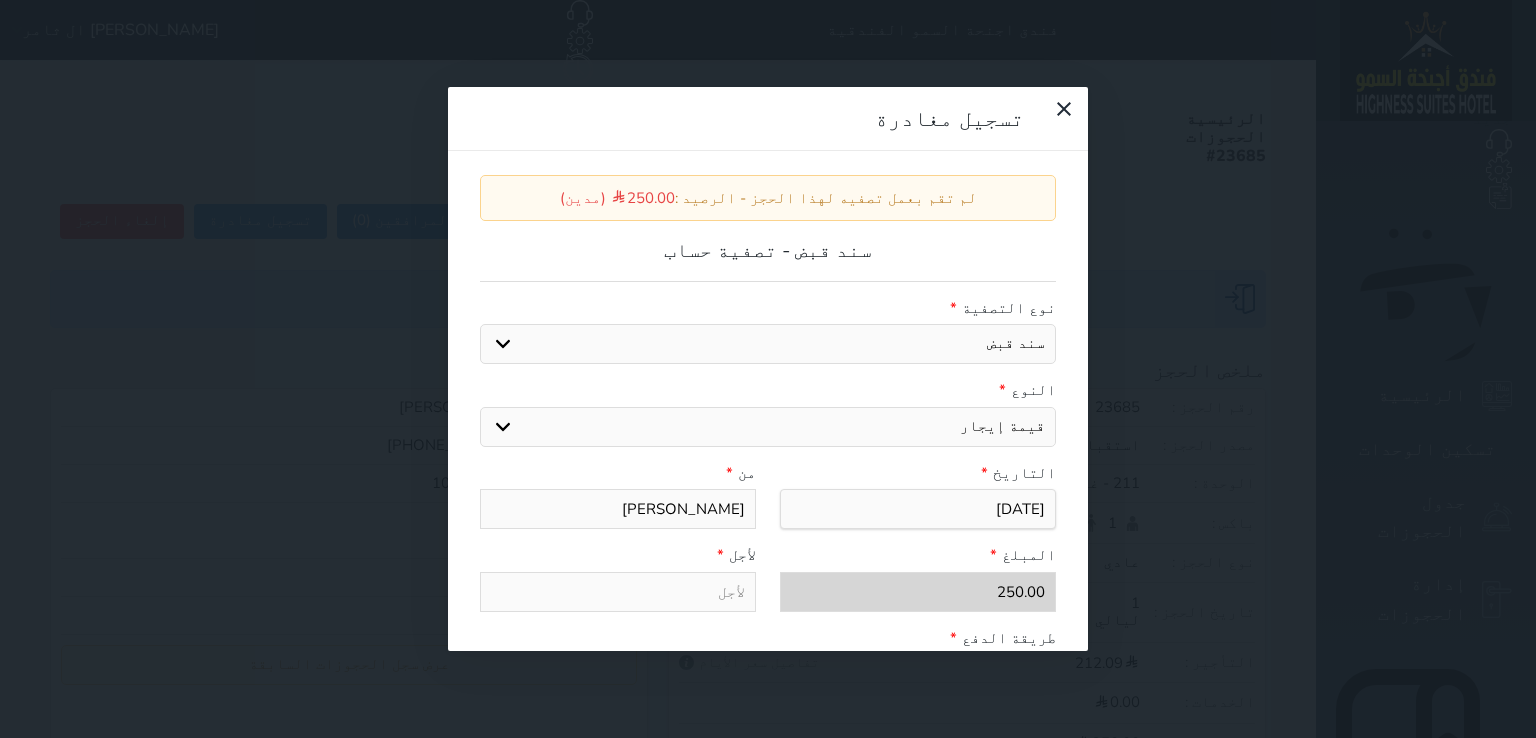 click on "اختيار   مقبوضات عامة
قيمة إيجار
فواتير
عربون
لا ينطبق
آخر
مغسلة
واي فاي - الإنترنت
مواقف السيارات
طعام
الأغذية والمشروبات
مشروبات
المشروبات الباردة
المشروبات الساخنة
الإفطار
غداء
عشاء
مخبز و كعك
حمام سباحة
الصالة الرياضية
سبا و خدمات الجمال
اختيار وإسقاط (خدمات النقل)
ميني بار
كابل - تلفزيون
سرير إضافي
تصفيف الشعر
التسوق" at bounding box center [768, 427] 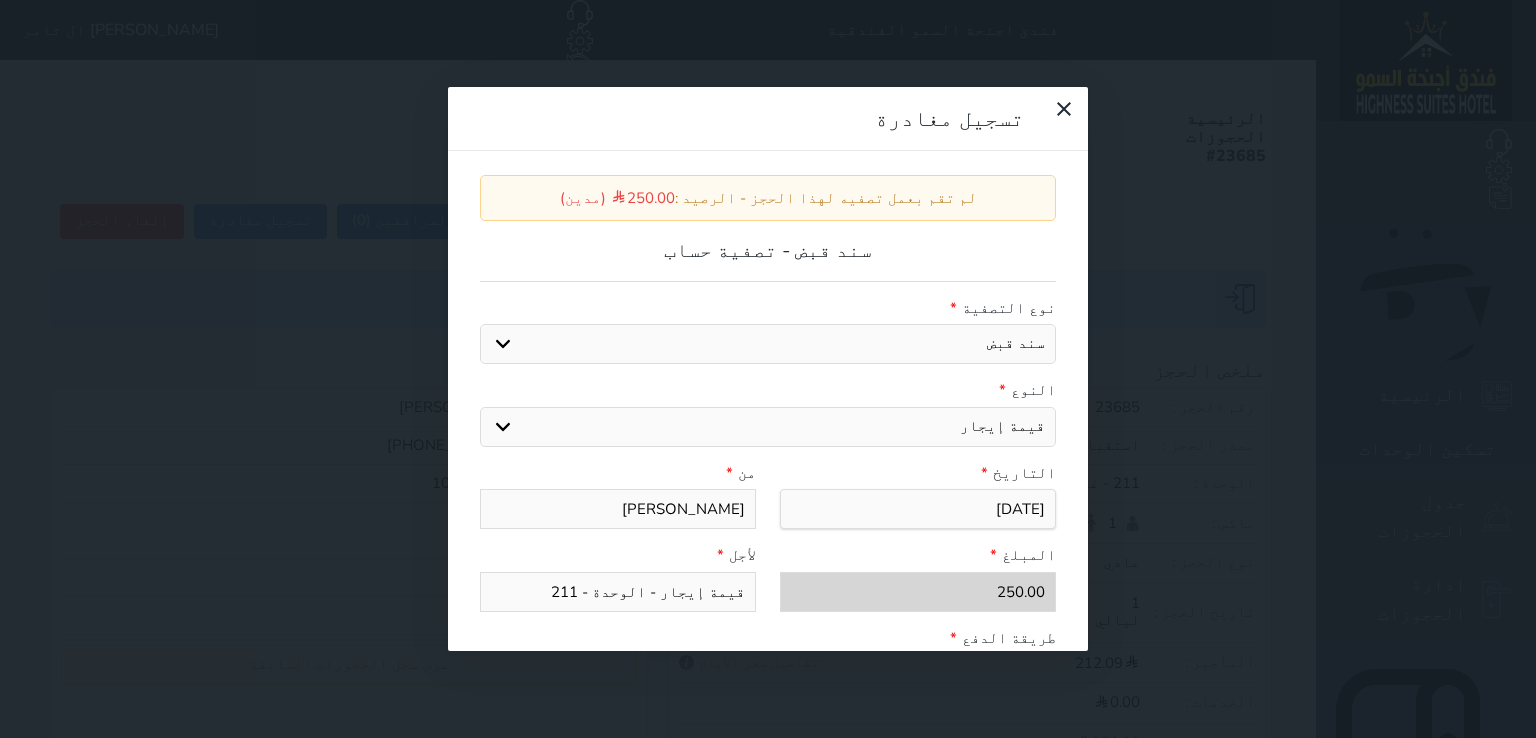 click on "التاريخ *     من *   علي محمد علي قارش هزازي" at bounding box center (768, 503) 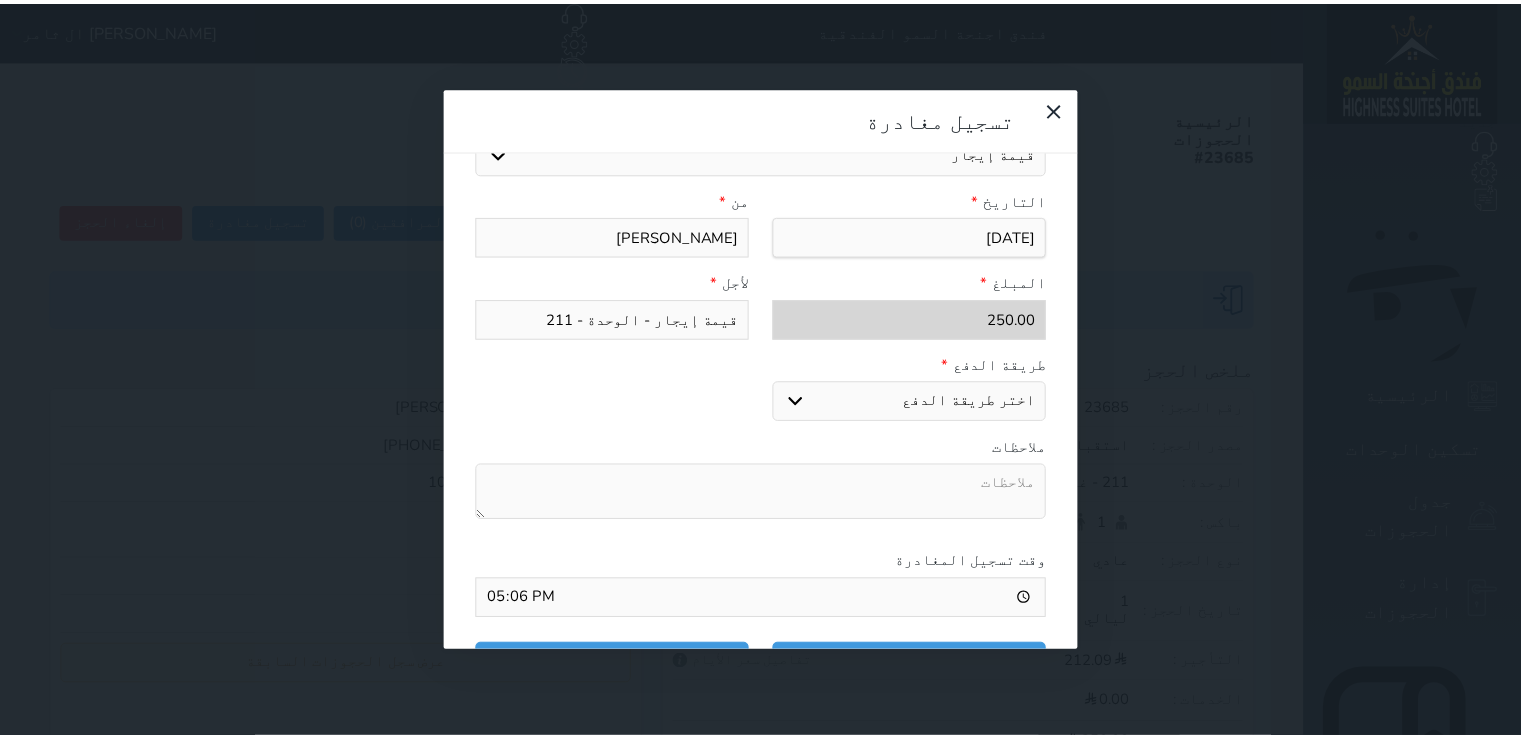 scroll, scrollTop: 307, scrollLeft: 0, axis: vertical 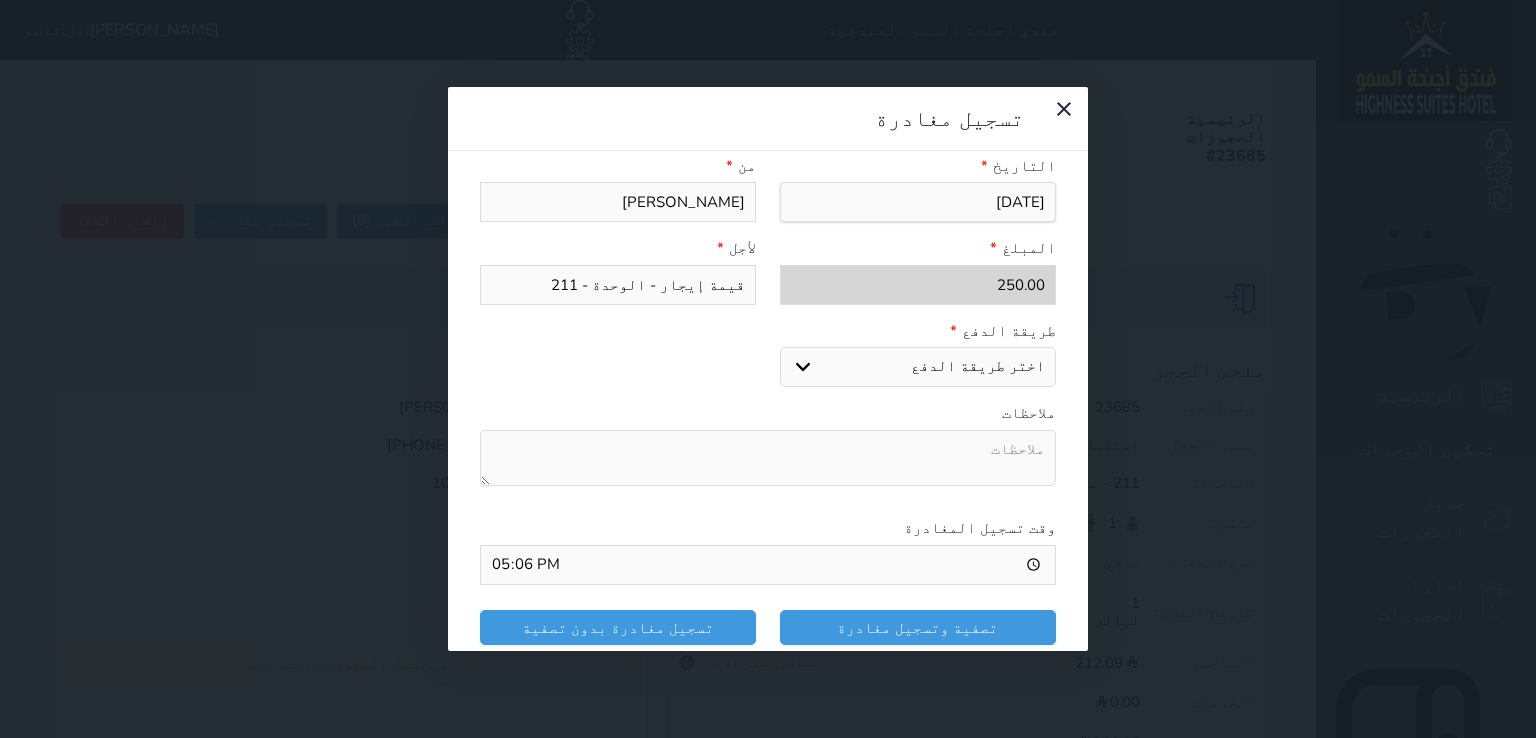 click on "اختر طريقة الدفع   دفع نقدى   تحويل بنكى   مدى   بطاقة ائتمان" at bounding box center [918, 367] 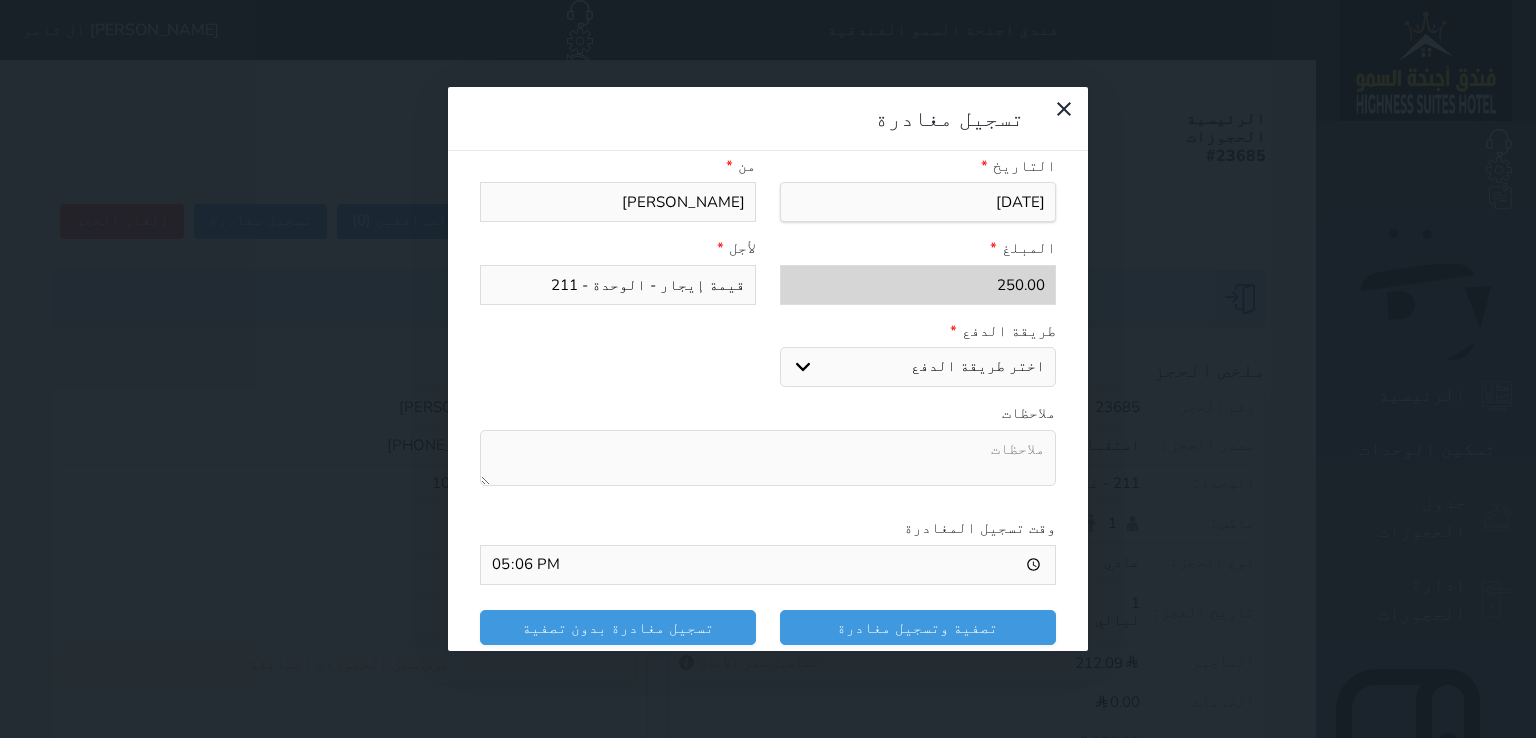 select on "mada" 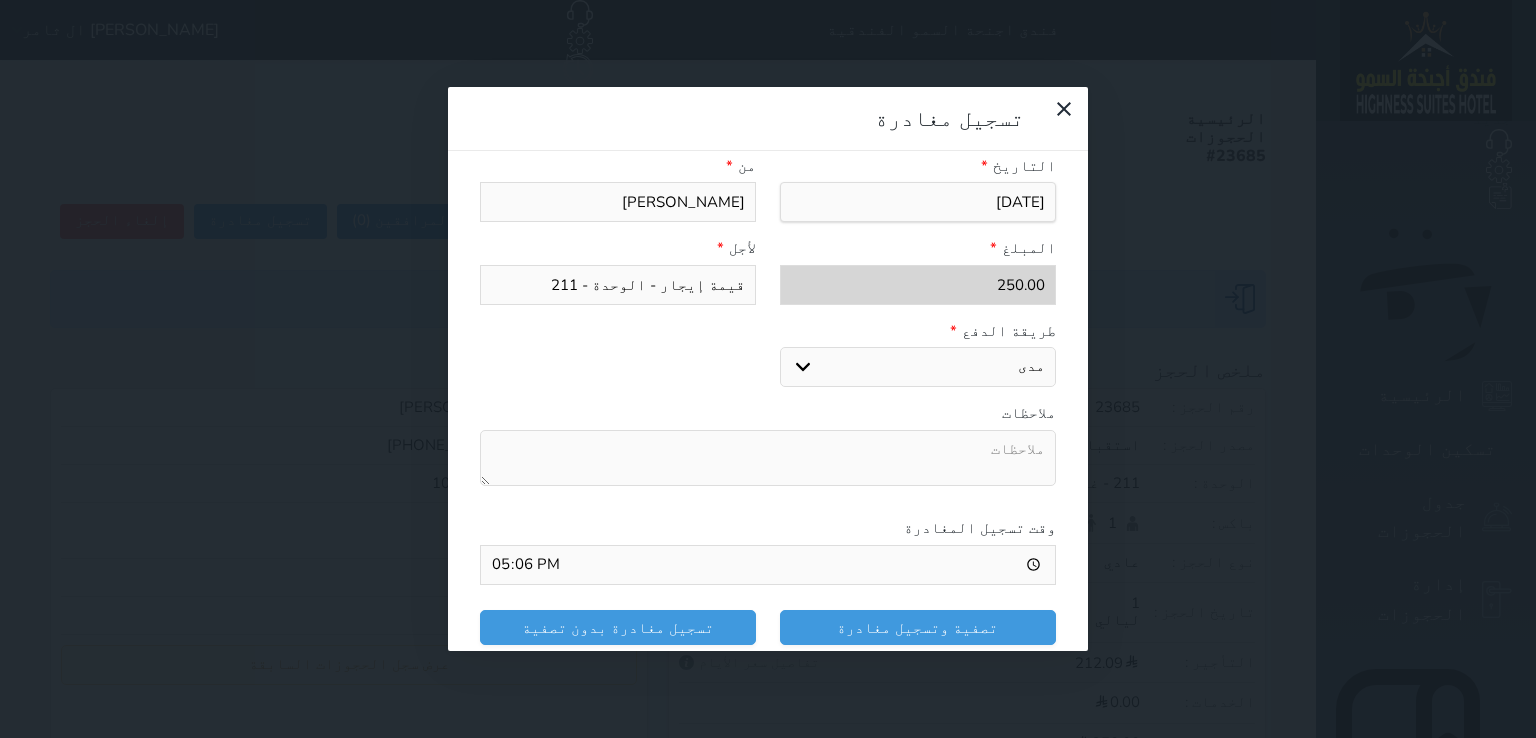 click on "اختر طريقة الدفع   دفع نقدى   تحويل بنكى   مدى   بطاقة ائتمان" at bounding box center [918, 367] 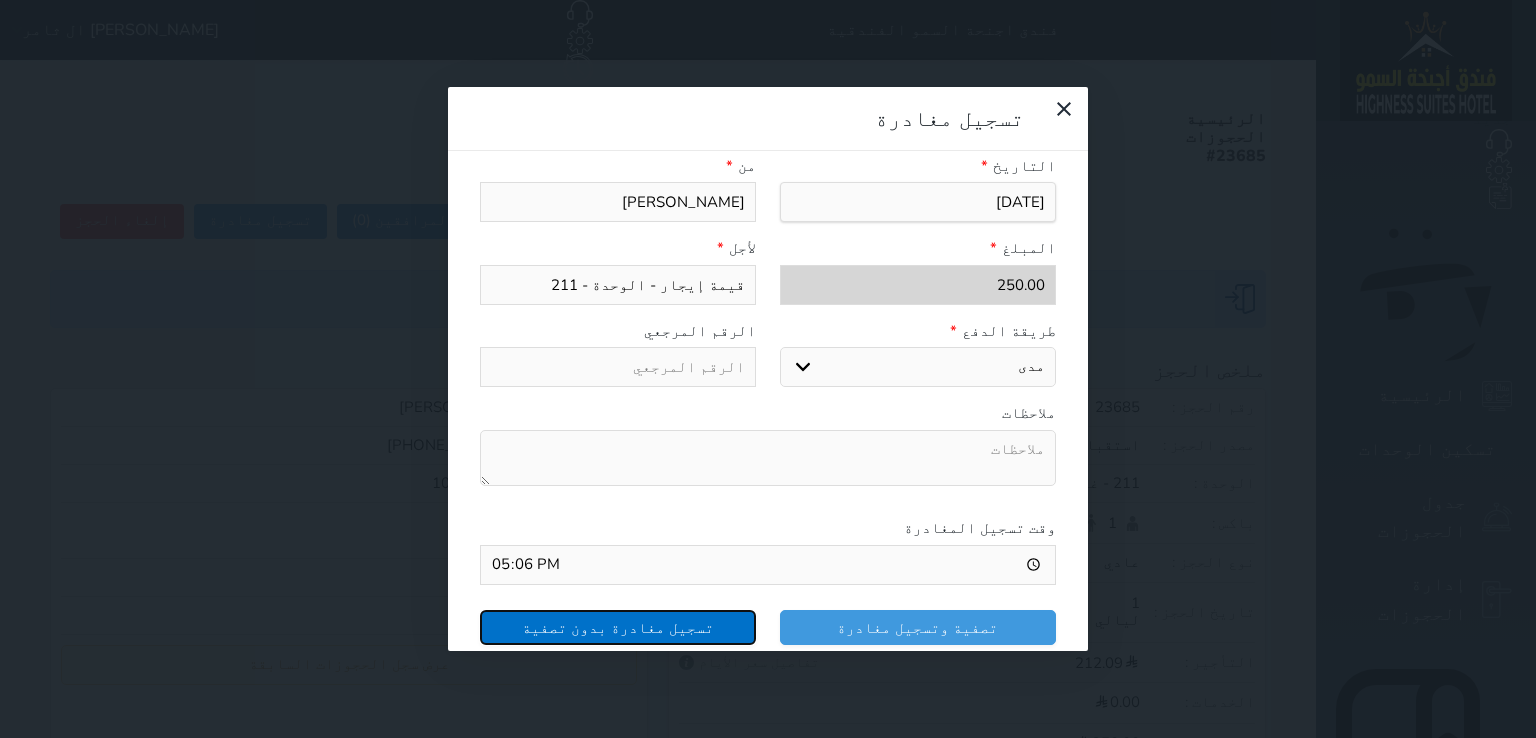 click on "تسجيل مغادرة بدون تصفية" at bounding box center [618, 627] 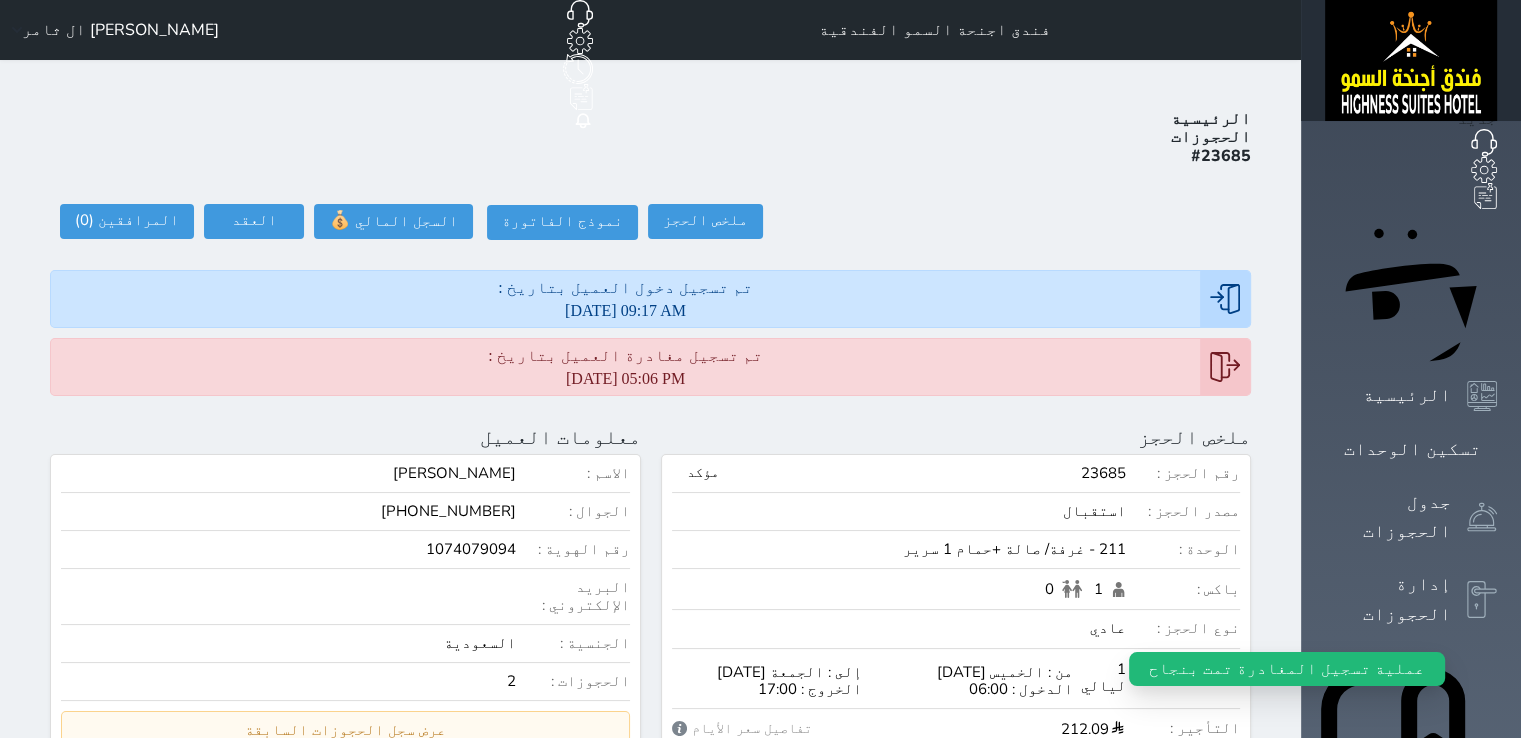 click 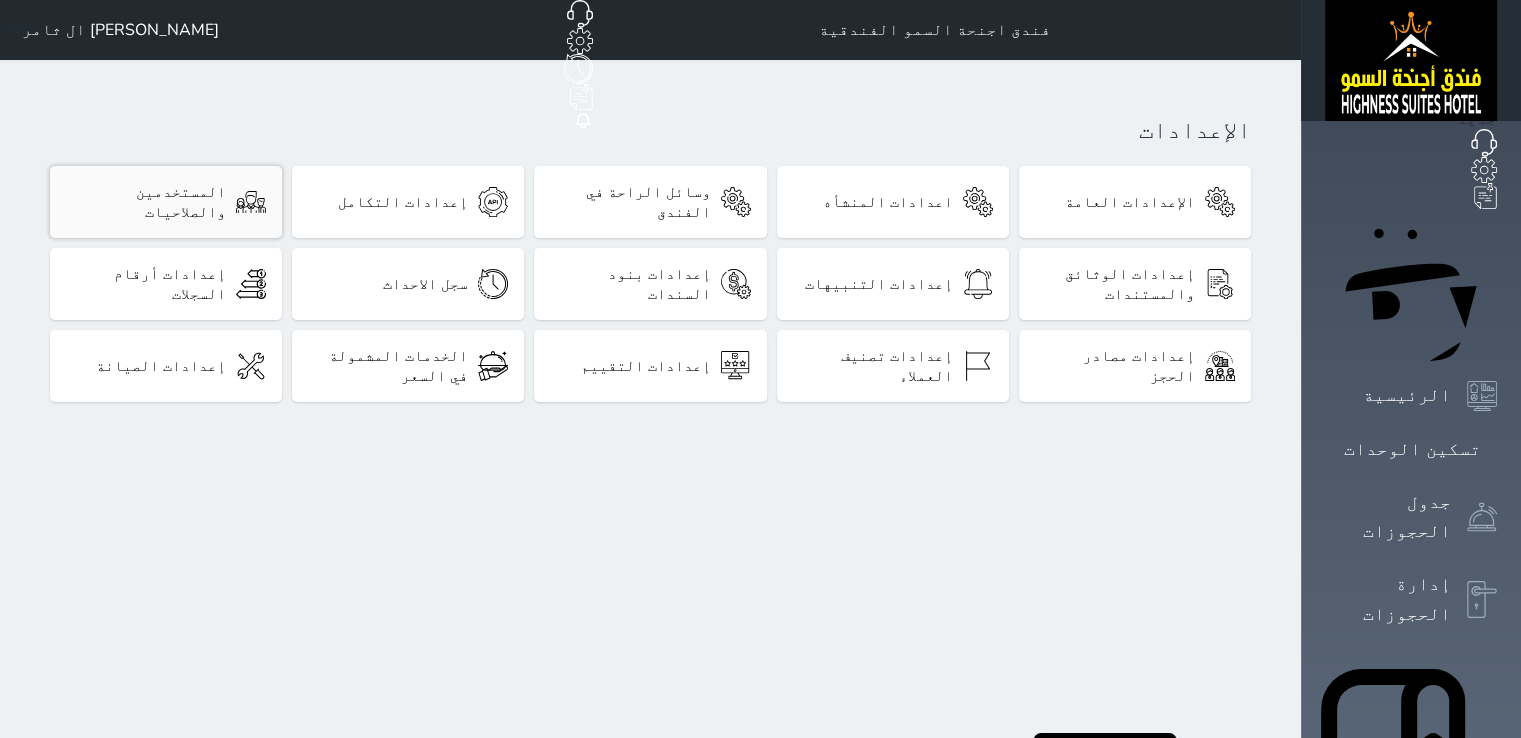 click on "المستخدمين والصلاحيات" at bounding box center [146, 202] 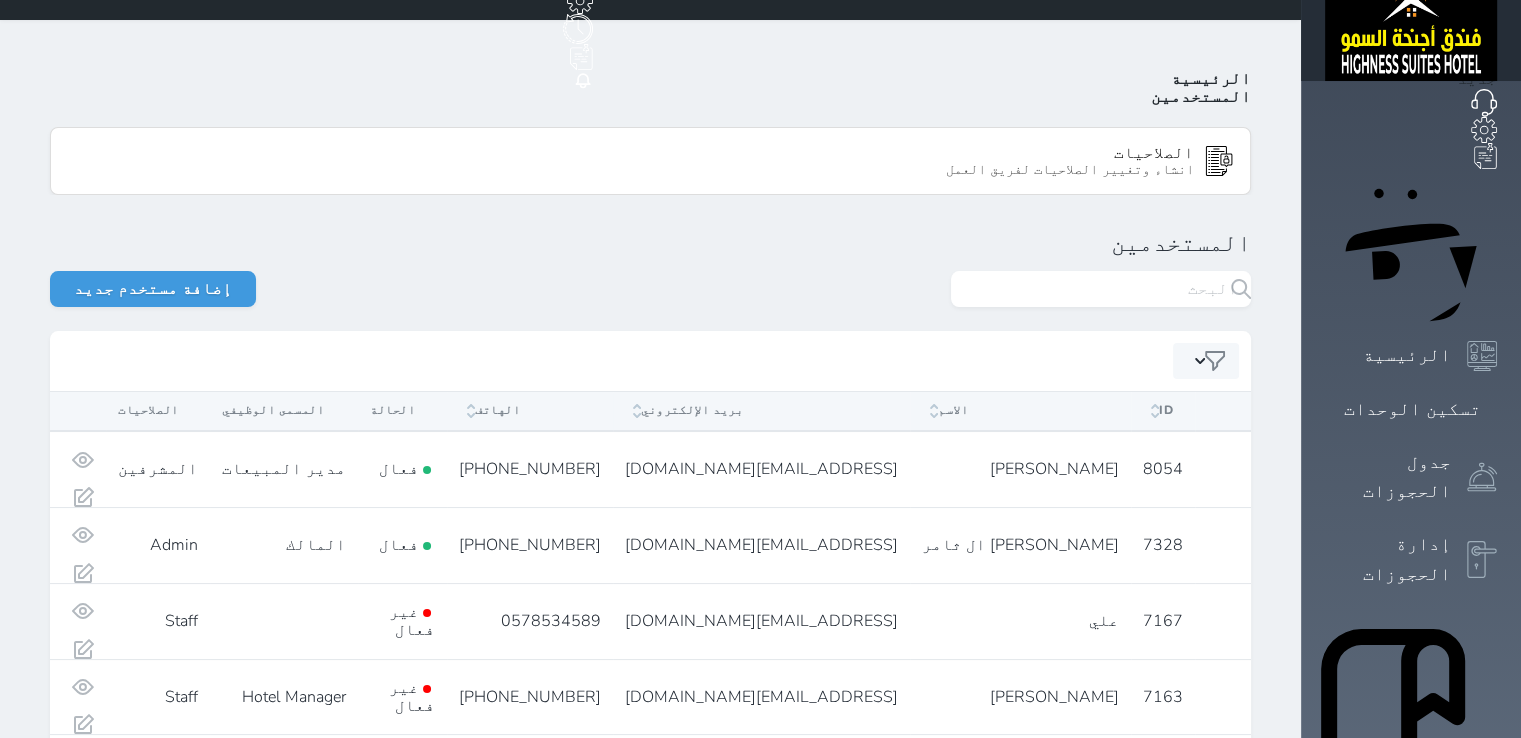 scroll, scrollTop: 80, scrollLeft: 0, axis: vertical 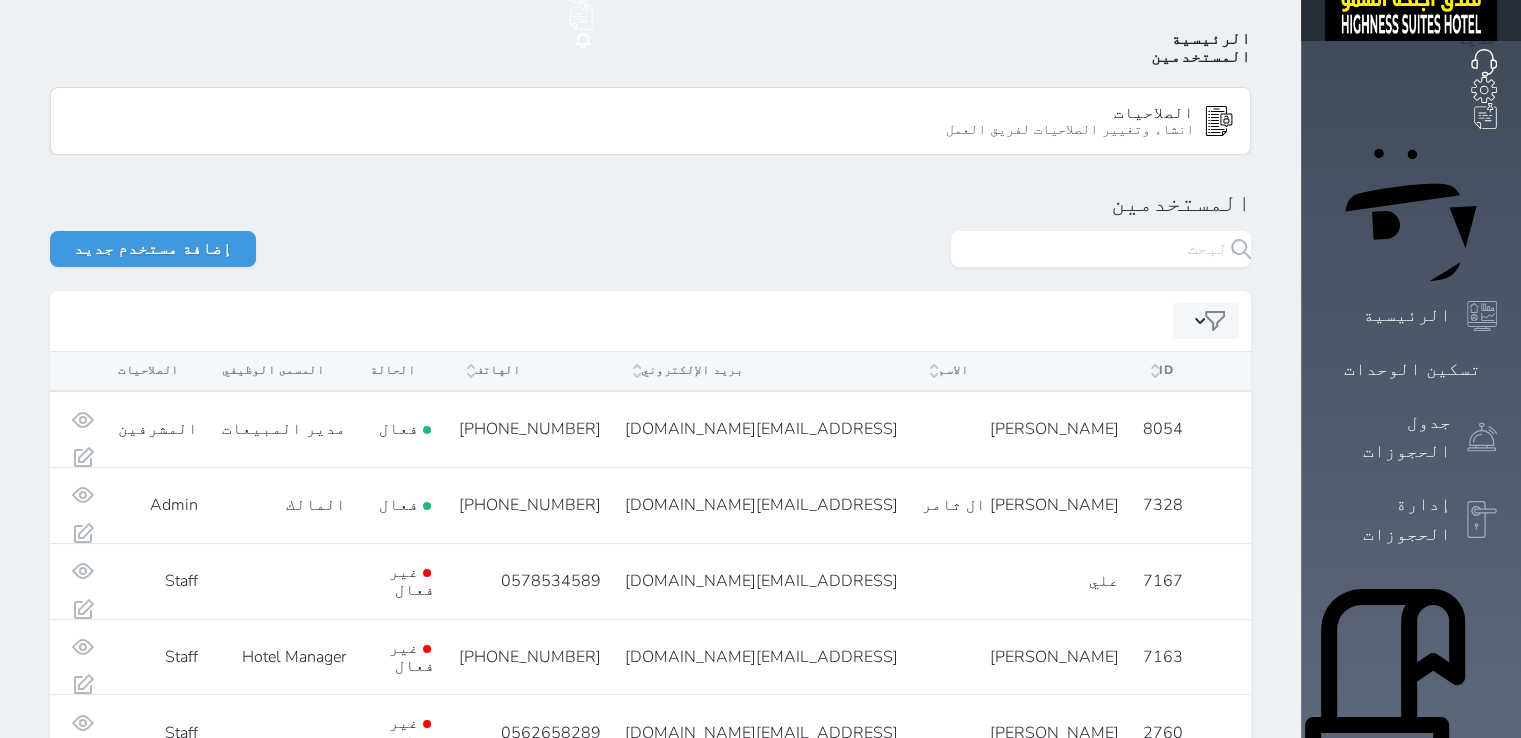 click on "إضافة مستخدم جديد" at bounding box center [500, 249] 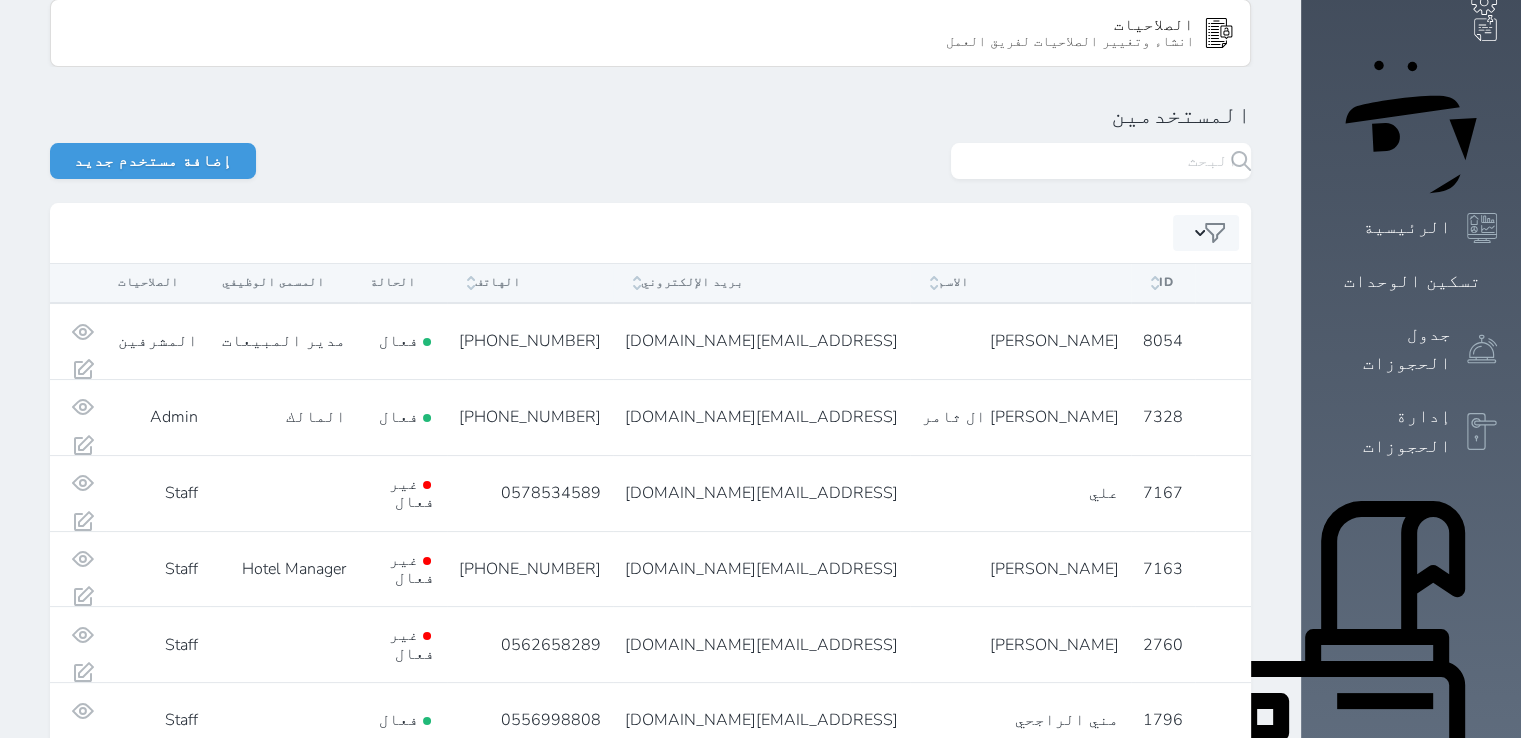 scroll, scrollTop: 200, scrollLeft: 0, axis: vertical 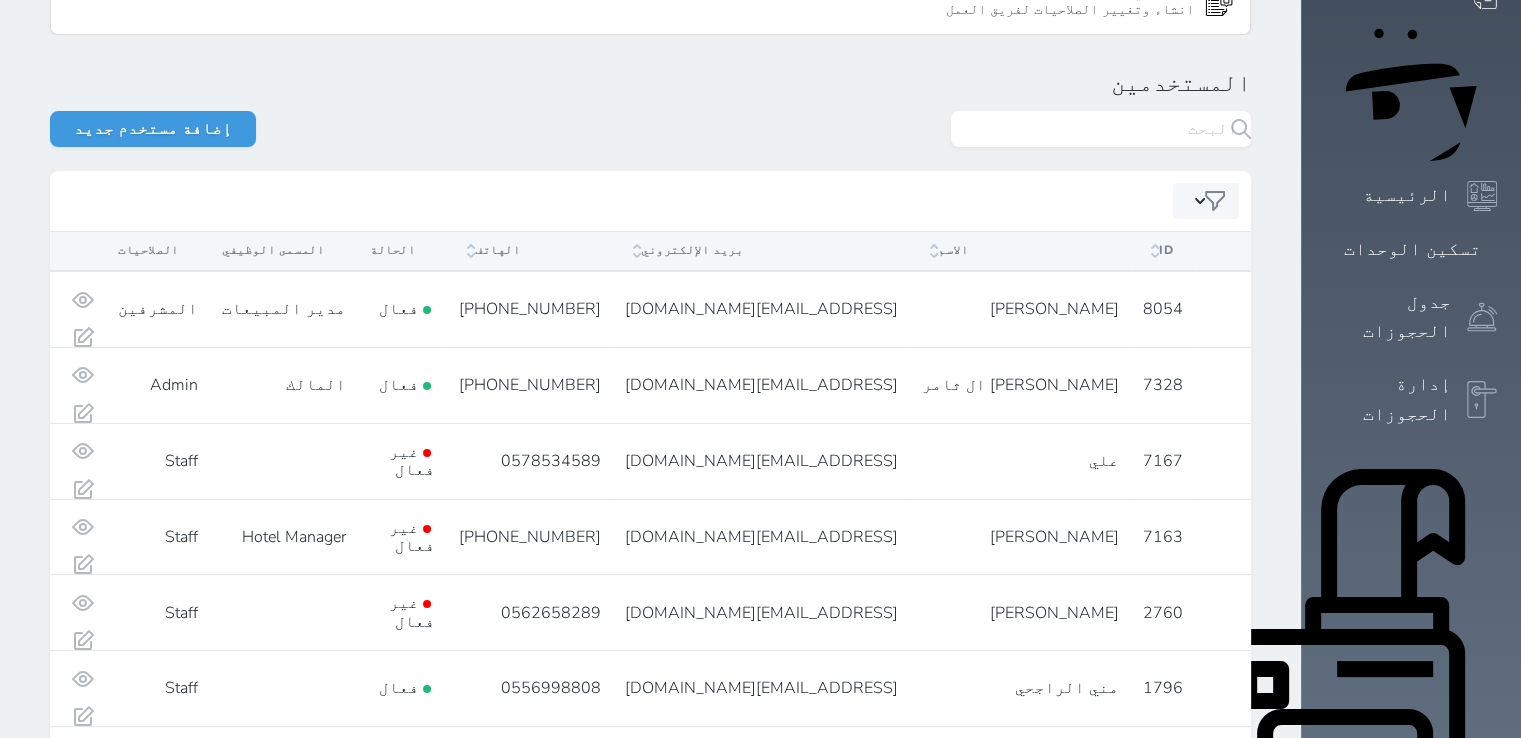 click on "إضافة مستخدم جديد" at bounding box center [500, 129] 